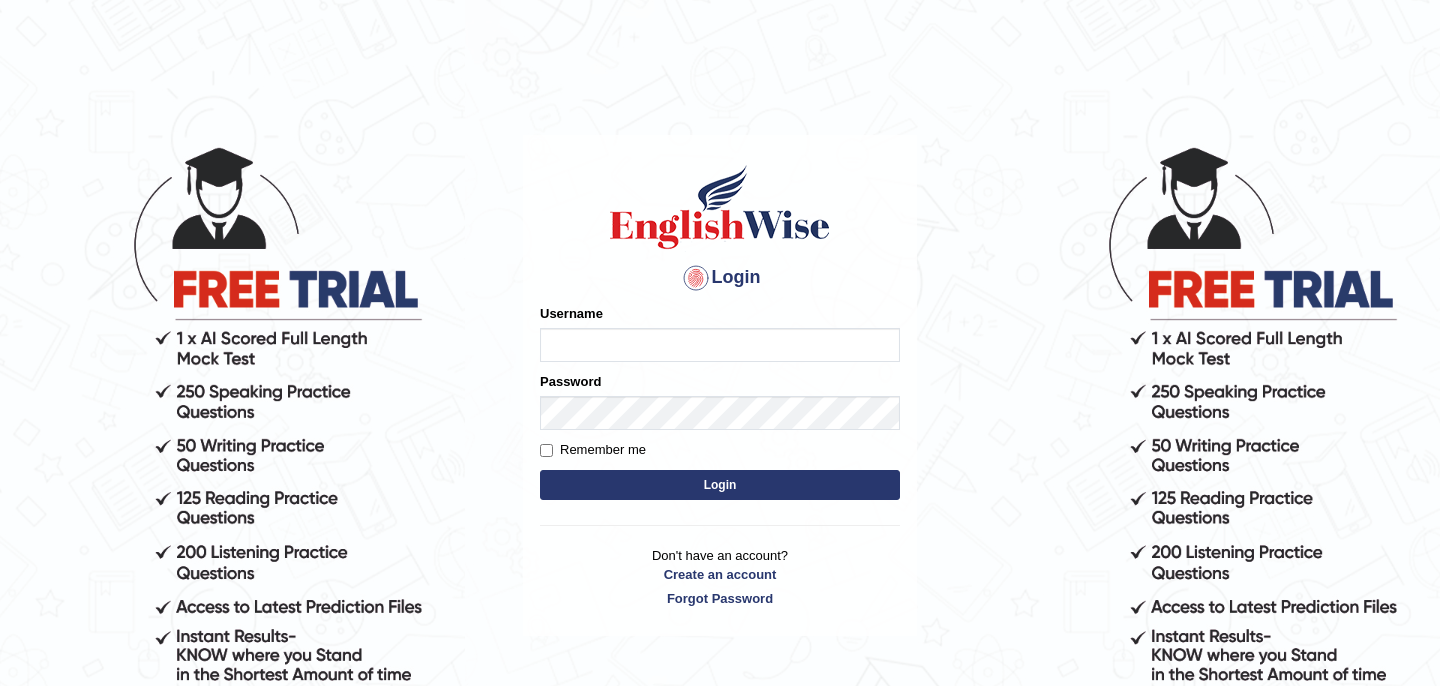 scroll, scrollTop: 0, scrollLeft: 0, axis: both 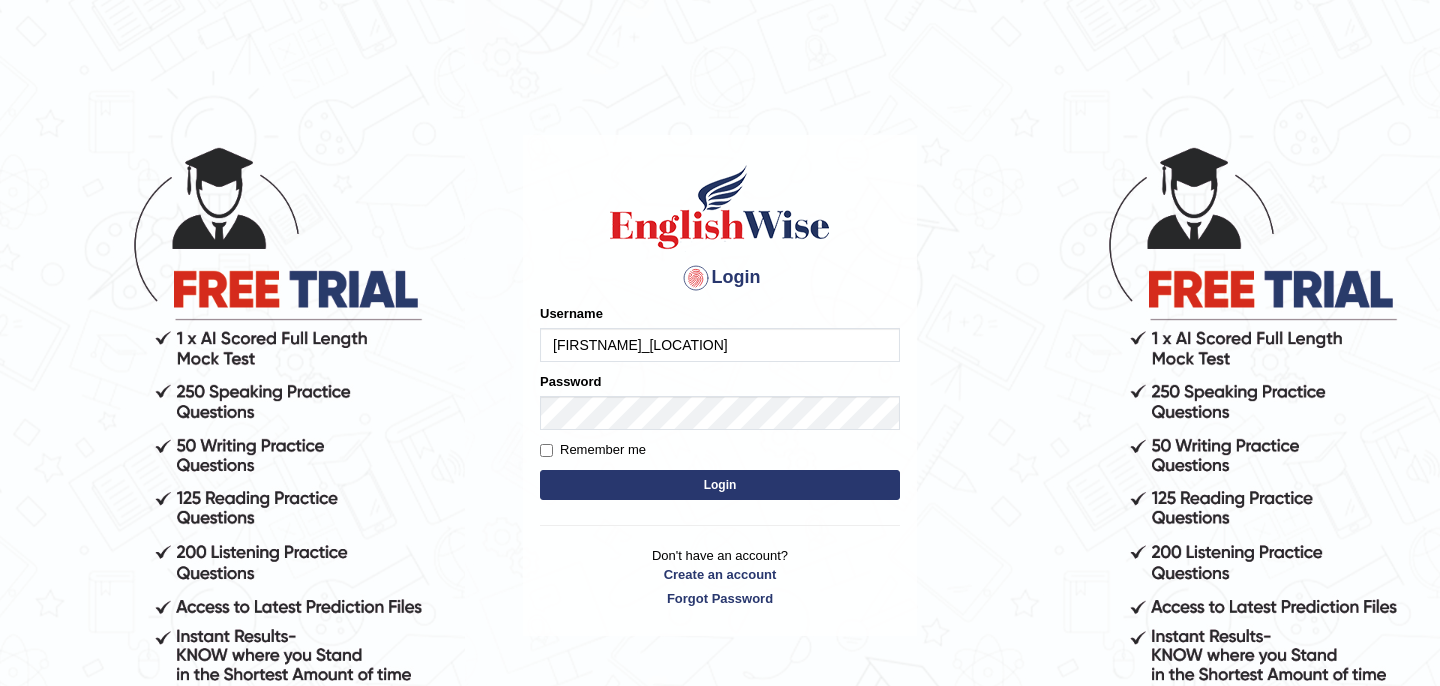 click on "Login" at bounding box center (720, 485) 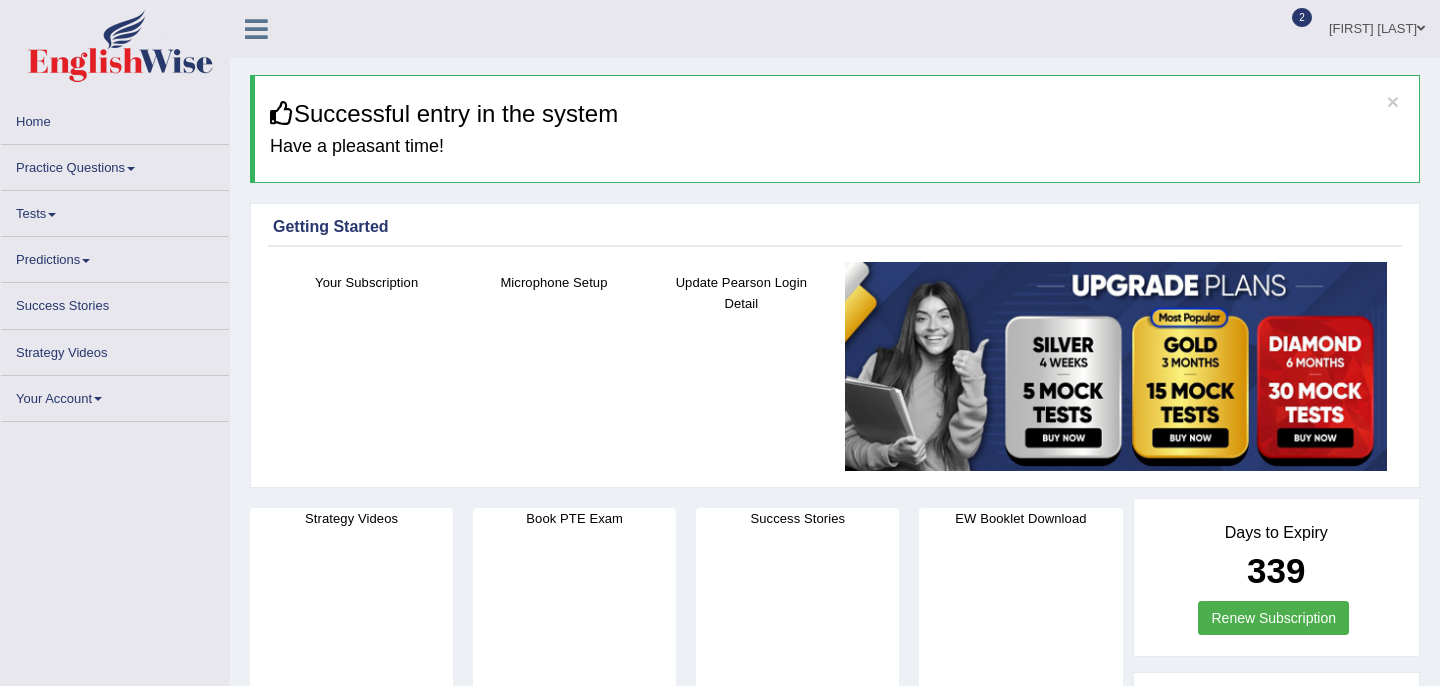 scroll, scrollTop: 0, scrollLeft: 0, axis: both 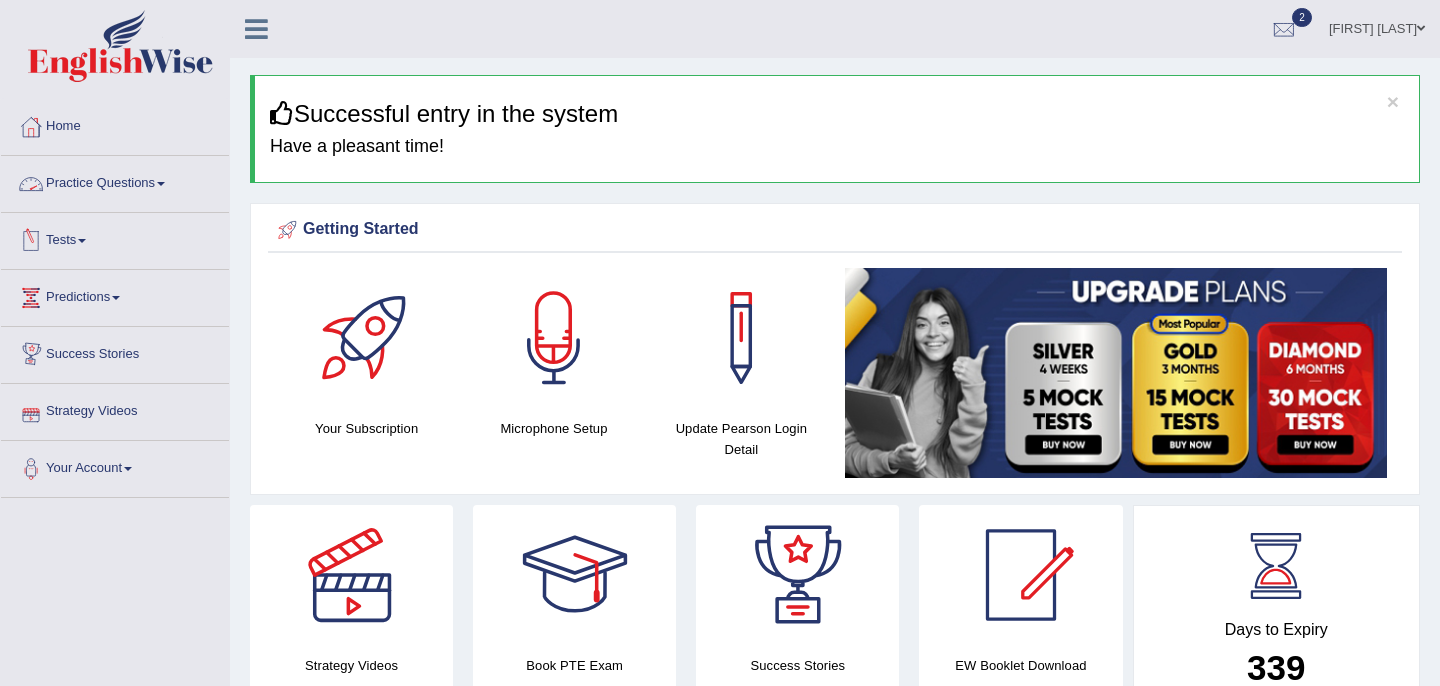 click on "Practice Questions" at bounding box center (115, 181) 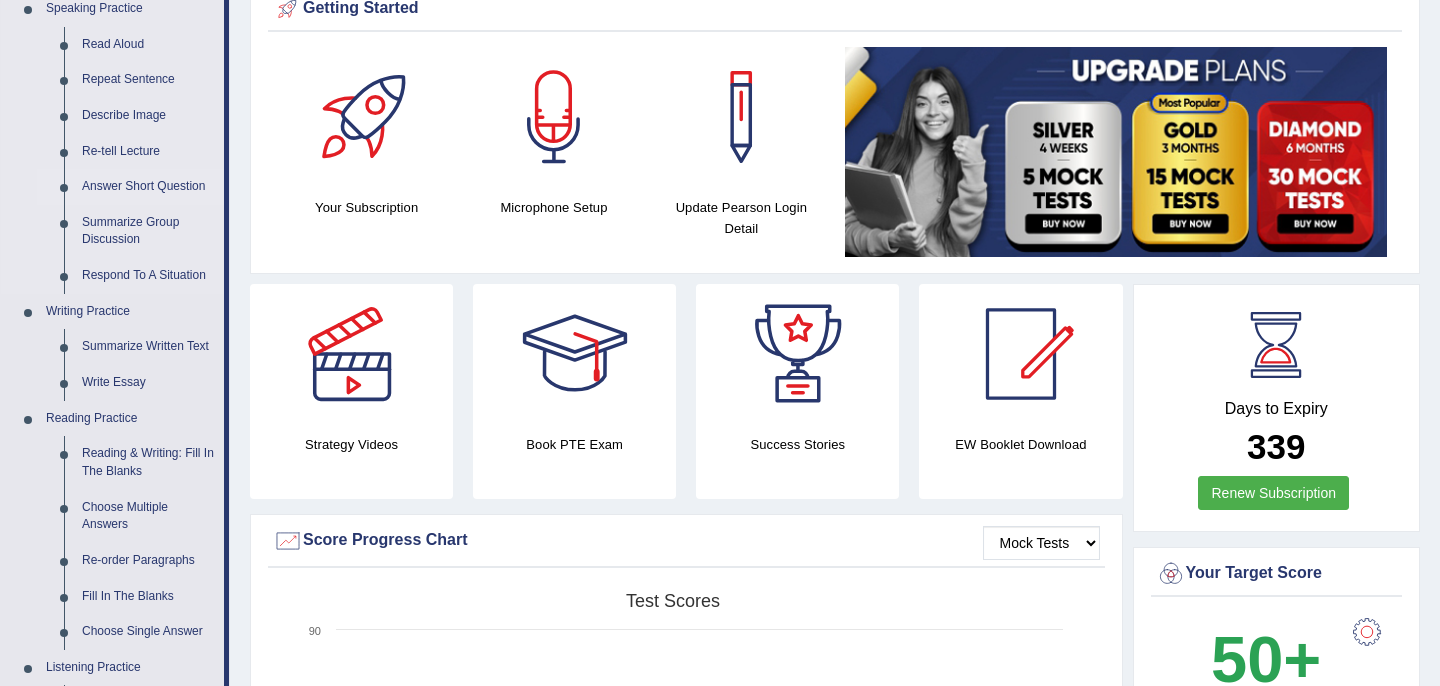 scroll, scrollTop: 193, scrollLeft: 0, axis: vertical 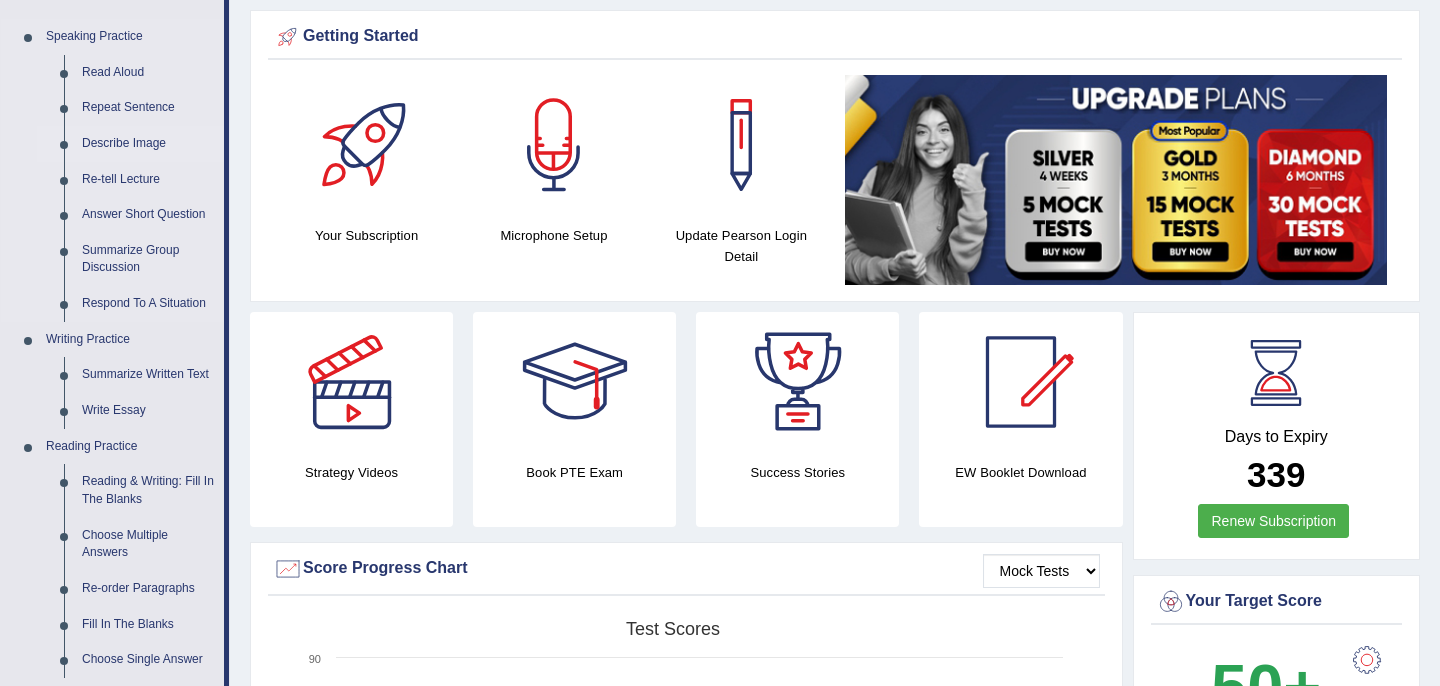 click on "Describe Image" at bounding box center (148, 144) 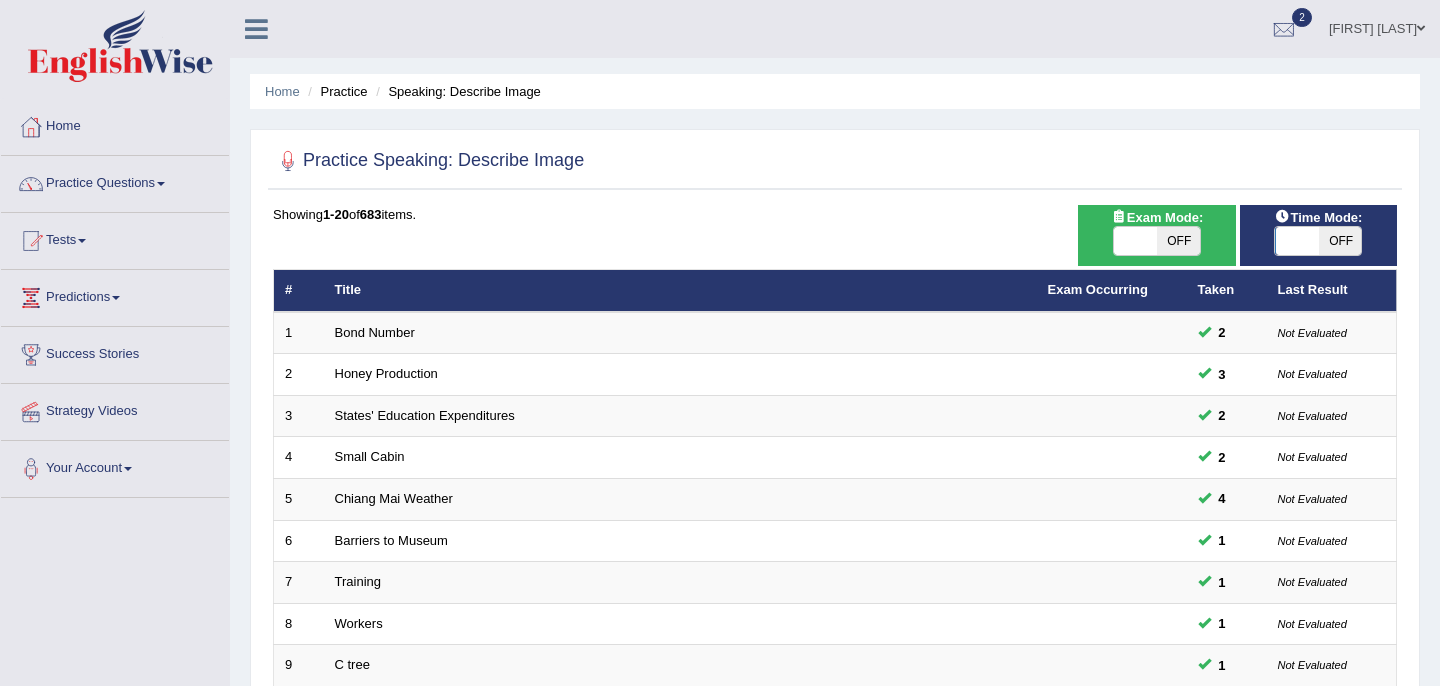 scroll, scrollTop: 0, scrollLeft: 0, axis: both 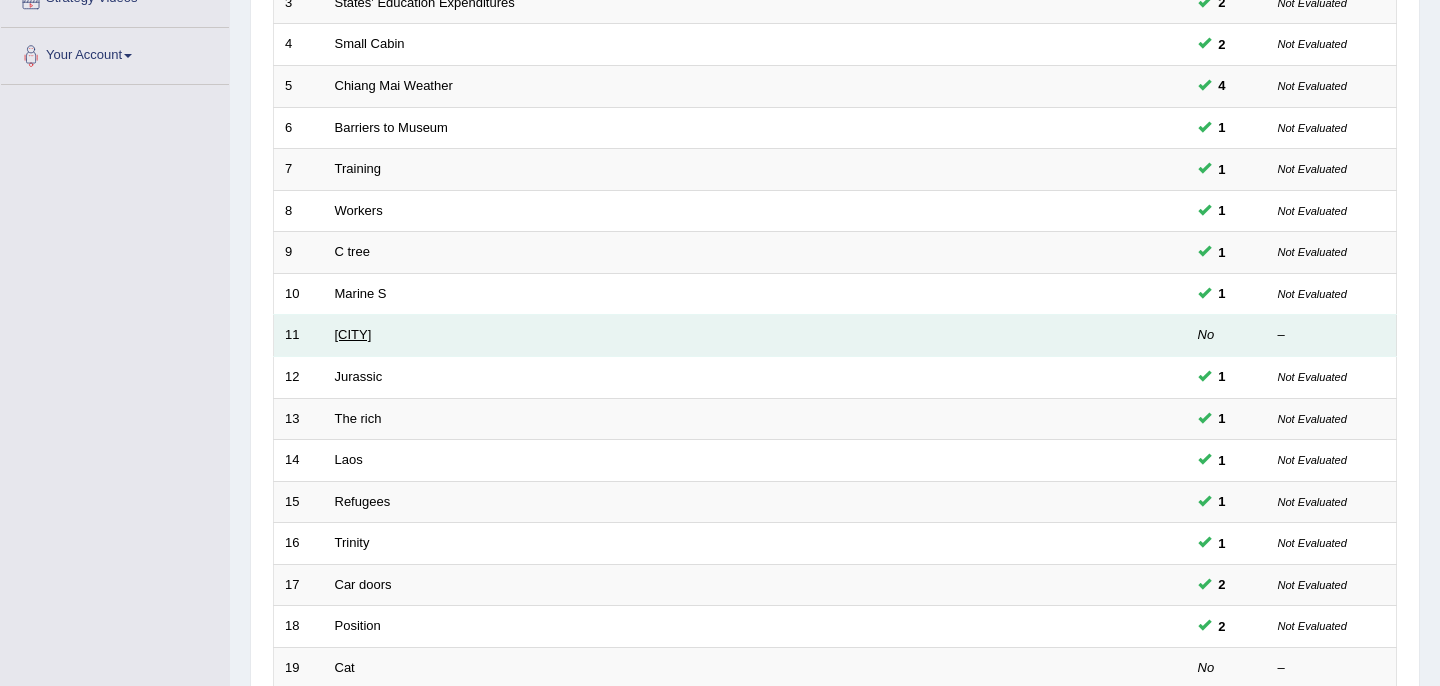 click on "kyiv" at bounding box center [353, 334] 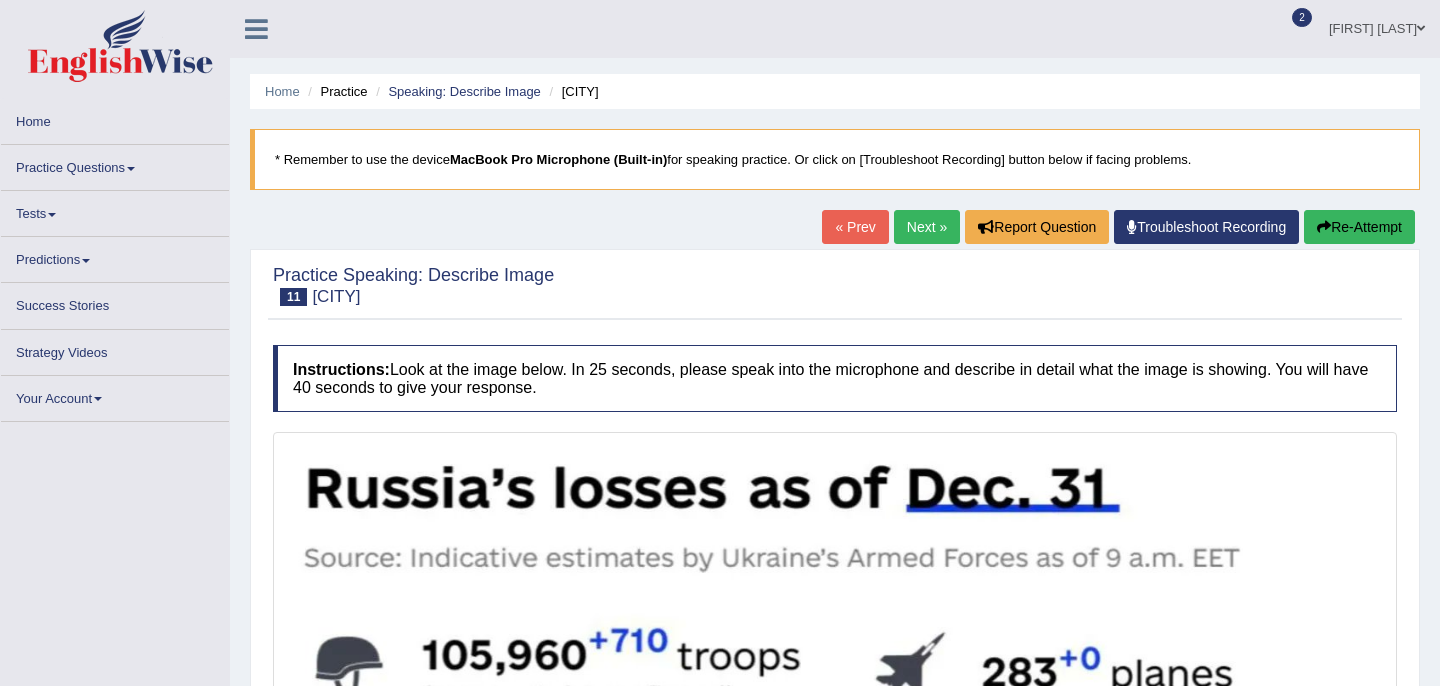 scroll, scrollTop: 0, scrollLeft: 0, axis: both 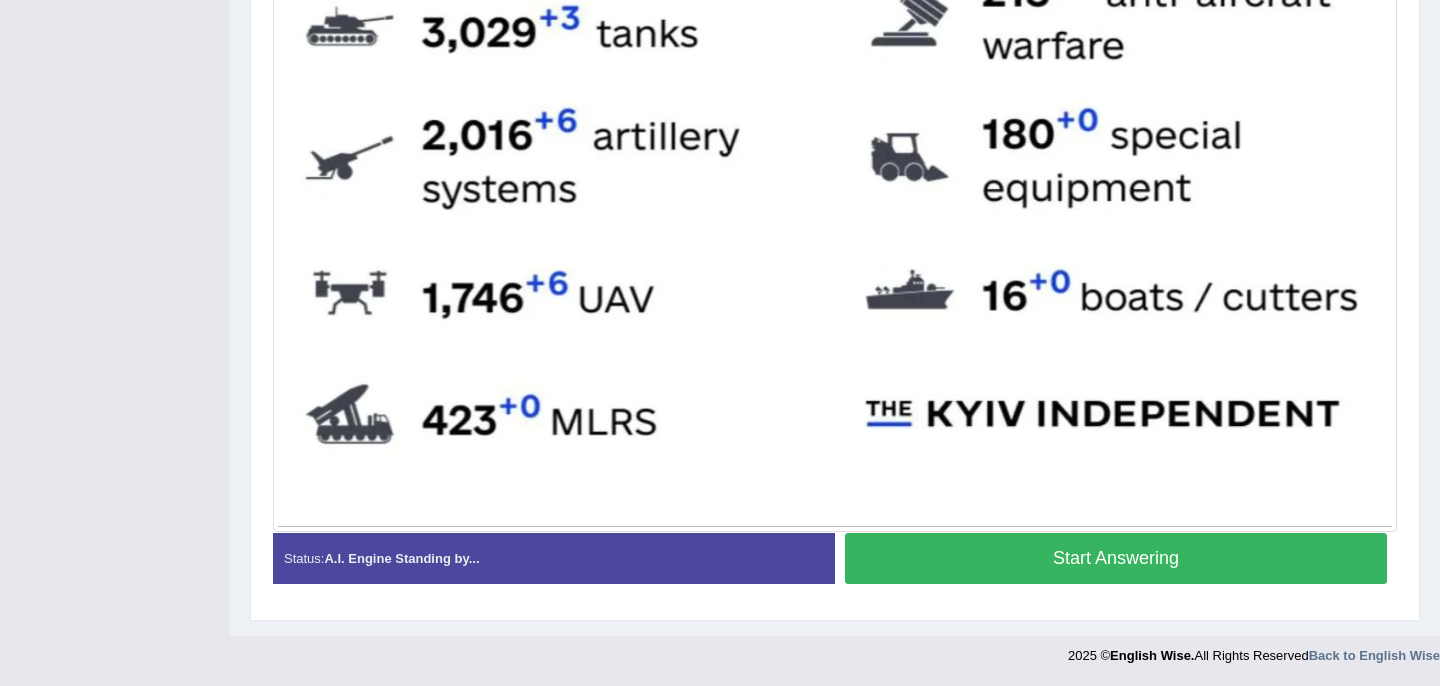 click at bounding box center (835, -33) 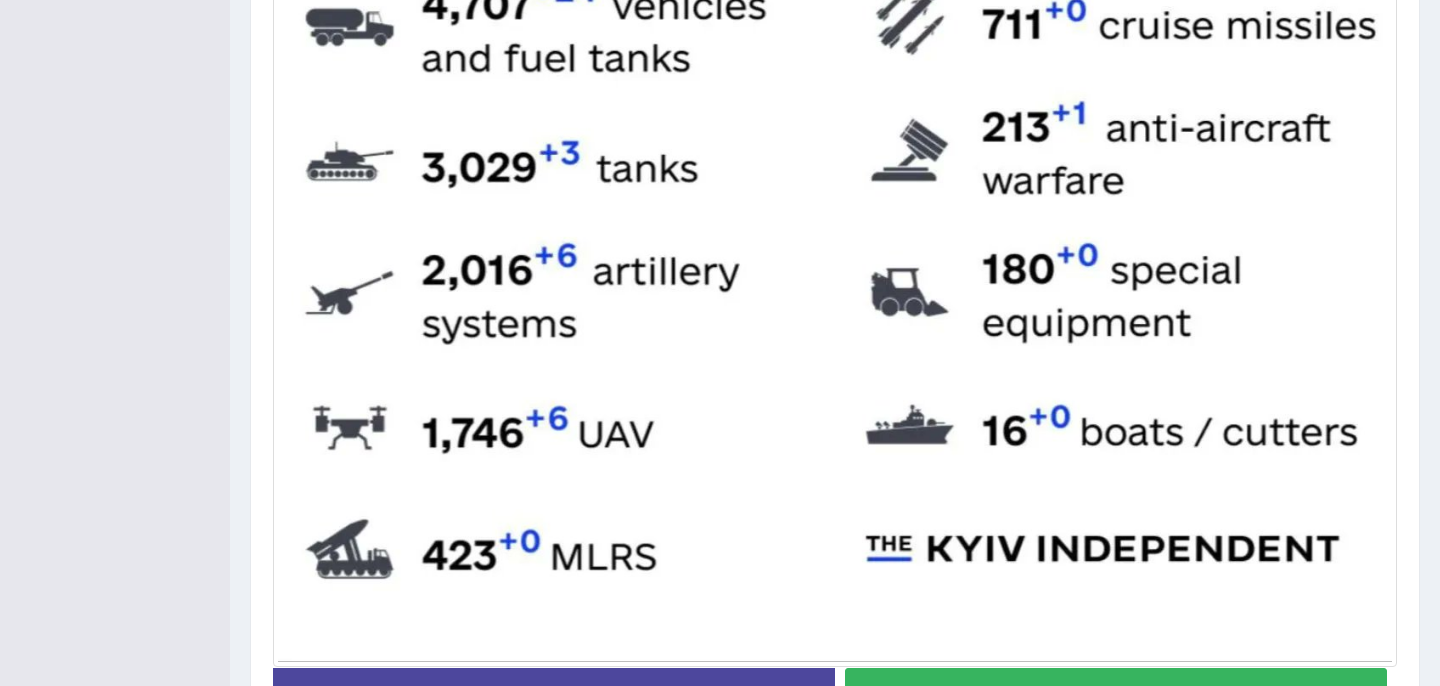 scroll, scrollTop: 1038, scrollLeft: 0, axis: vertical 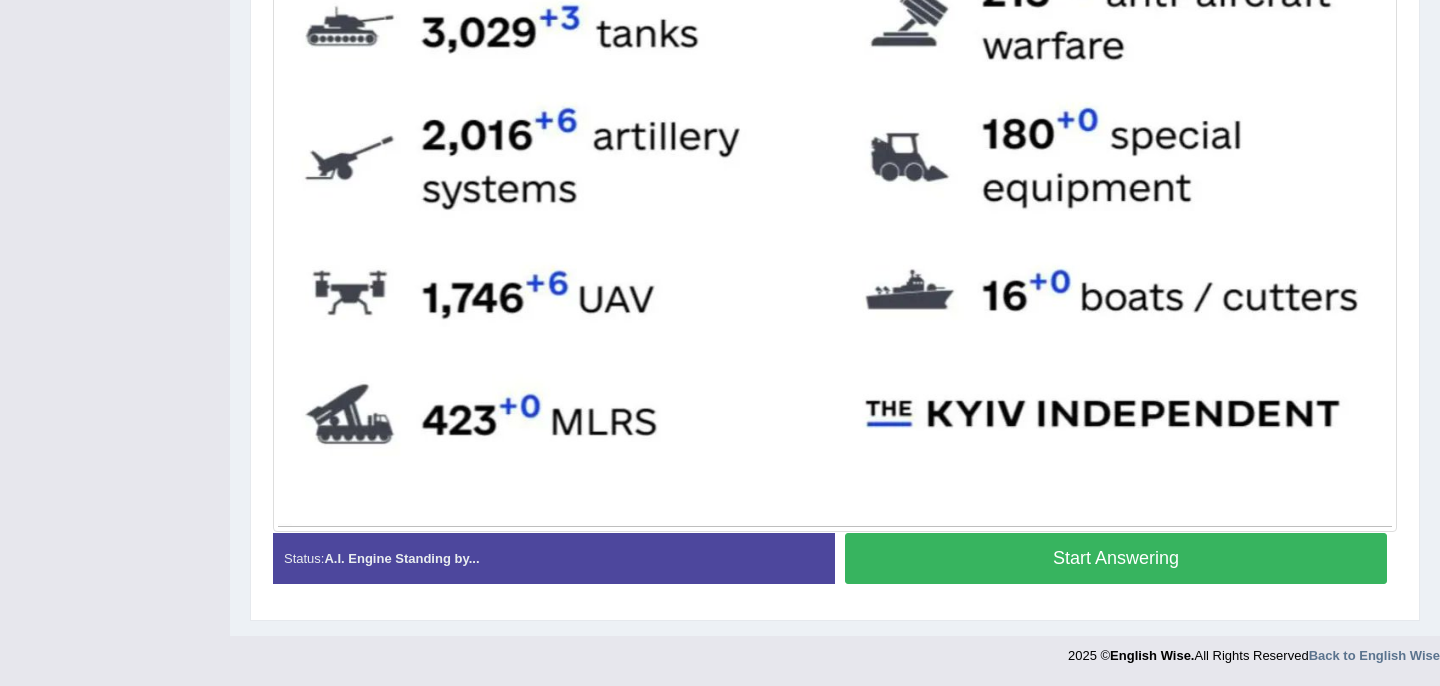click on "Start Answering" at bounding box center (1116, 558) 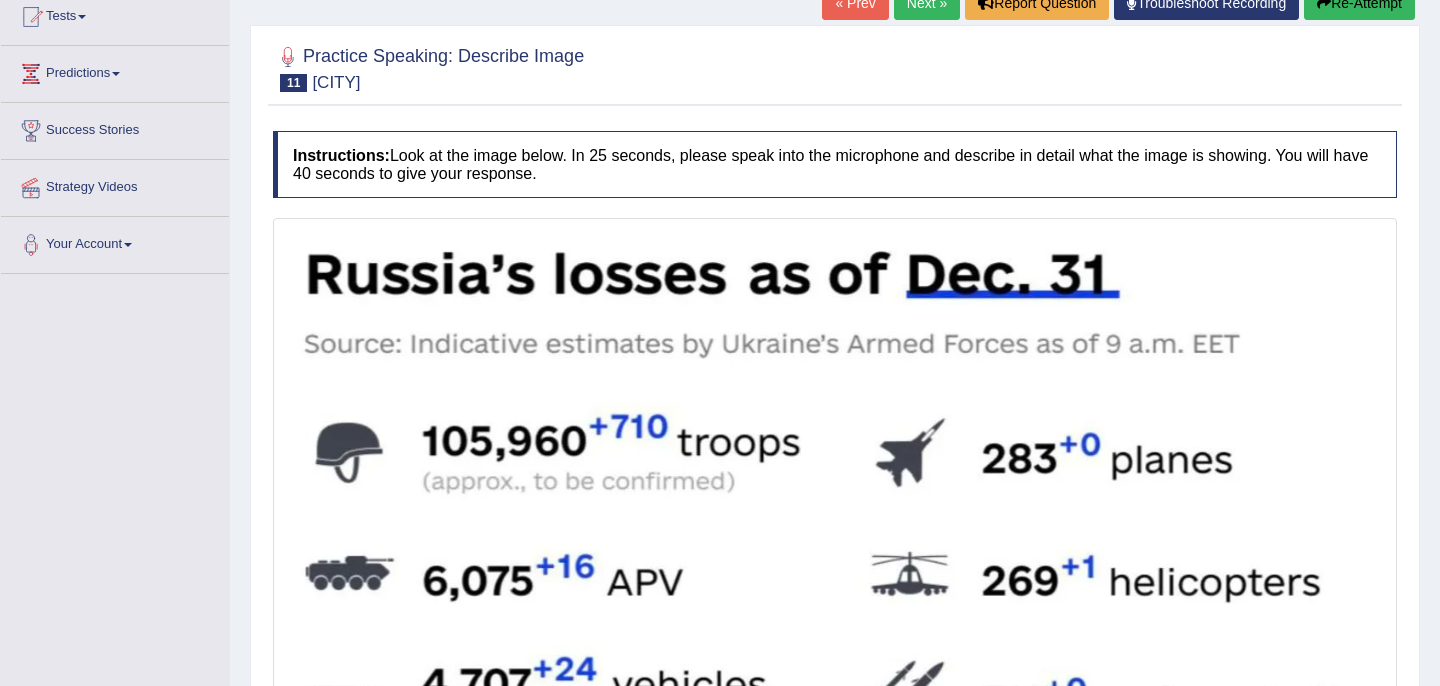 scroll, scrollTop: 246, scrollLeft: 0, axis: vertical 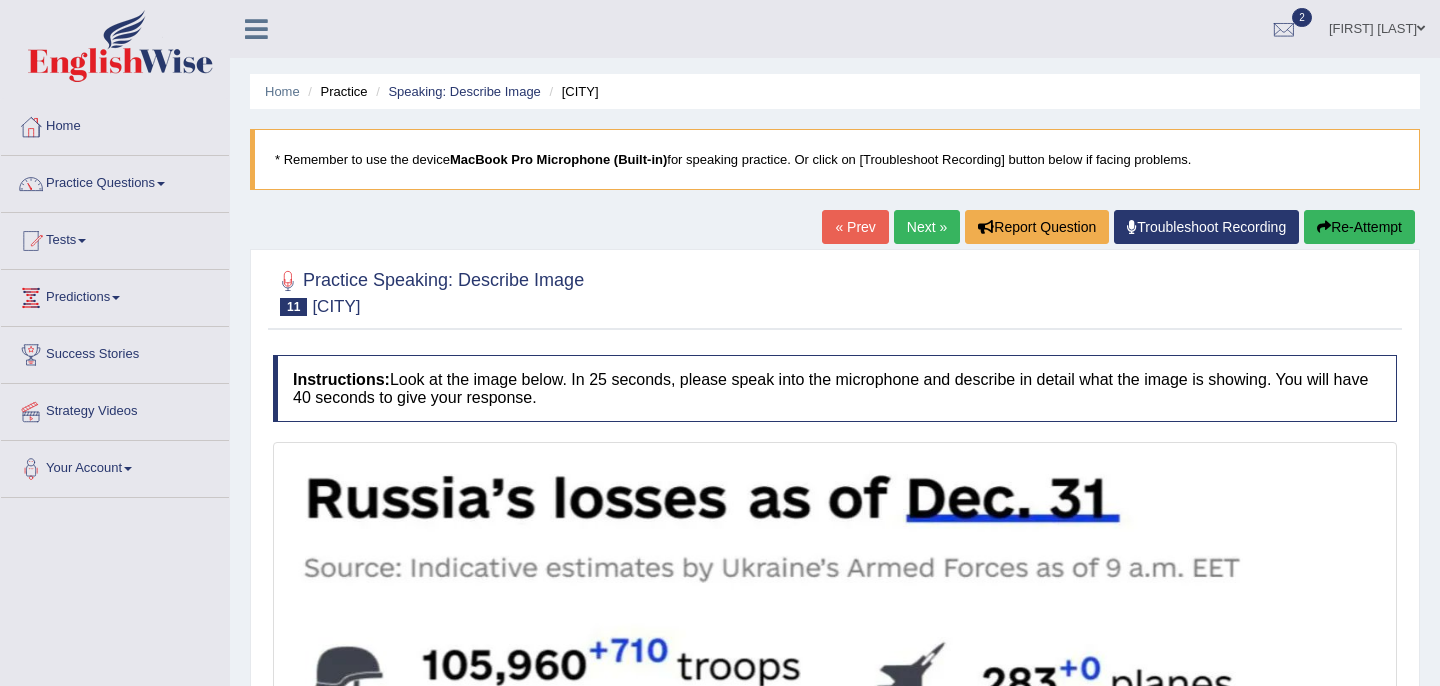 click on "Next »" at bounding box center [927, 227] 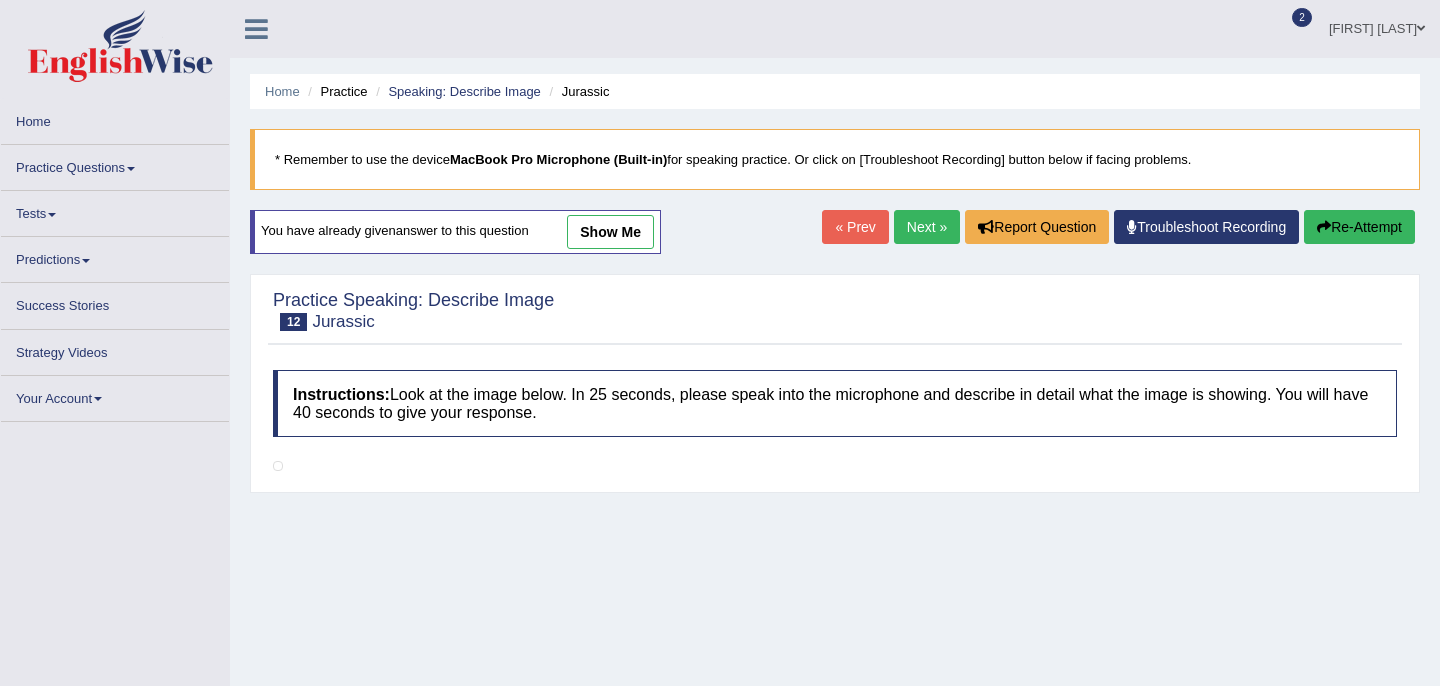 scroll, scrollTop: 0, scrollLeft: 0, axis: both 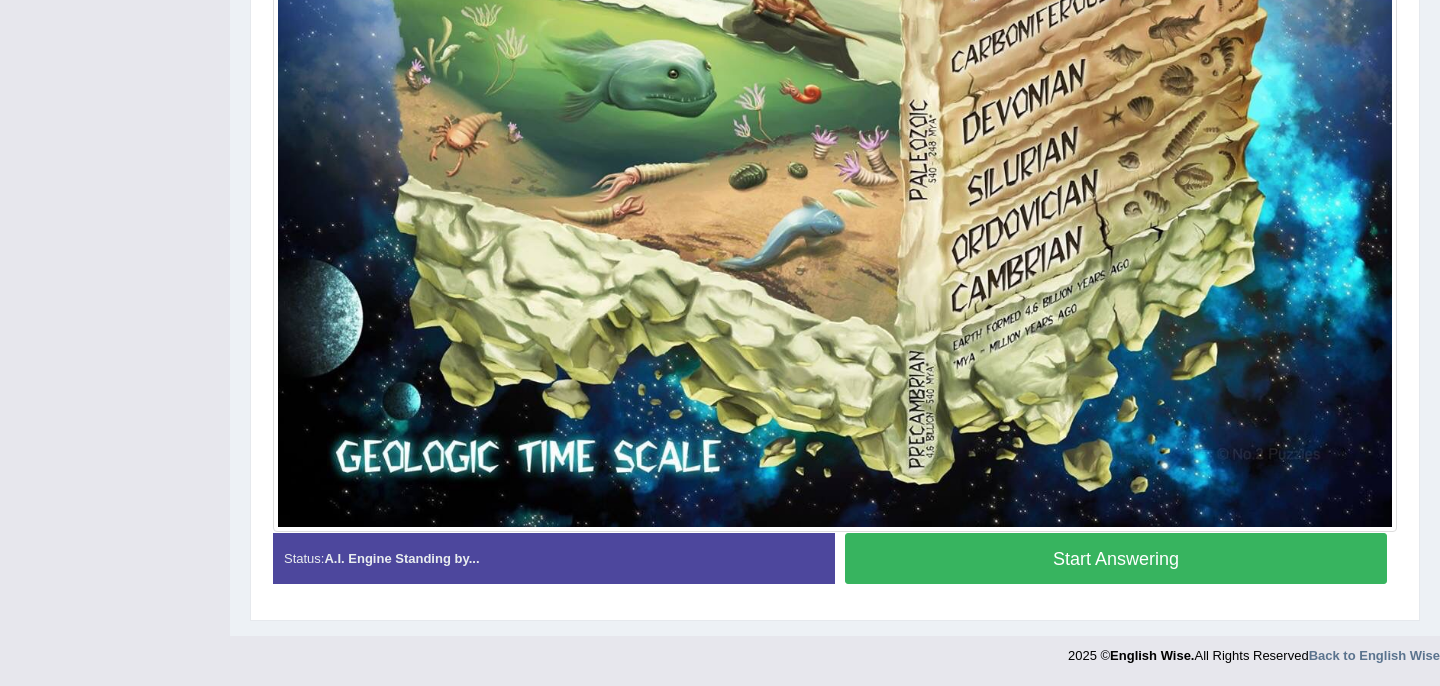 click on "Start Answering" at bounding box center (1116, 558) 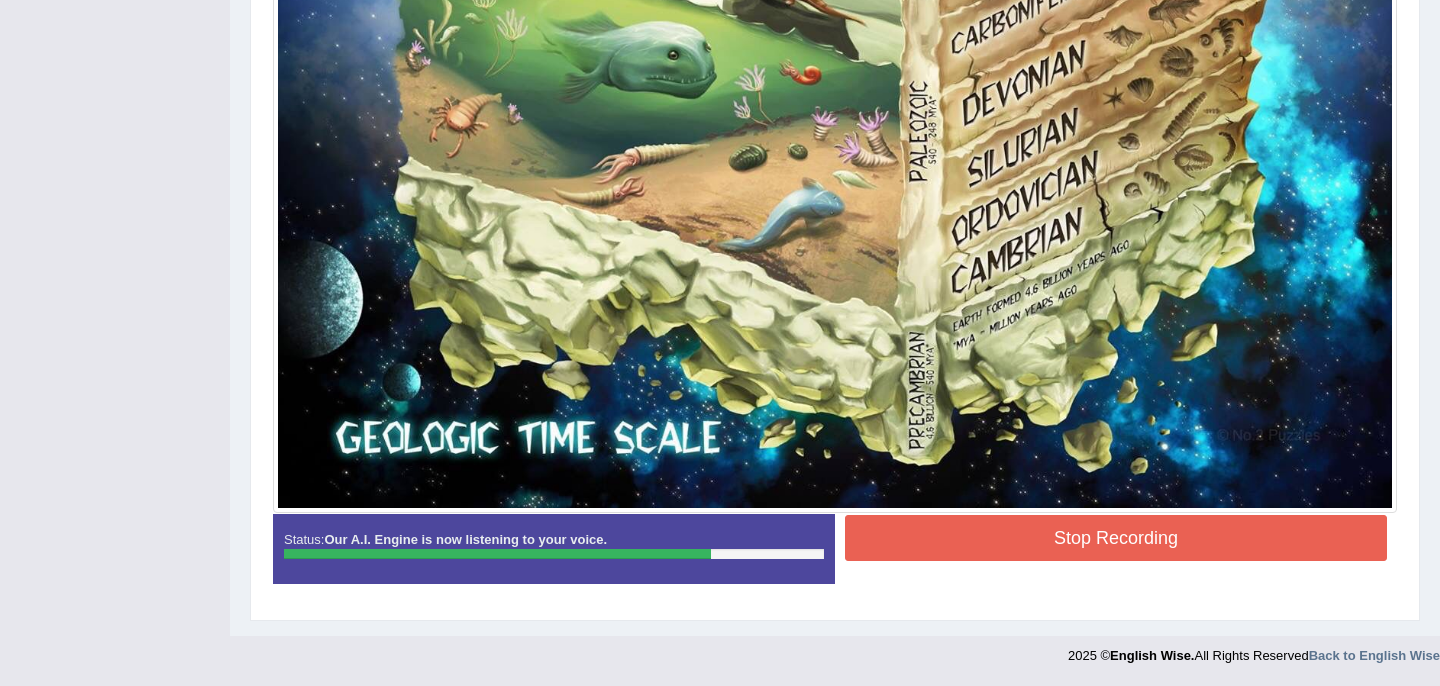 scroll, scrollTop: 1491, scrollLeft: 0, axis: vertical 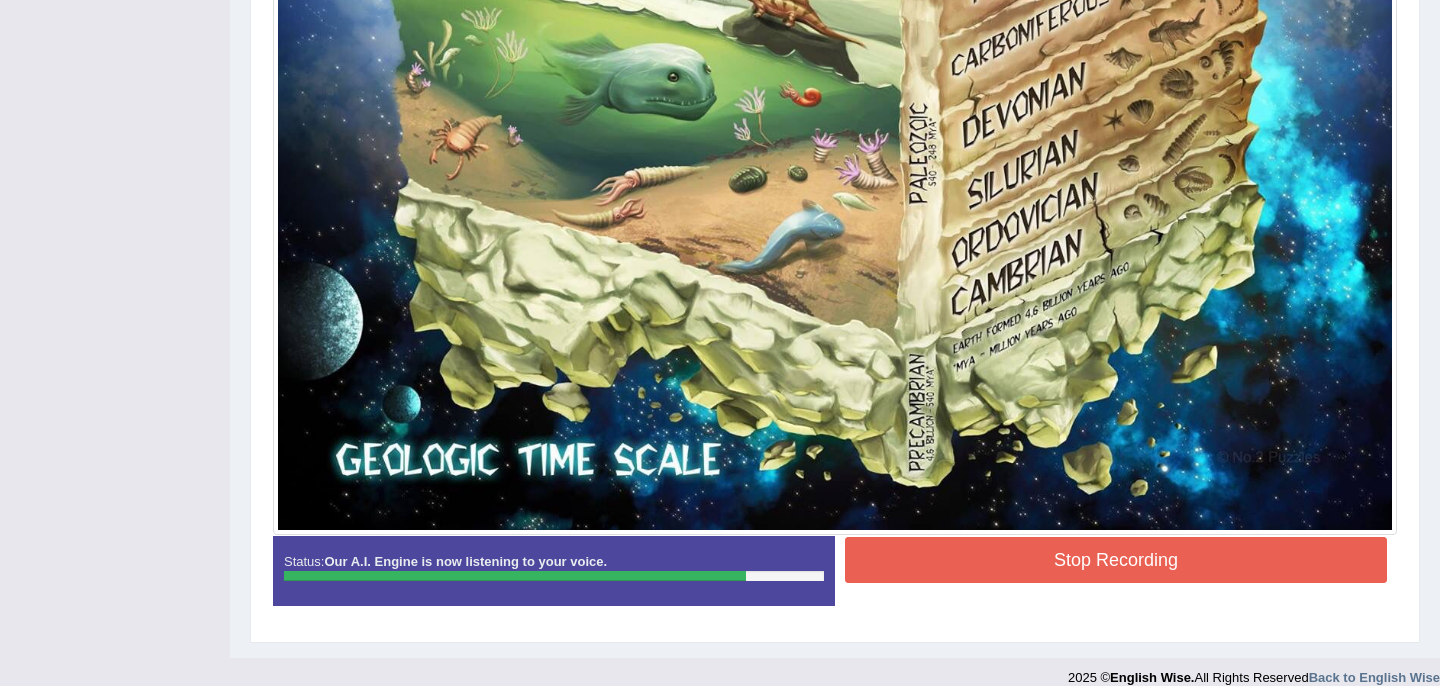 click on "Stop Recording" at bounding box center (1116, 560) 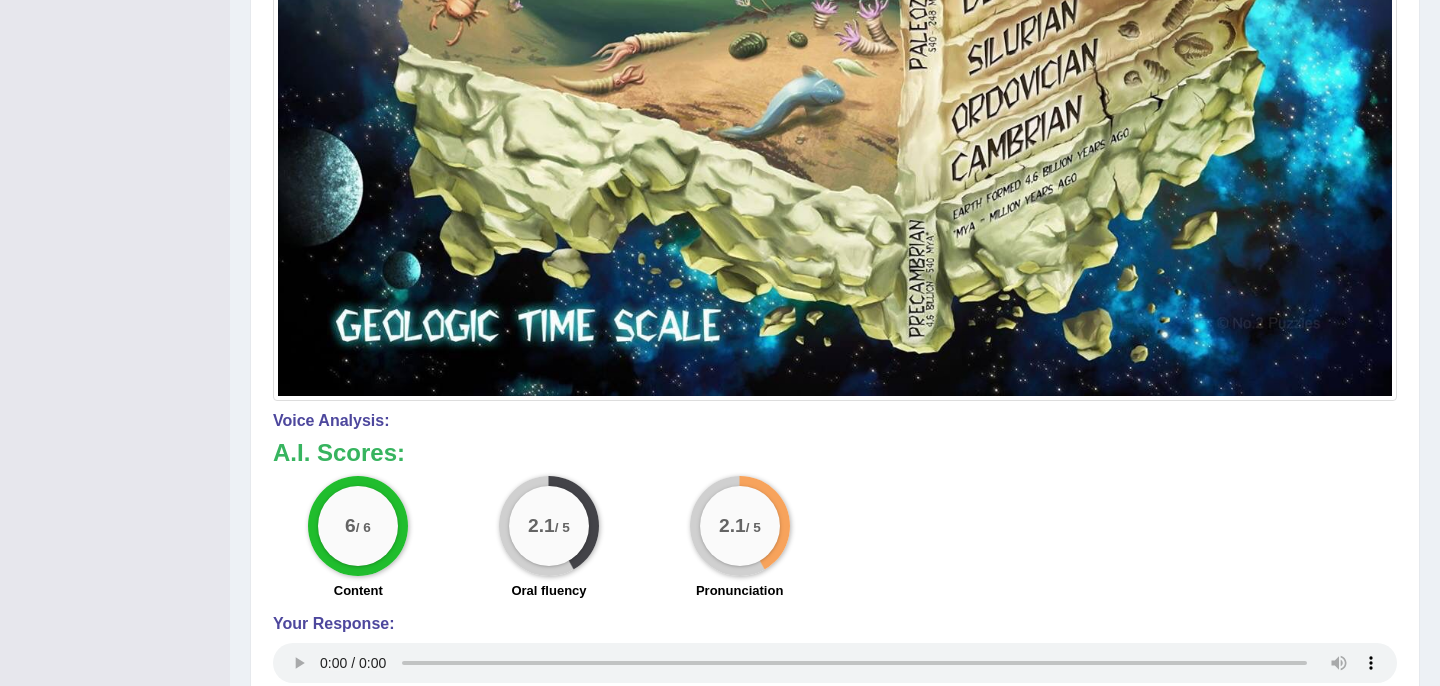 scroll, scrollTop: 1756, scrollLeft: 0, axis: vertical 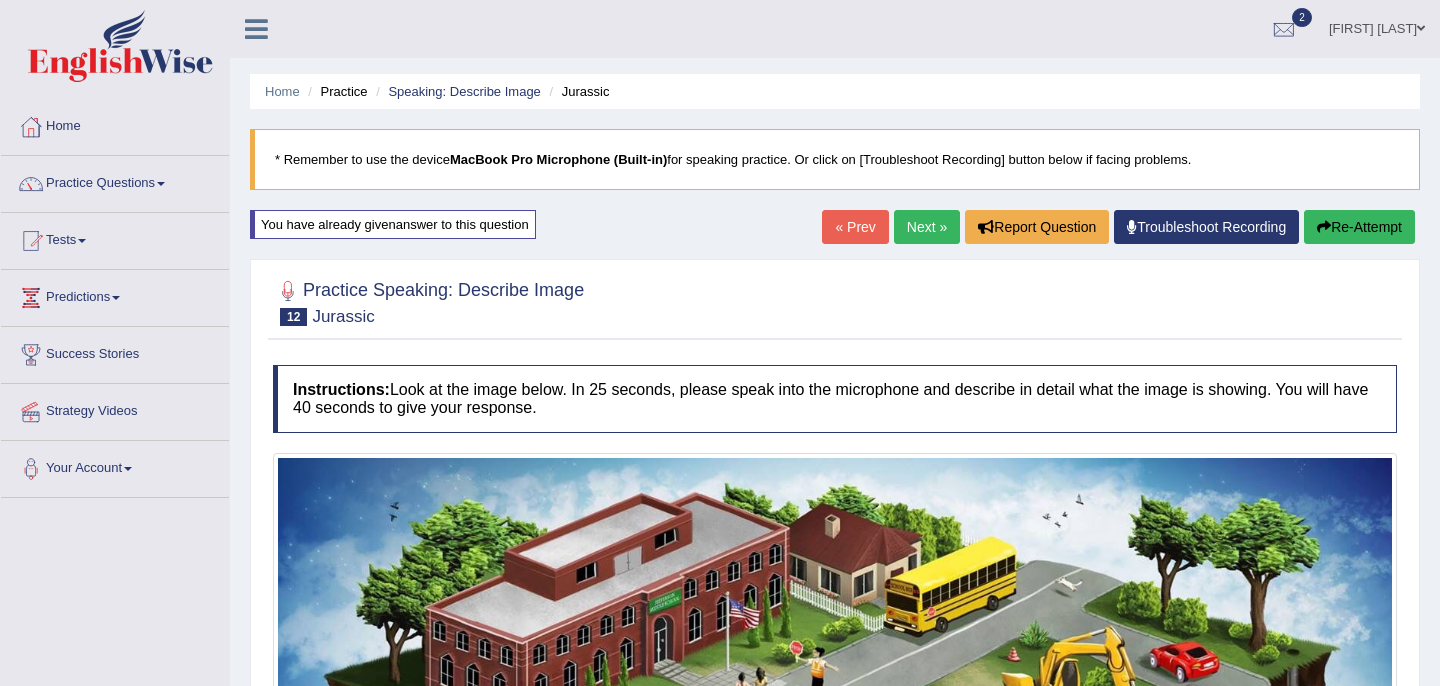 click on "Next »" at bounding box center [927, 227] 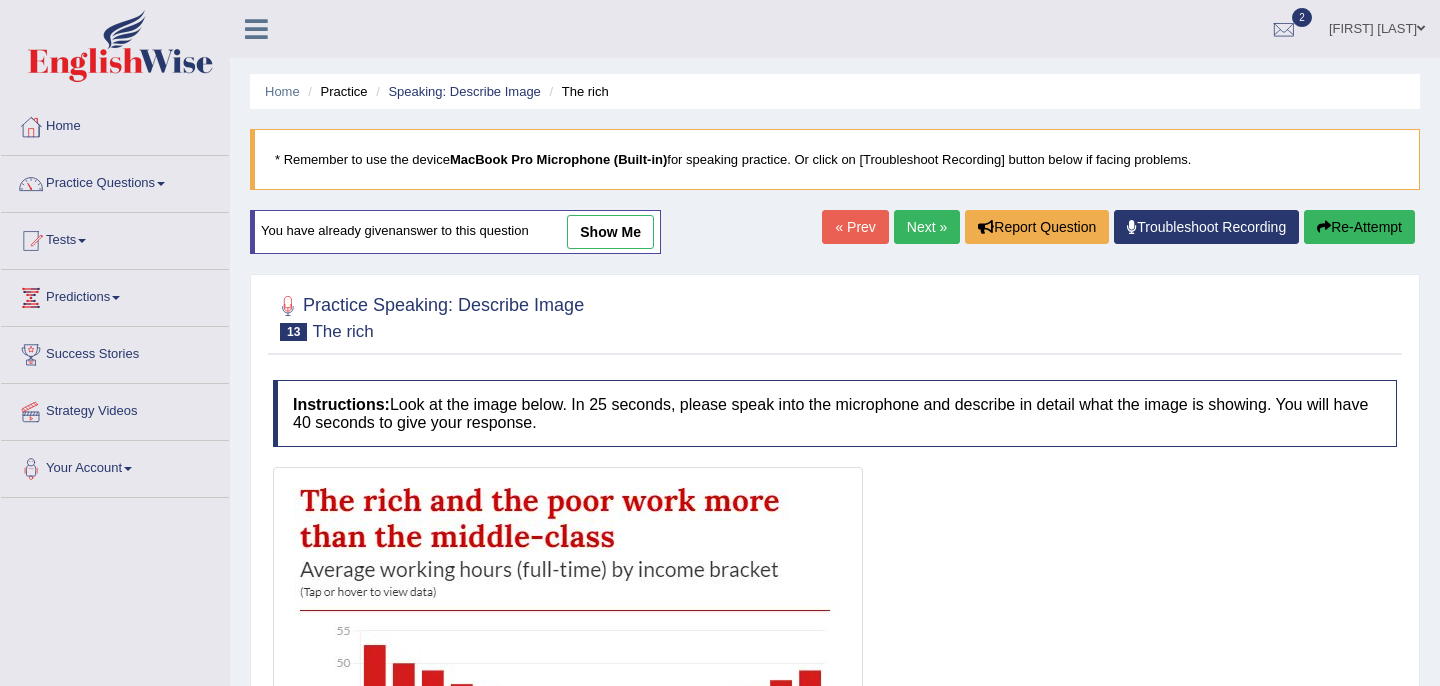 scroll, scrollTop: 0, scrollLeft: 0, axis: both 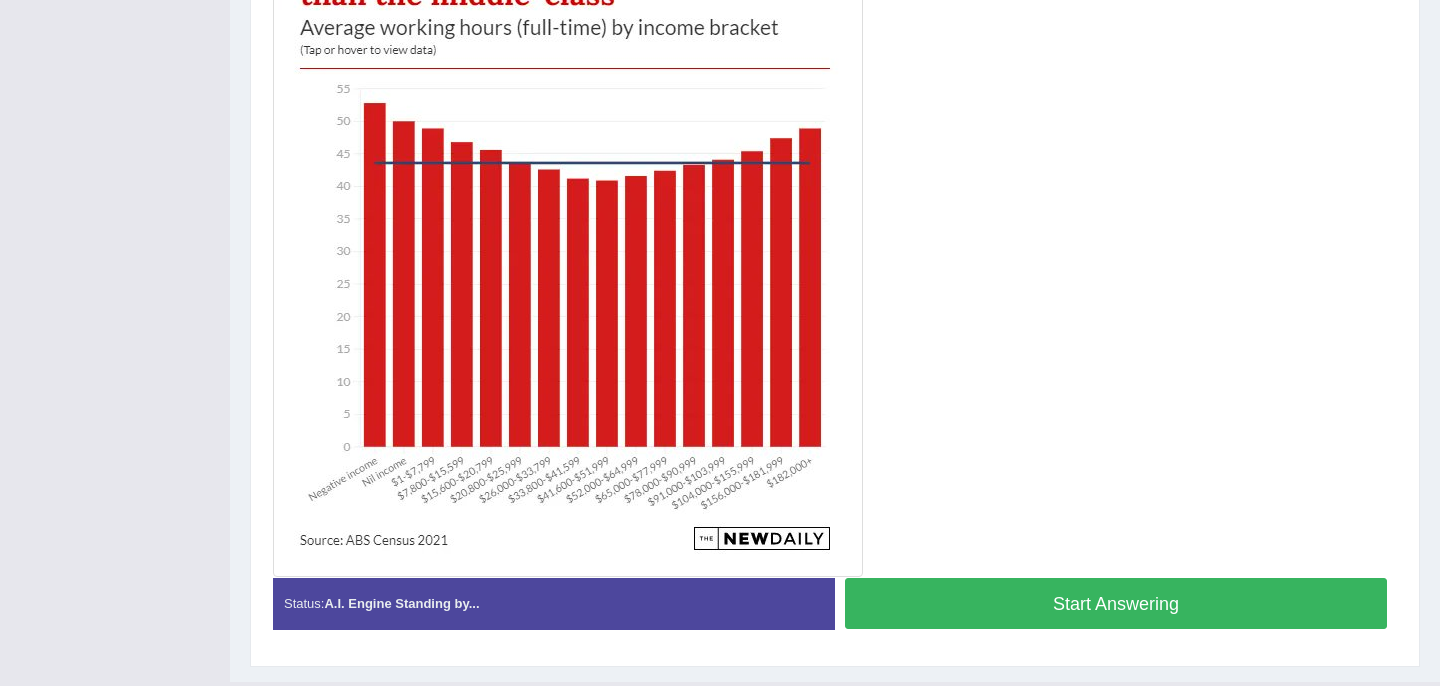 click on "Start Answering" at bounding box center (1116, 603) 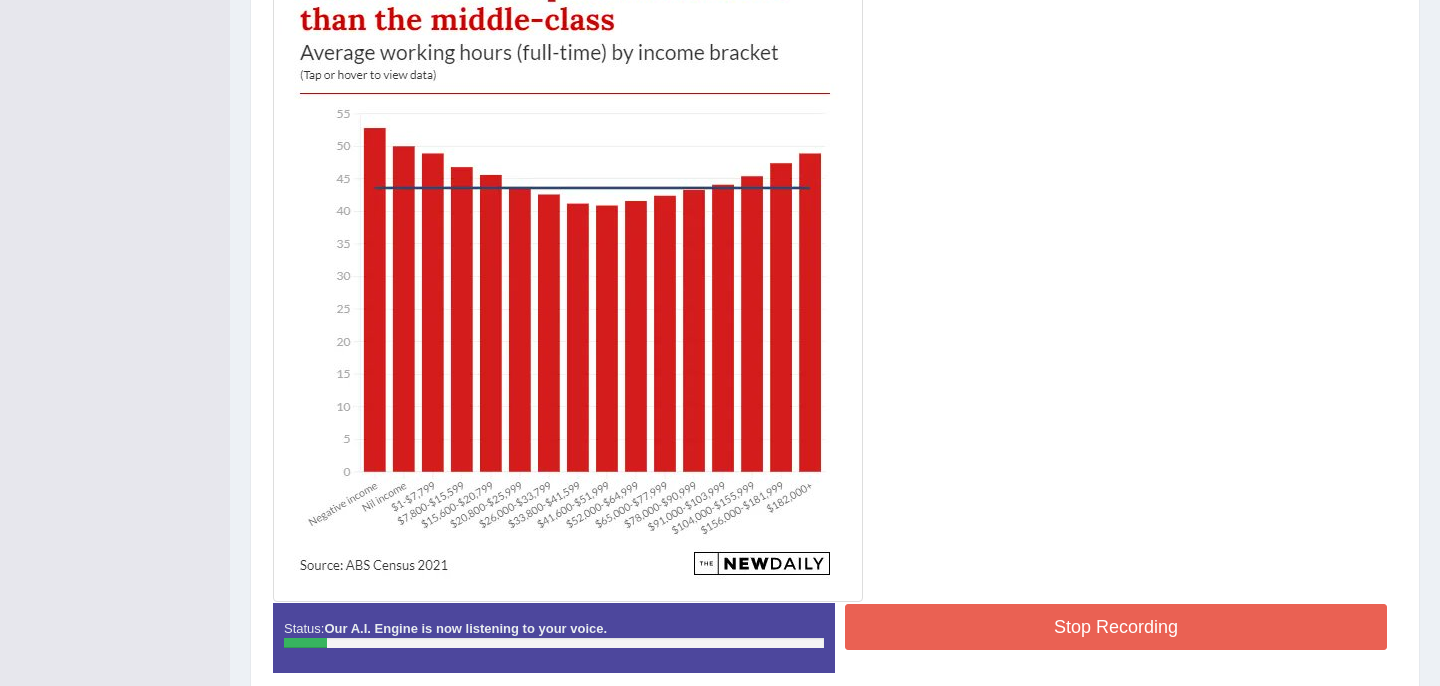 scroll, scrollTop: 502, scrollLeft: 0, axis: vertical 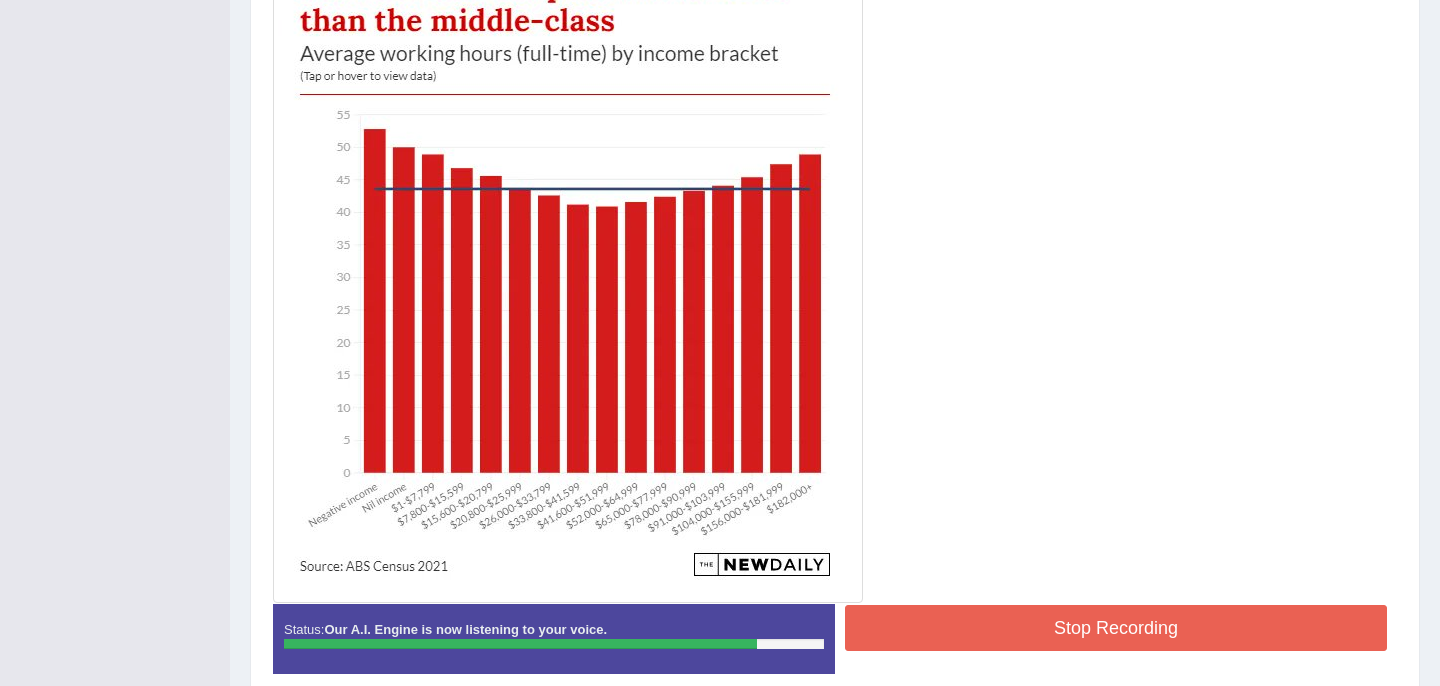 click on "Stop Recording" at bounding box center [1116, 628] 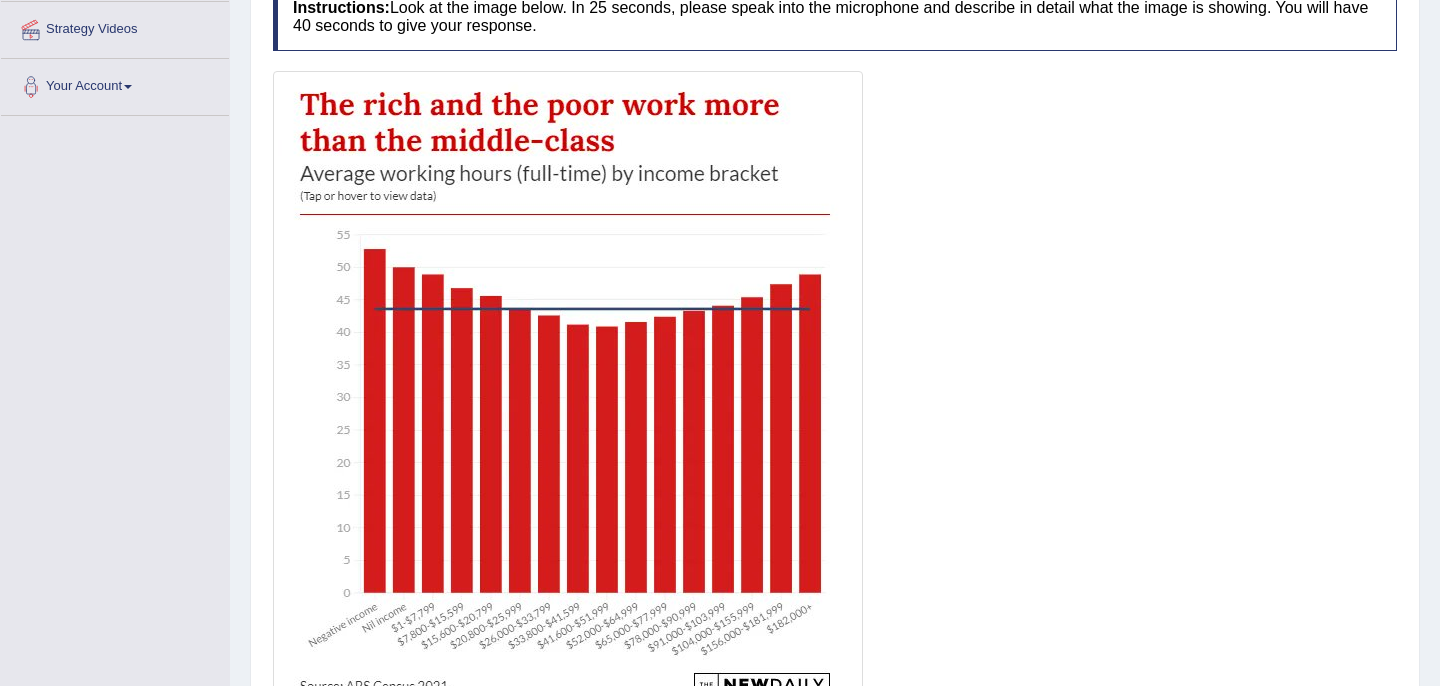 scroll, scrollTop: 0, scrollLeft: 0, axis: both 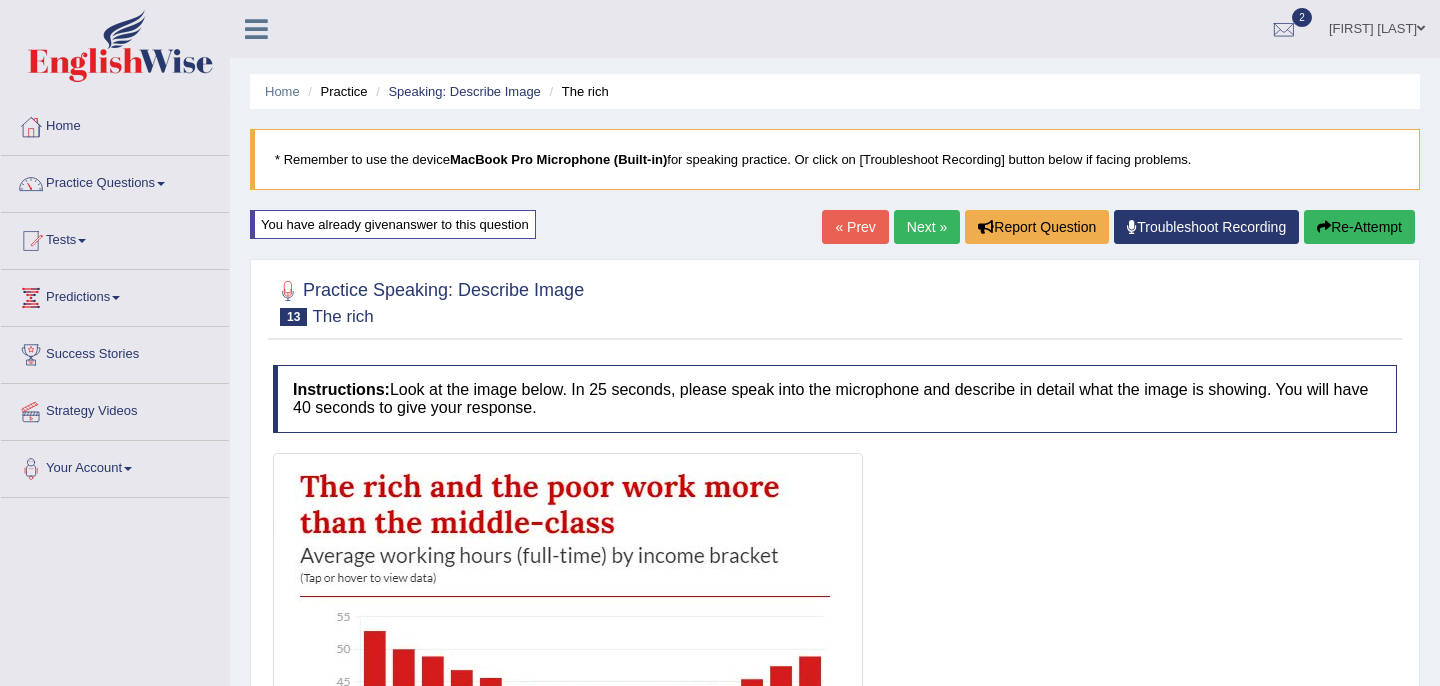 click on "Re-Attempt" at bounding box center [1359, 227] 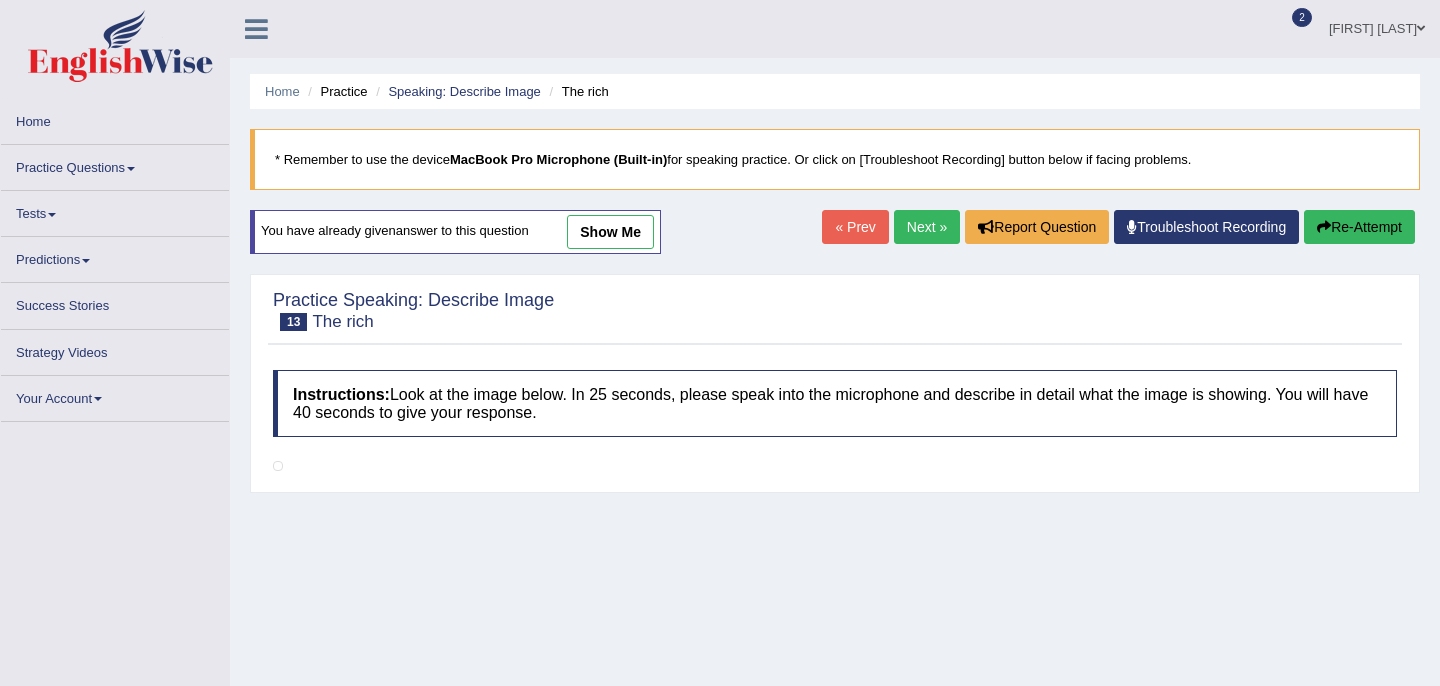 scroll, scrollTop: 0, scrollLeft: 0, axis: both 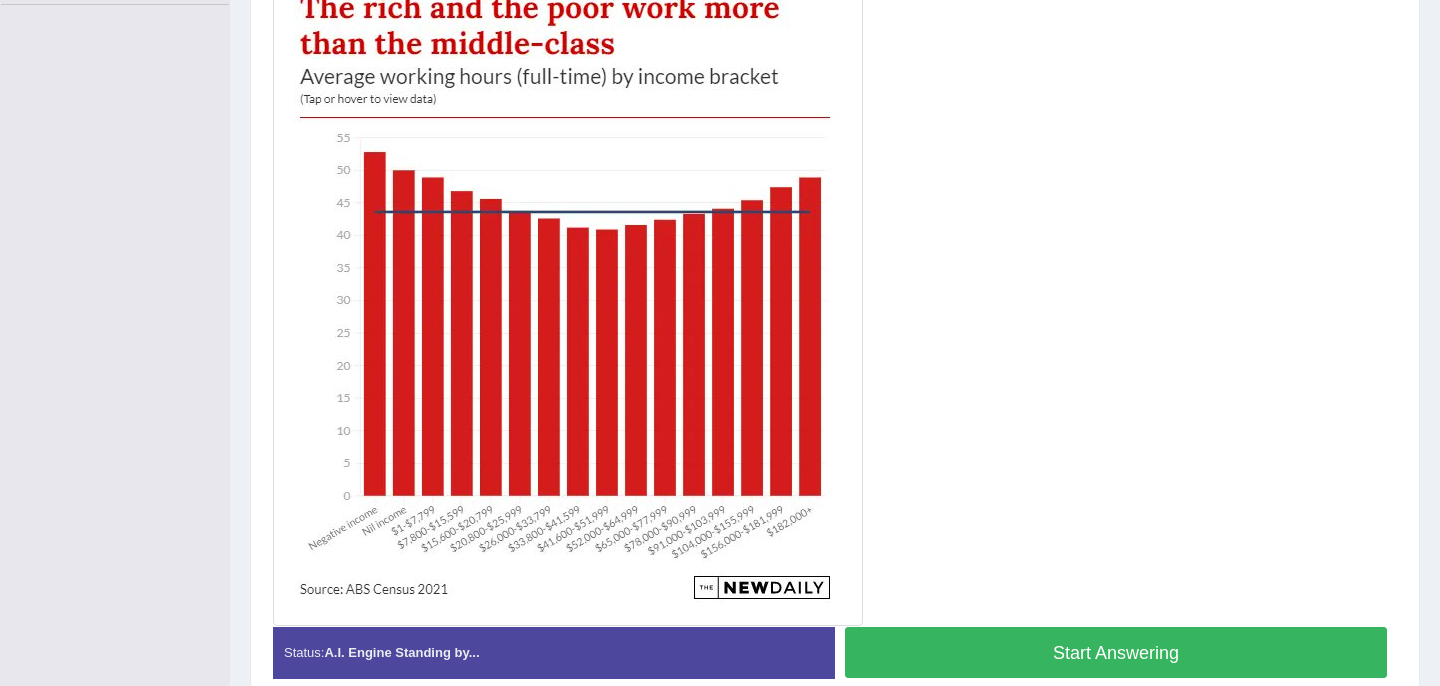 click on "Start Answering" at bounding box center [1116, 652] 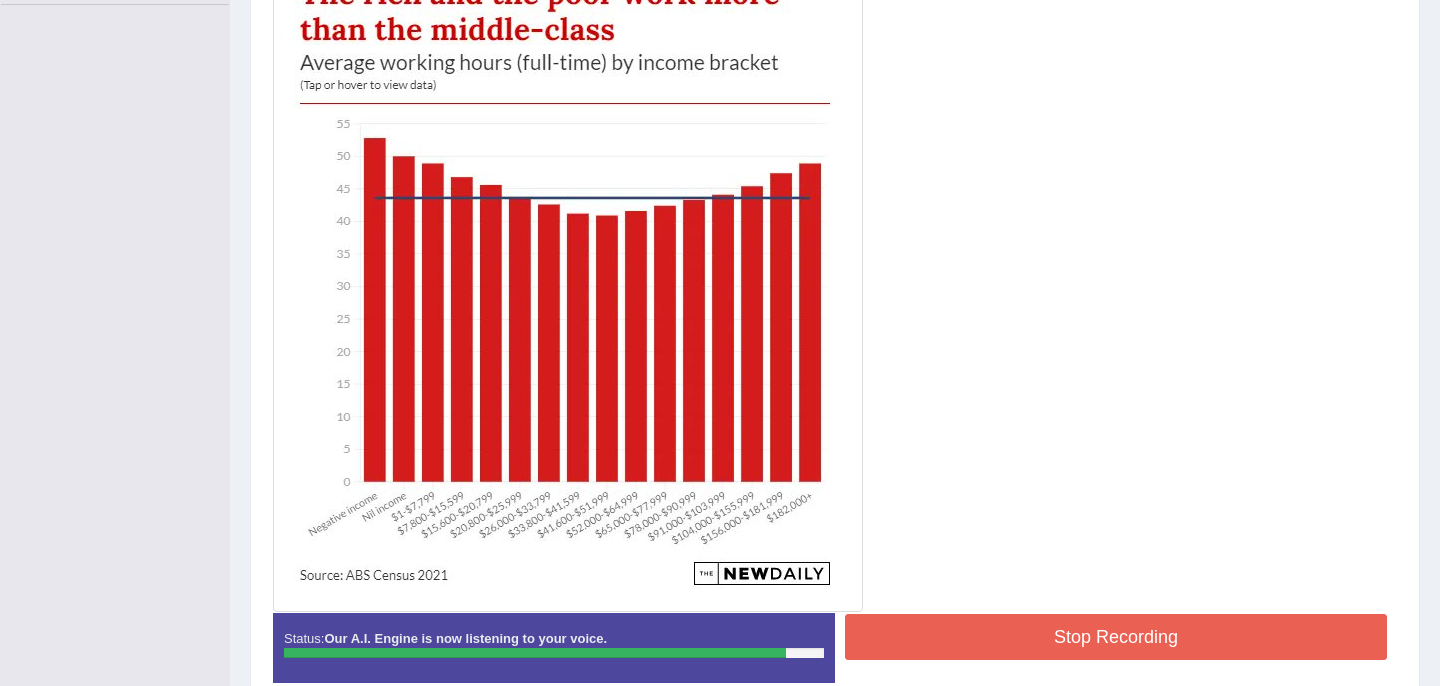 click on "Stop Recording" at bounding box center [1116, 637] 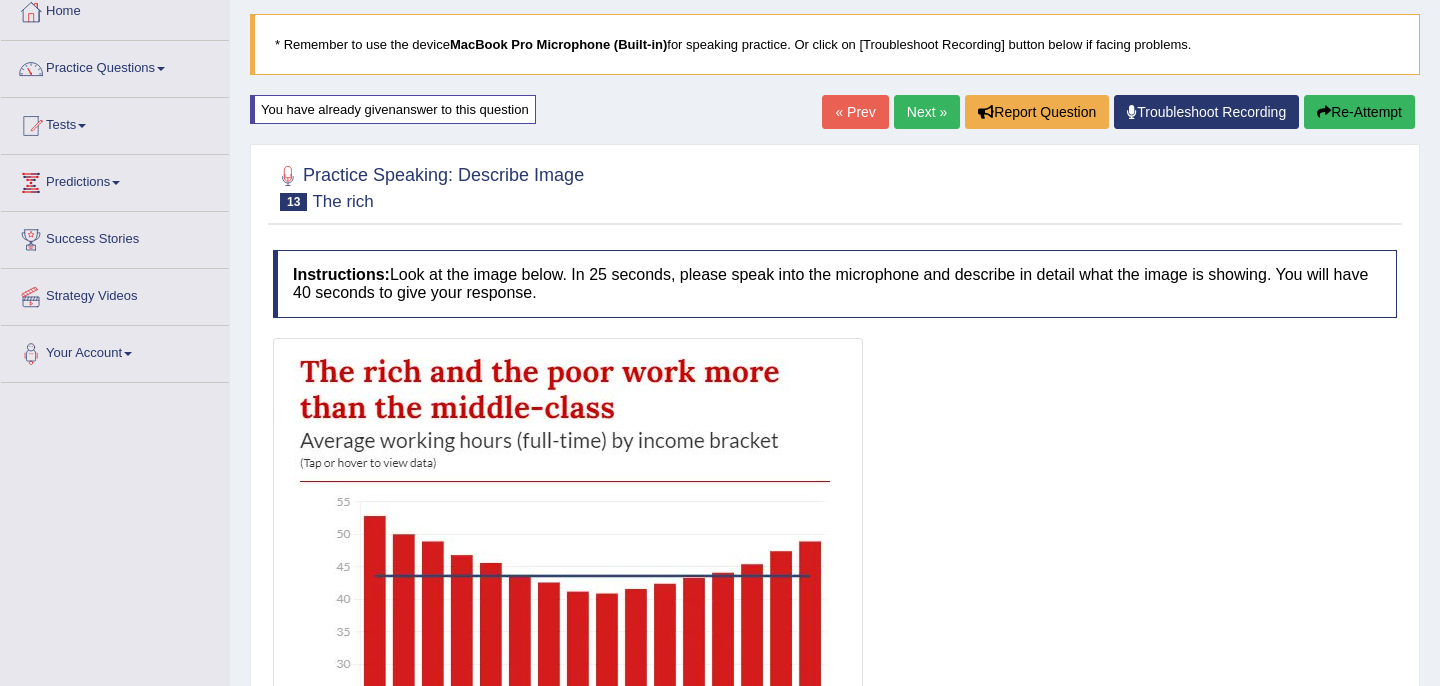 scroll, scrollTop: 79, scrollLeft: 0, axis: vertical 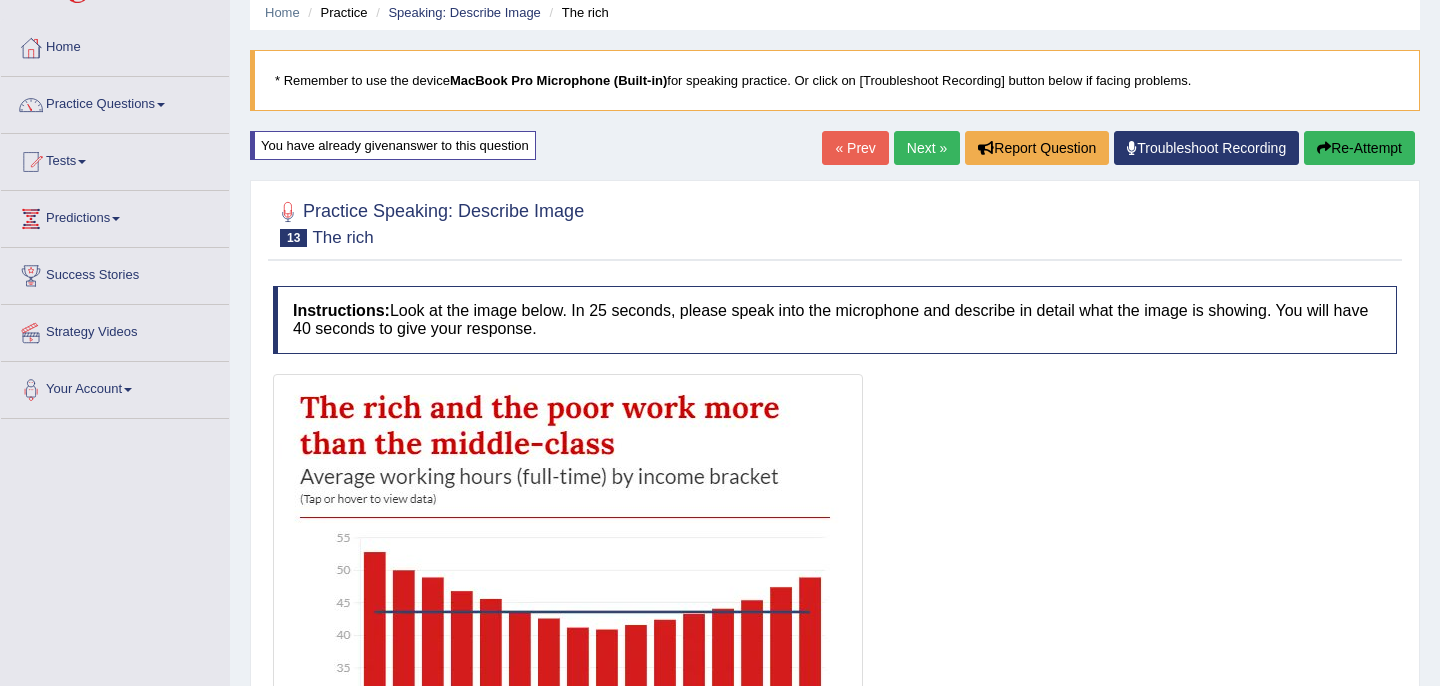 click on "Next »" at bounding box center [927, 148] 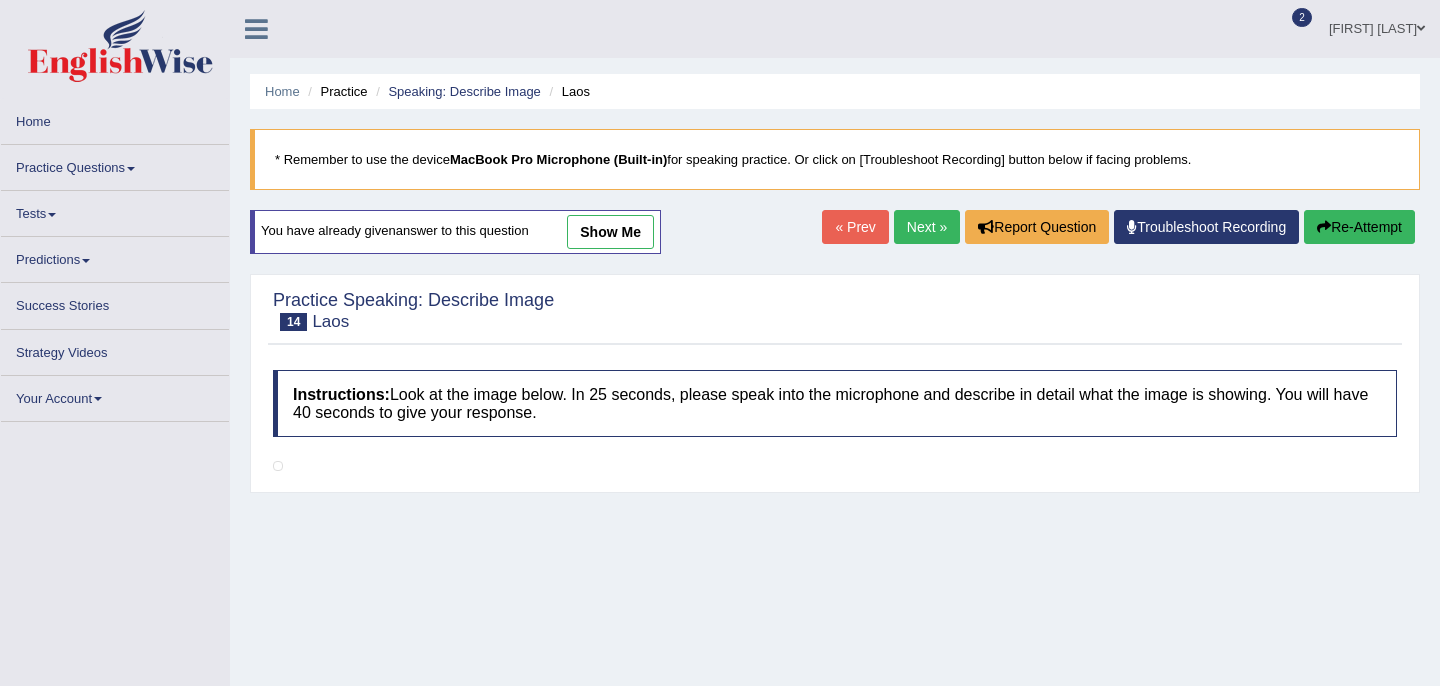 scroll, scrollTop: 0, scrollLeft: 0, axis: both 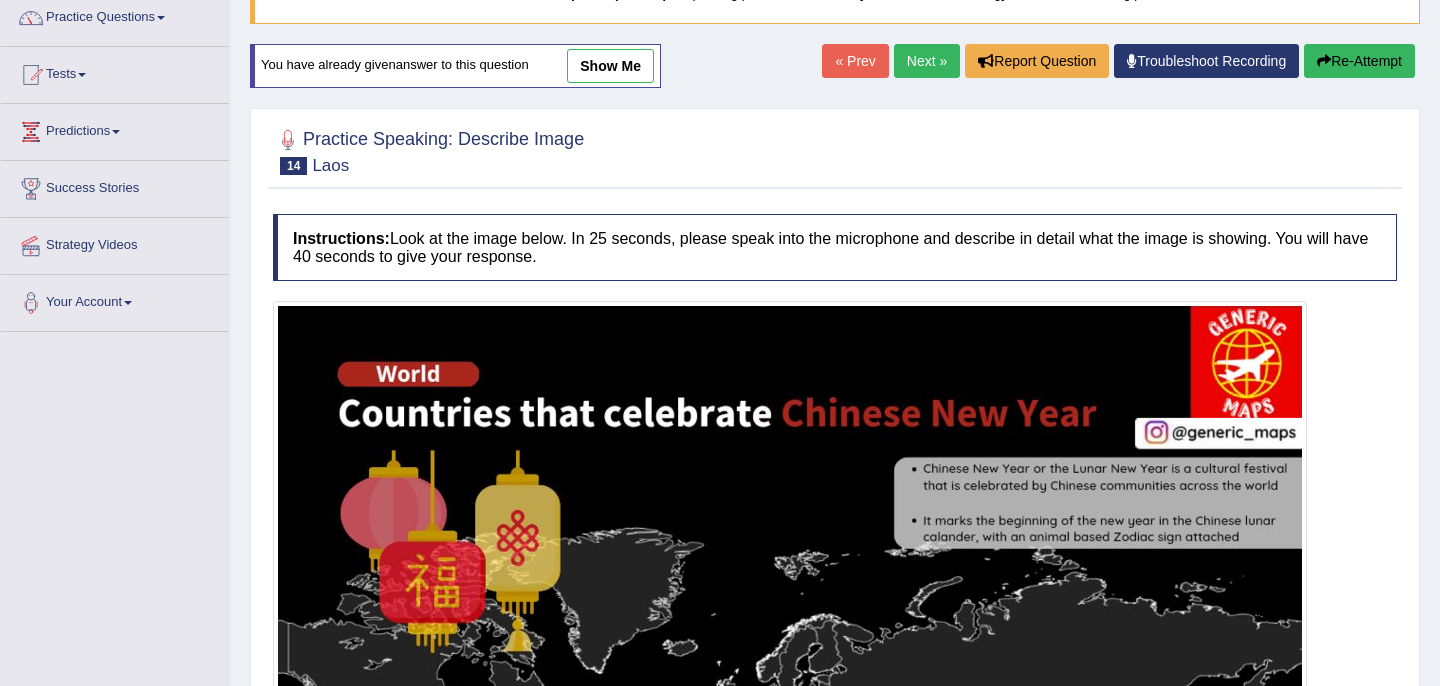 click on "show me" at bounding box center [610, 66] 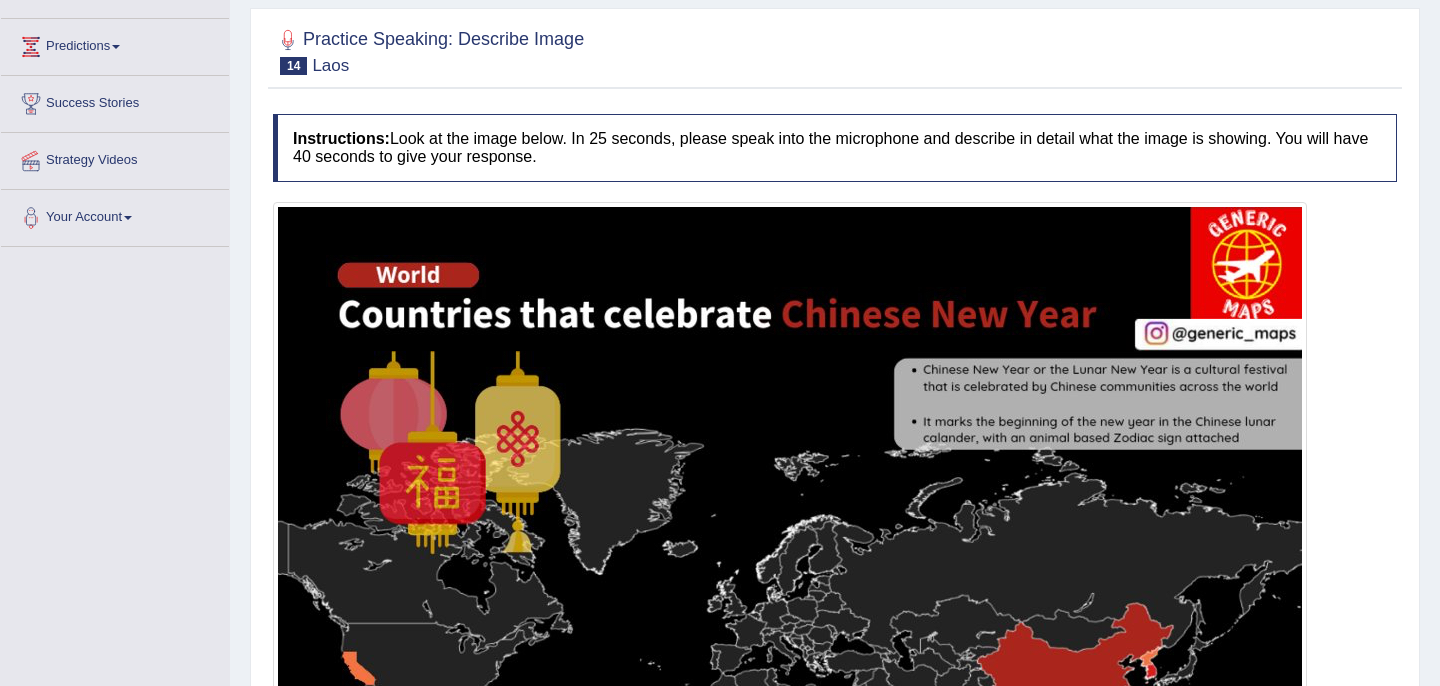 scroll, scrollTop: 0, scrollLeft: 0, axis: both 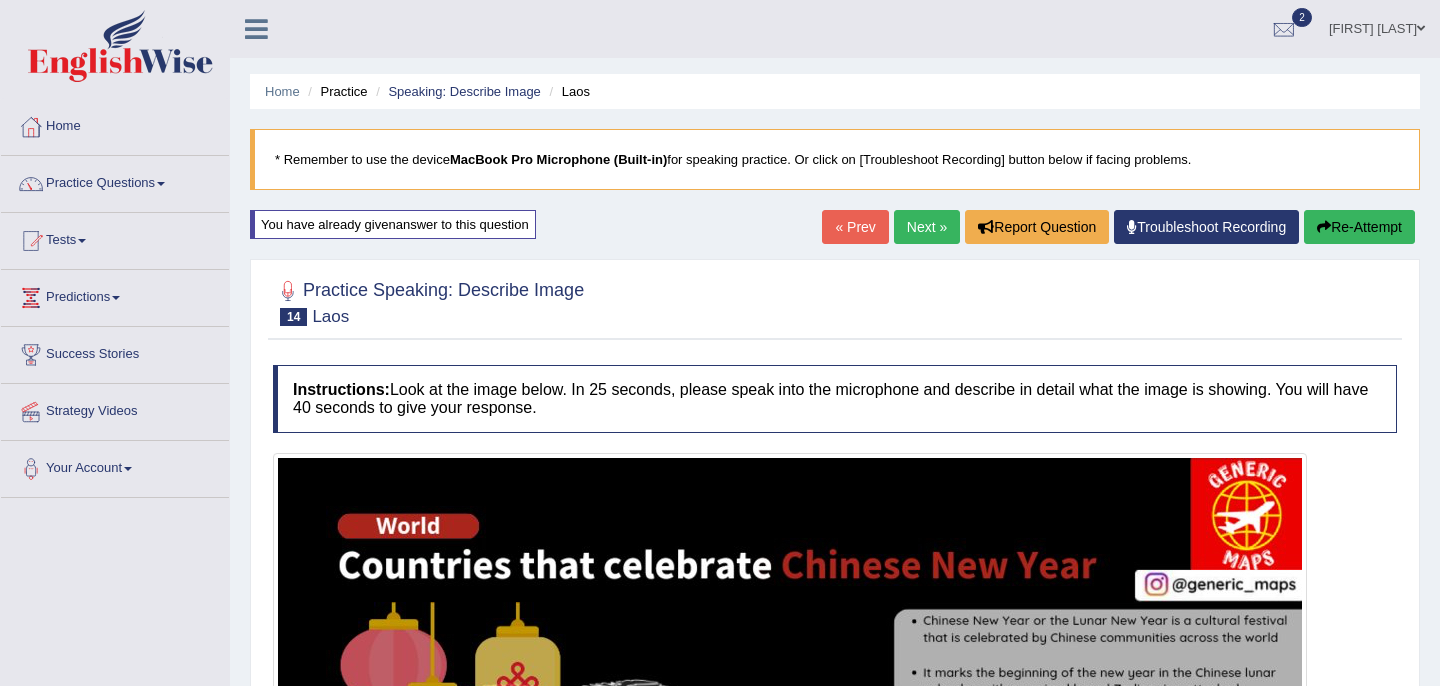 click on "Re-Attempt" at bounding box center (1359, 227) 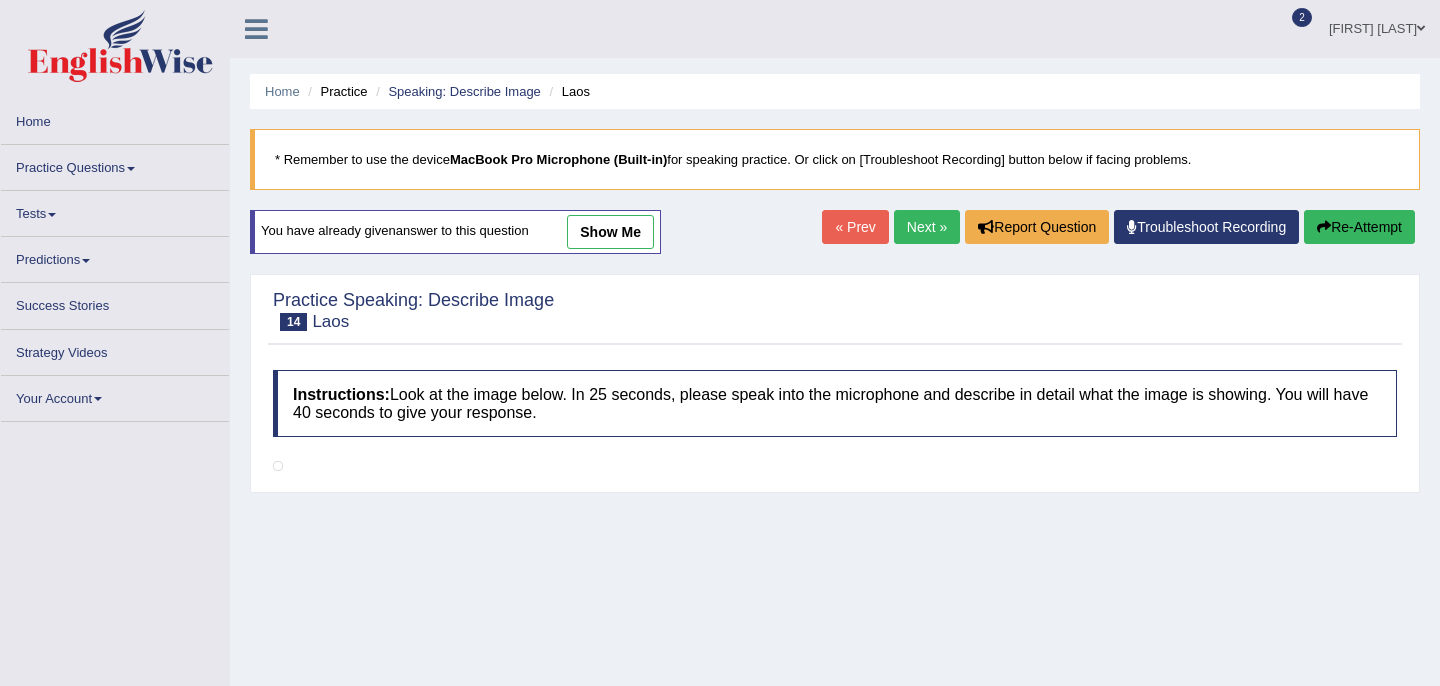 scroll, scrollTop: 0, scrollLeft: 0, axis: both 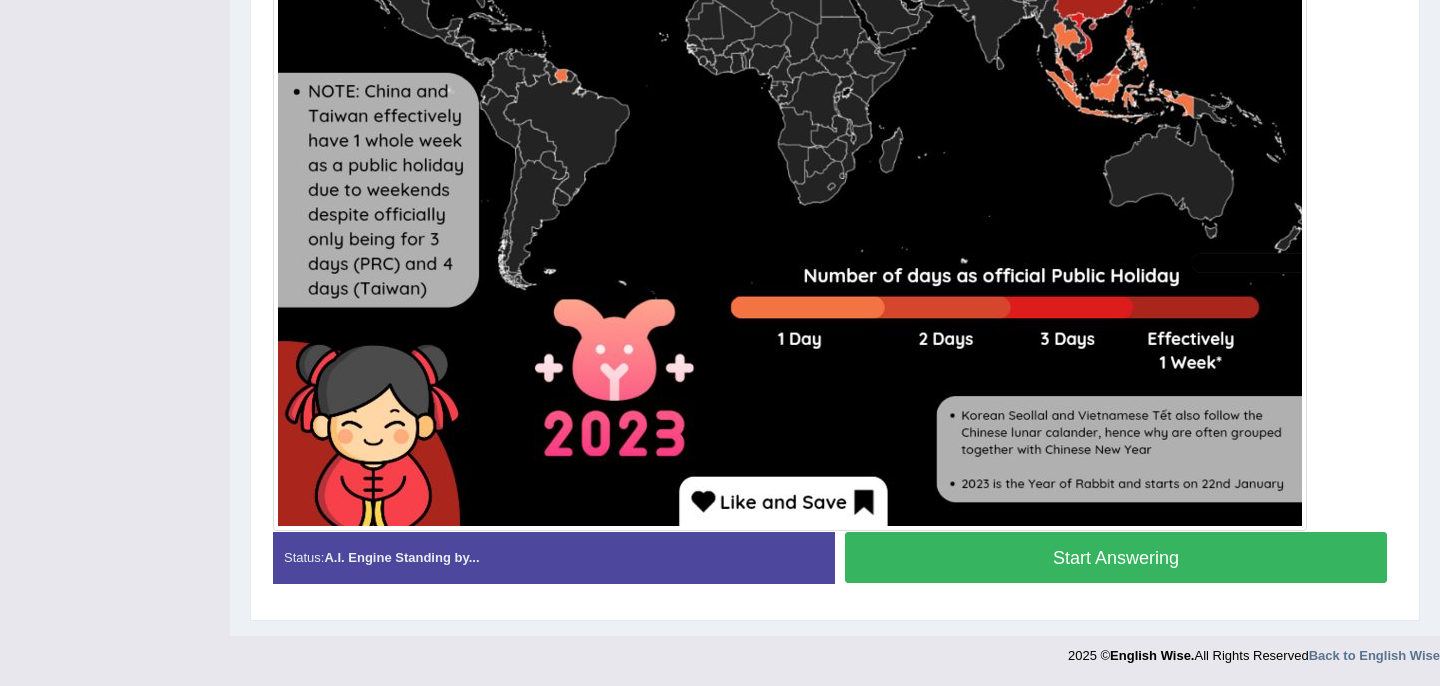 click on "Start Answering" at bounding box center [1116, 557] 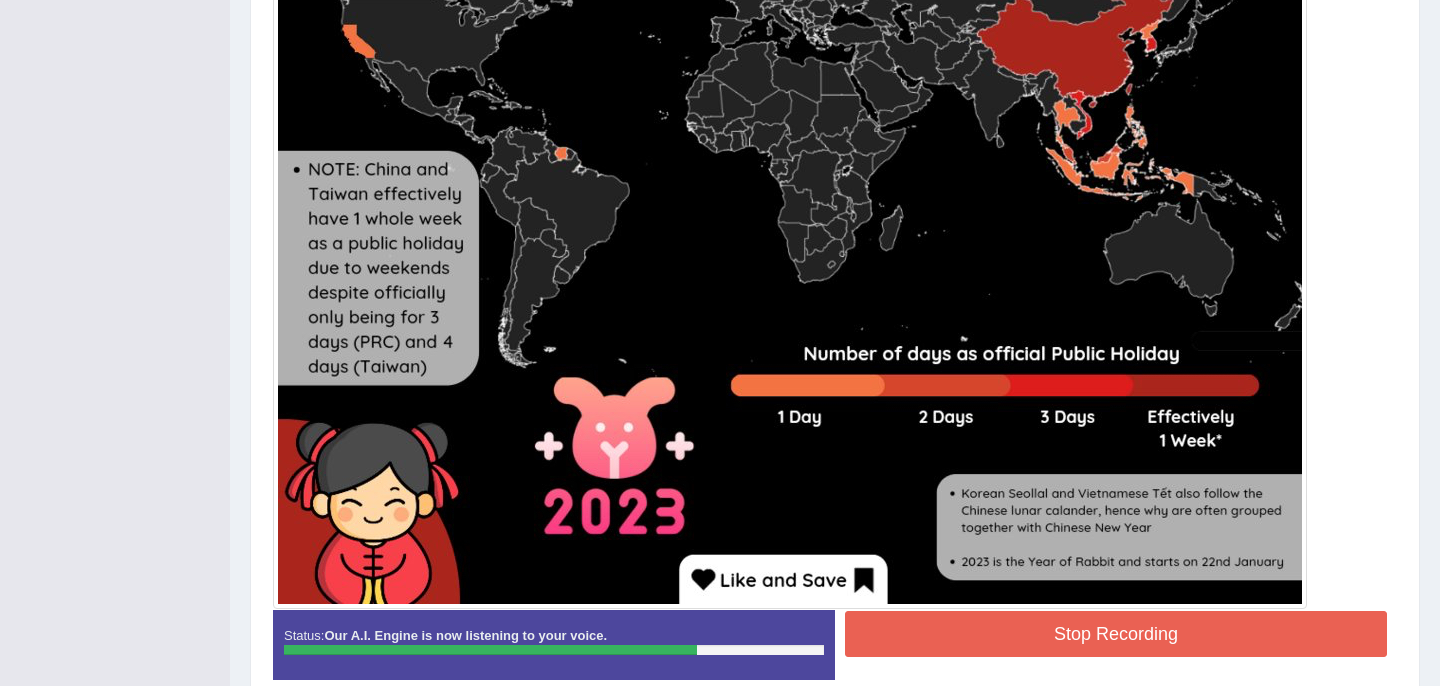 scroll, scrollTop: 919, scrollLeft: 0, axis: vertical 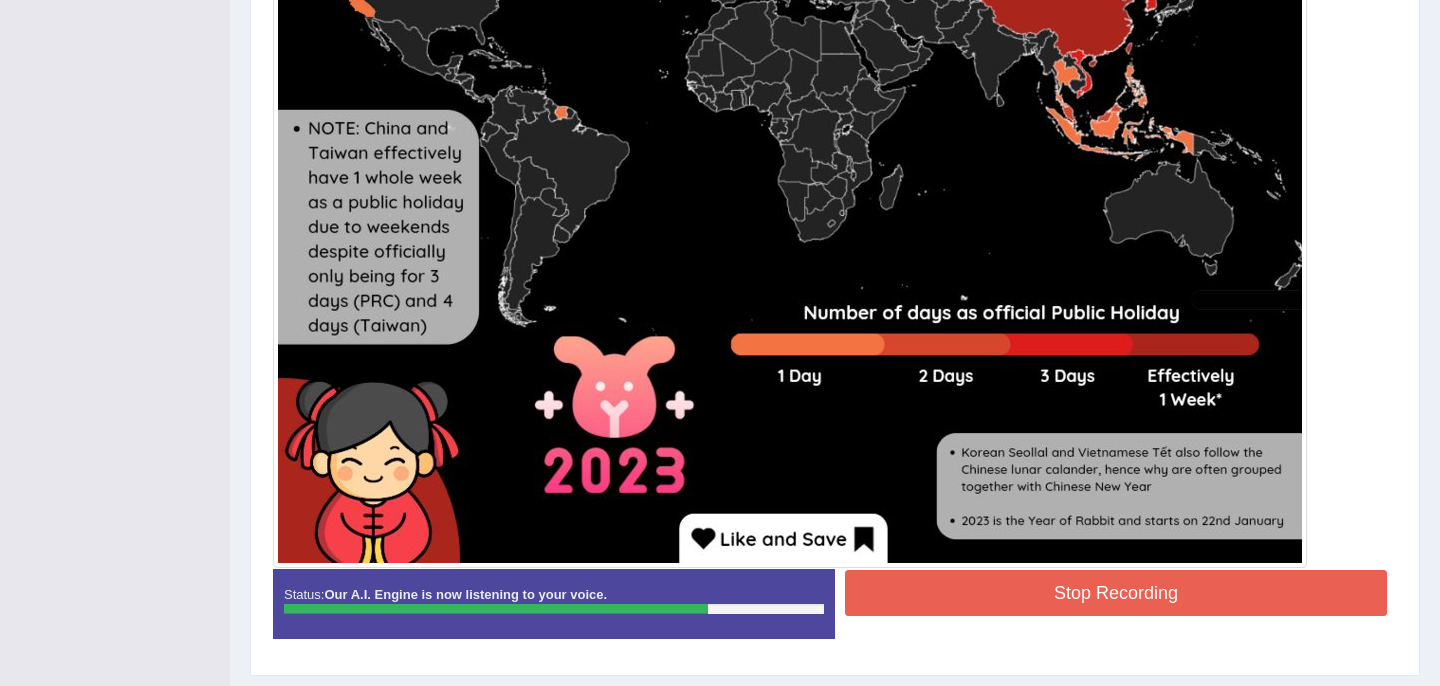 click on "Stop Recording" at bounding box center (1116, 593) 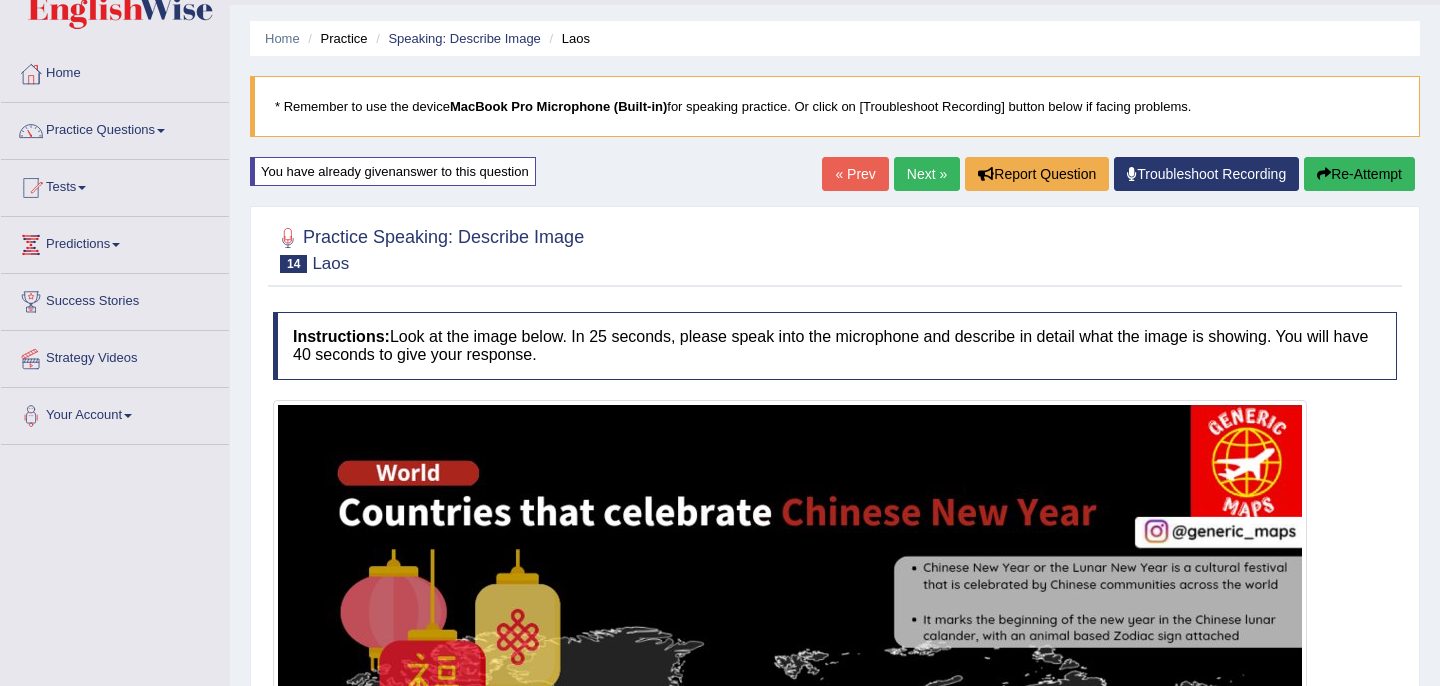 scroll, scrollTop: 0, scrollLeft: 0, axis: both 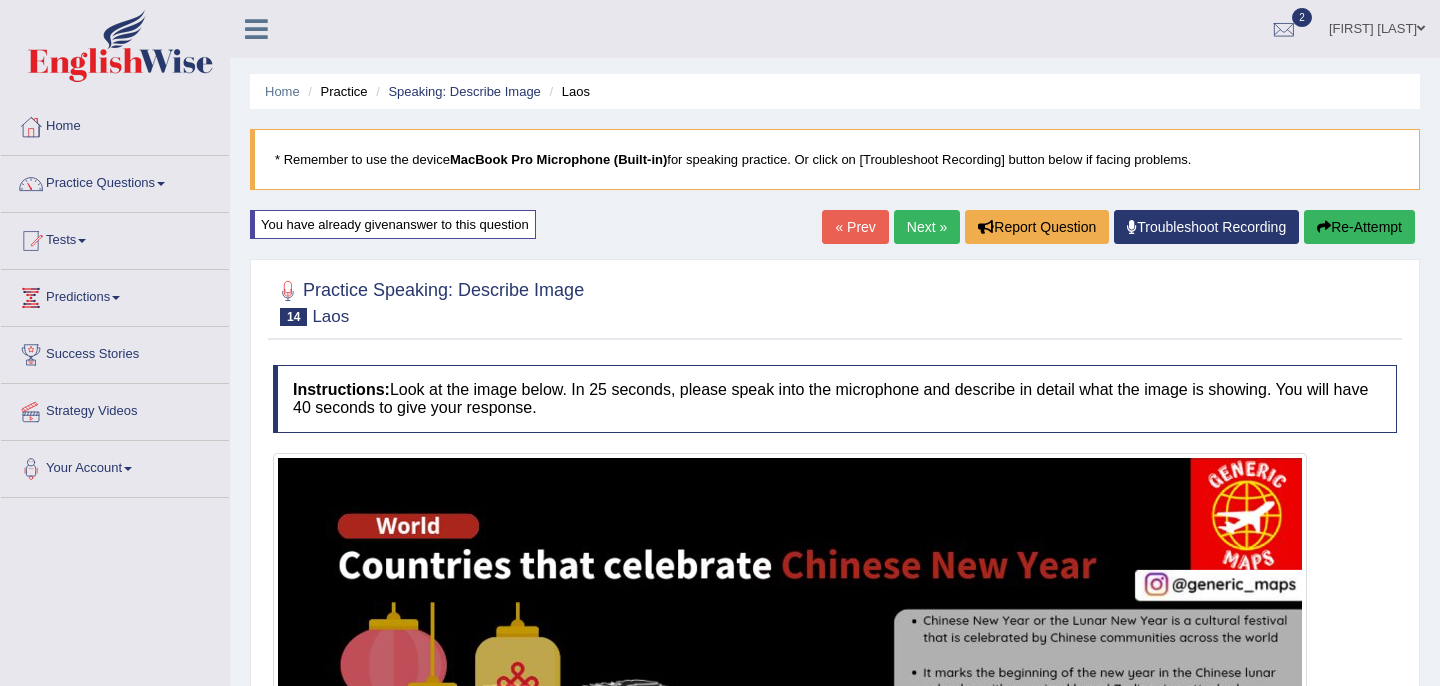 click on "Next »" at bounding box center [927, 227] 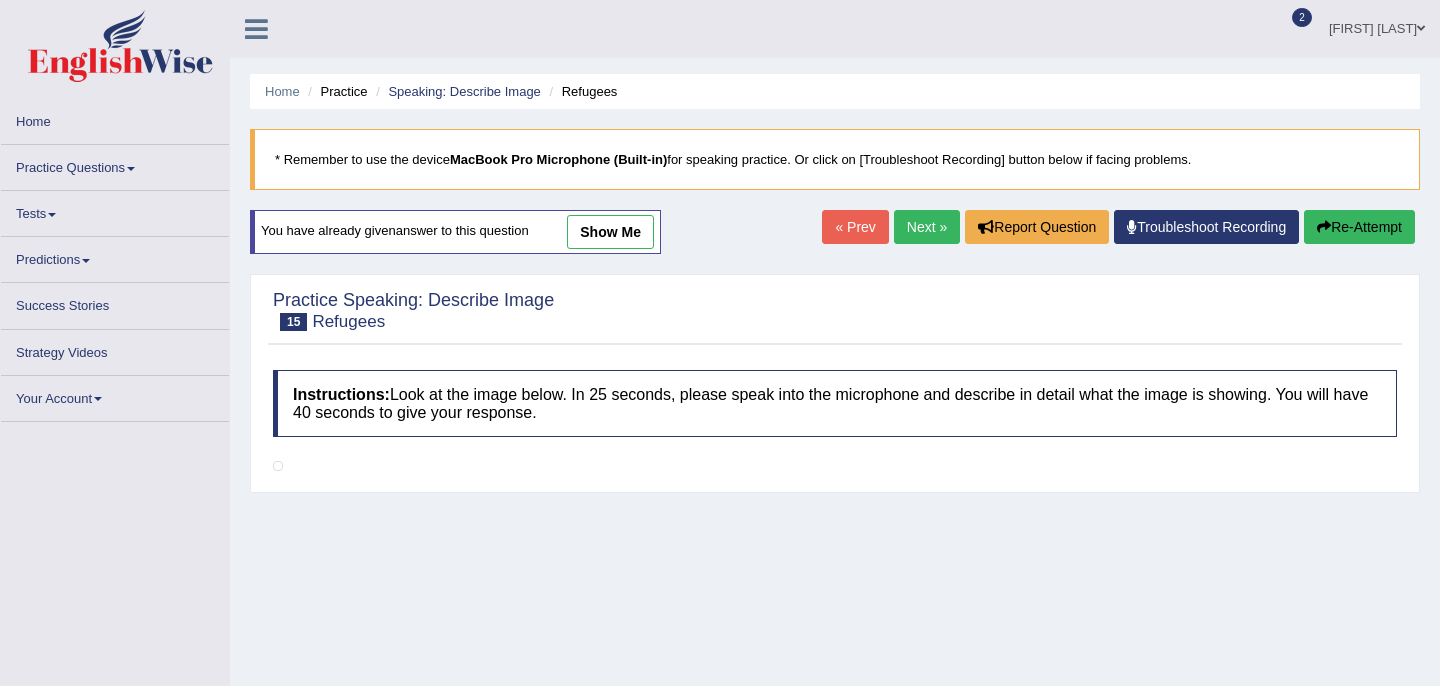 scroll, scrollTop: 0, scrollLeft: 0, axis: both 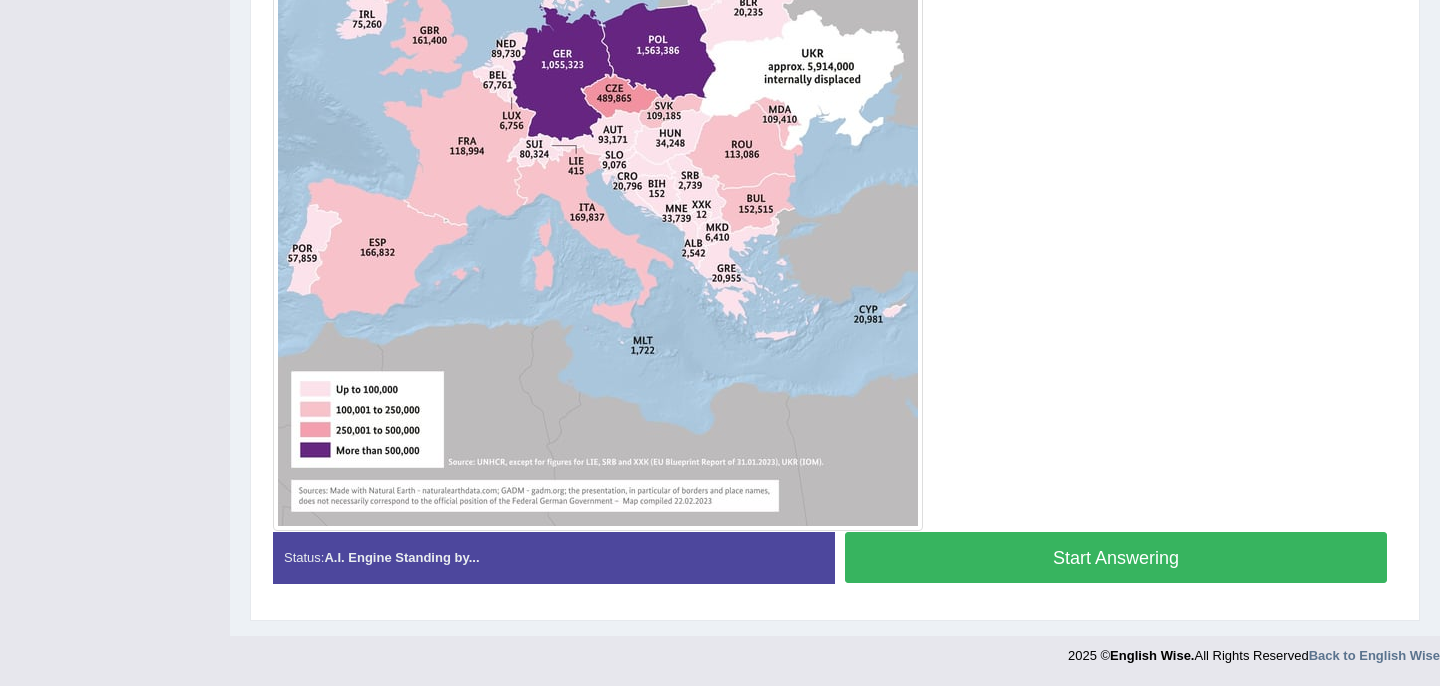click on "Start Answering" at bounding box center [1116, 557] 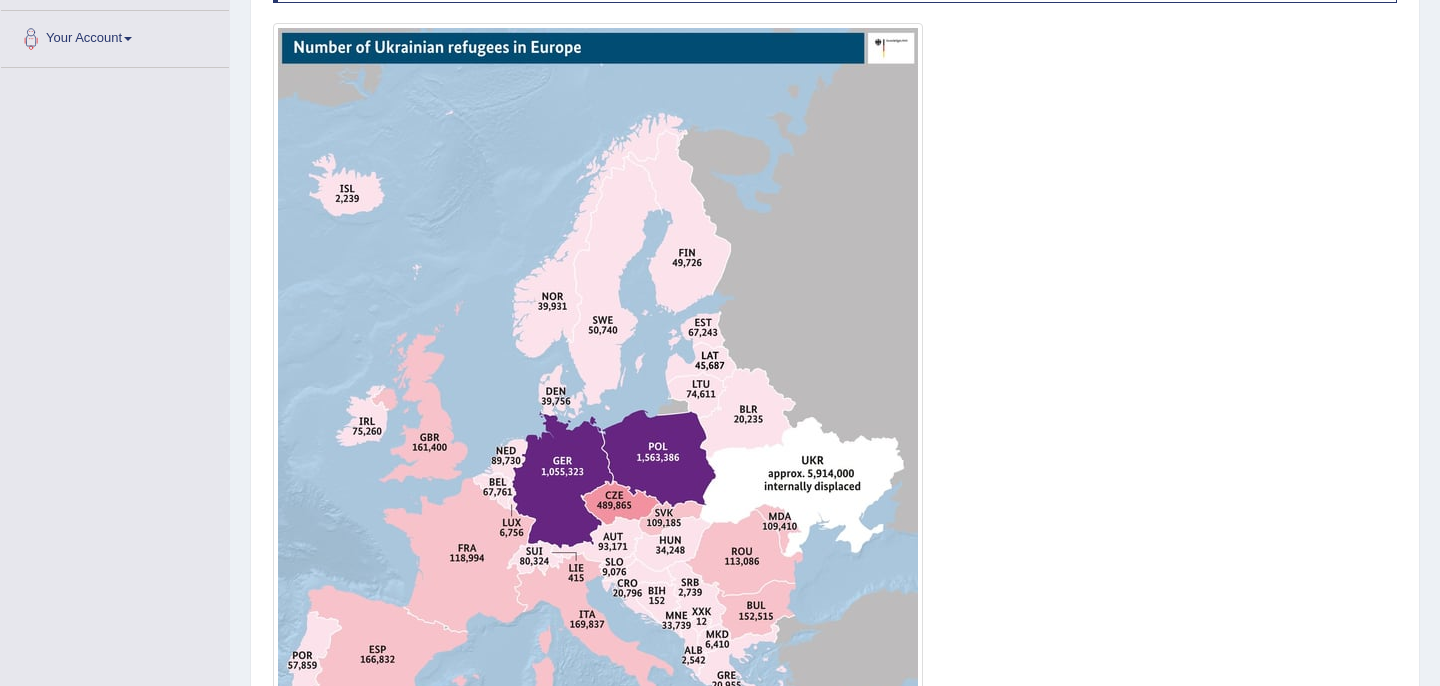 scroll, scrollTop: 429, scrollLeft: 0, axis: vertical 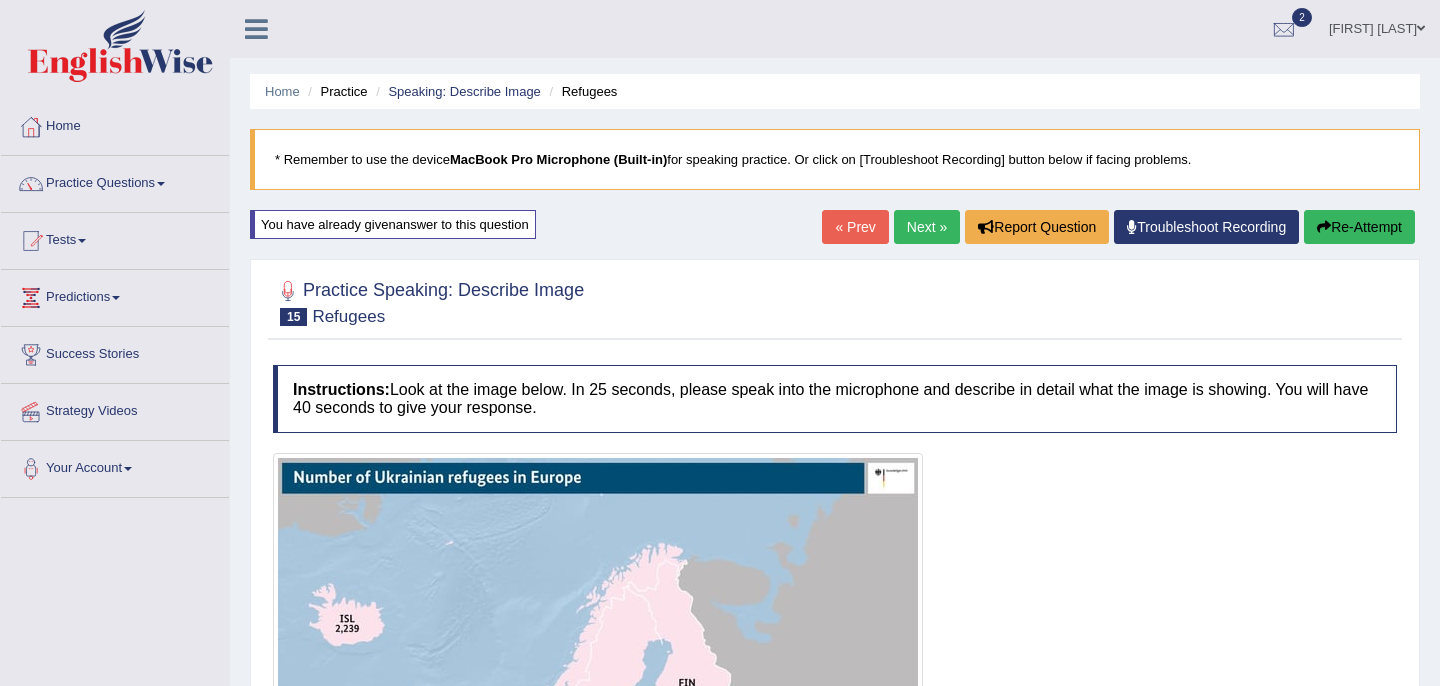 click on "Next »" at bounding box center [927, 227] 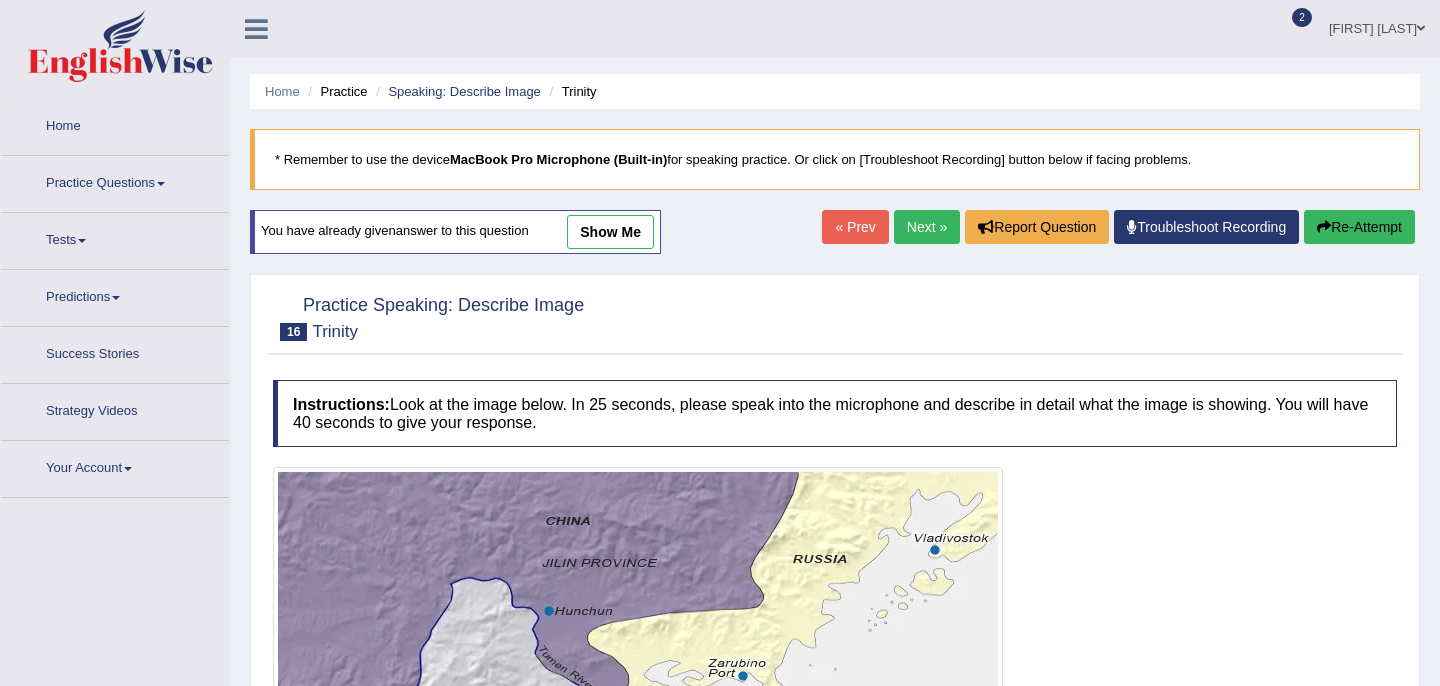 scroll, scrollTop: 0, scrollLeft: 0, axis: both 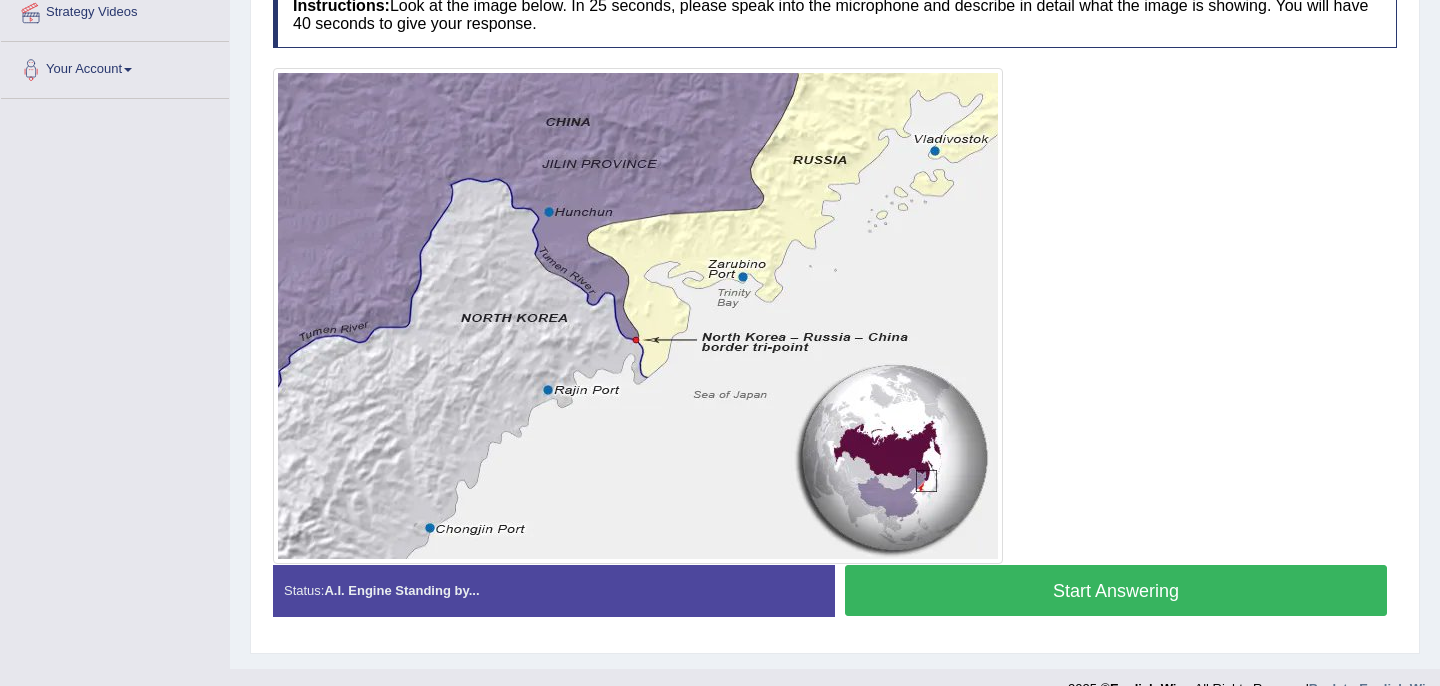 click on "Start Answering" at bounding box center (1116, 590) 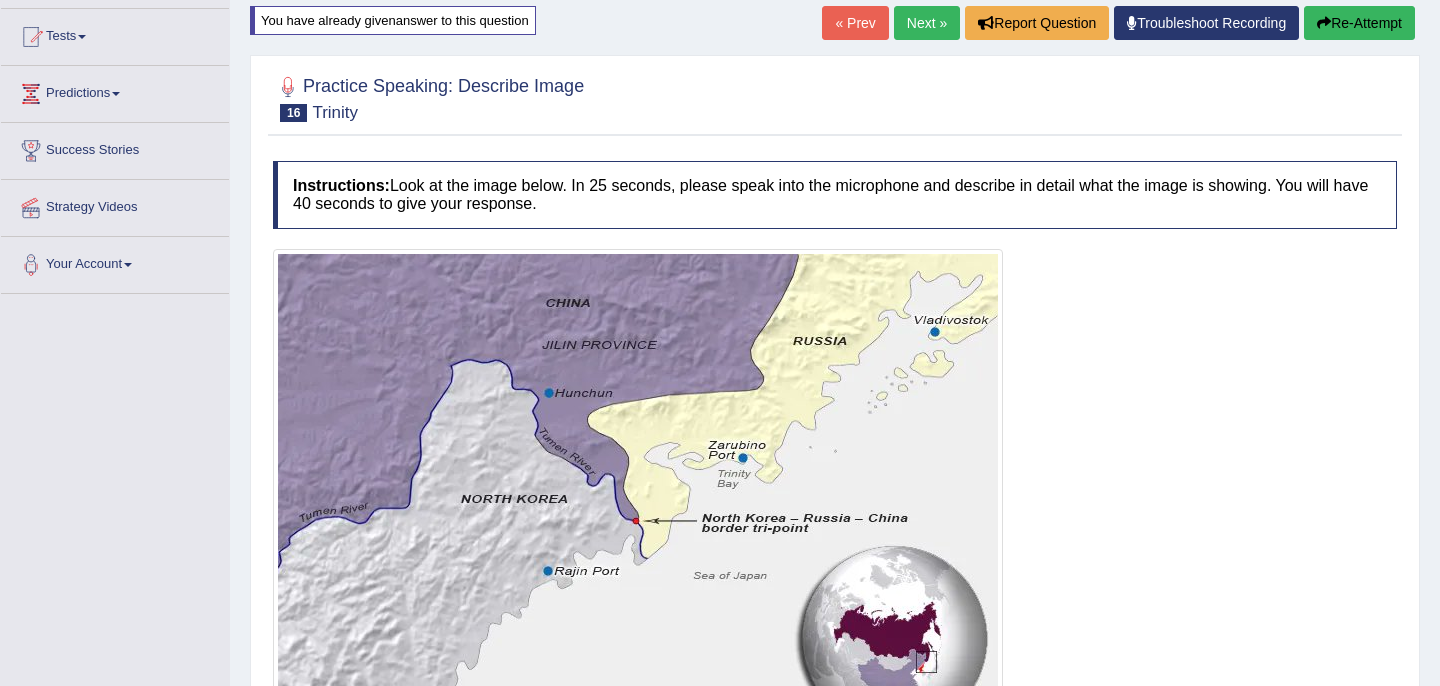 scroll, scrollTop: 0, scrollLeft: 0, axis: both 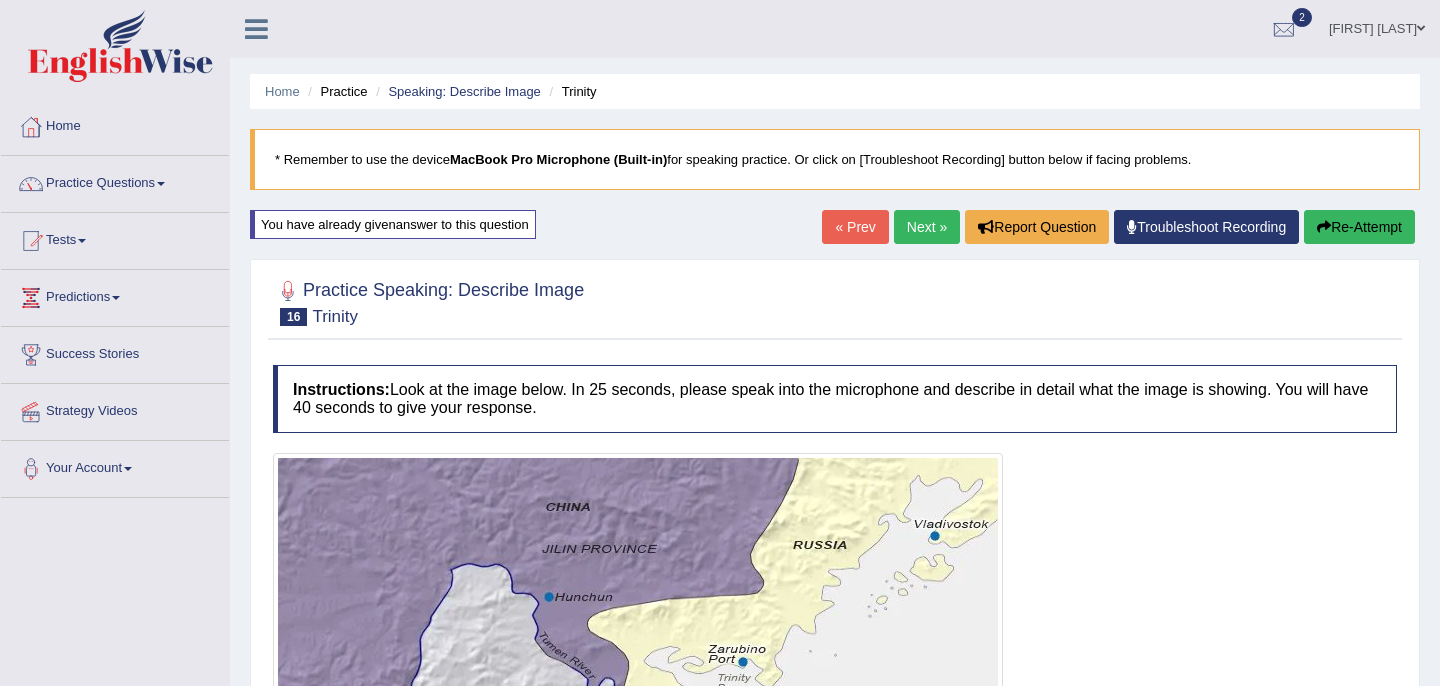 click on "Re-Attempt" at bounding box center [1359, 227] 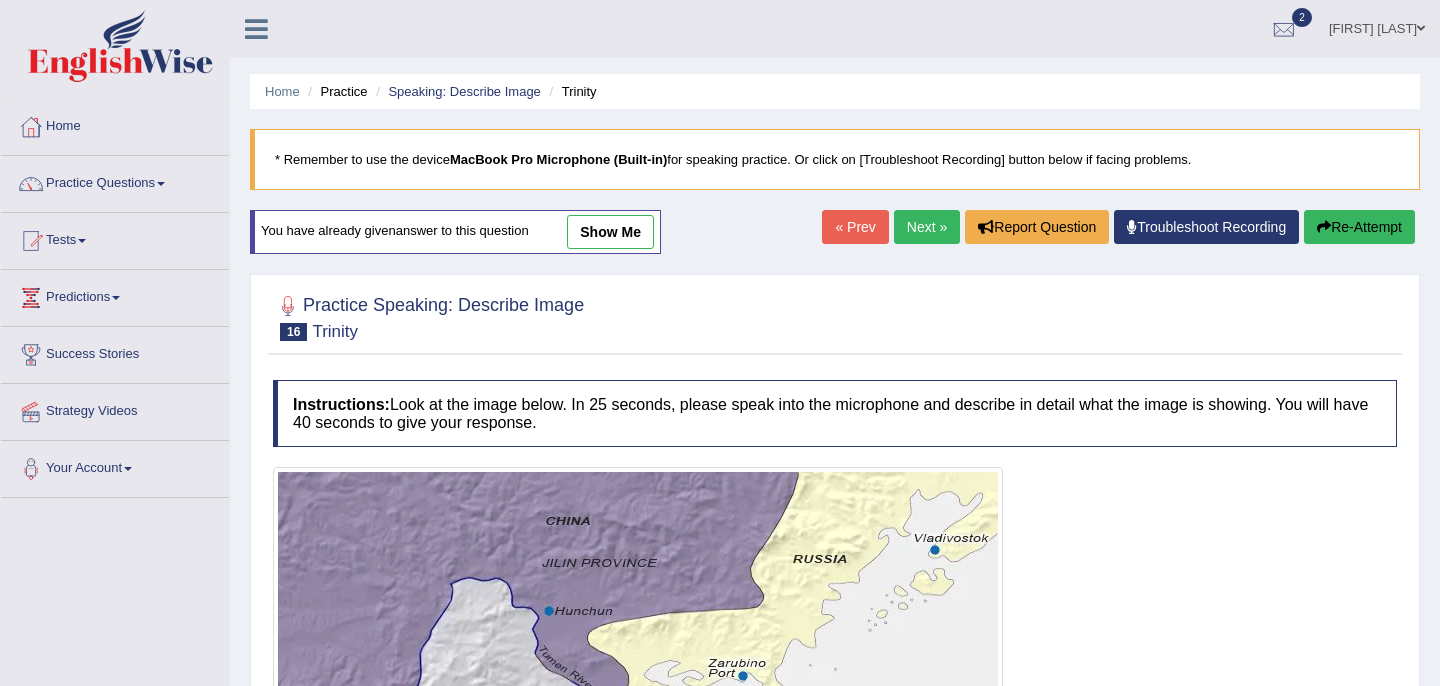 scroll, scrollTop: 0, scrollLeft: 0, axis: both 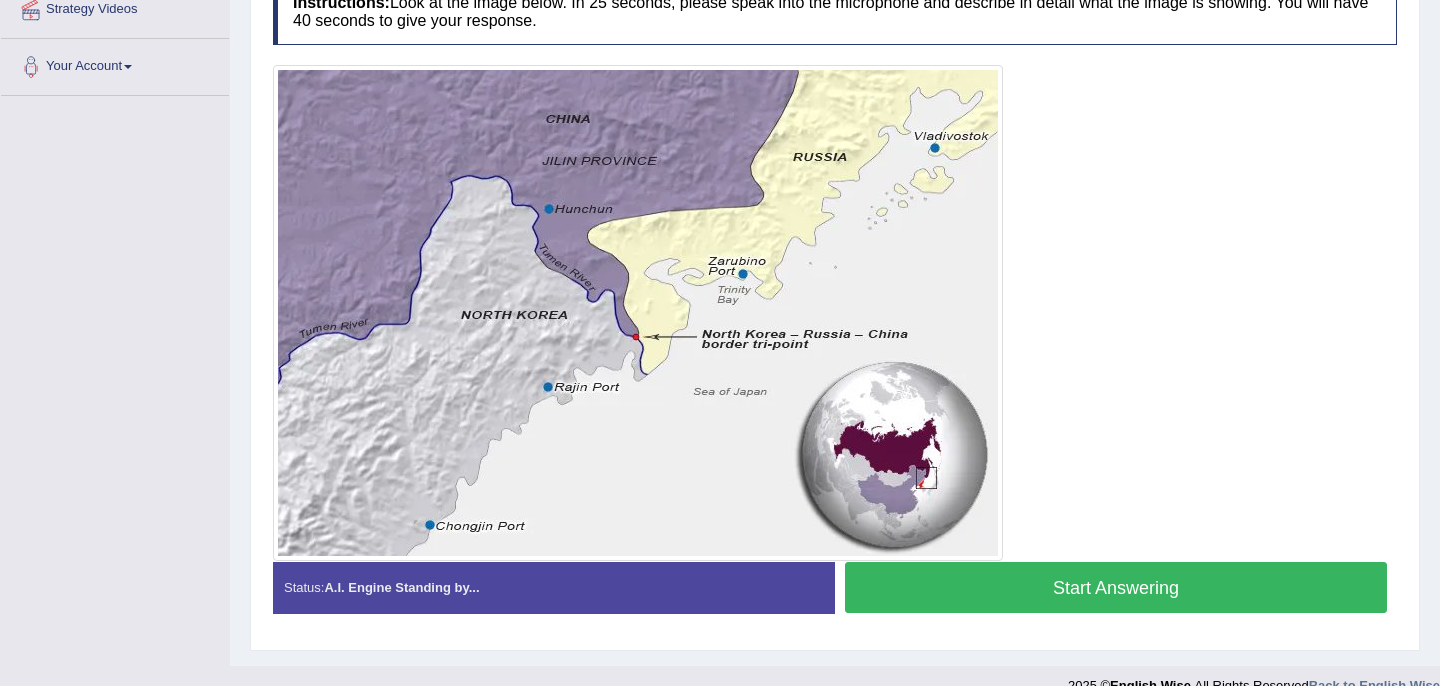 click on "Start Answering" at bounding box center (1116, 587) 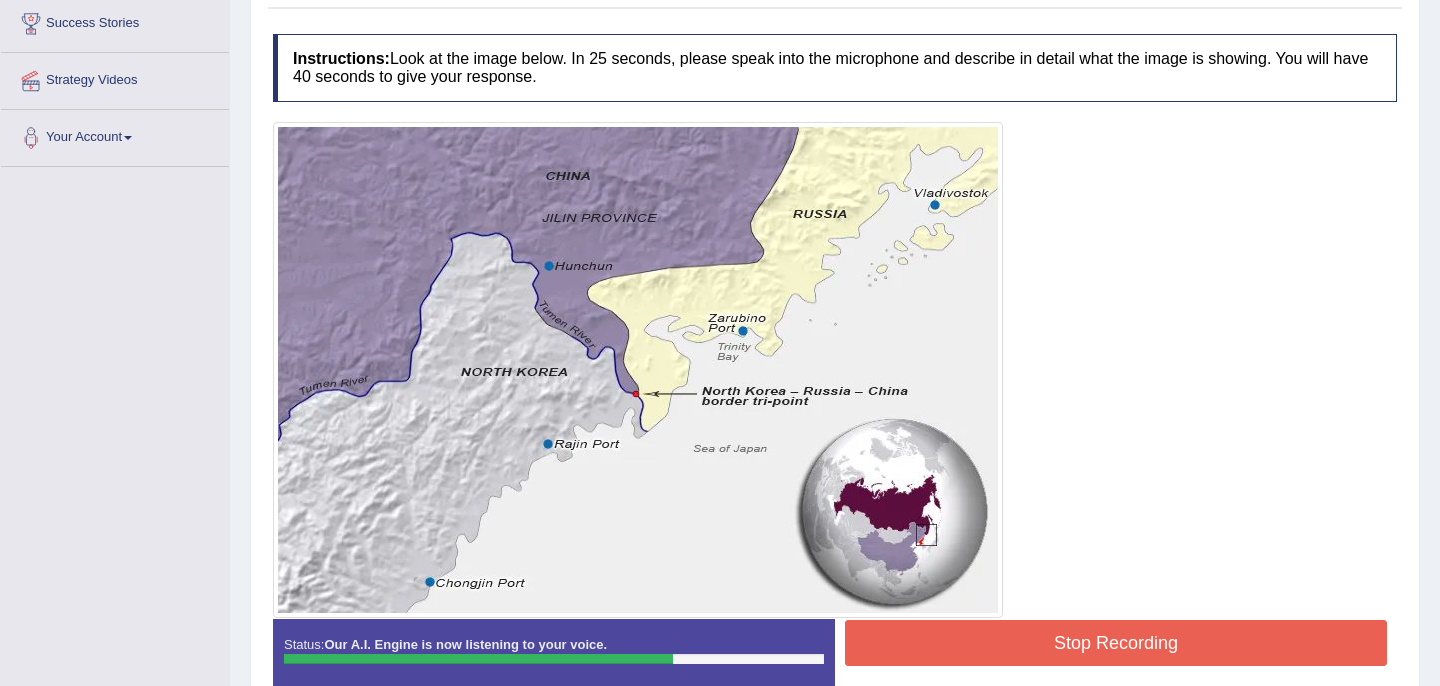 scroll, scrollTop: 328, scrollLeft: 0, axis: vertical 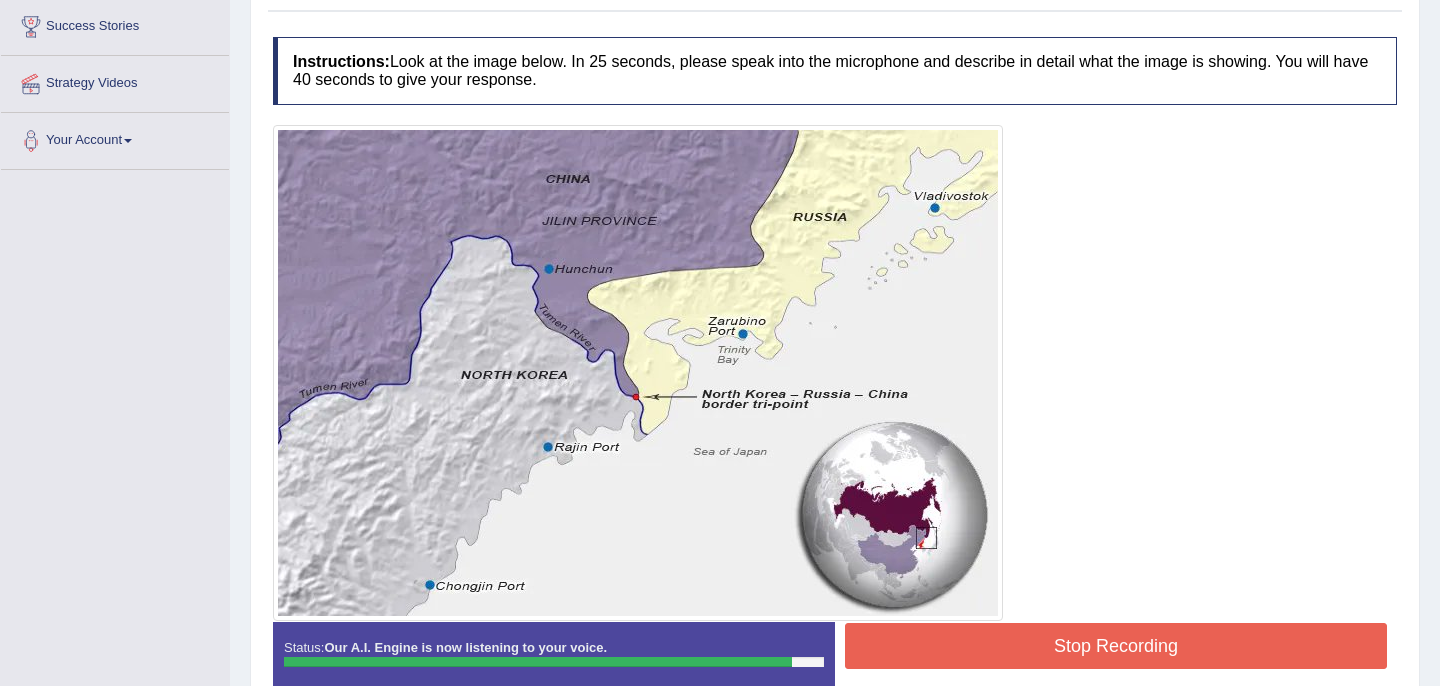 click on "Stop Recording" at bounding box center (1116, 646) 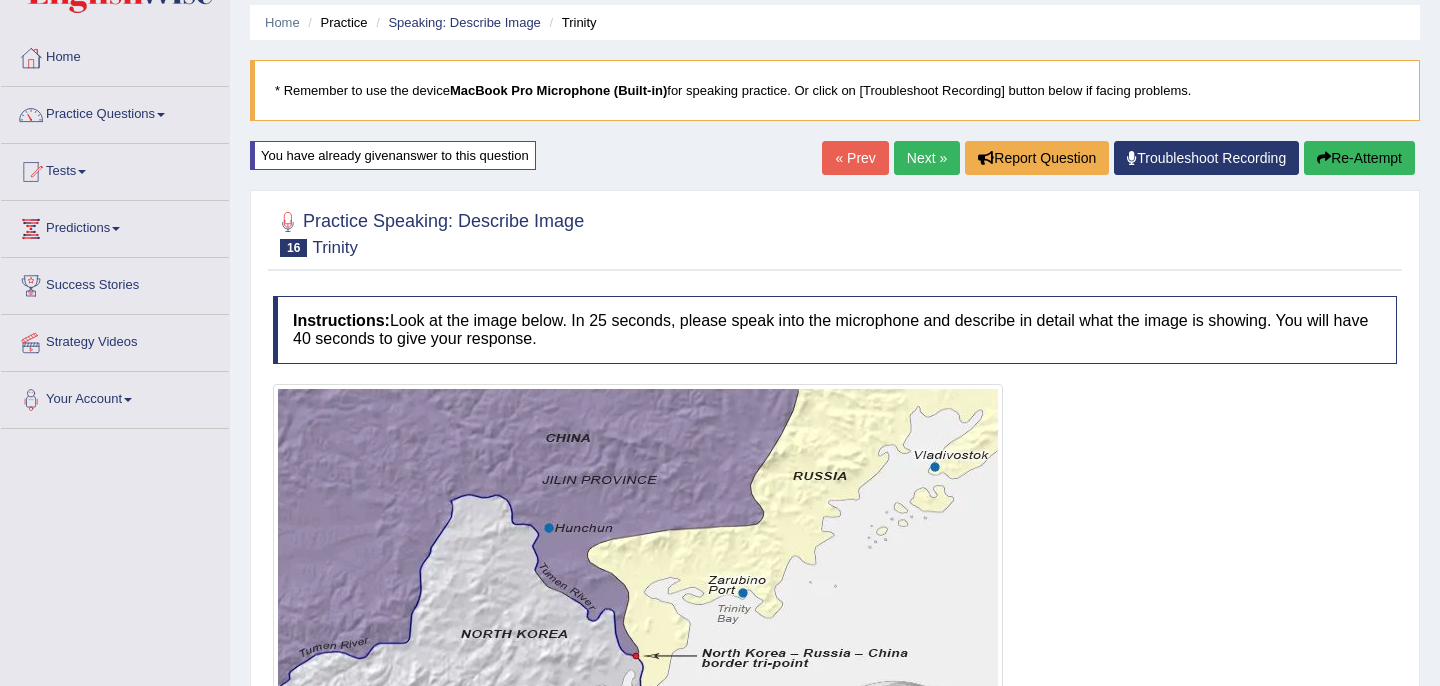 scroll, scrollTop: 0, scrollLeft: 0, axis: both 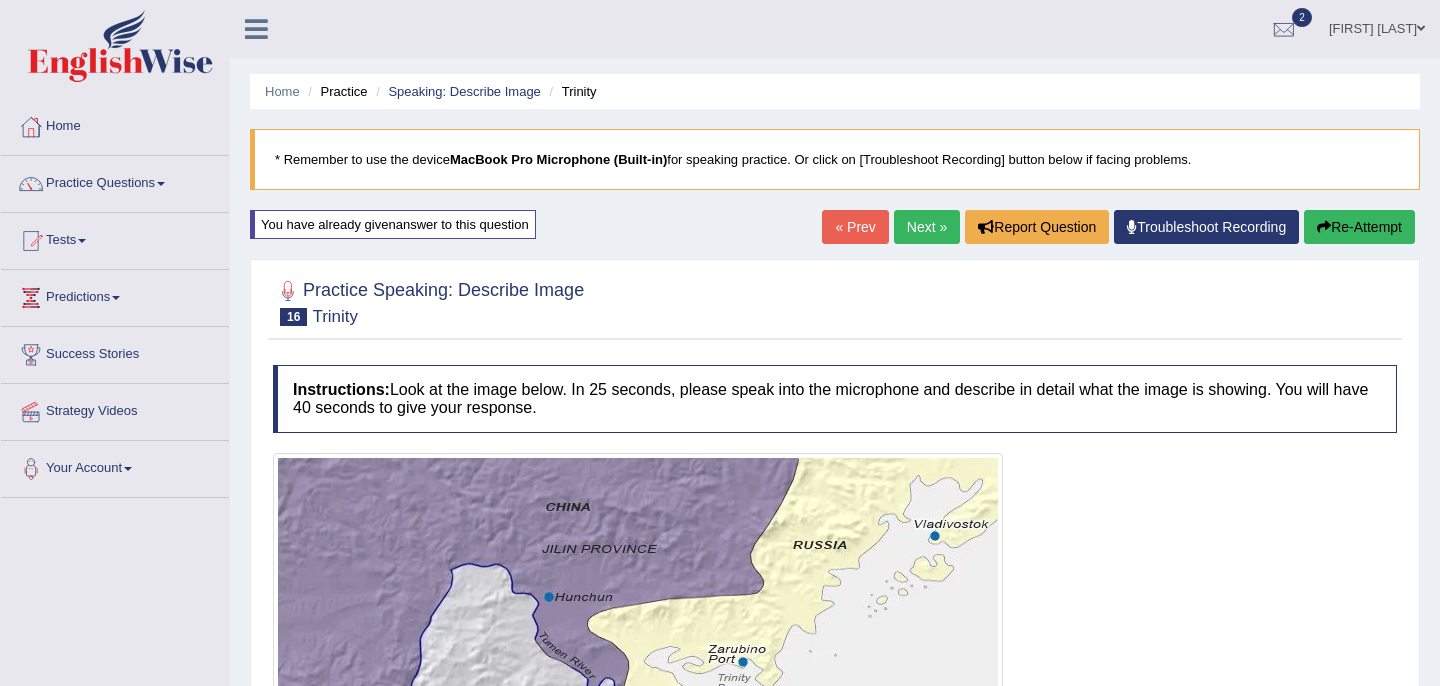click on "Next »" at bounding box center (927, 227) 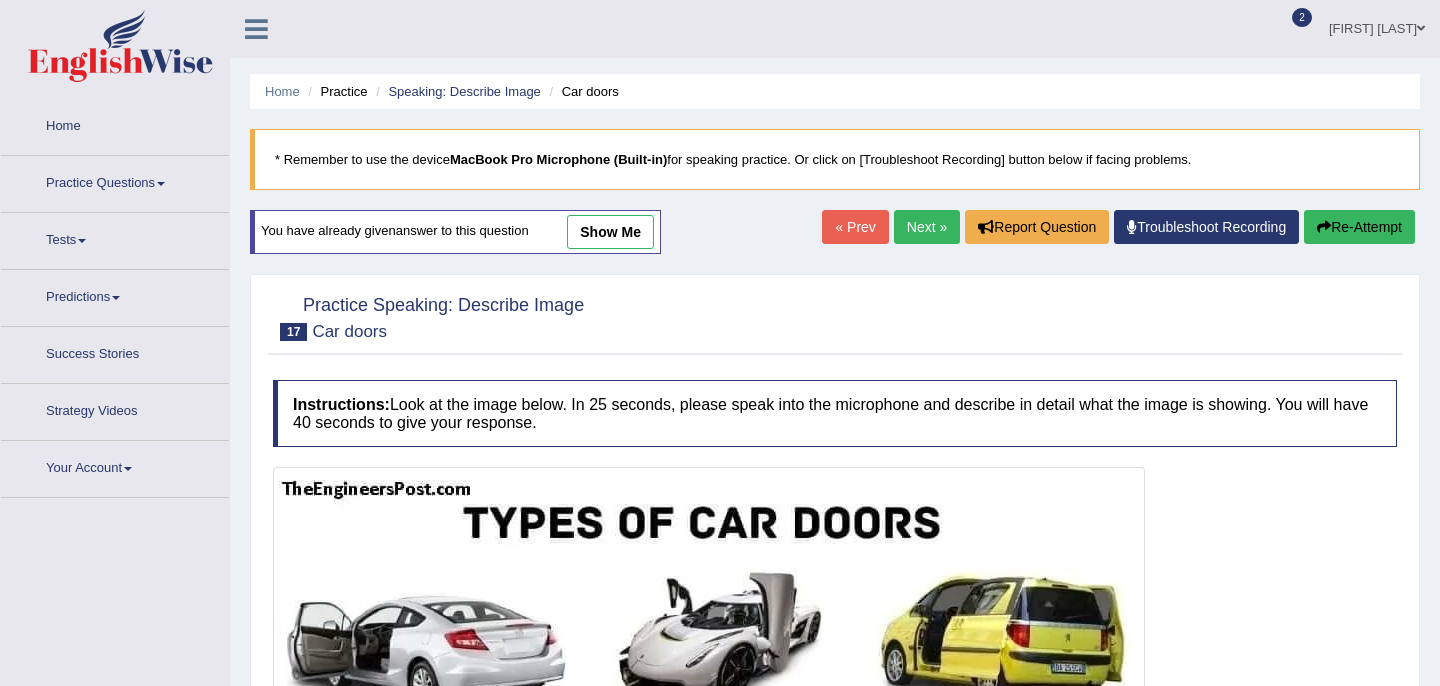 scroll, scrollTop: 0, scrollLeft: 0, axis: both 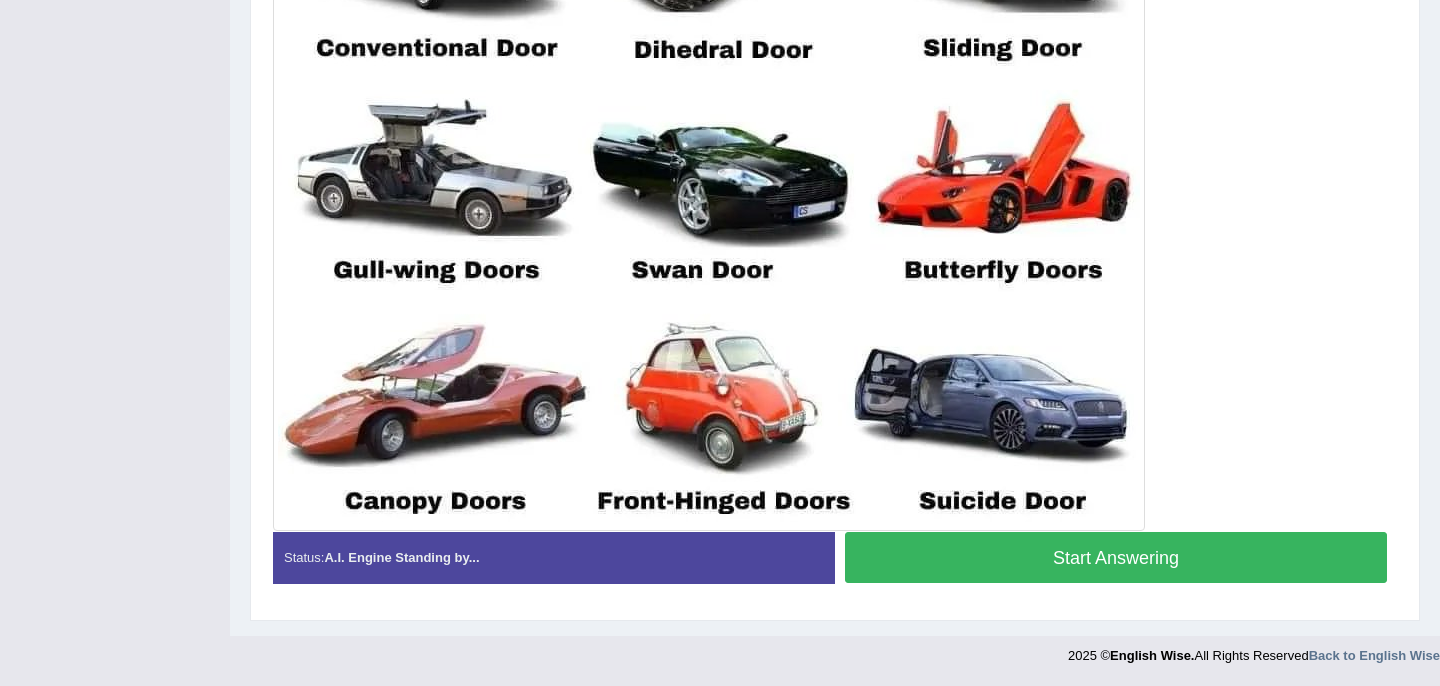 click on "Start Answering" at bounding box center [1116, 557] 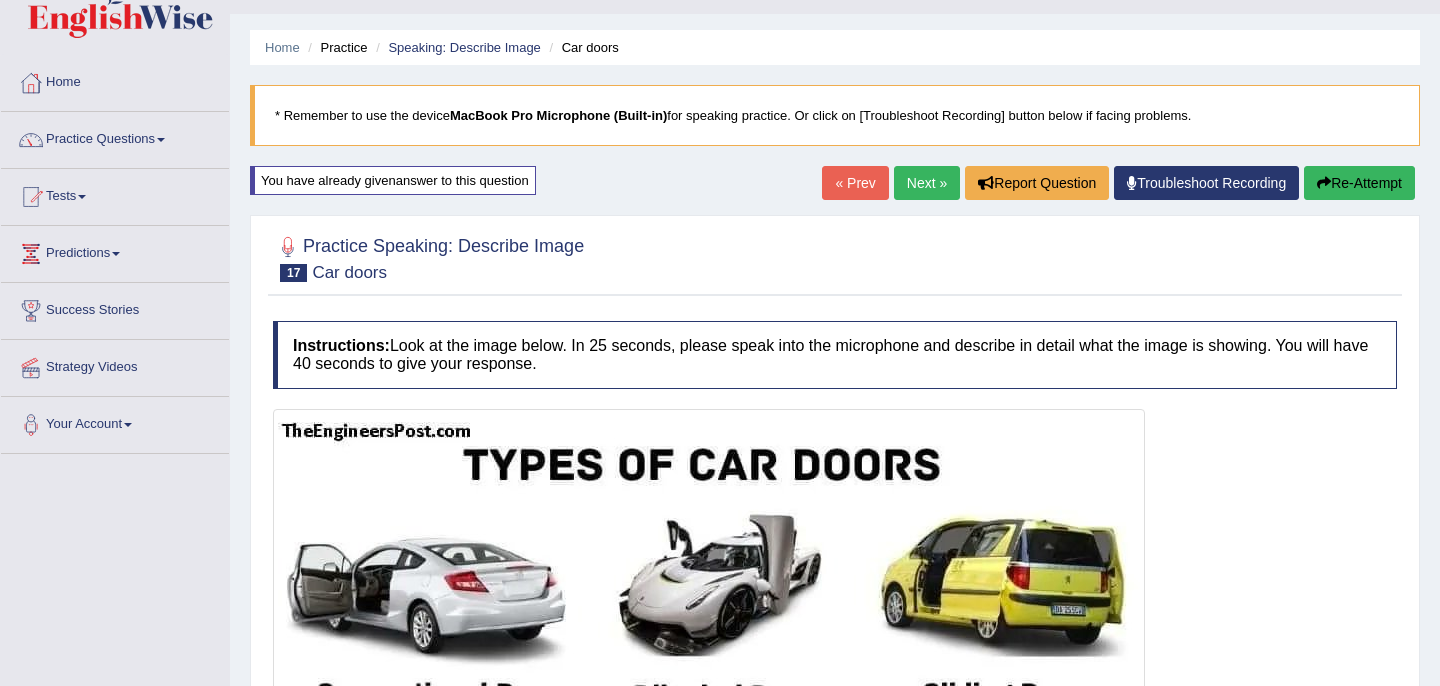 scroll, scrollTop: 0, scrollLeft: 0, axis: both 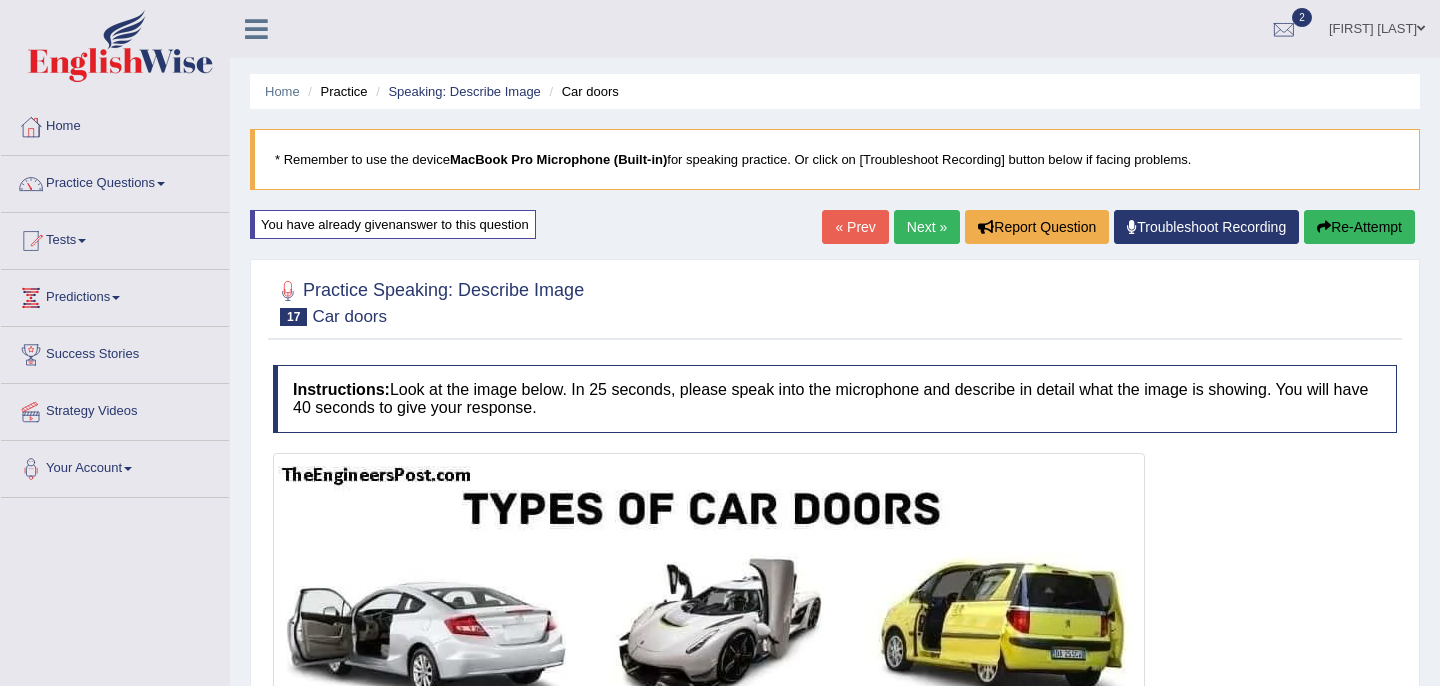 click on "Re-Attempt" at bounding box center [1359, 227] 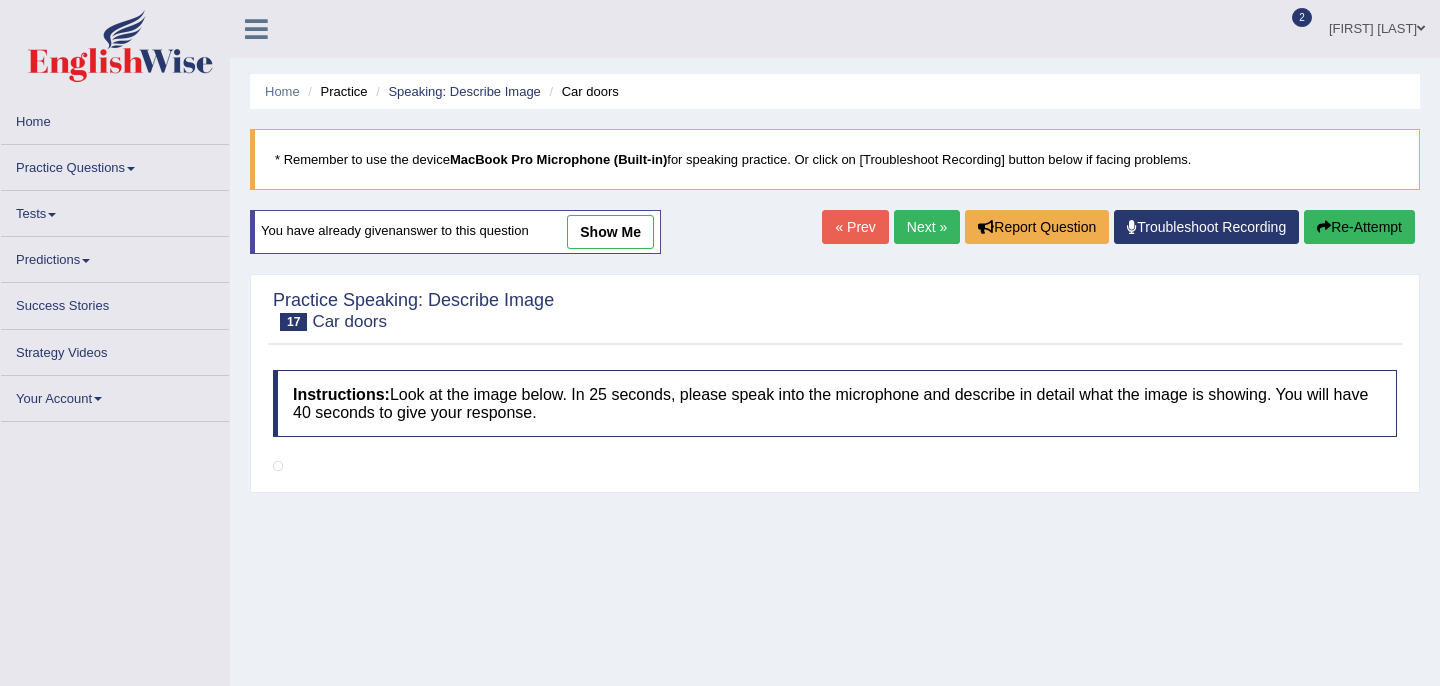scroll, scrollTop: 0, scrollLeft: 0, axis: both 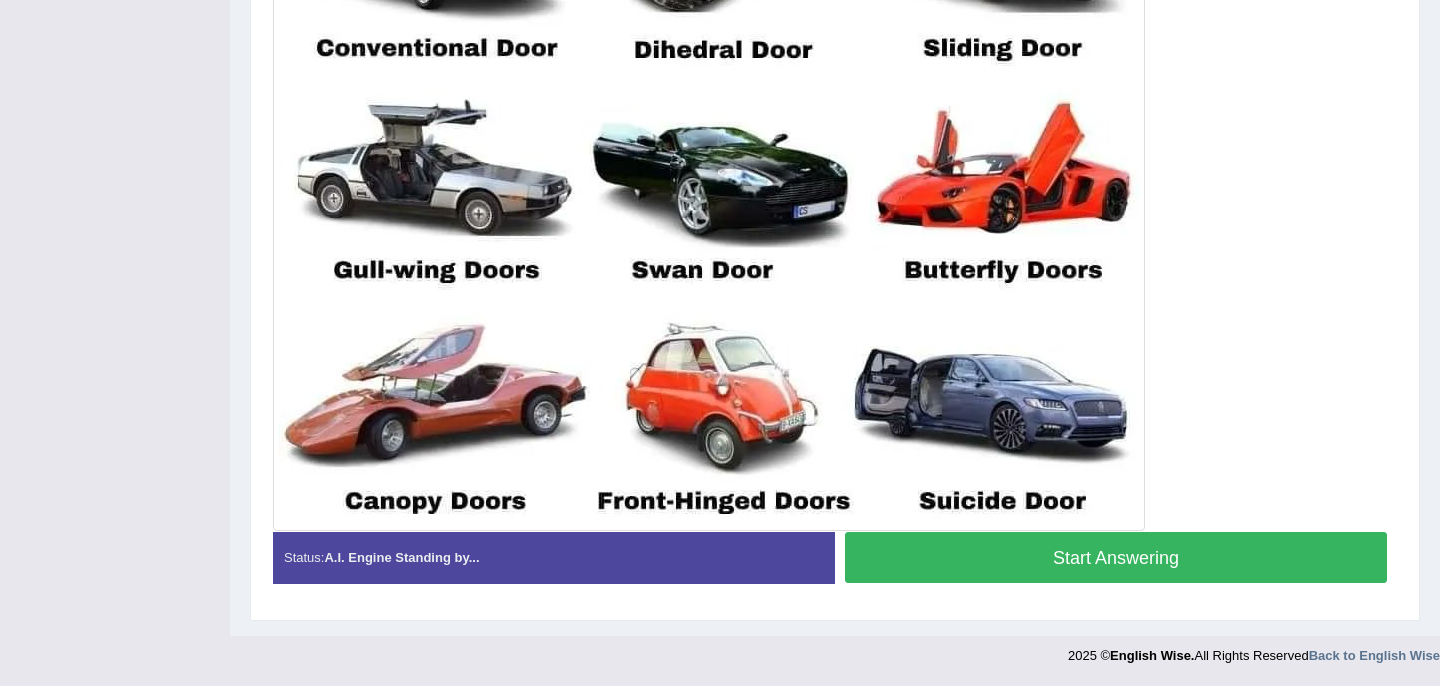 click on "Start Answering" at bounding box center [1116, 557] 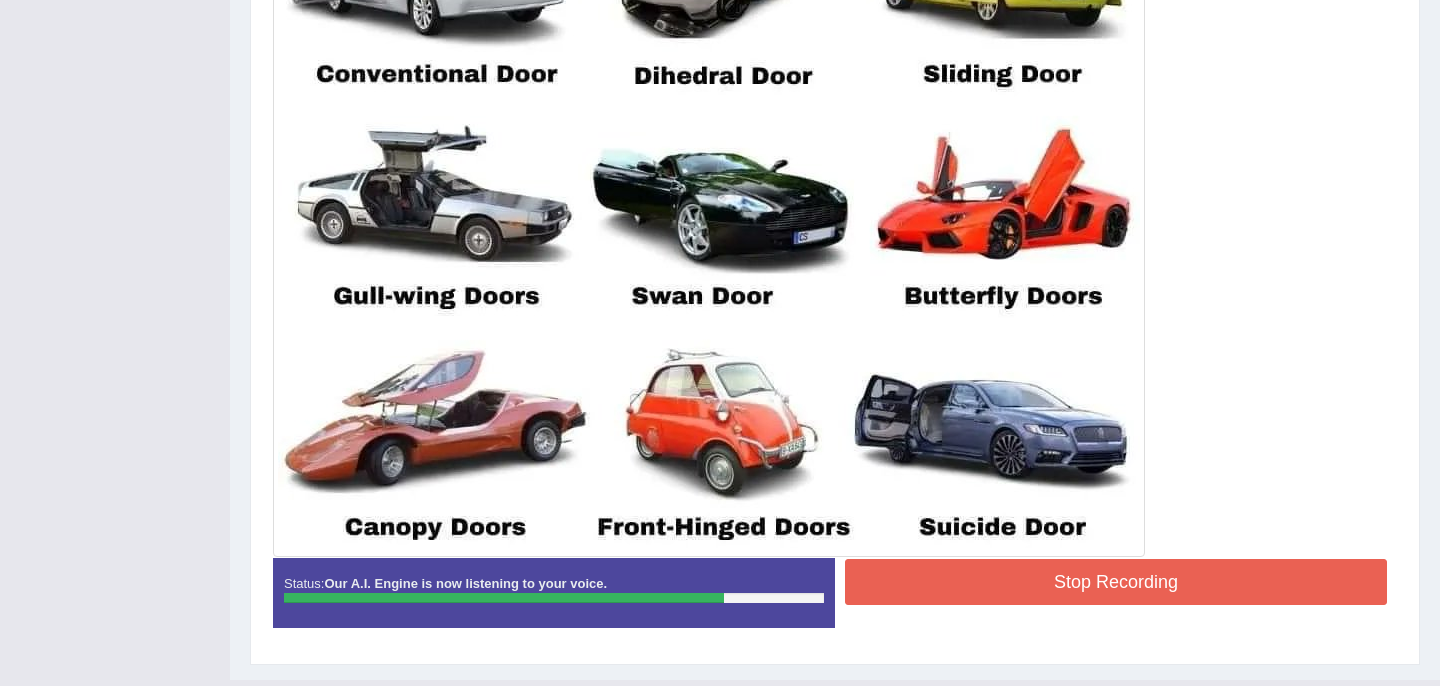 scroll, scrollTop: 670, scrollLeft: 0, axis: vertical 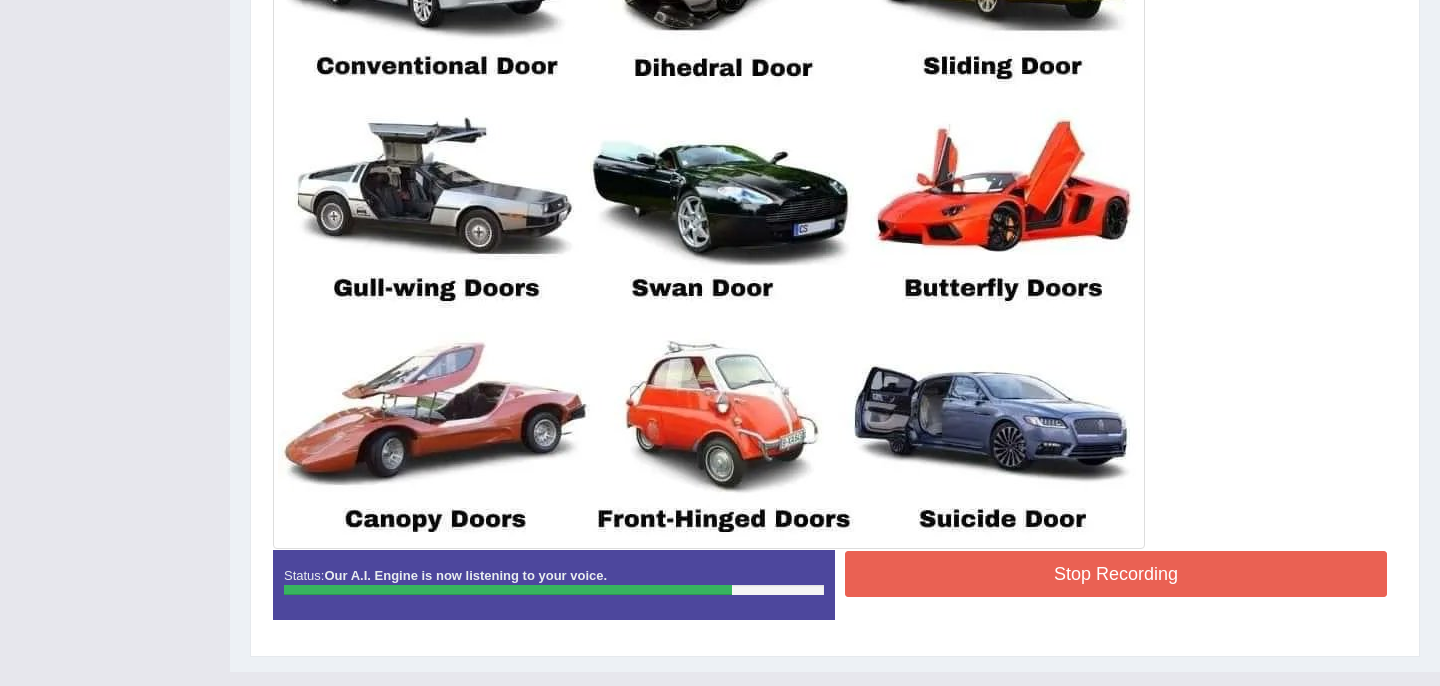 click on "Stop Recording" at bounding box center (1116, 574) 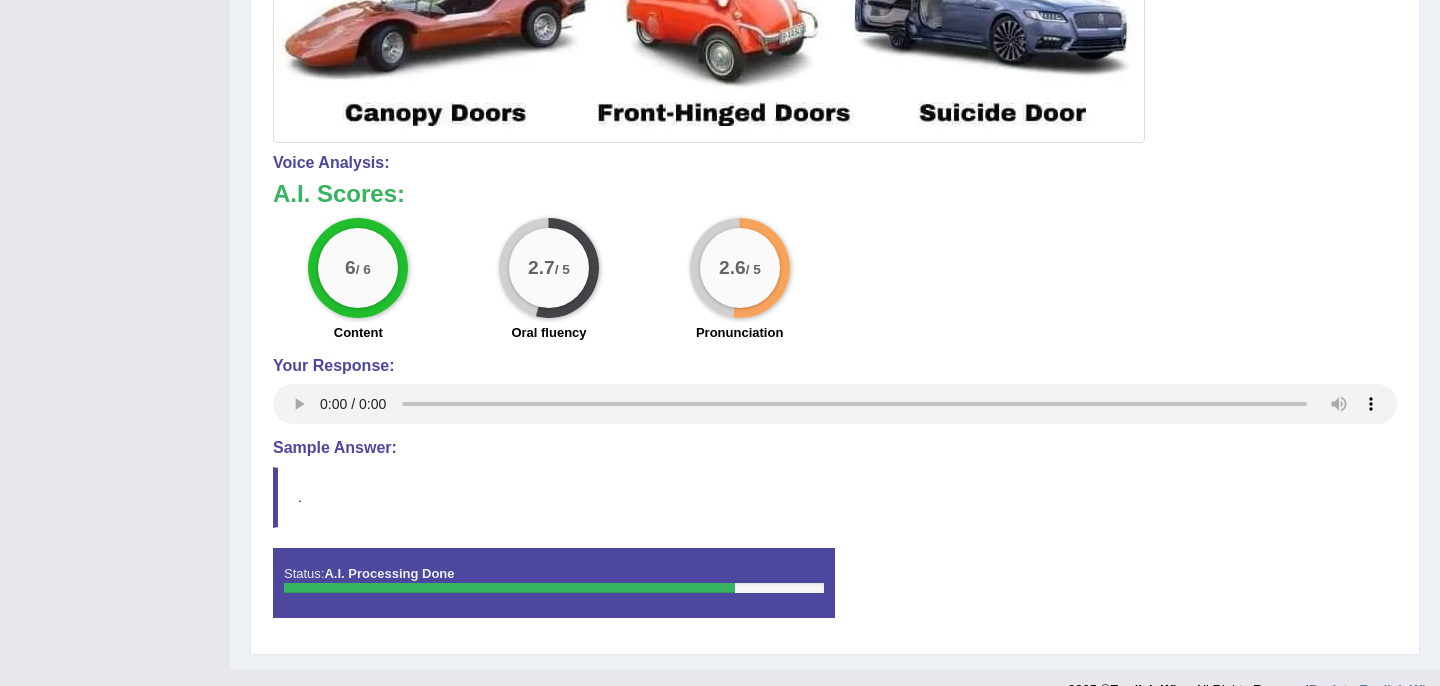 scroll, scrollTop: 1111, scrollLeft: 0, axis: vertical 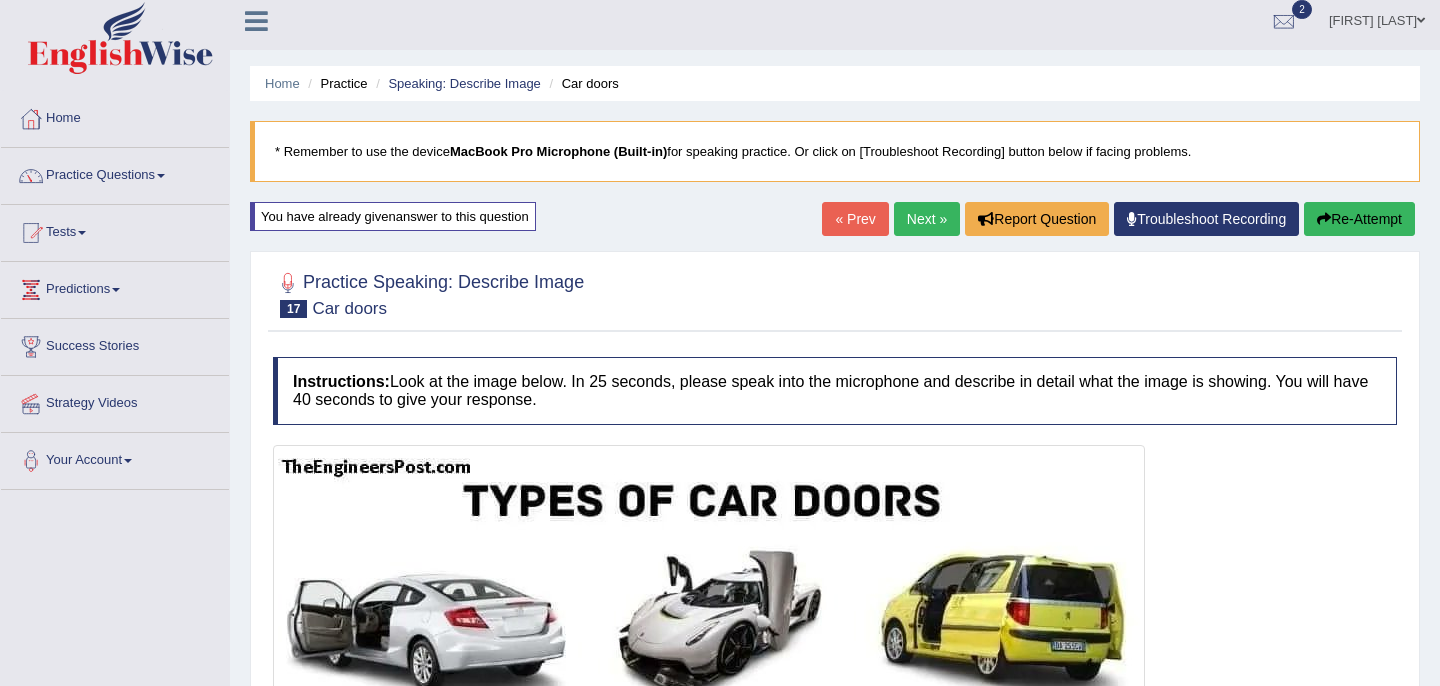 click on "Next »" at bounding box center [927, 219] 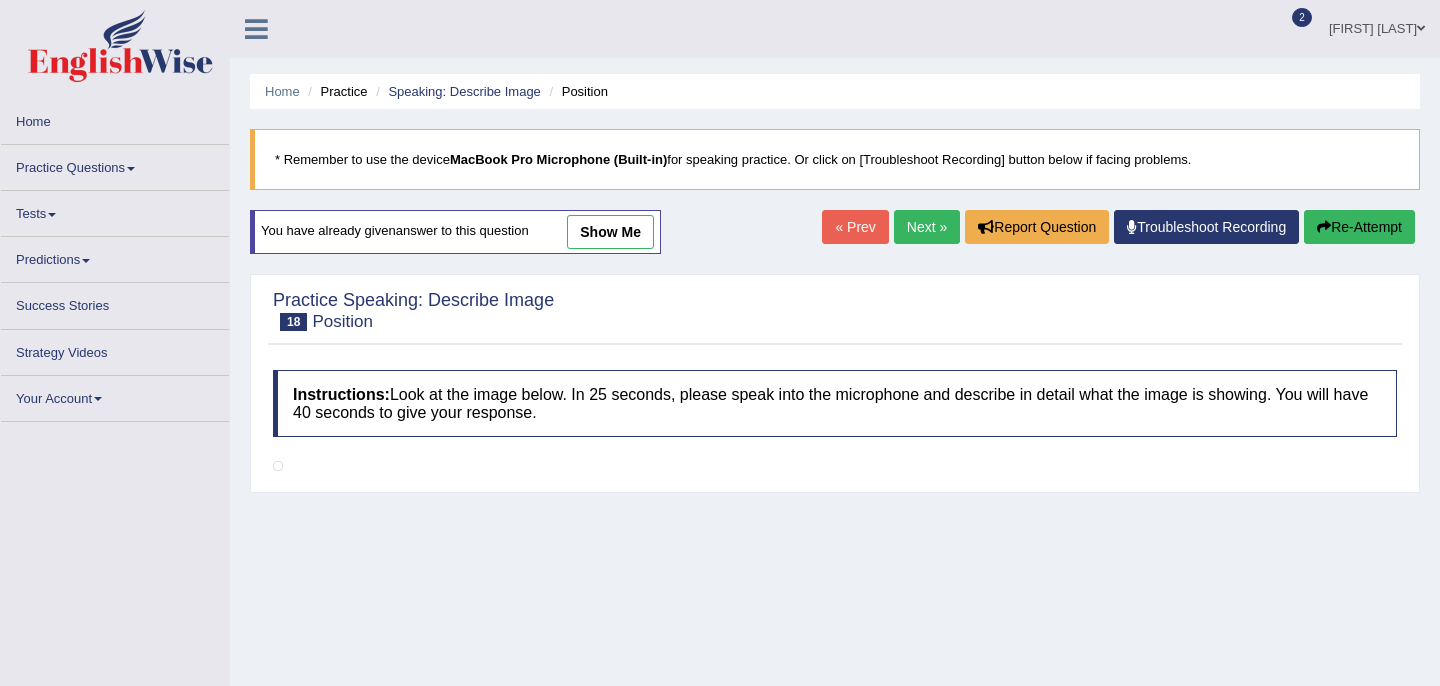 scroll, scrollTop: 0, scrollLeft: 0, axis: both 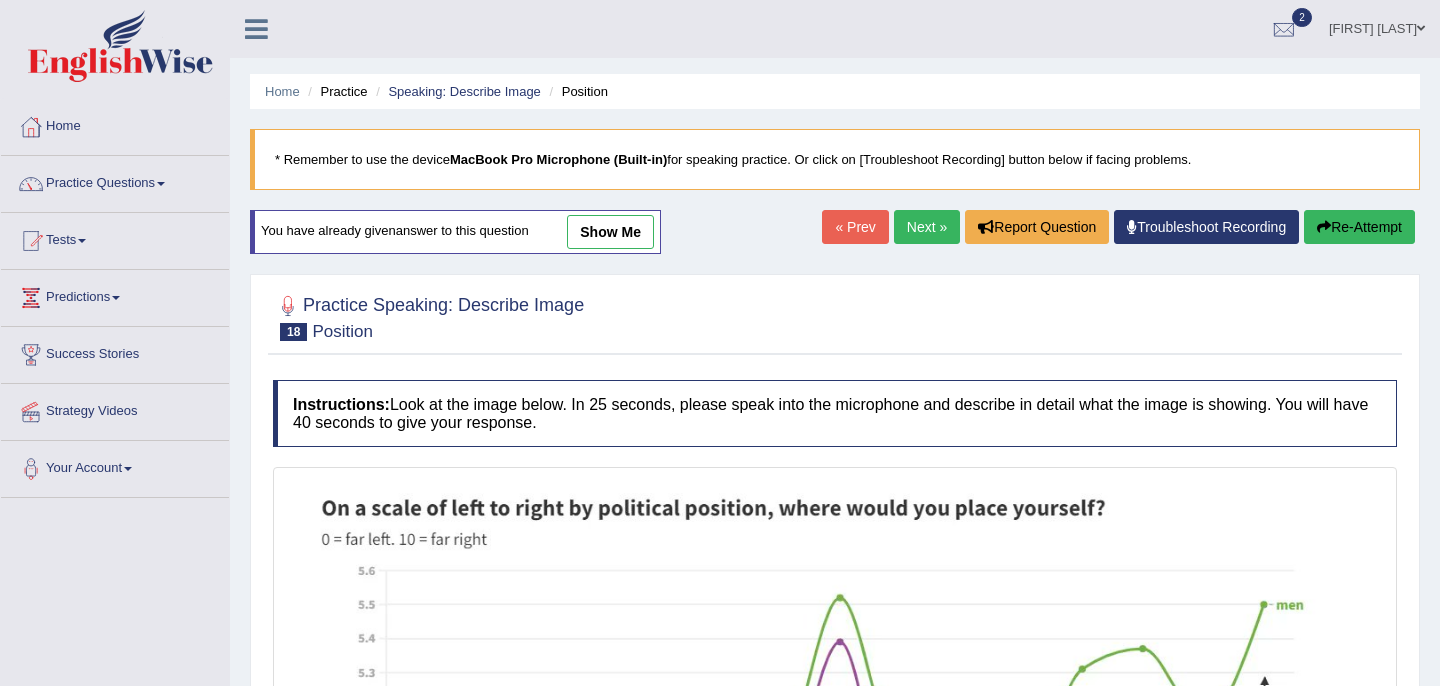 click on "Next »" at bounding box center [927, 227] 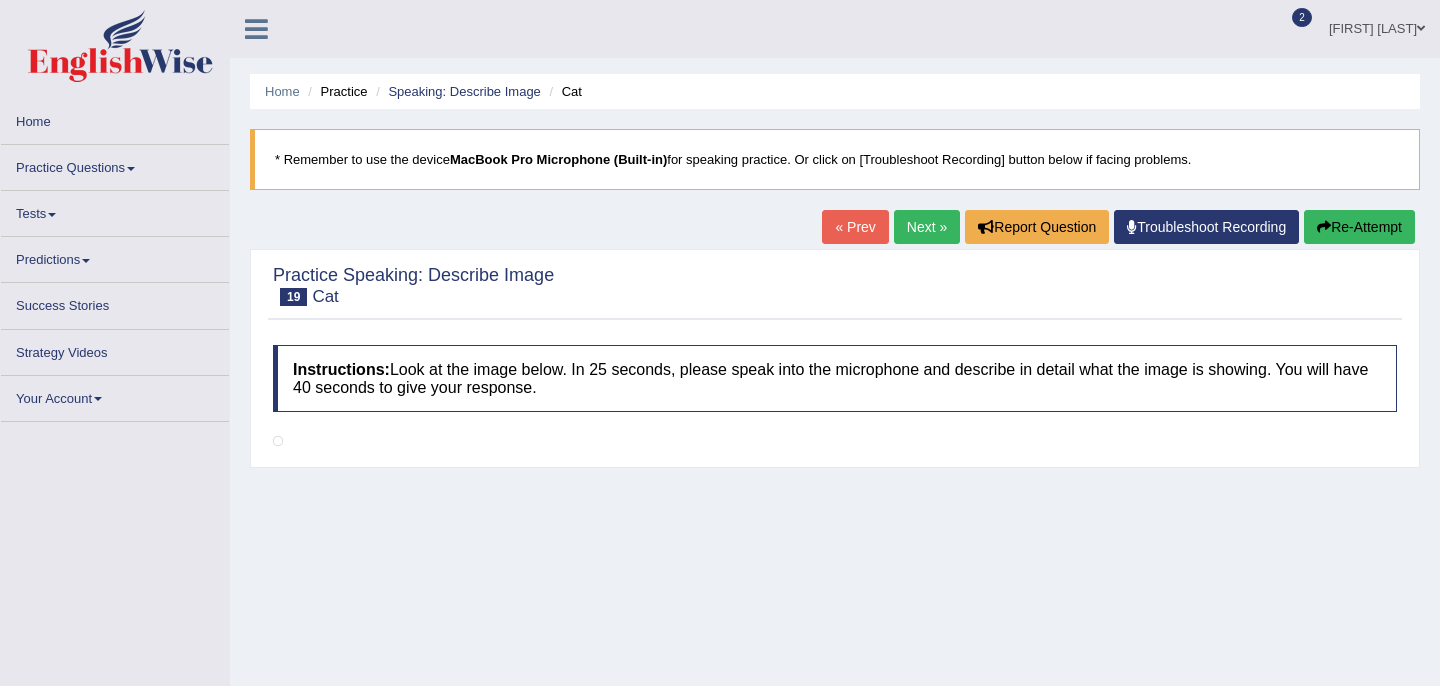 scroll, scrollTop: 0, scrollLeft: 0, axis: both 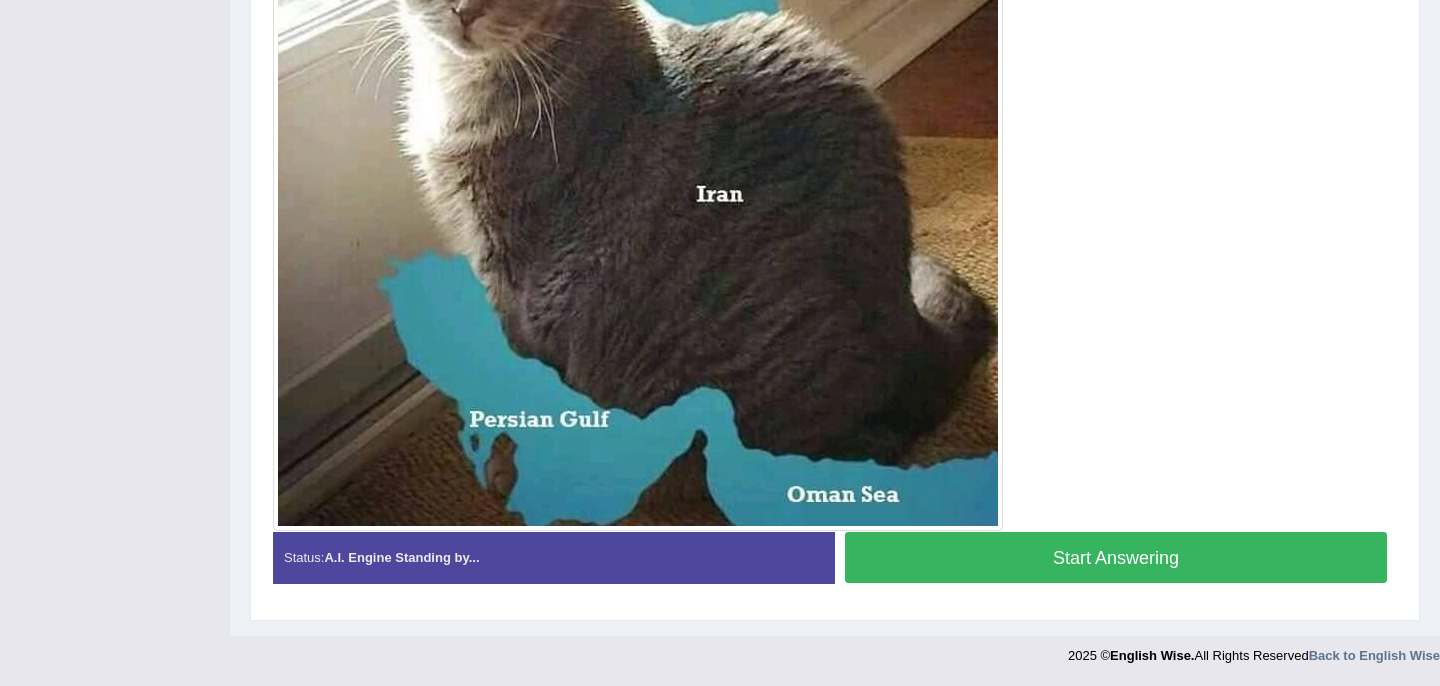 click on "Start Answering" at bounding box center [1116, 557] 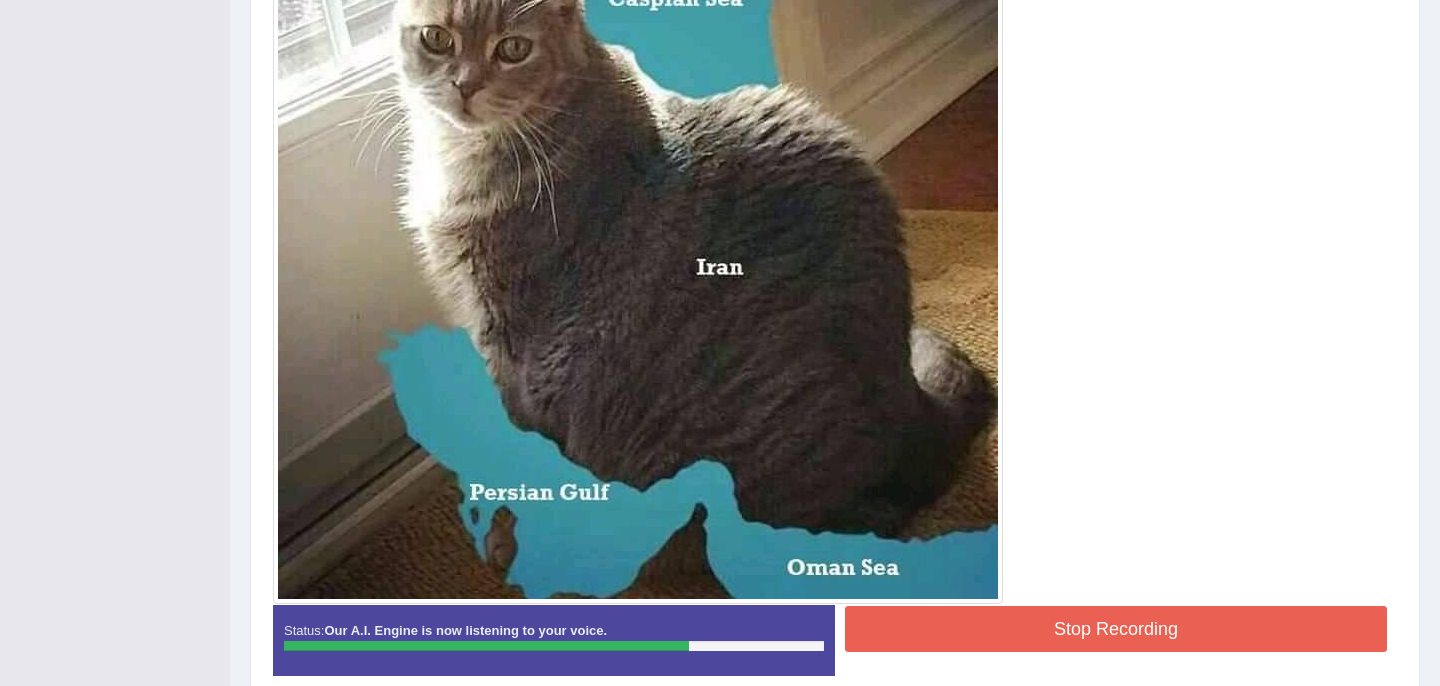 scroll, scrollTop: 561, scrollLeft: 0, axis: vertical 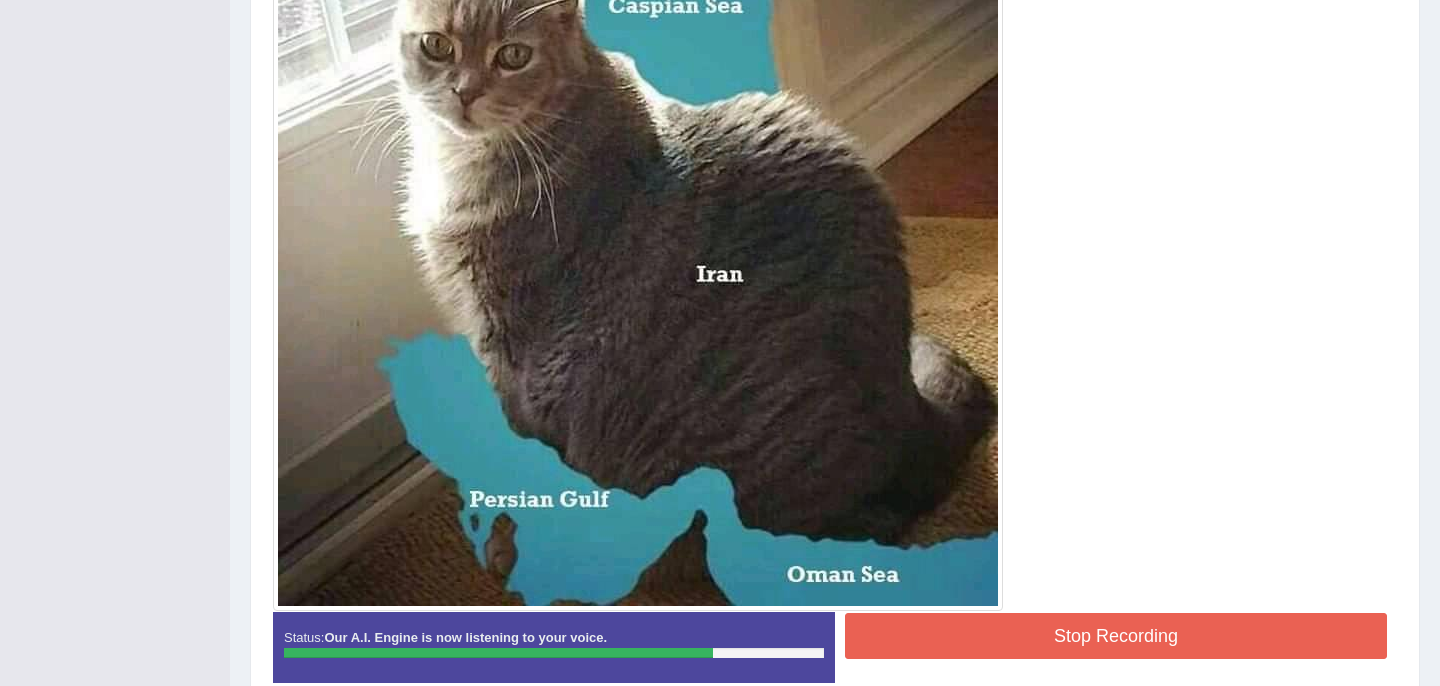 click on "Stop Recording" at bounding box center (1116, 636) 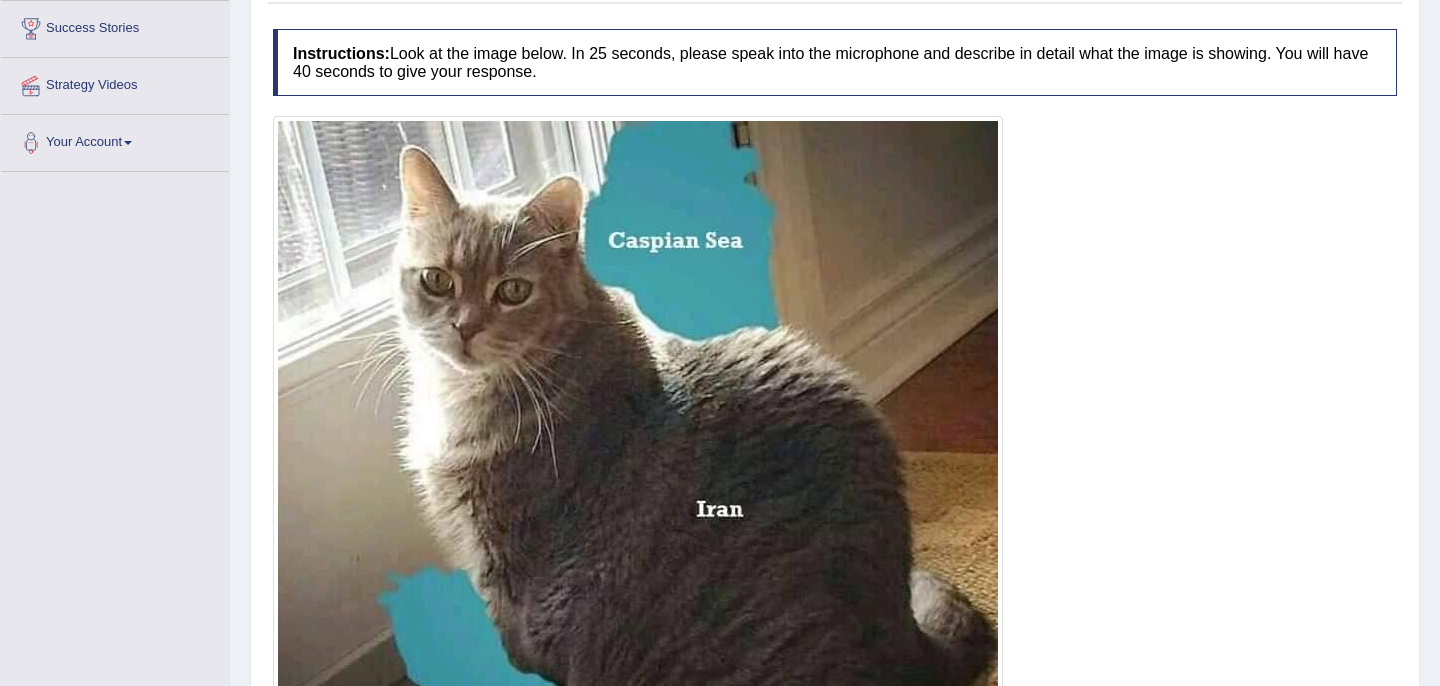scroll, scrollTop: 0, scrollLeft: 0, axis: both 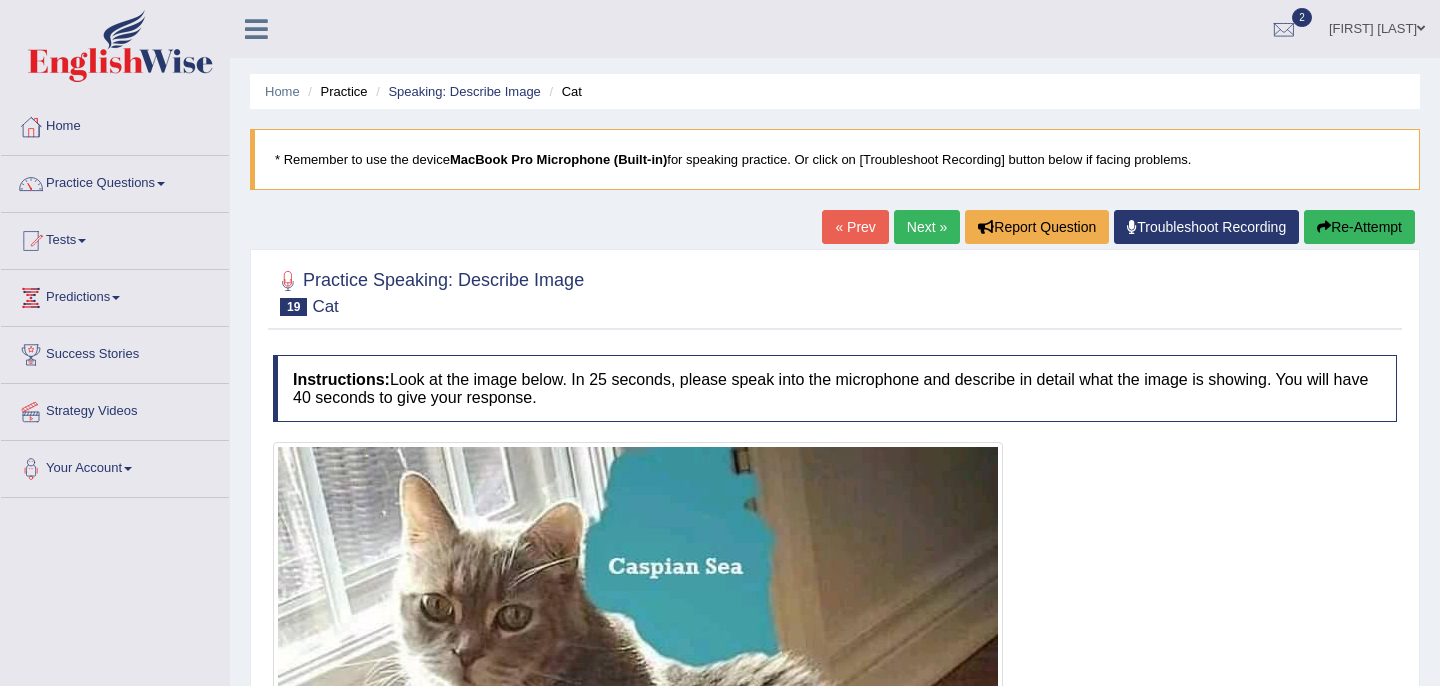 click on "Next »" at bounding box center [927, 227] 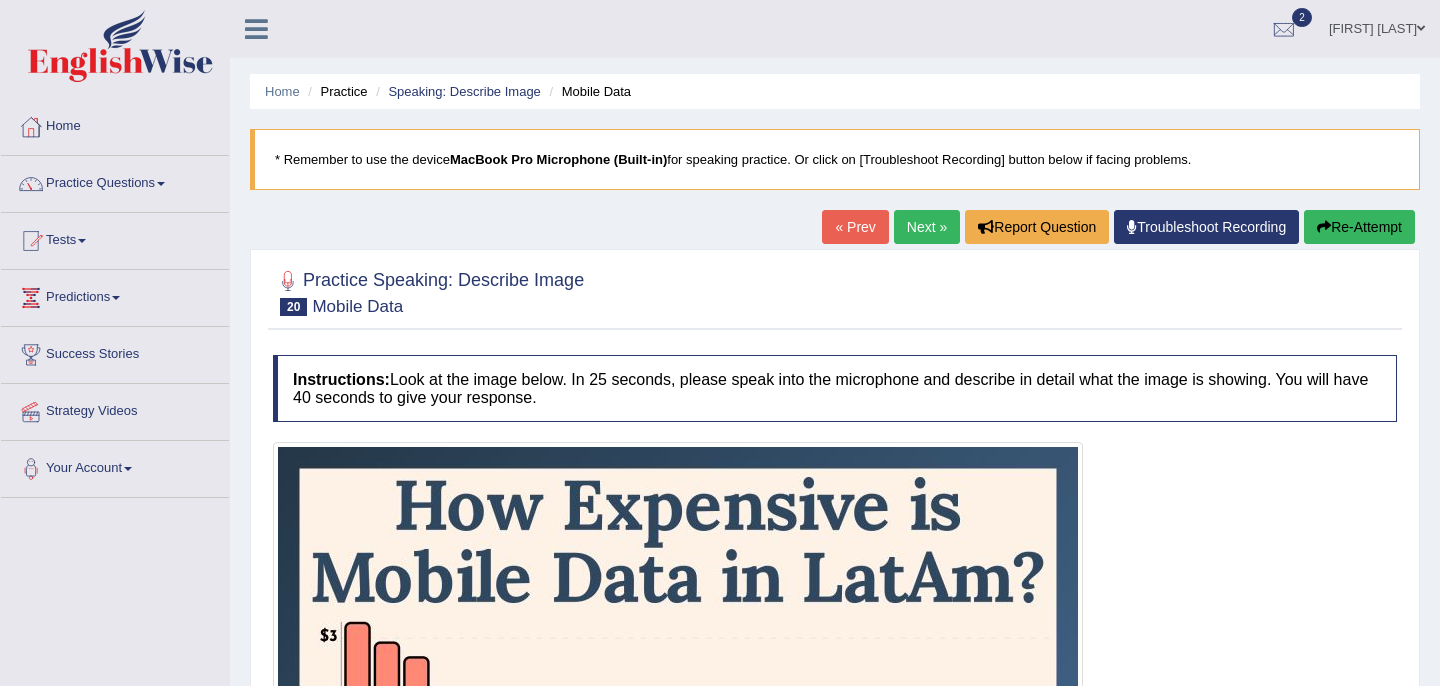 scroll, scrollTop: 0, scrollLeft: 0, axis: both 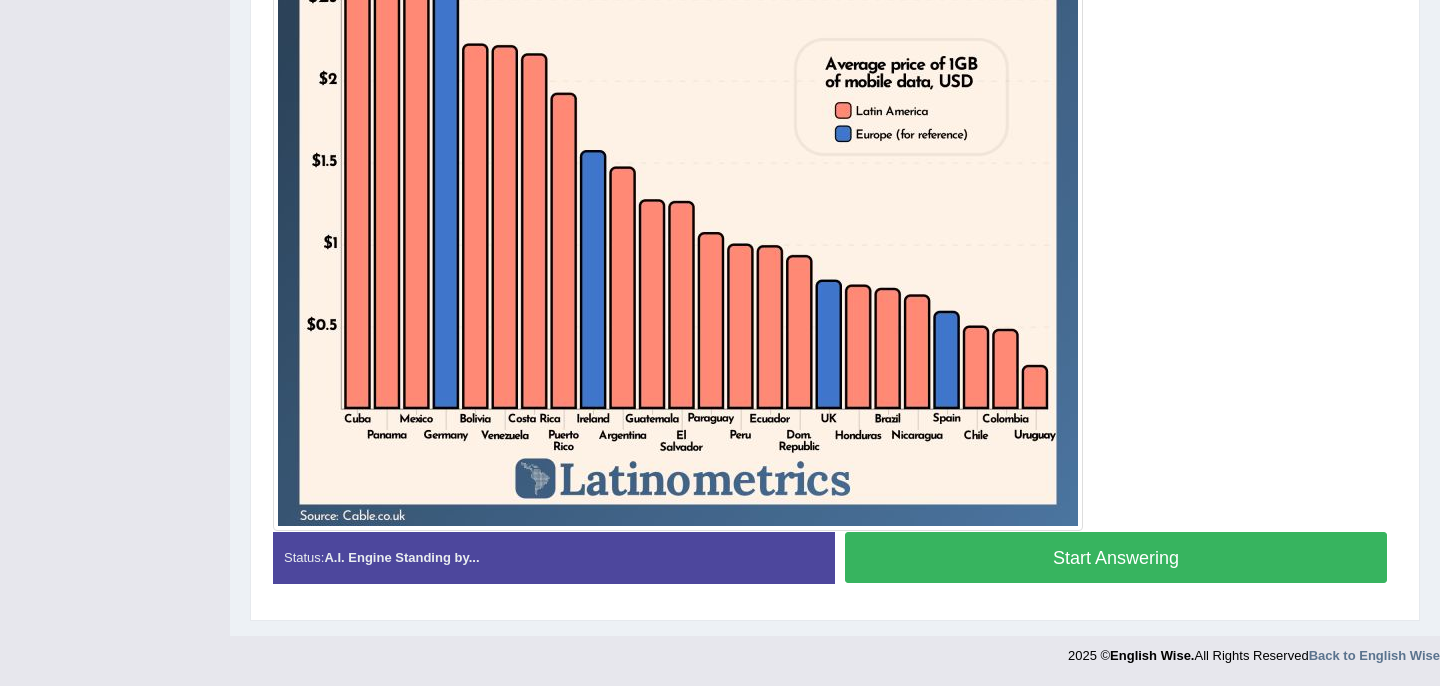 click on "Start Answering" at bounding box center [1116, 557] 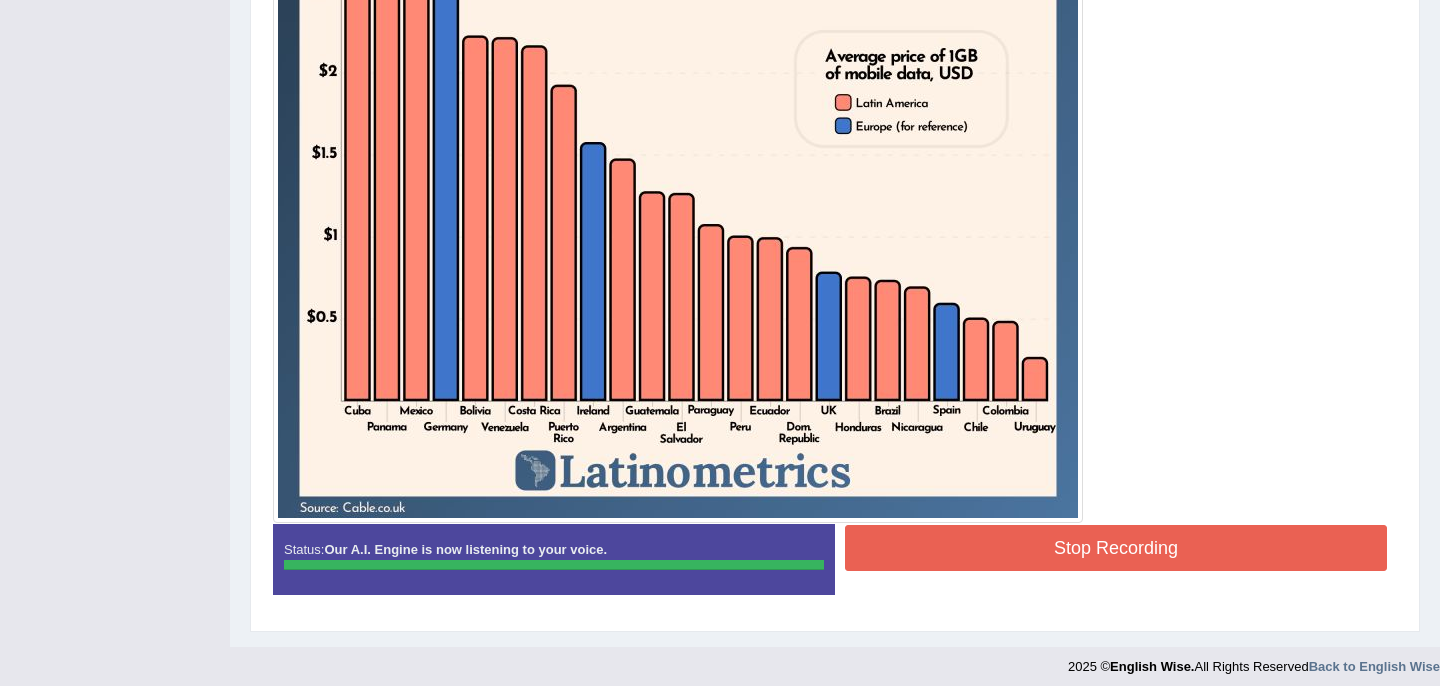 scroll, scrollTop: 740, scrollLeft: 0, axis: vertical 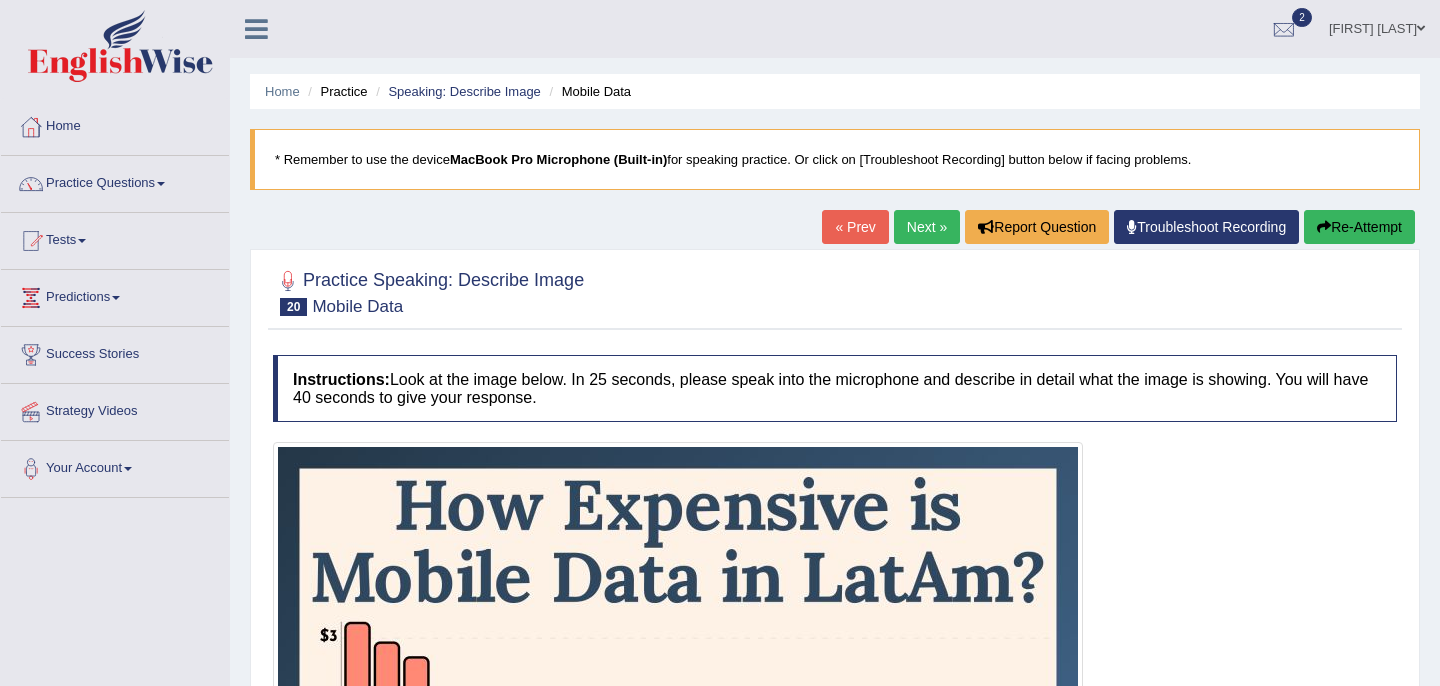 click on "Next »" at bounding box center [927, 227] 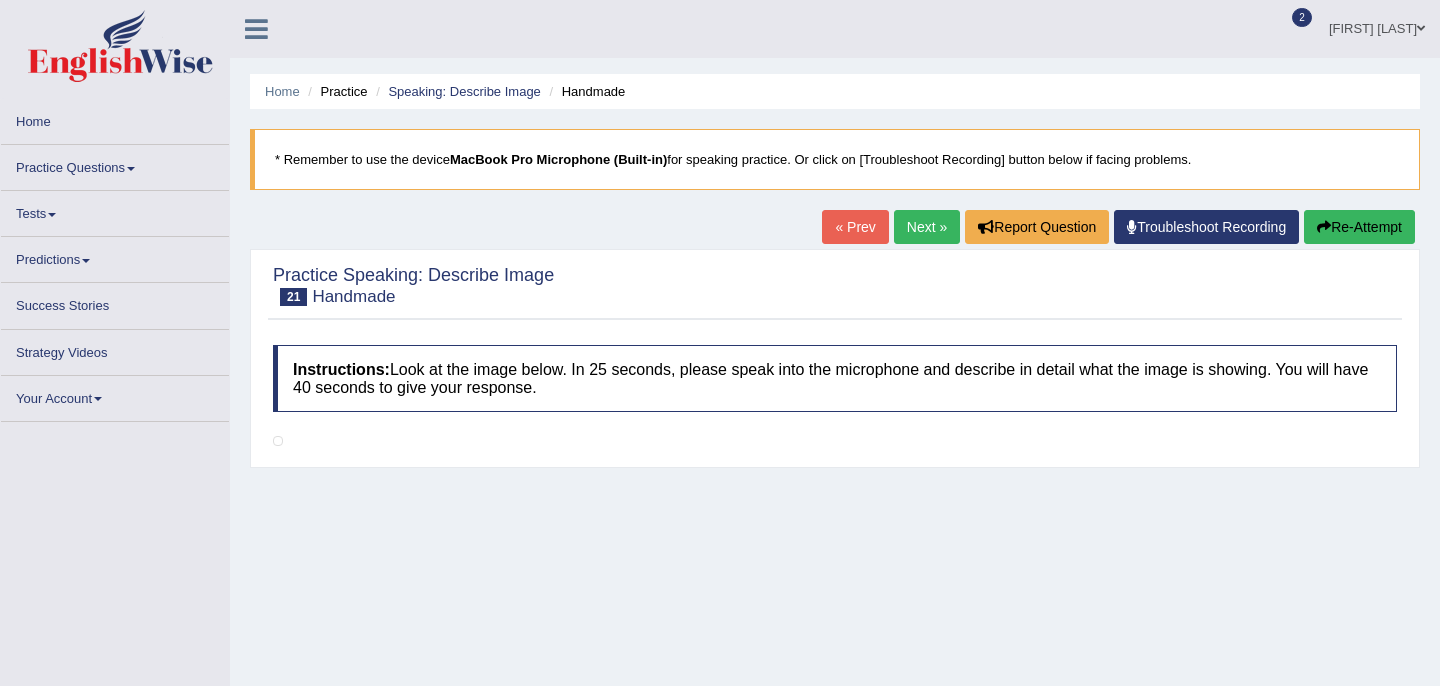 scroll, scrollTop: 0, scrollLeft: 0, axis: both 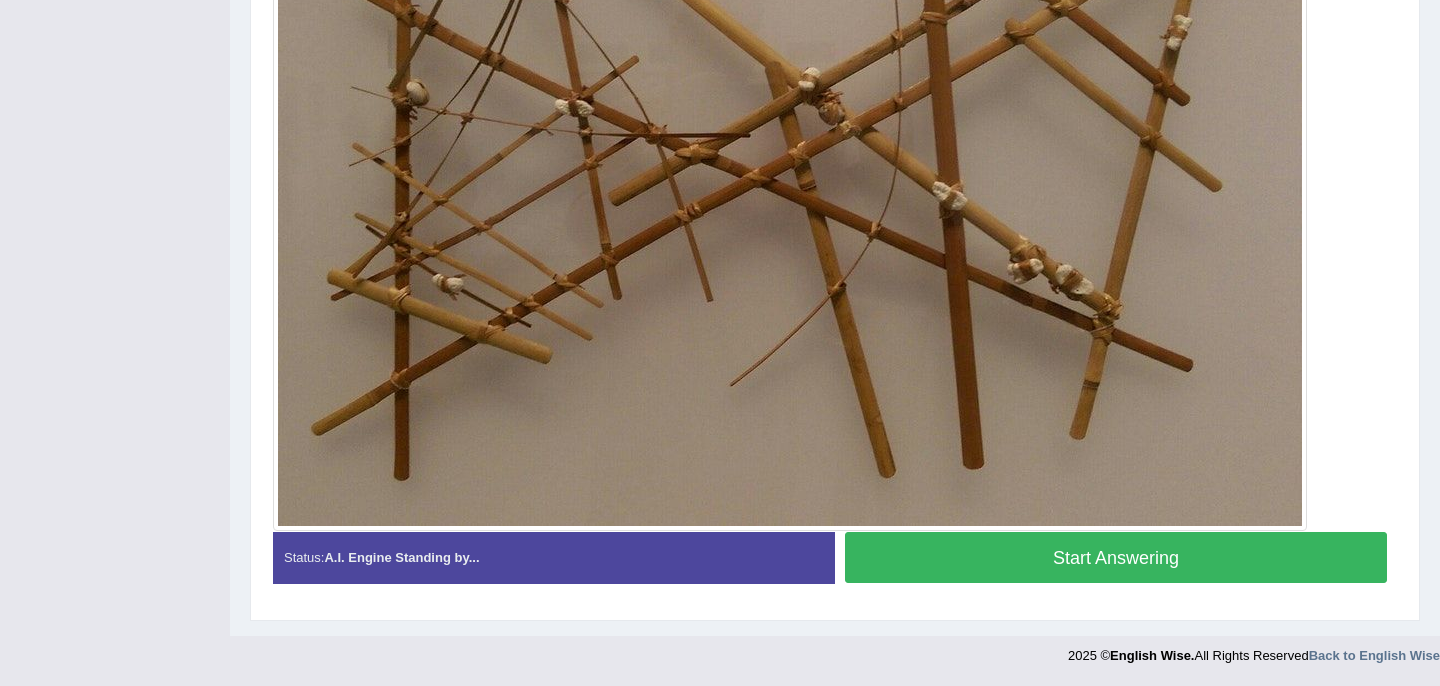 click on "Start Answering" at bounding box center [1116, 557] 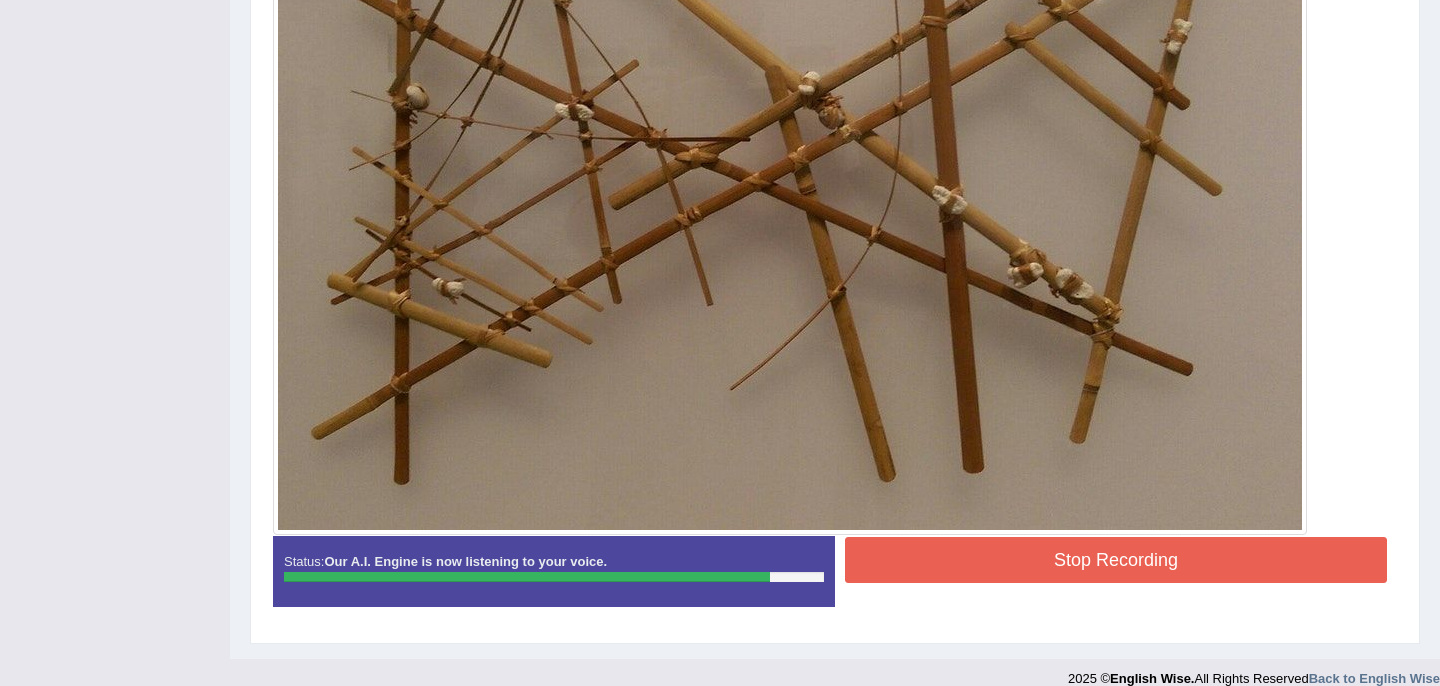 scroll, scrollTop: 617, scrollLeft: 0, axis: vertical 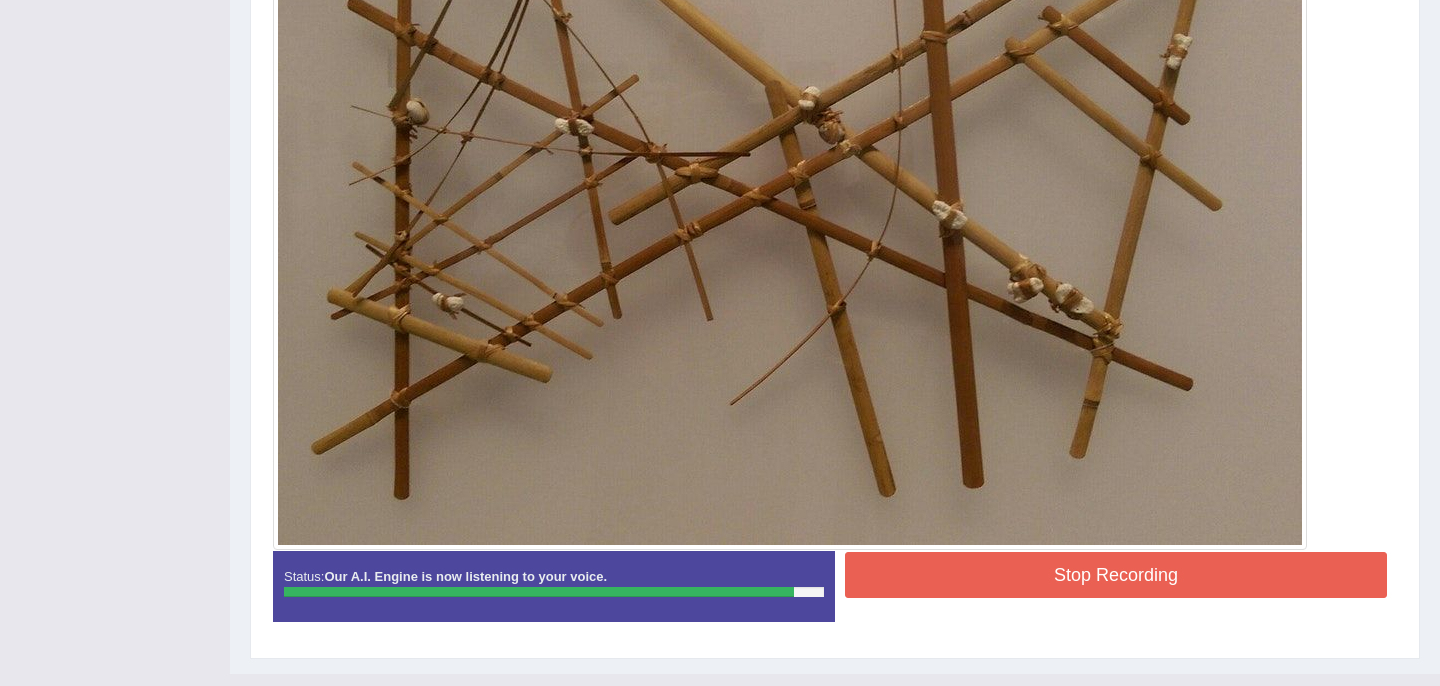 click on "Stop Recording" at bounding box center (1116, 575) 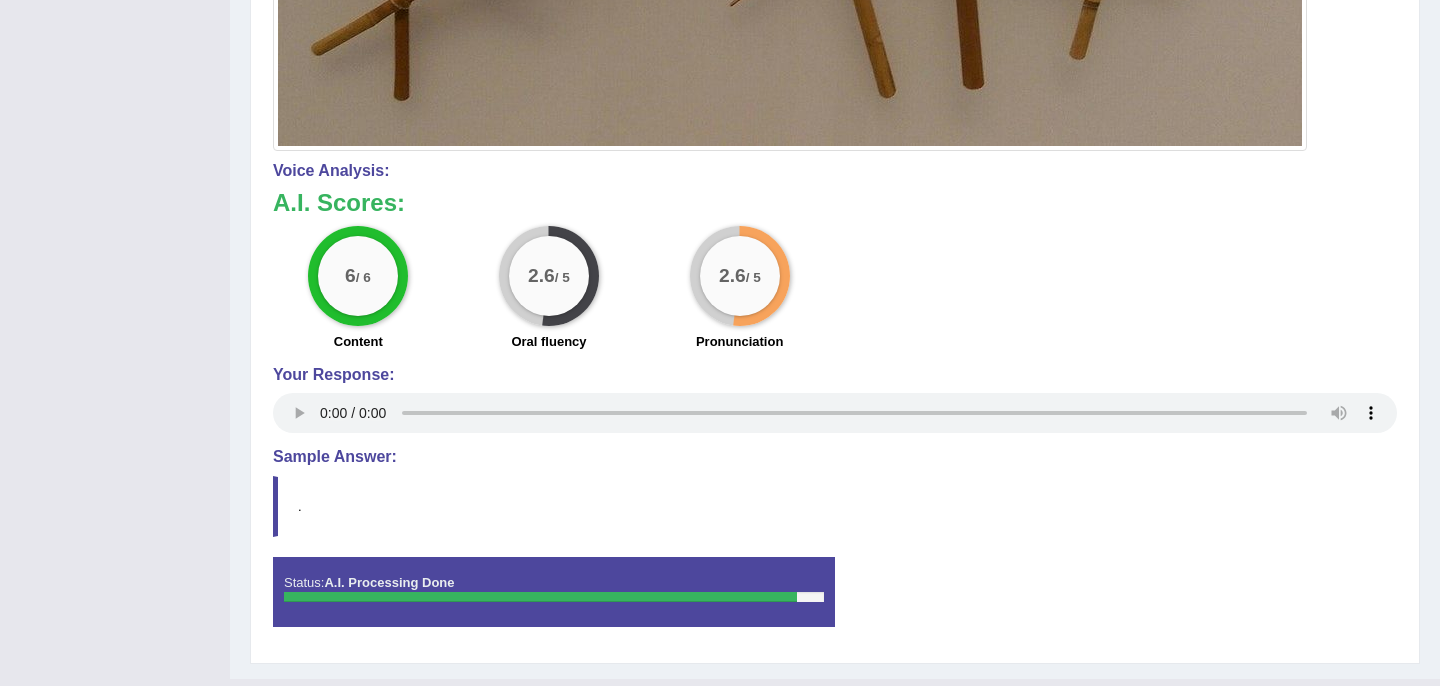 scroll, scrollTop: 1026, scrollLeft: 0, axis: vertical 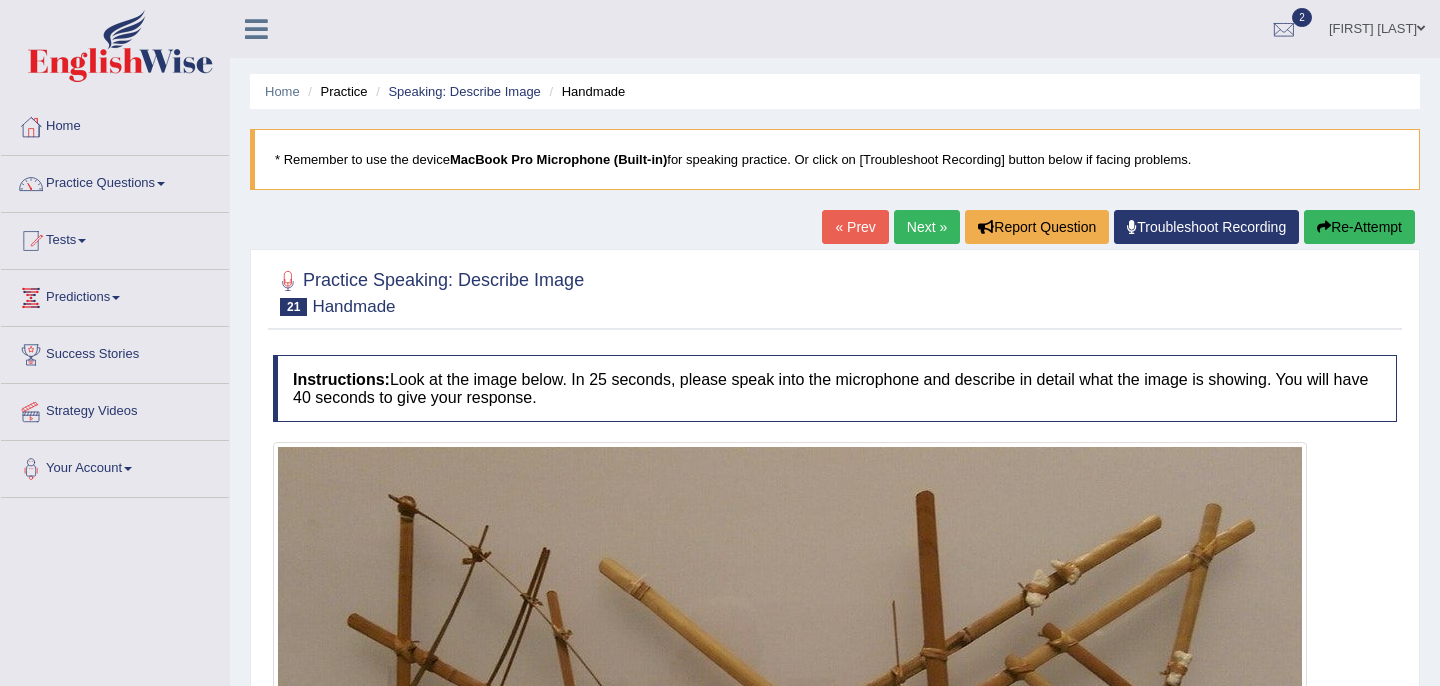 click on "Next »" at bounding box center (927, 227) 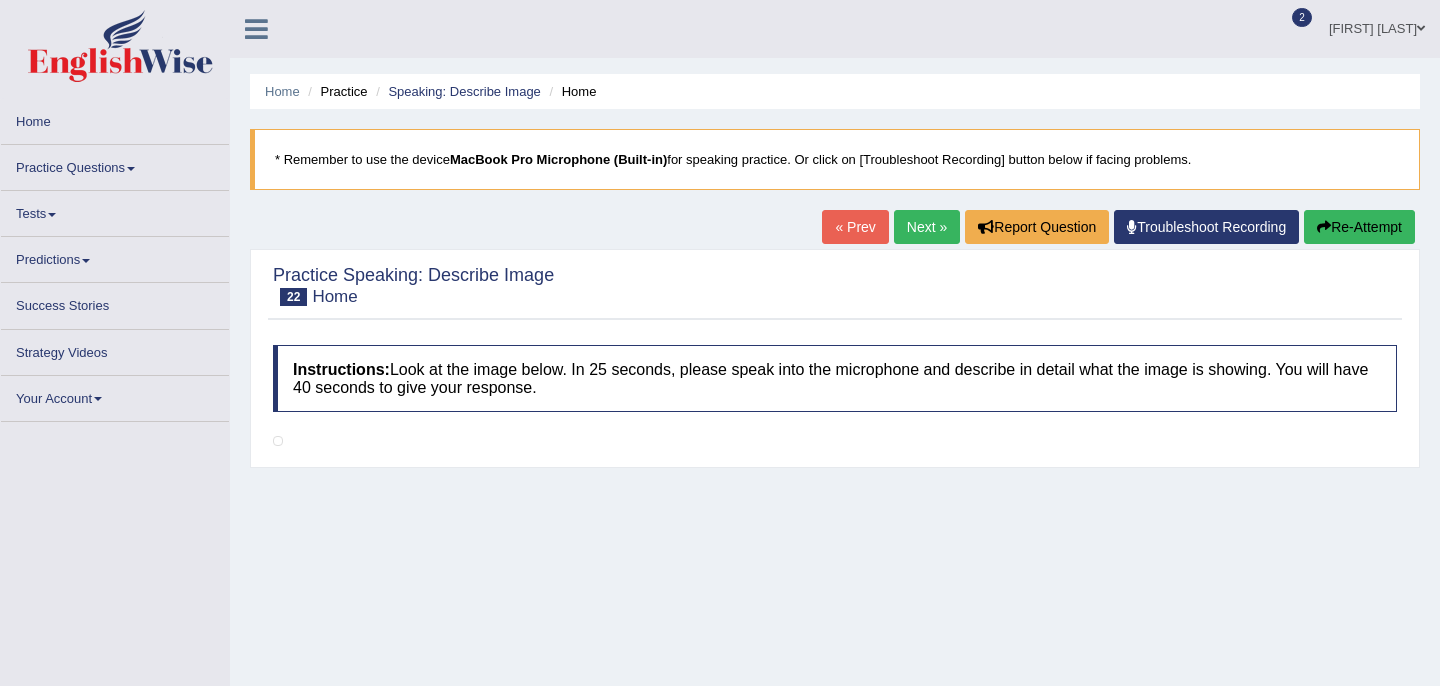 scroll, scrollTop: 0, scrollLeft: 0, axis: both 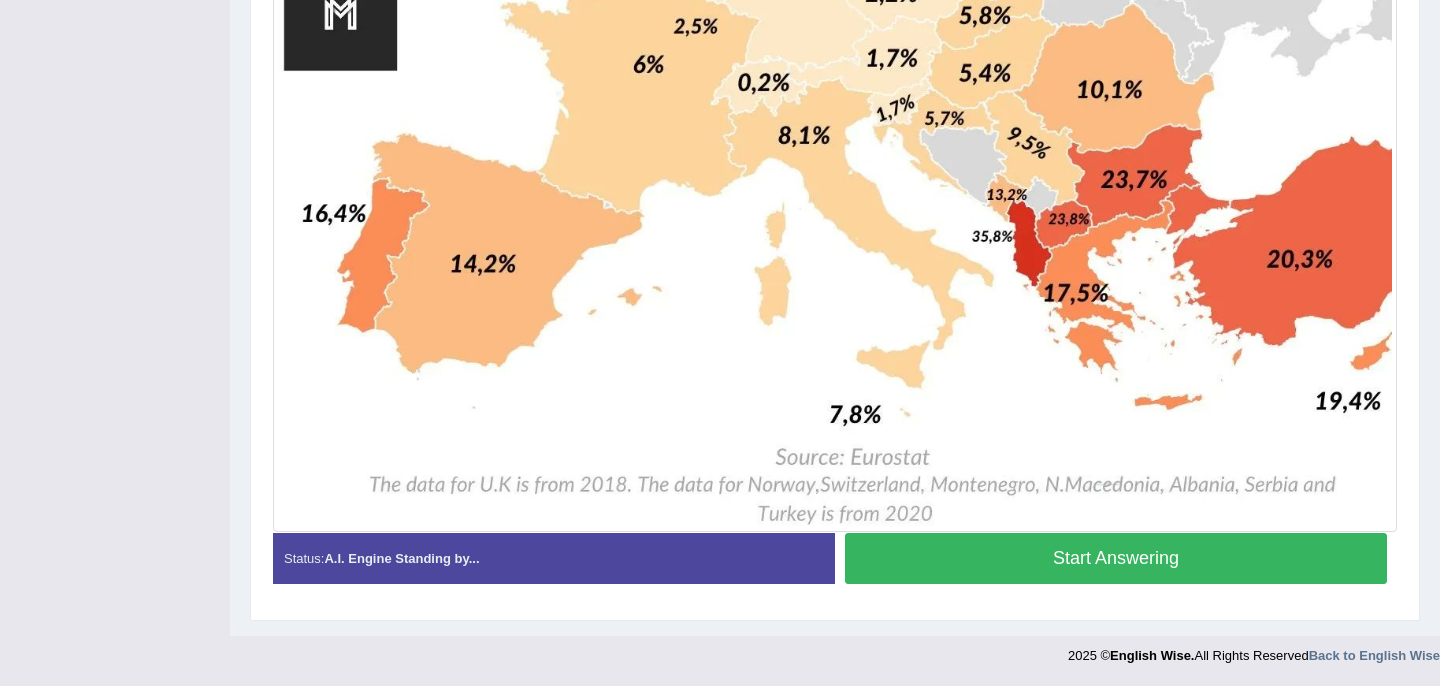 click on "Start Answering" at bounding box center [1116, 558] 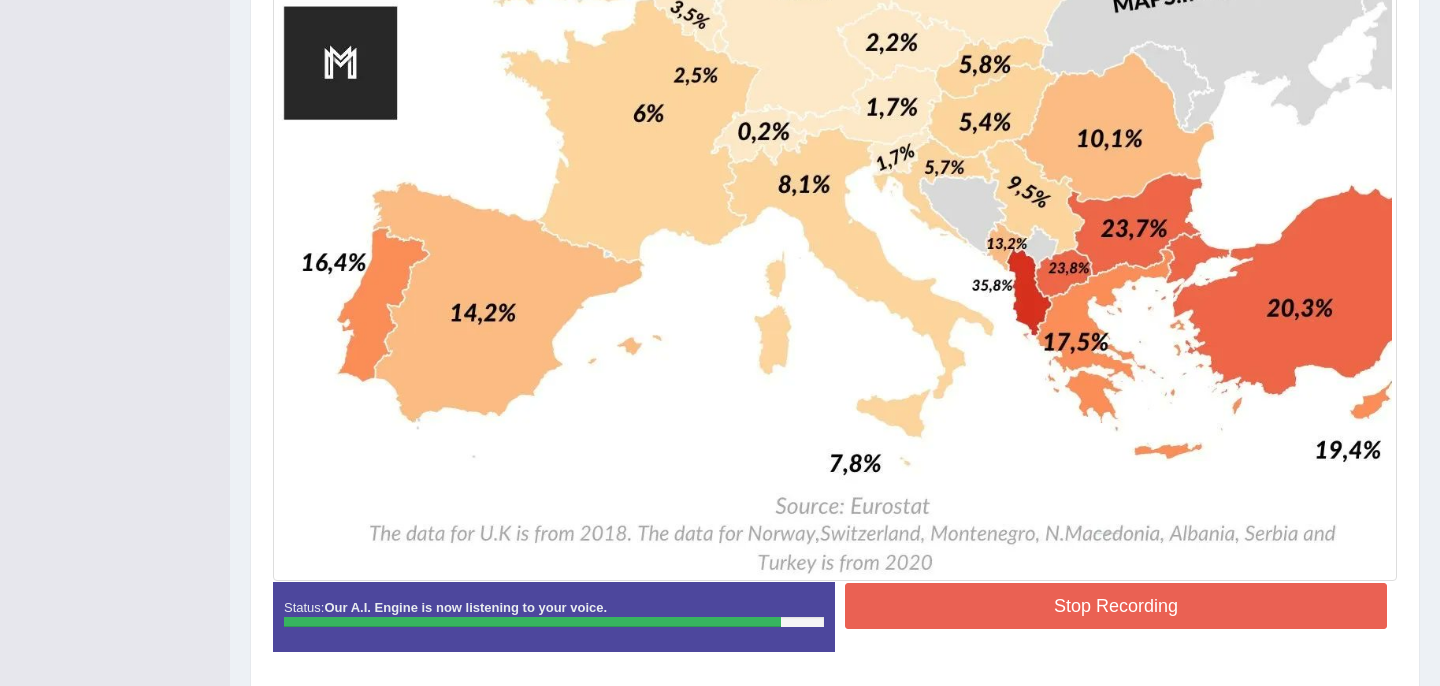 scroll, scrollTop: 1341, scrollLeft: 0, axis: vertical 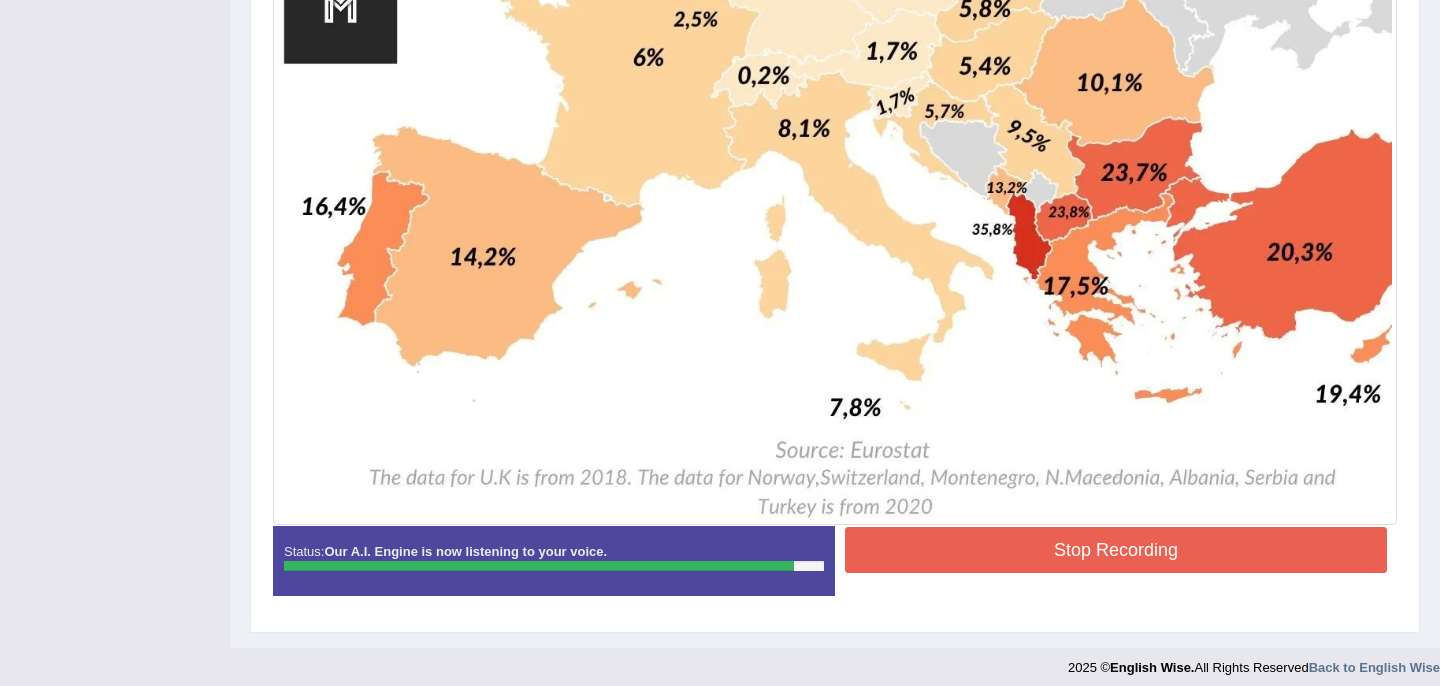 click on "Stop Recording" at bounding box center [1116, 550] 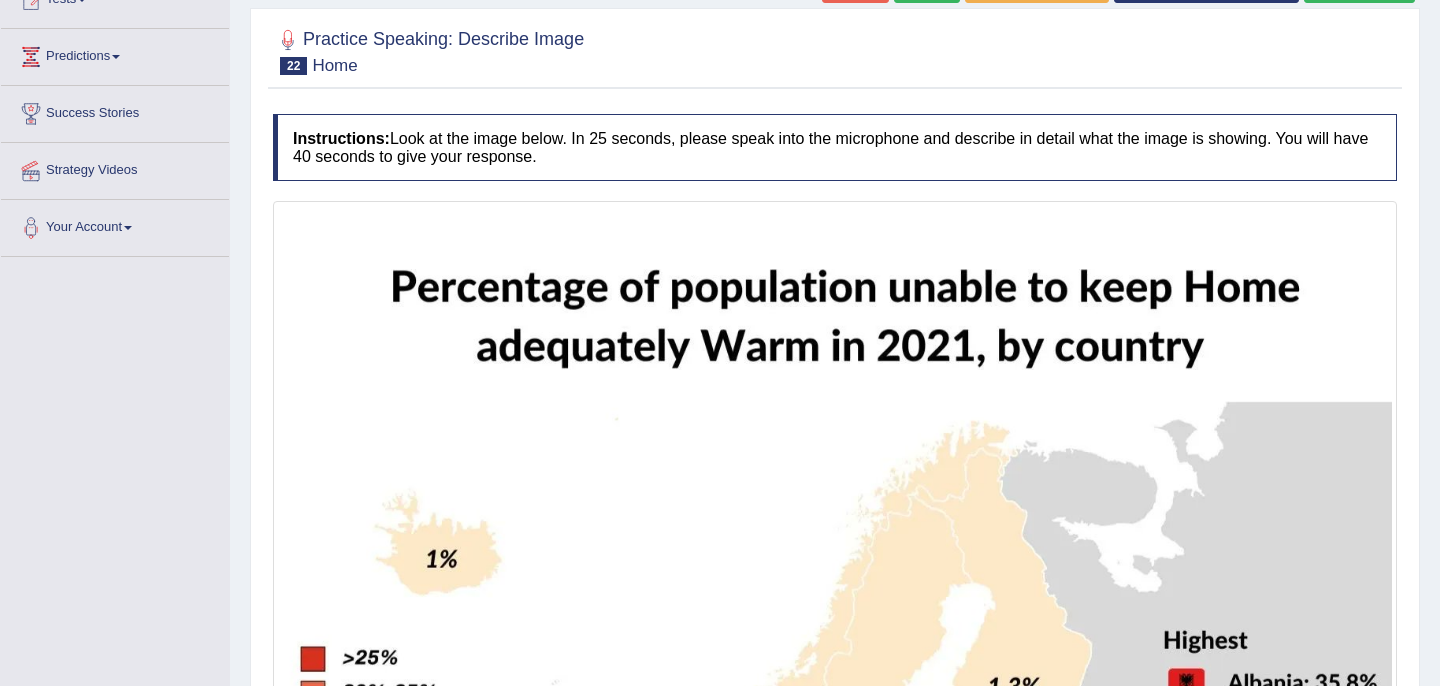 scroll, scrollTop: 144, scrollLeft: 0, axis: vertical 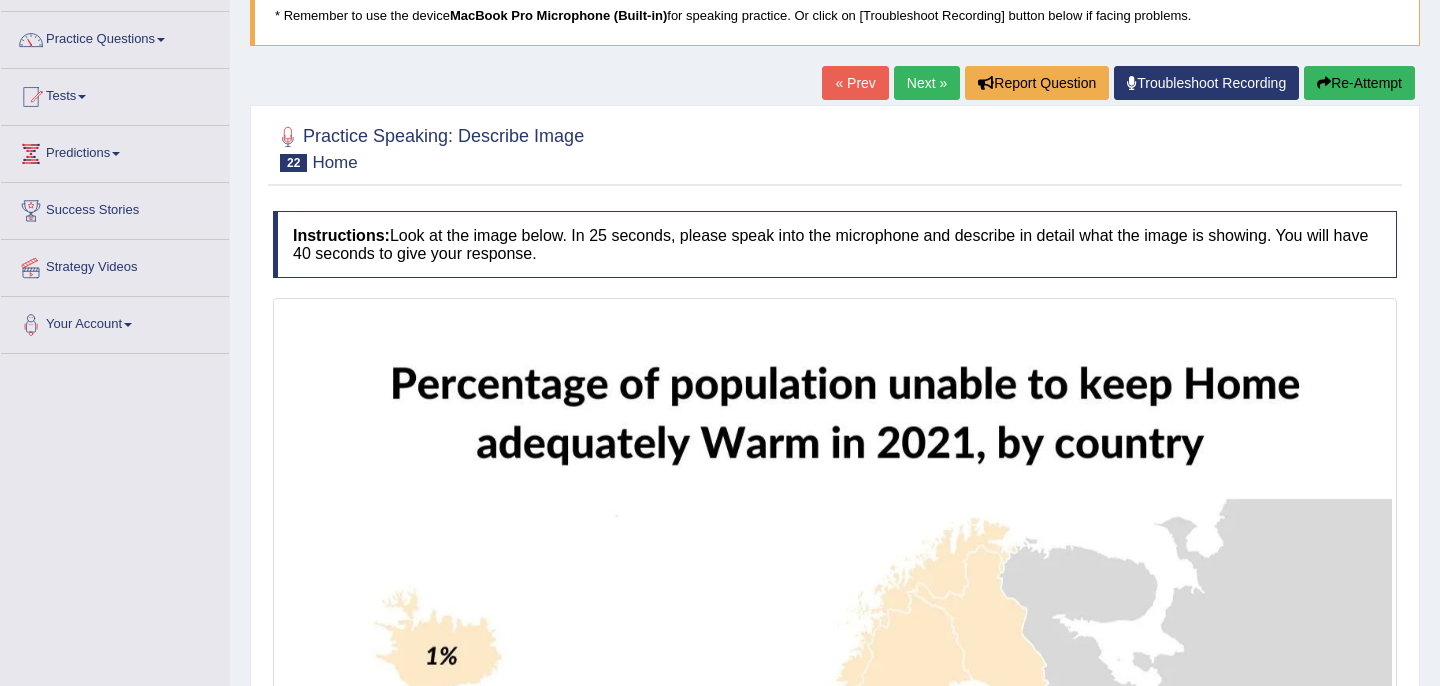 click on "Next »" at bounding box center [927, 83] 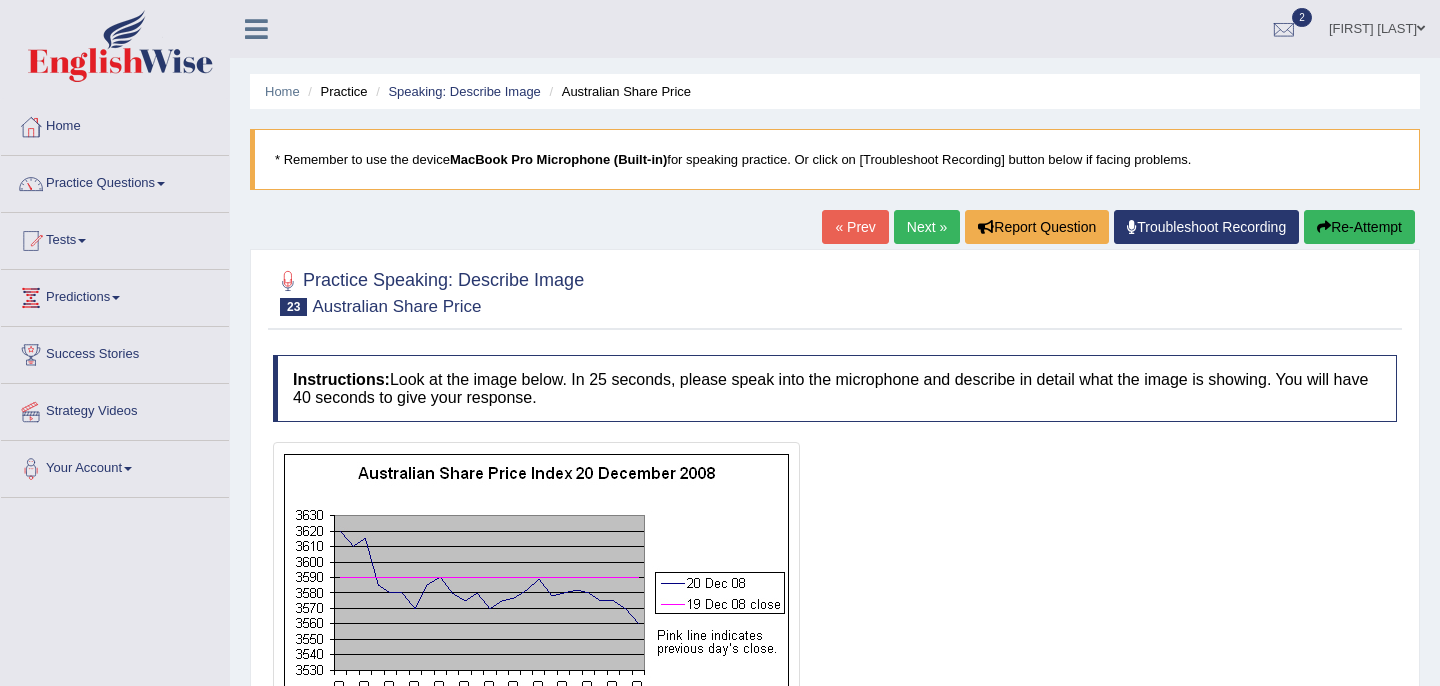 scroll, scrollTop: 0, scrollLeft: 0, axis: both 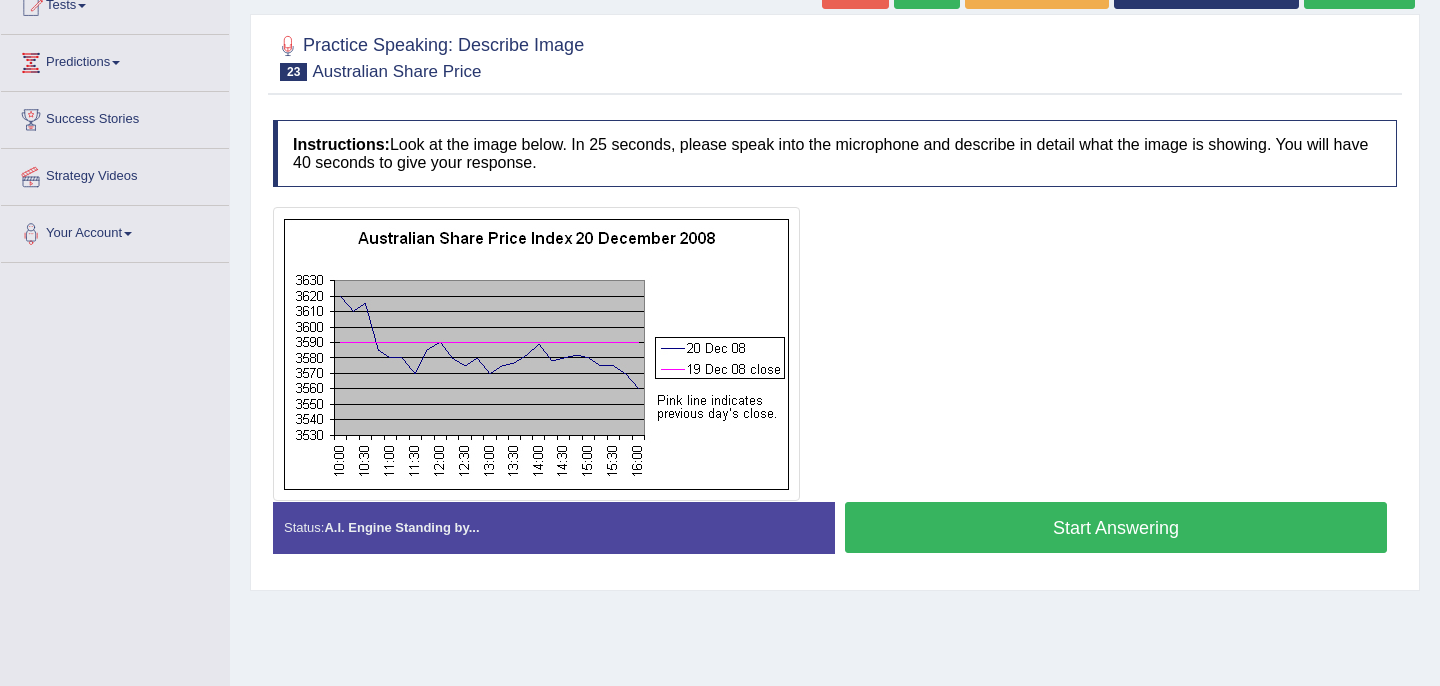 click on "Start Answering" at bounding box center (1116, 527) 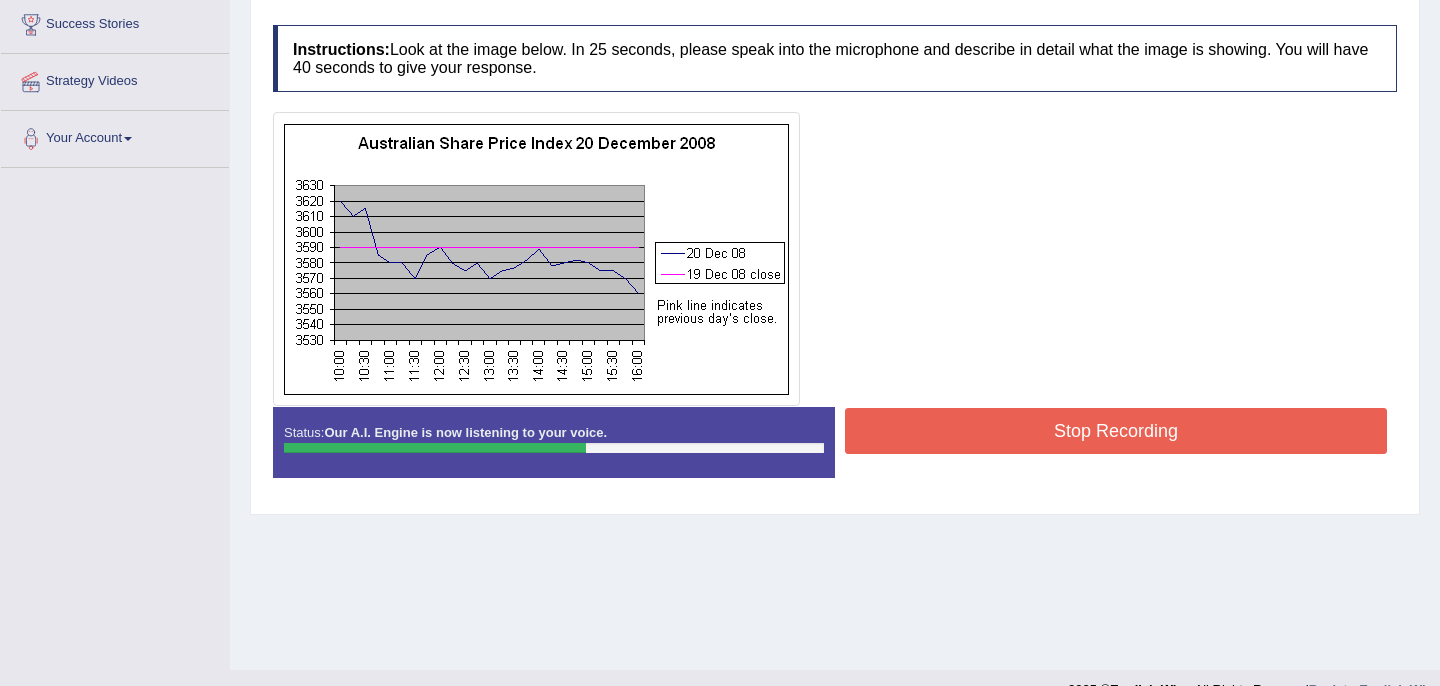 scroll, scrollTop: 341, scrollLeft: 0, axis: vertical 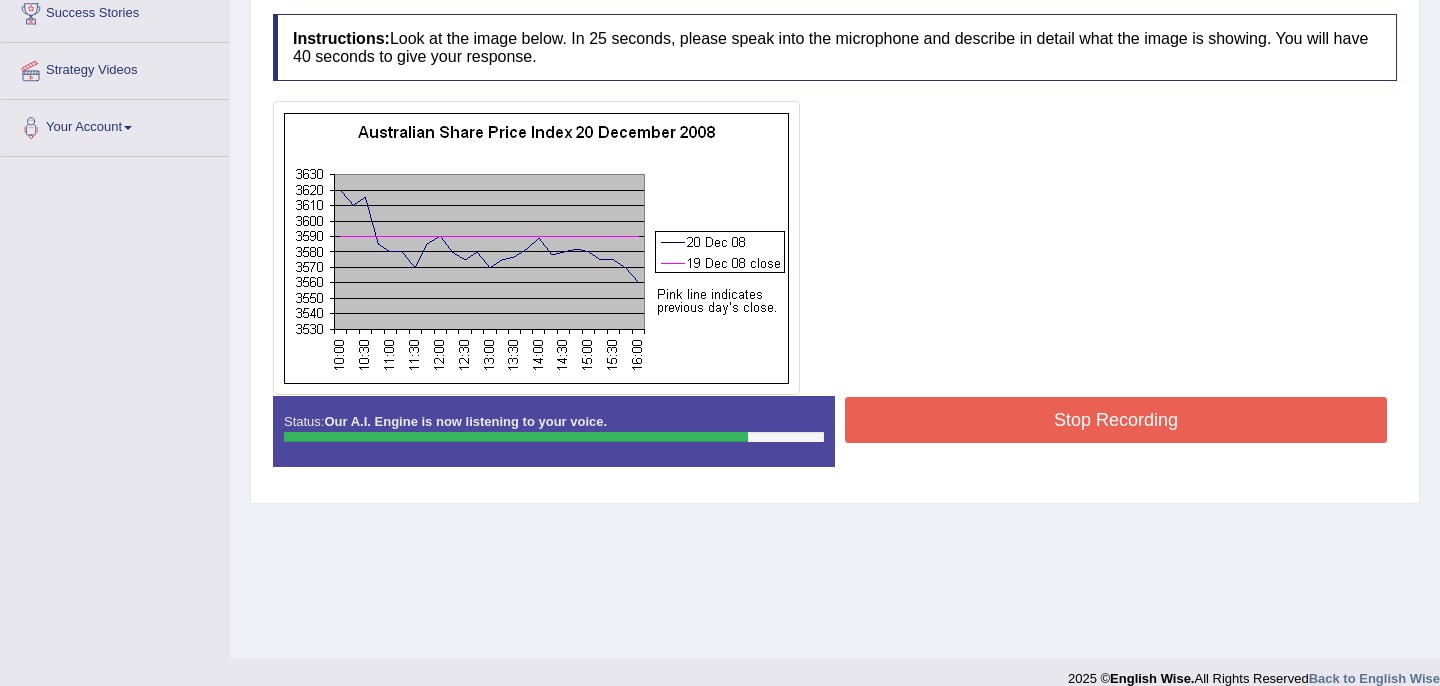 click on "Stop Recording" at bounding box center [1116, 420] 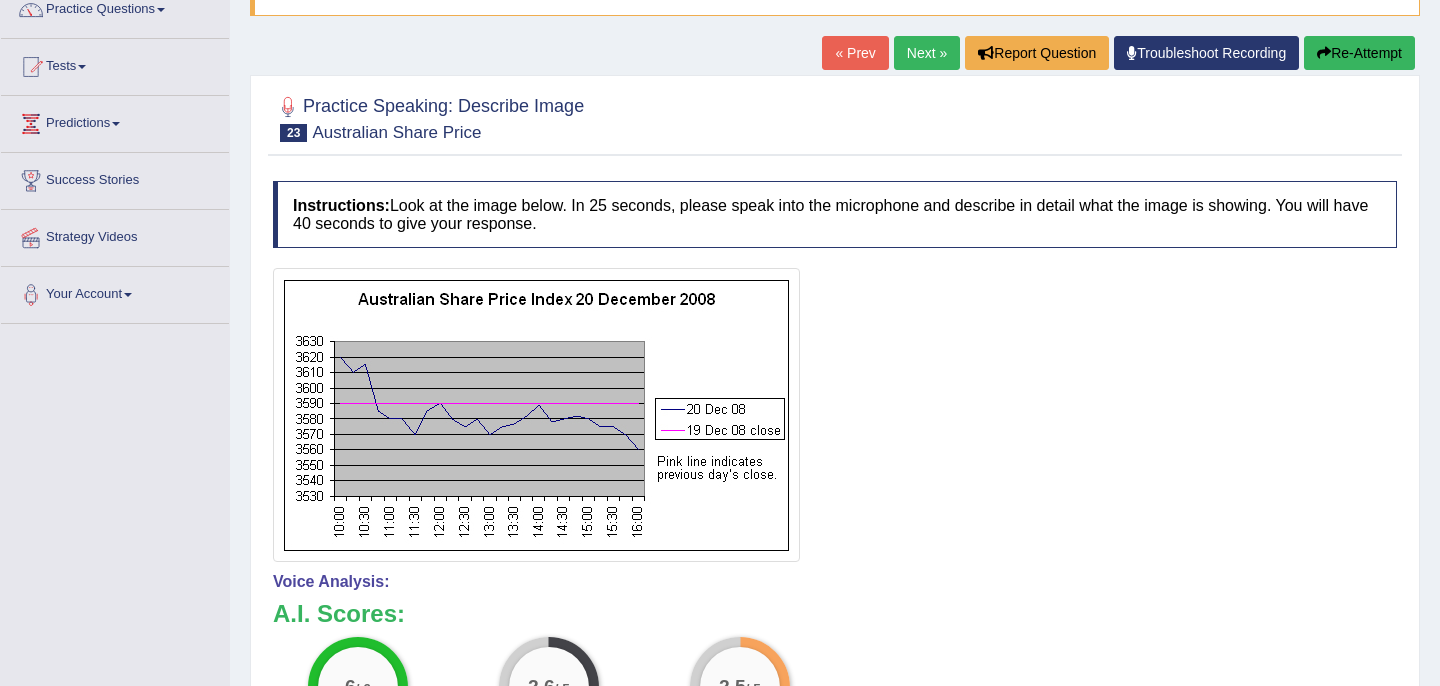 scroll, scrollTop: 0, scrollLeft: 0, axis: both 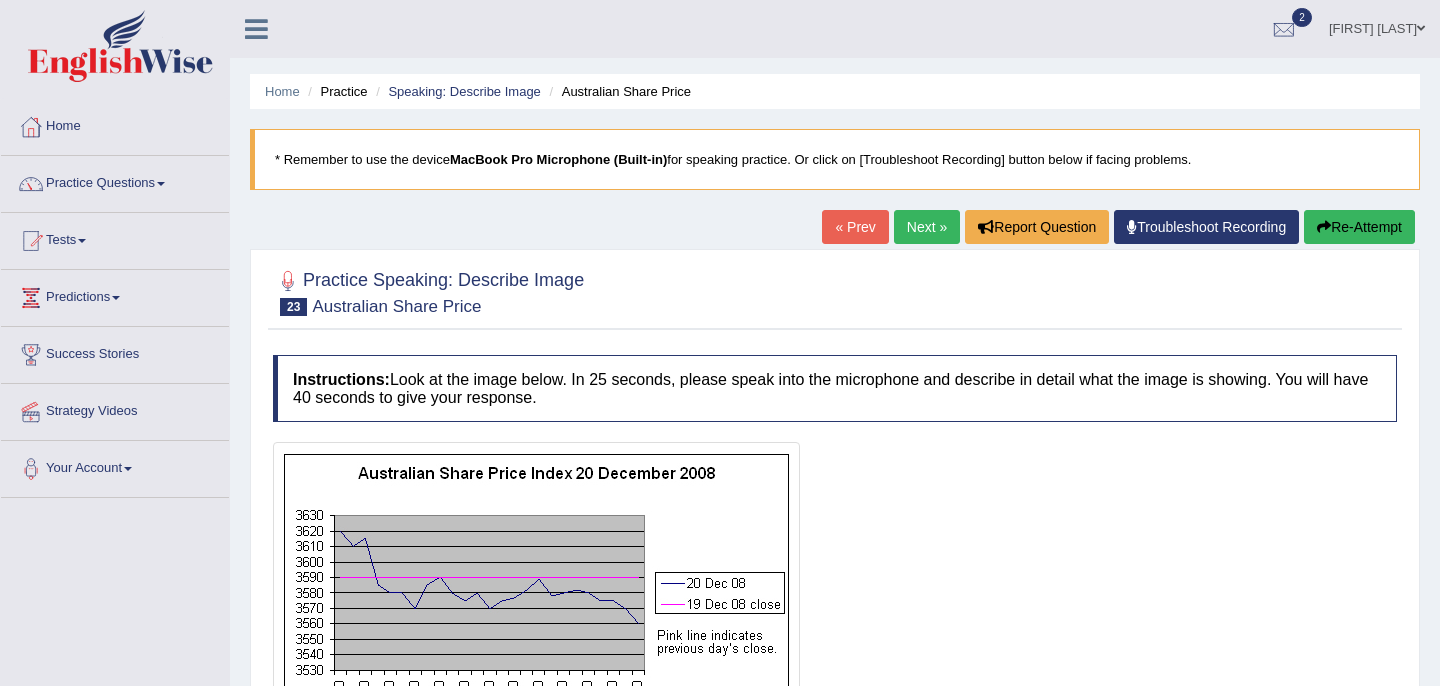 click on "Next »" at bounding box center [927, 227] 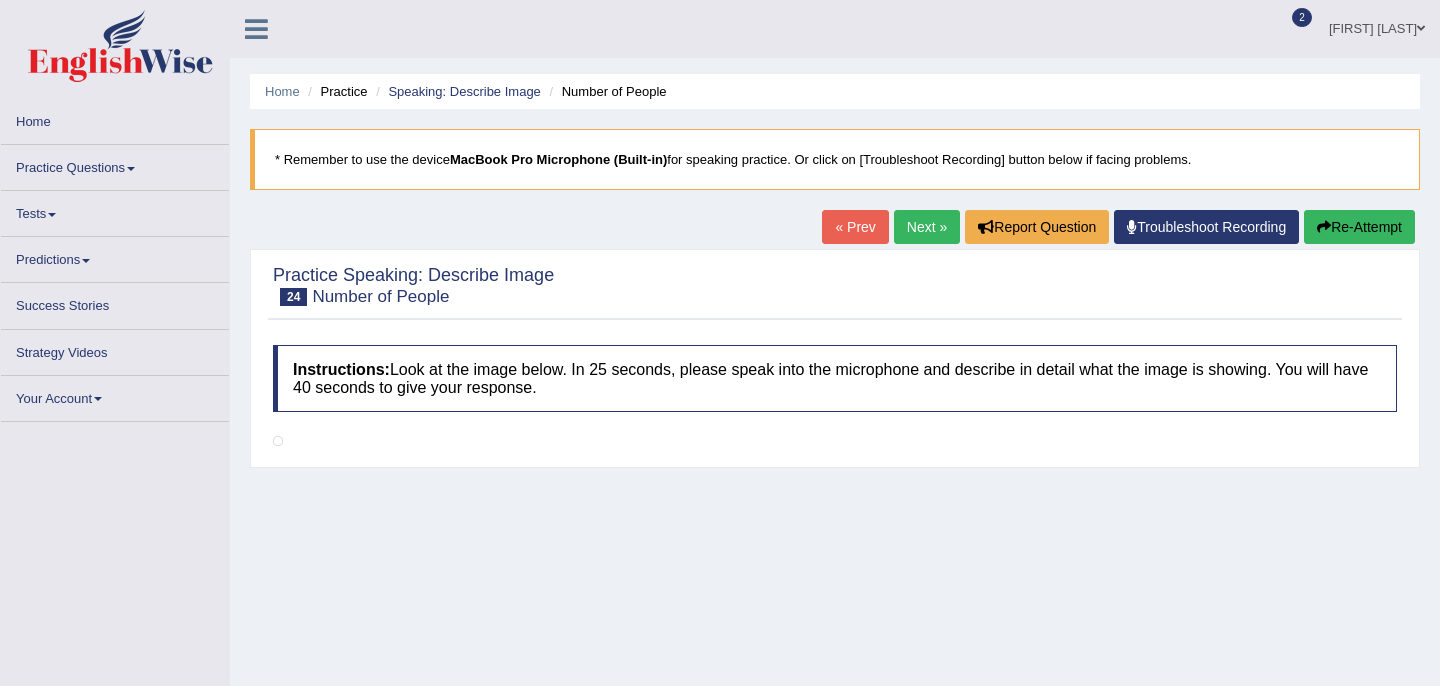 scroll, scrollTop: 0, scrollLeft: 0, axis: both 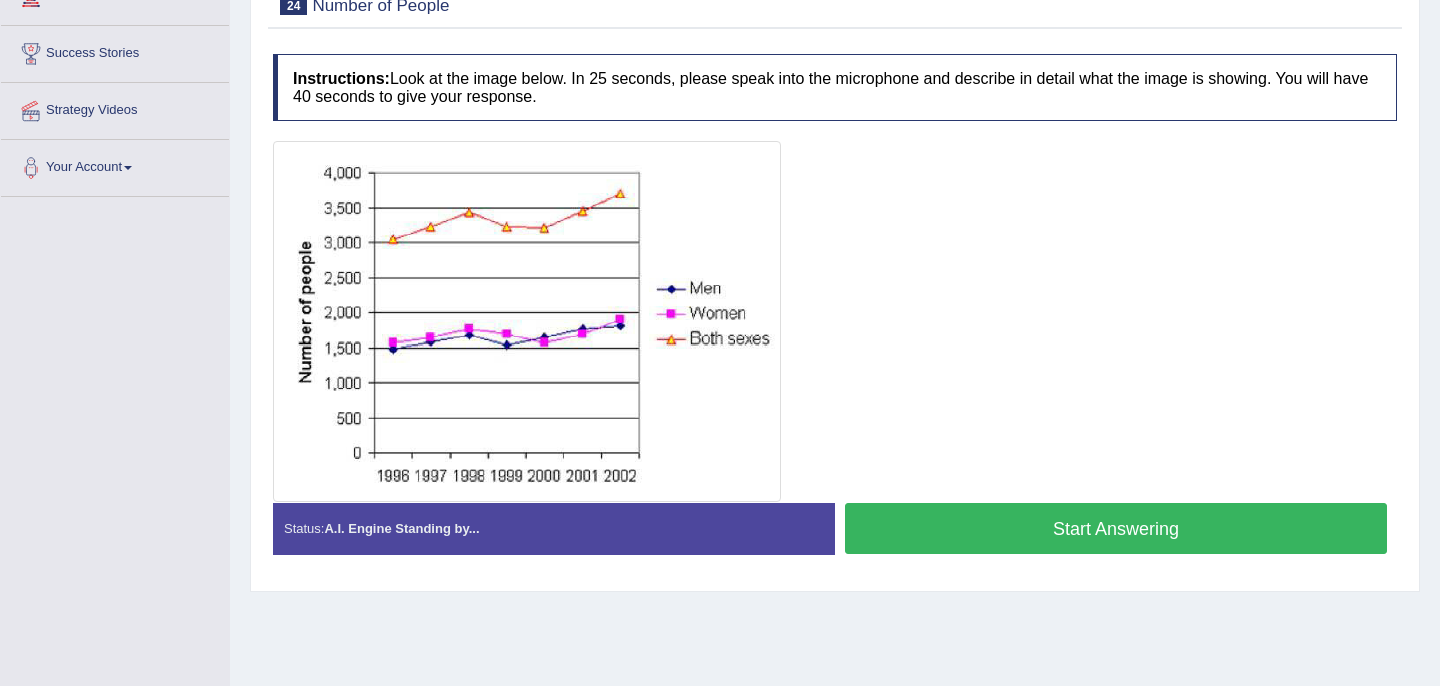 click on "Start Answering" at bounding box center (1116, 528) 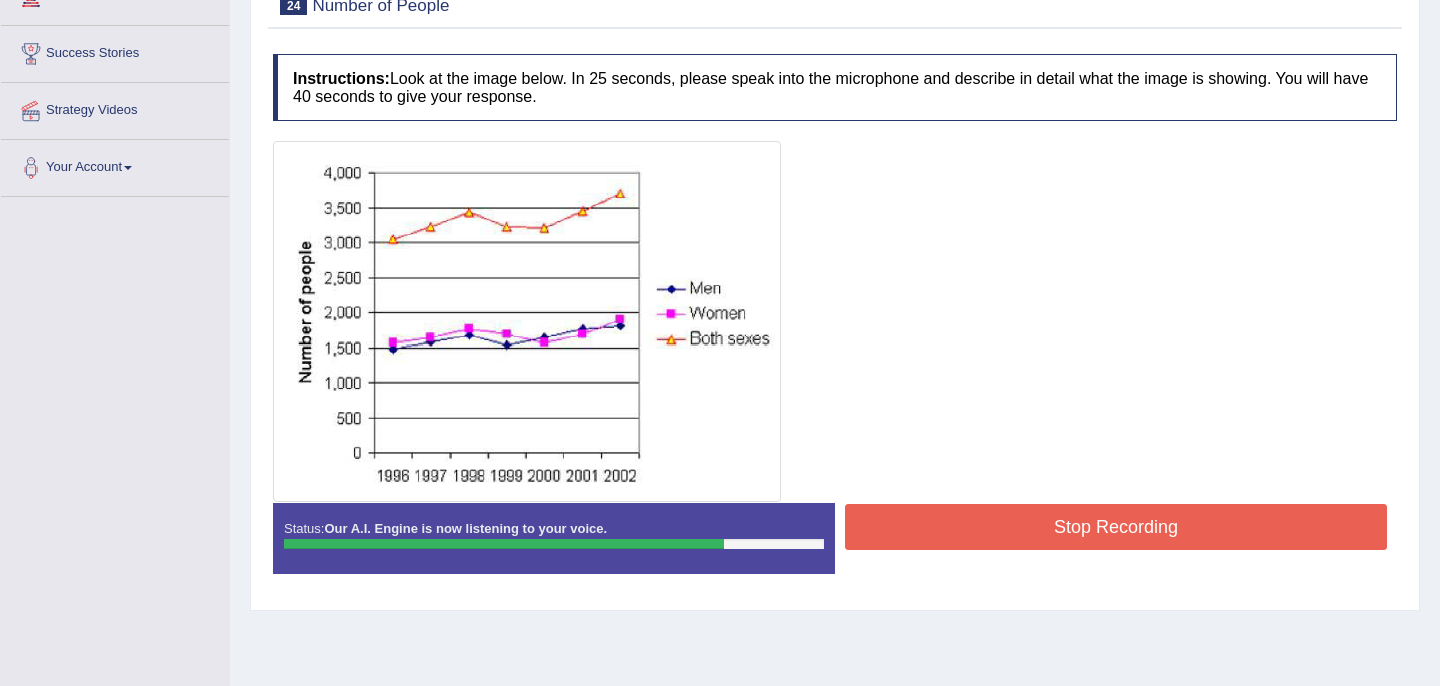 click on "Stop Recording" at bounding box center [1116, 527] 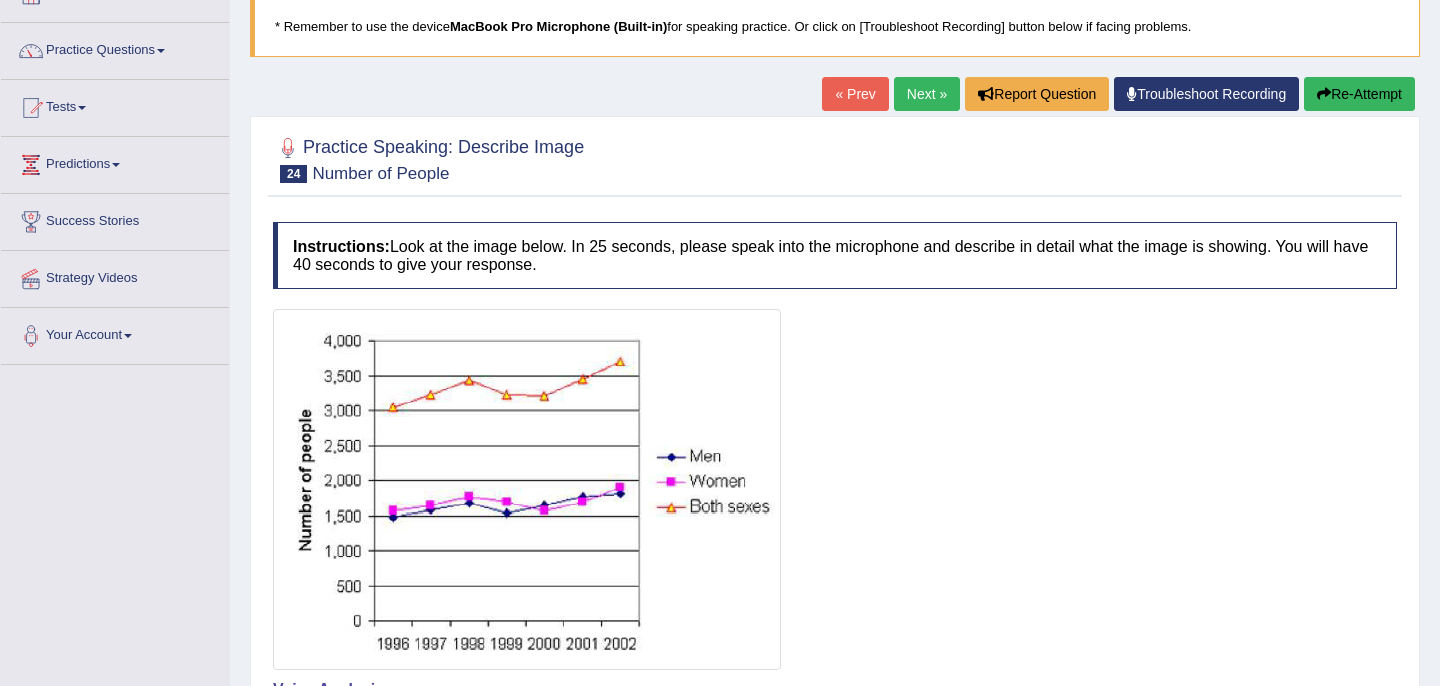 scroll, scrollTop: 127, scrollLeft: 0, axis: vertical 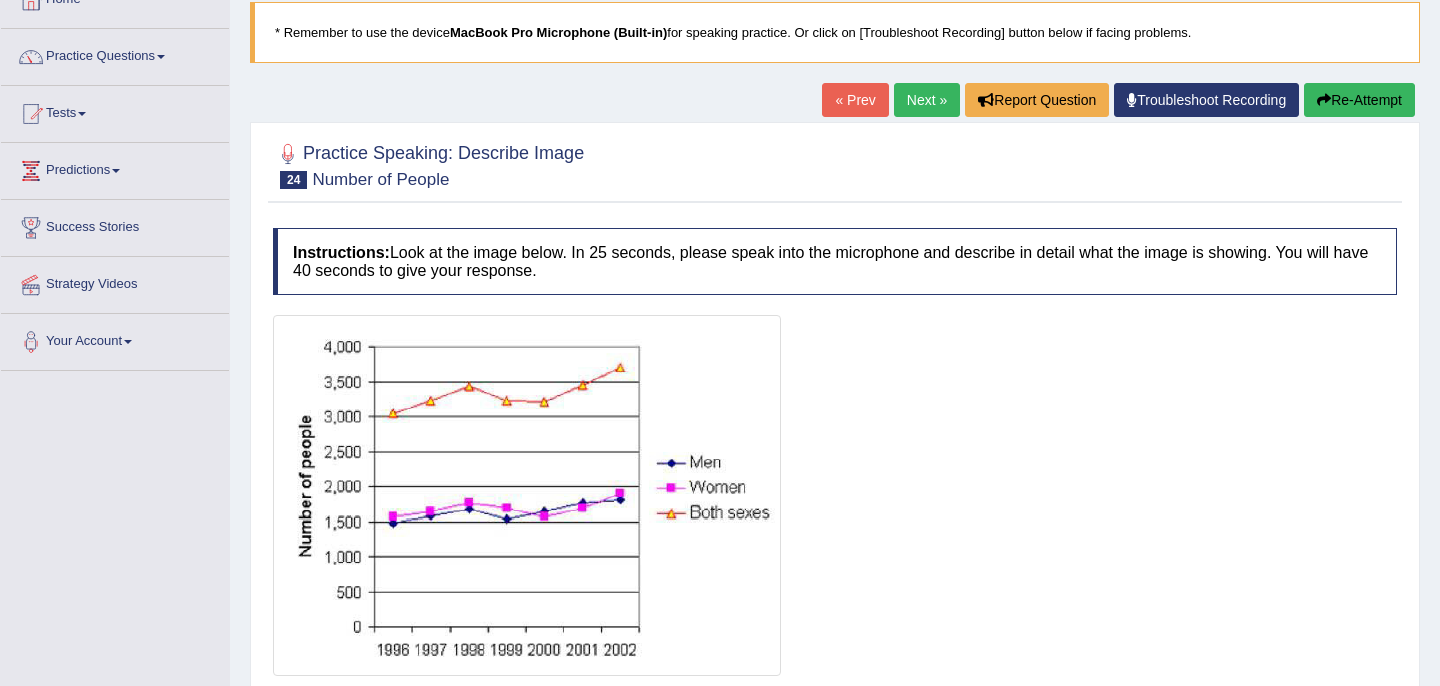 click on "Re-Attempt" at bounding box center (1359, 100) 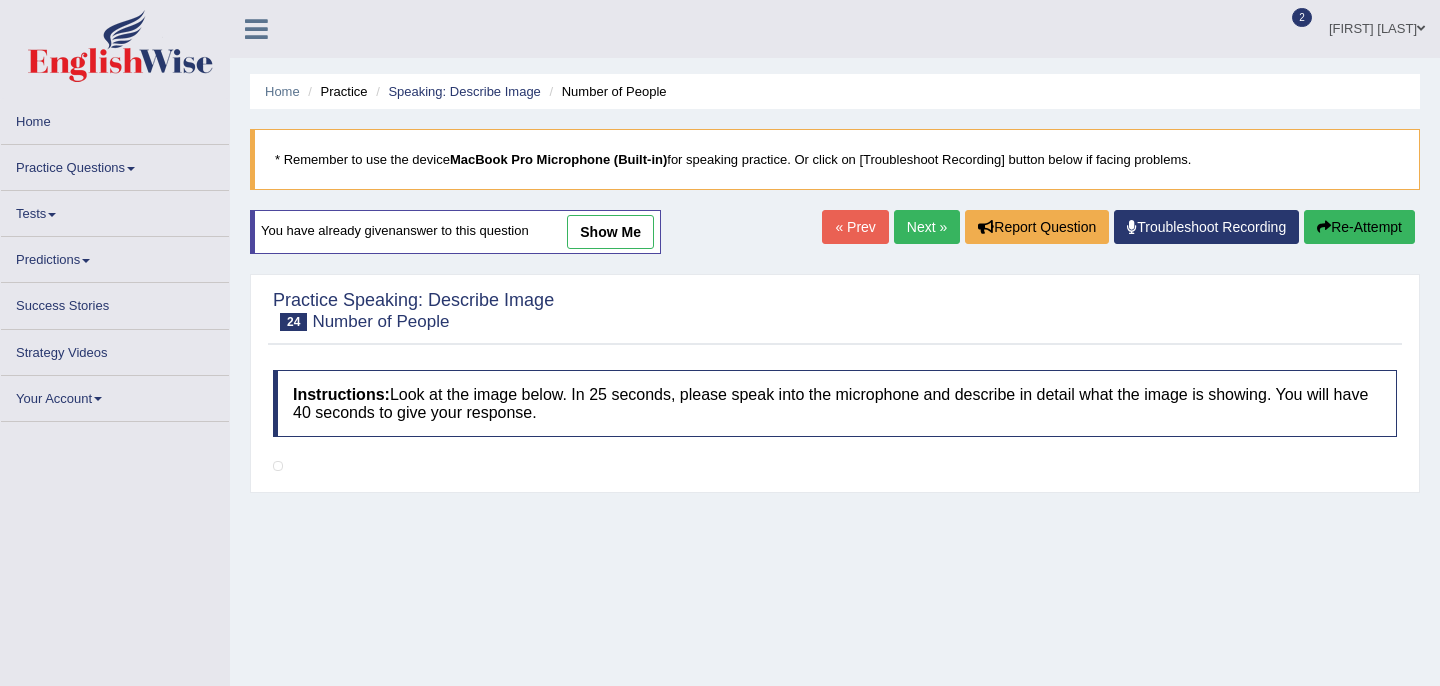 scroll, scrollTop: 131, scrollLeft: 0, axis: vertical 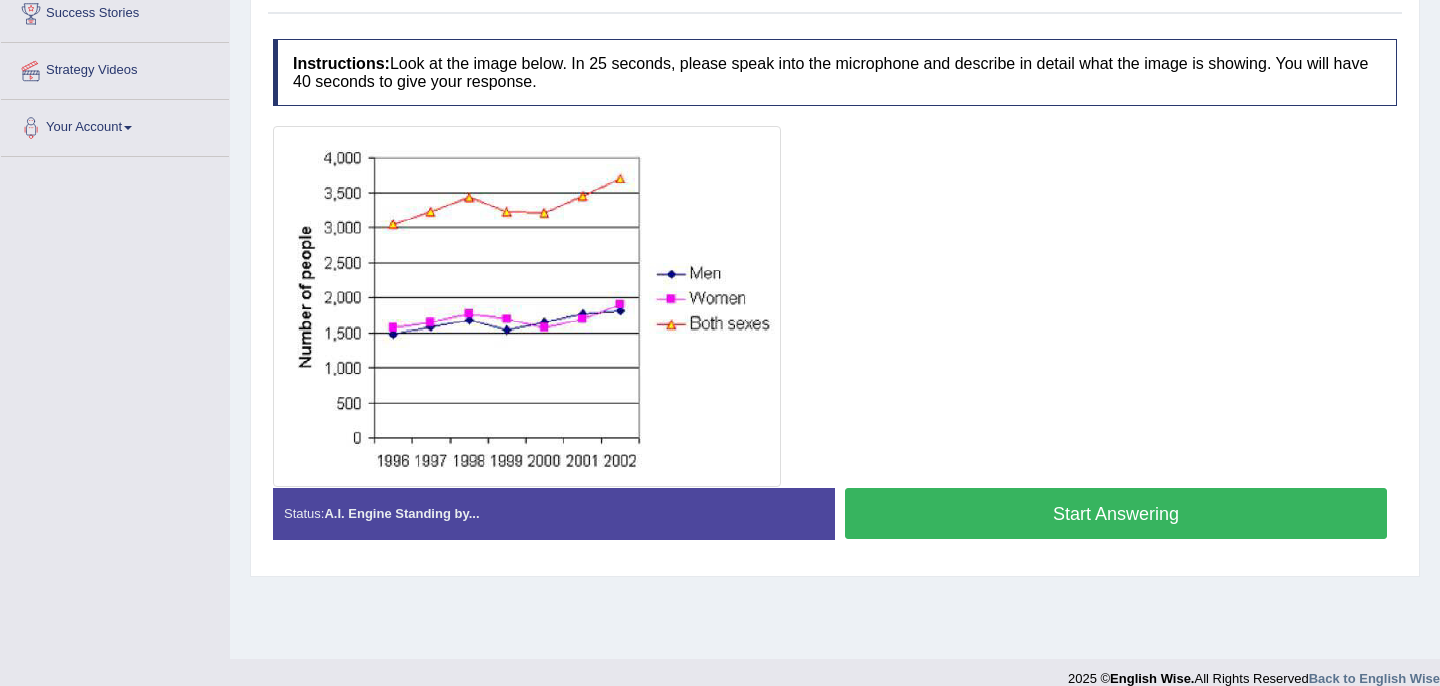 click on "Start Answering" at bounding box center [1116, 513] 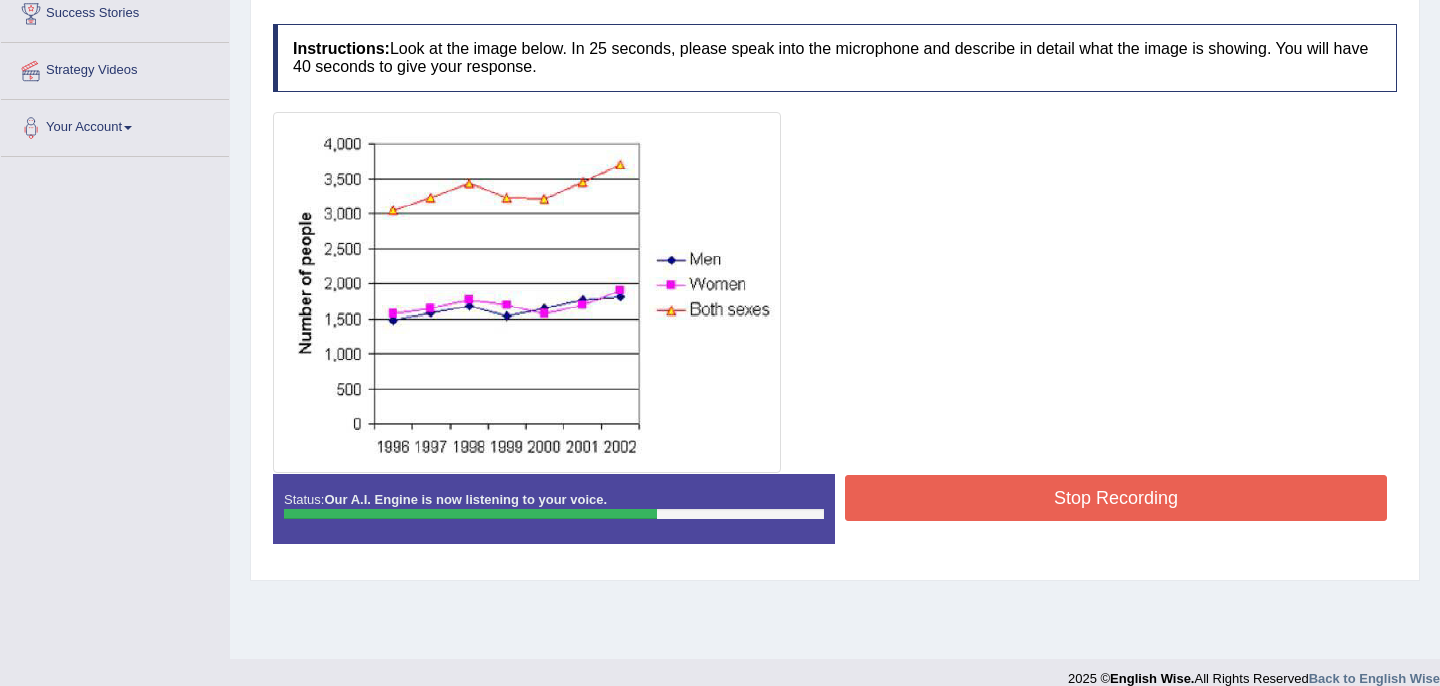 click on "Stop Recording" at bounding box center (1116, 498) 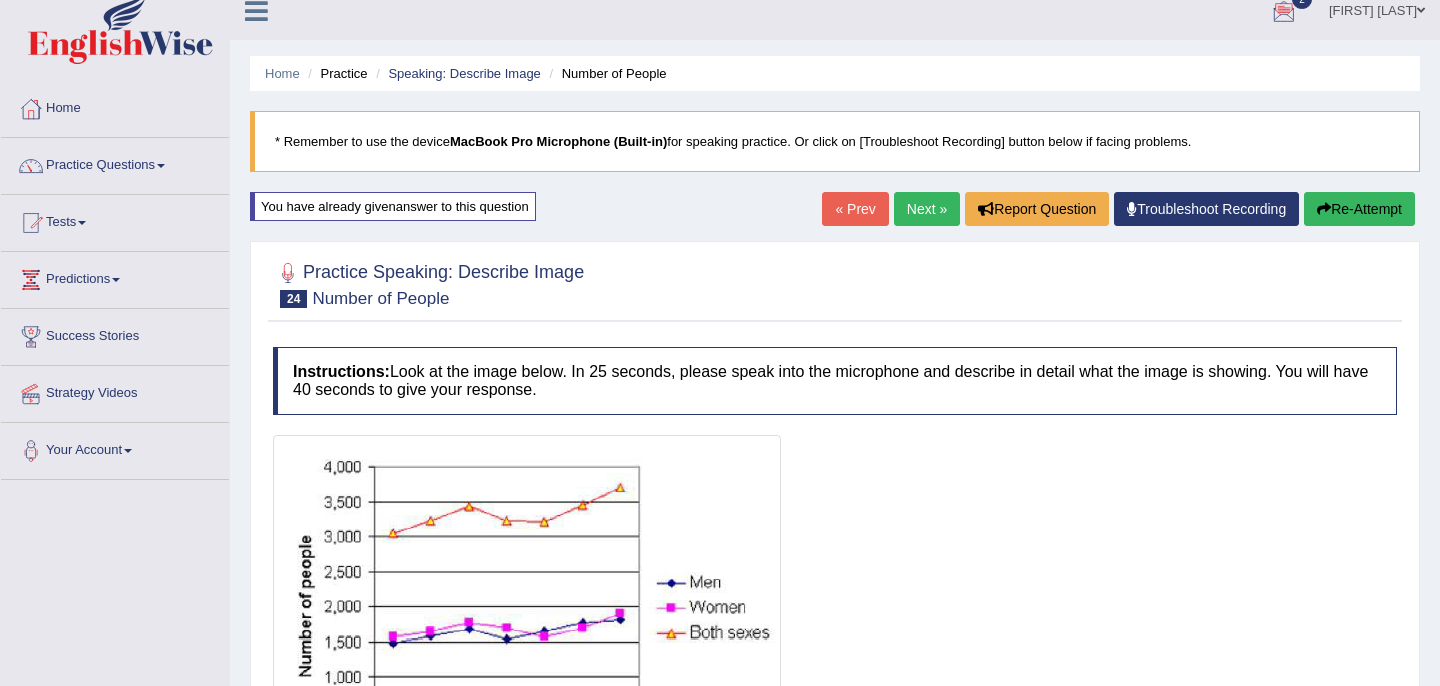 scroll, scrollTop: 0, scrollLeft: 0, axis: both 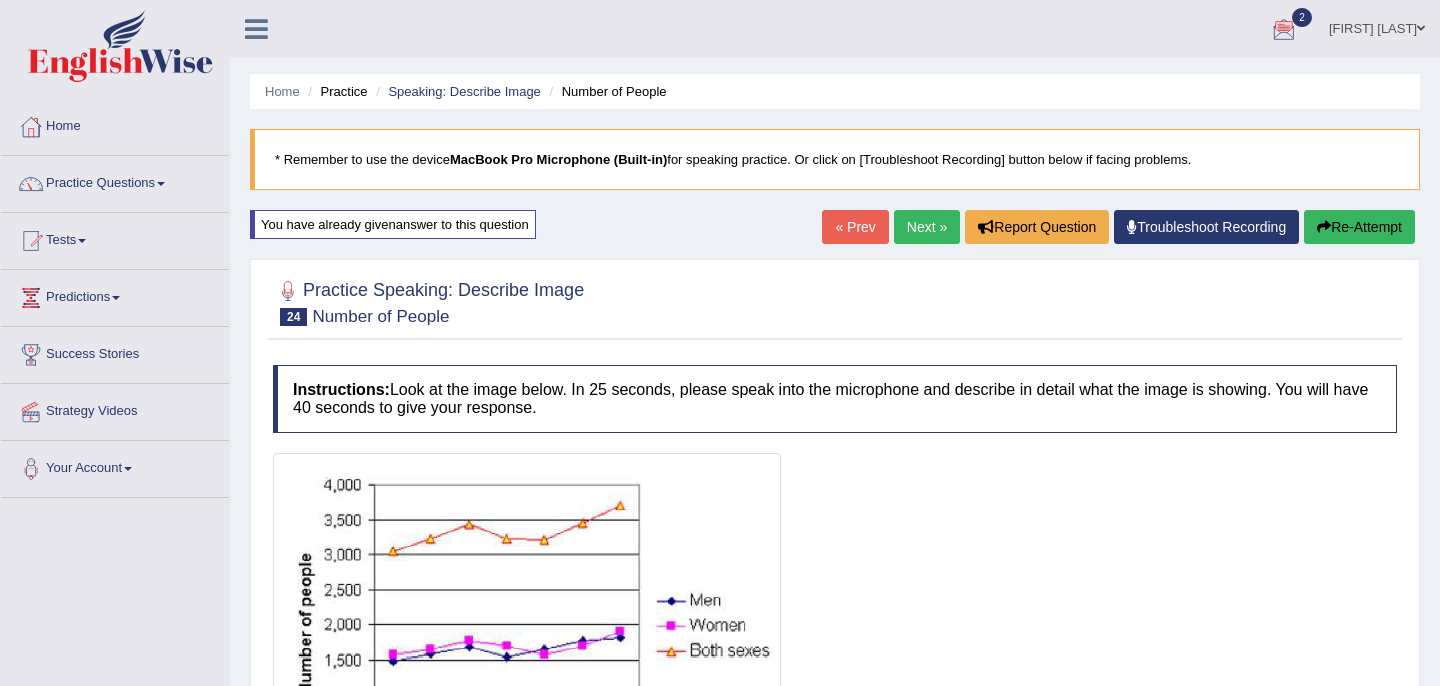click on "Next »" at bounding box center (927, 227) 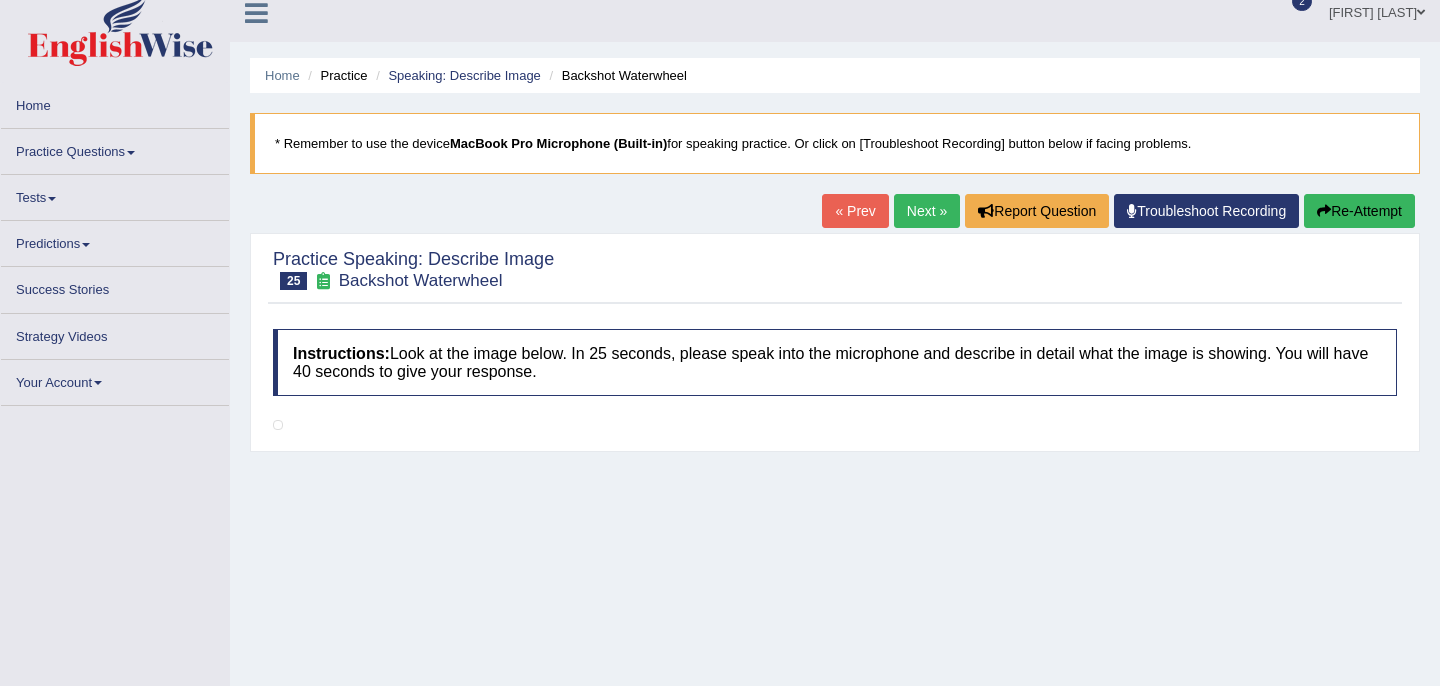 scroll, scrollTop: 0, scrollLeft: 0, axis: both 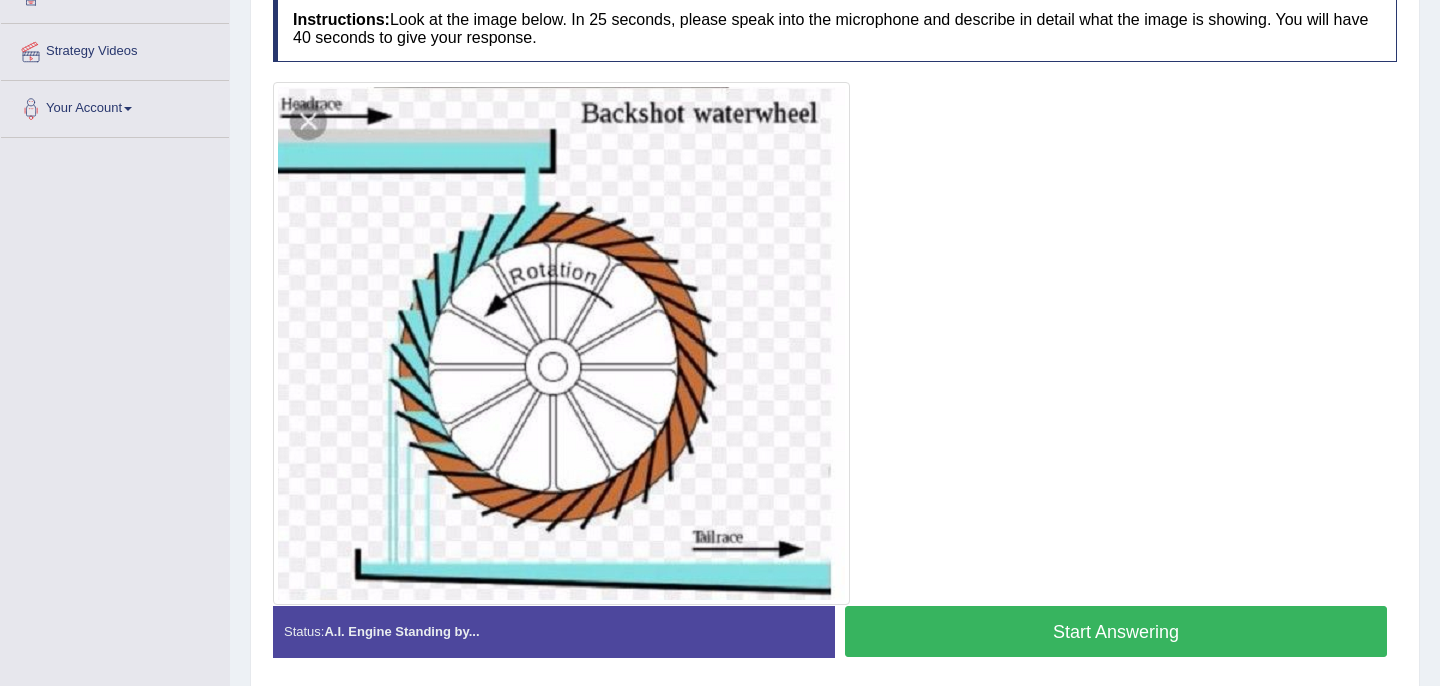 click on "Start Answering" at bounding box center (1116, 631) 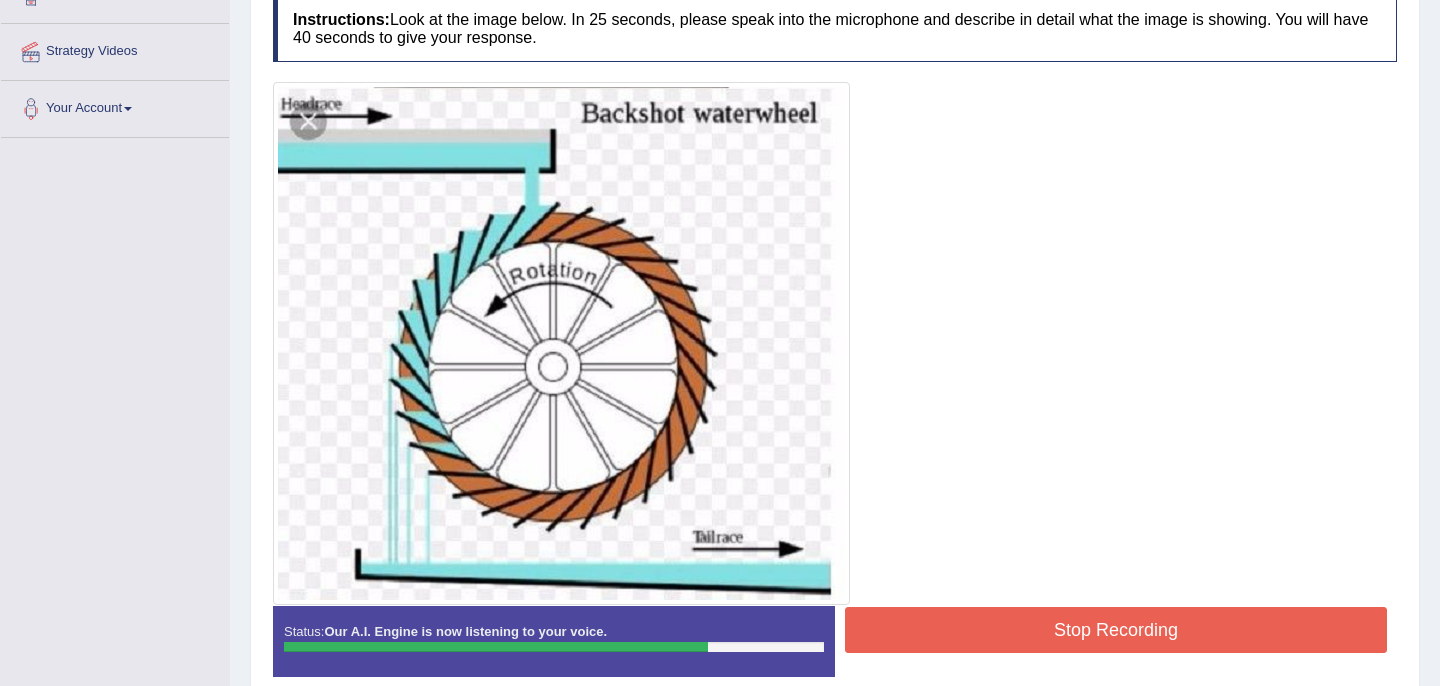 click on "Stop Recording" at bounding box center [1116, 630] 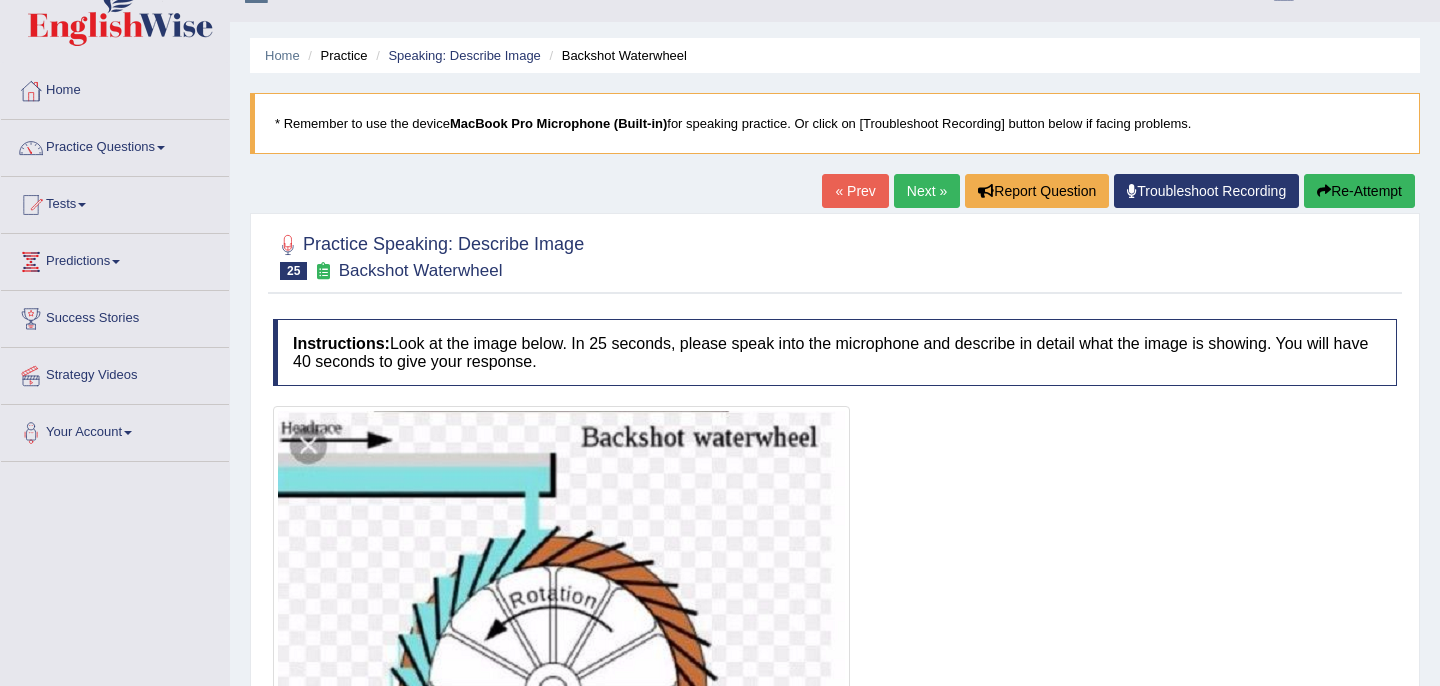 scroll, scrollTop: 0, scrollLeft: 0, axis: both 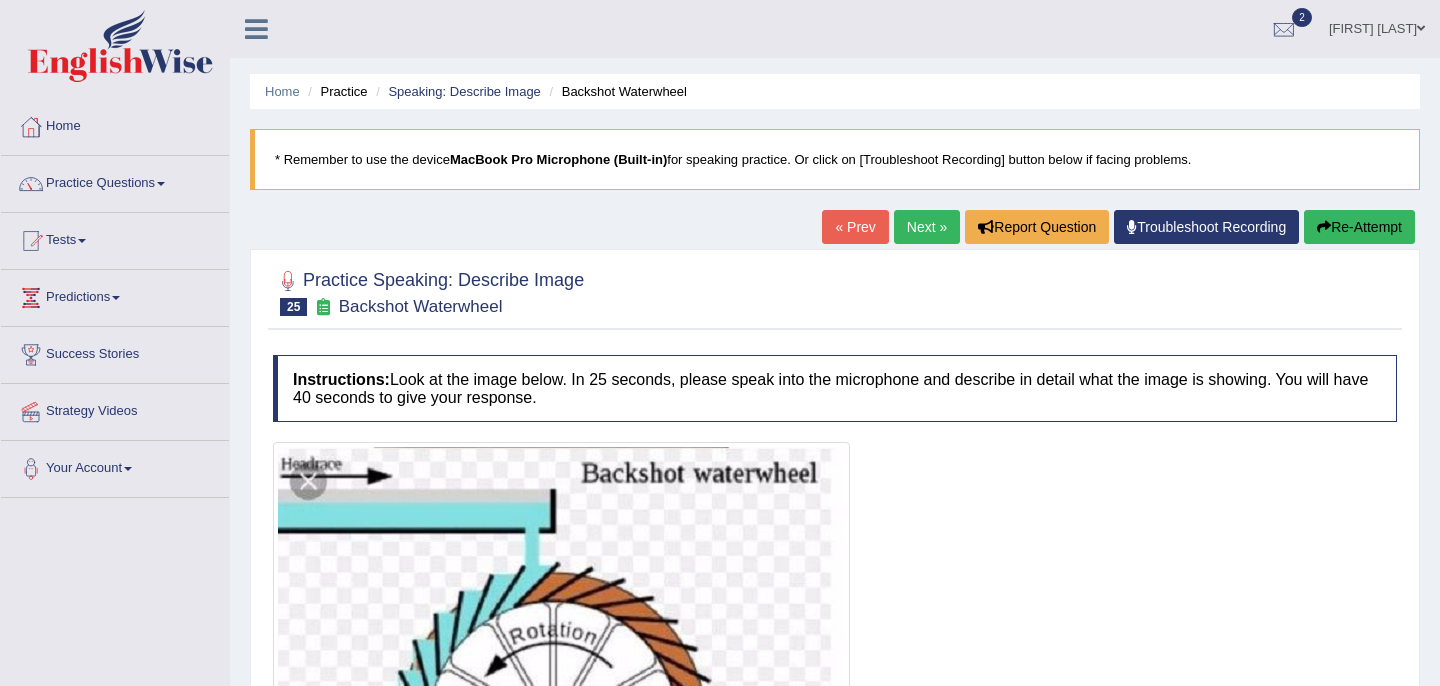 click on "Next »" at bounding box center (927, 227) 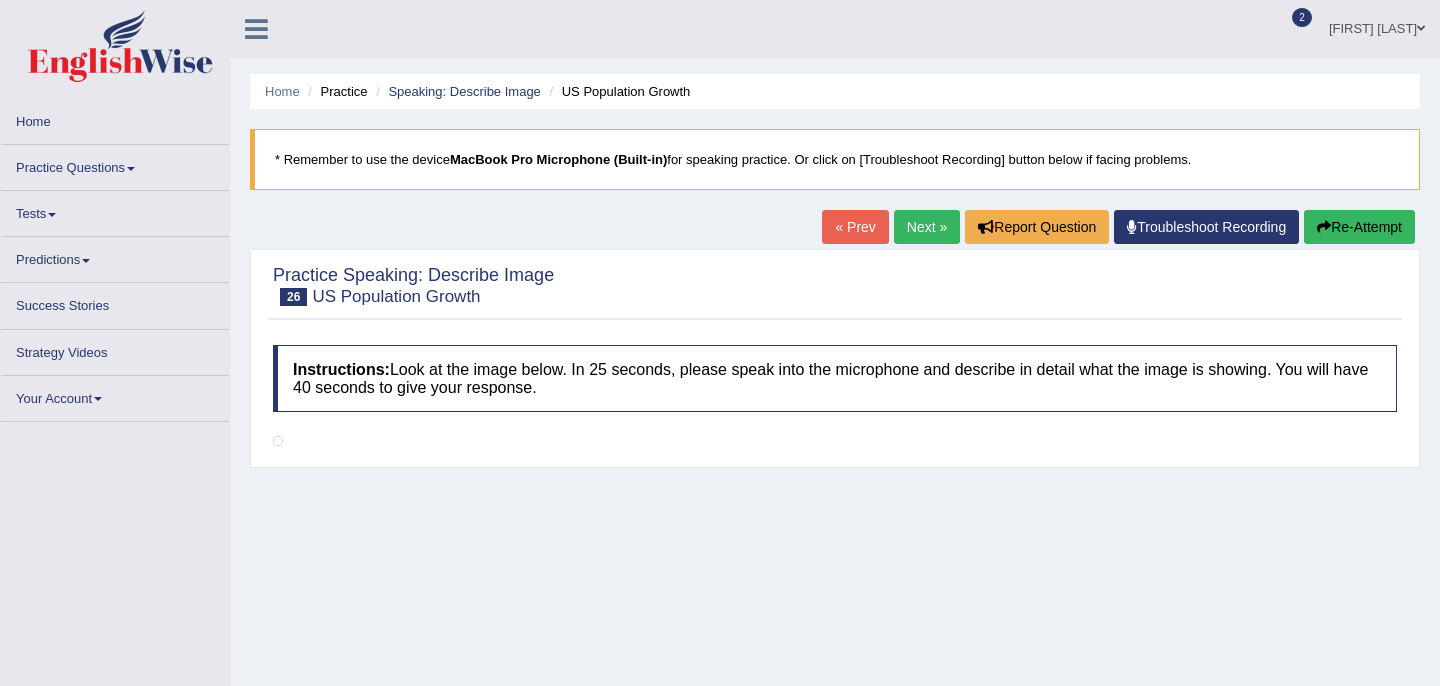 scroll, scrollTop: 0, scrollLeft: 0, axis: both 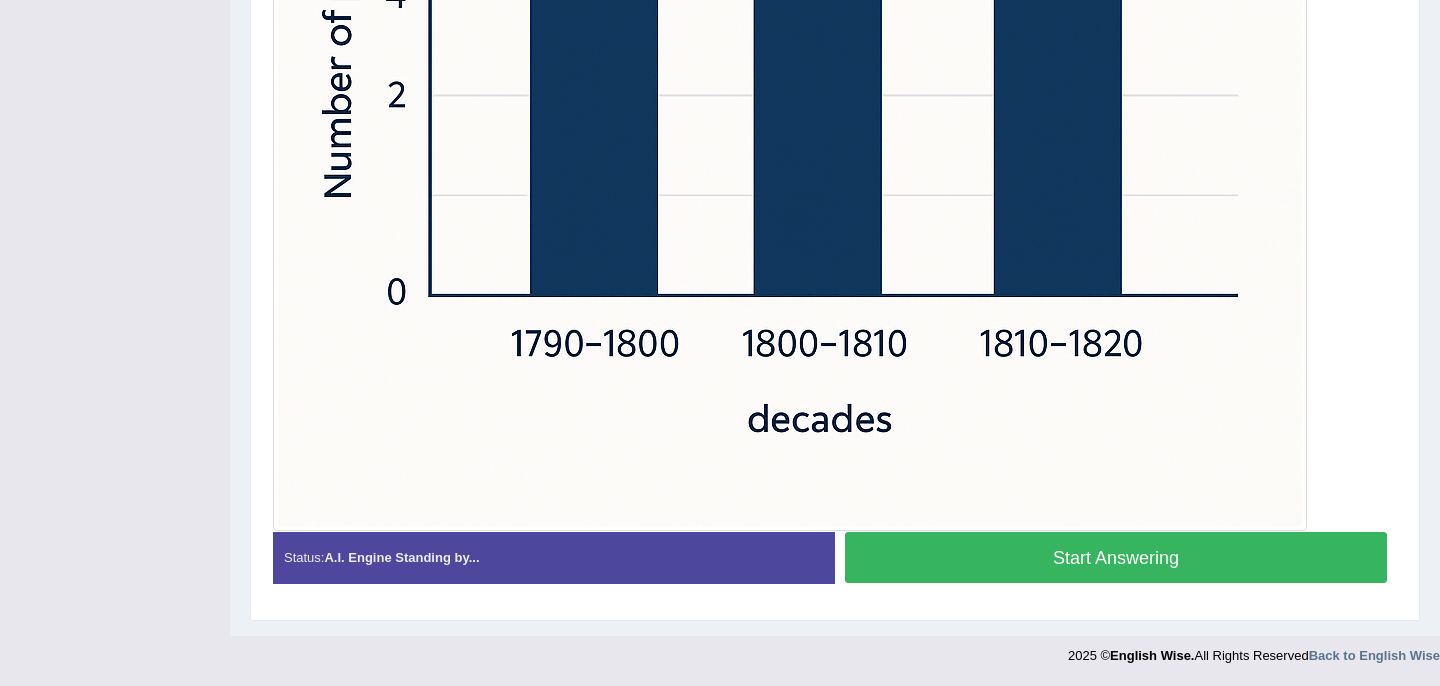 click on "Start Answering" at bounding box center [1116, 557] 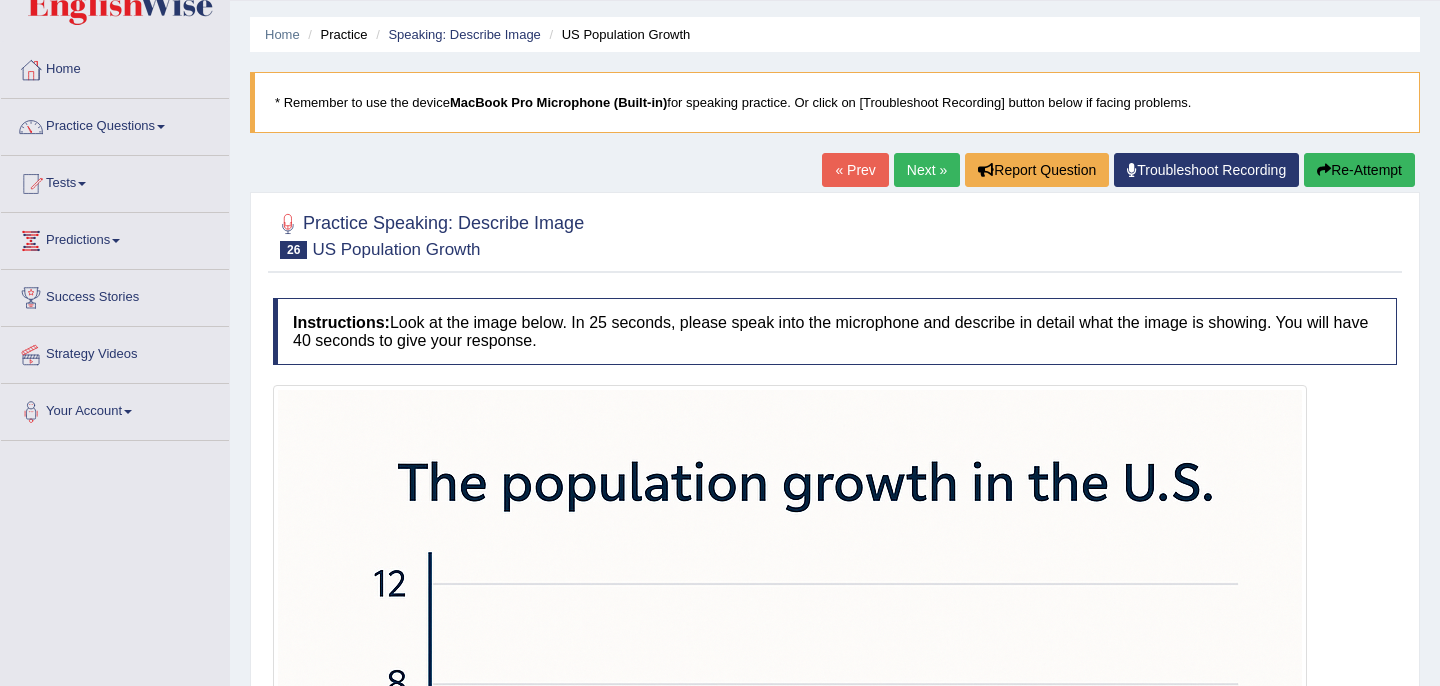 scroll, scrollTop: 0, scrollLeft: 0, axis: both 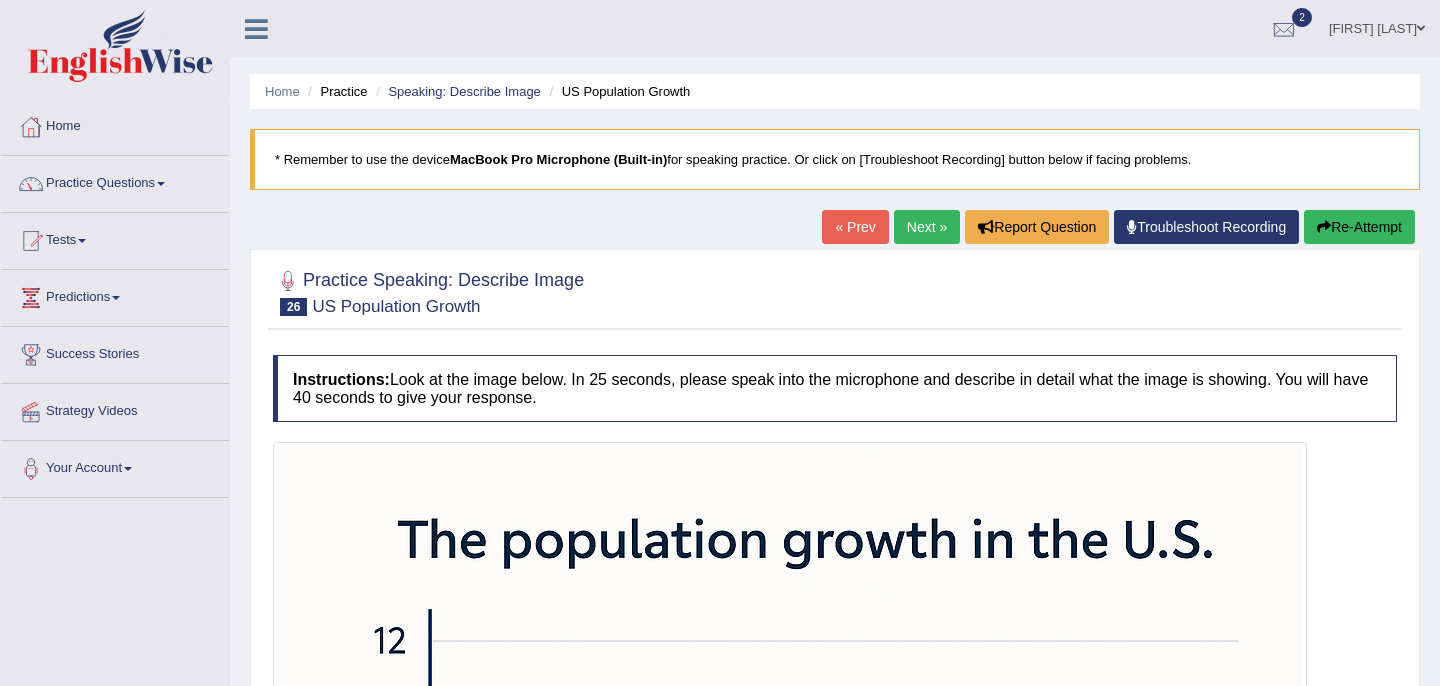 click on "Re-Attempt" at bounding box center (1359, 227) 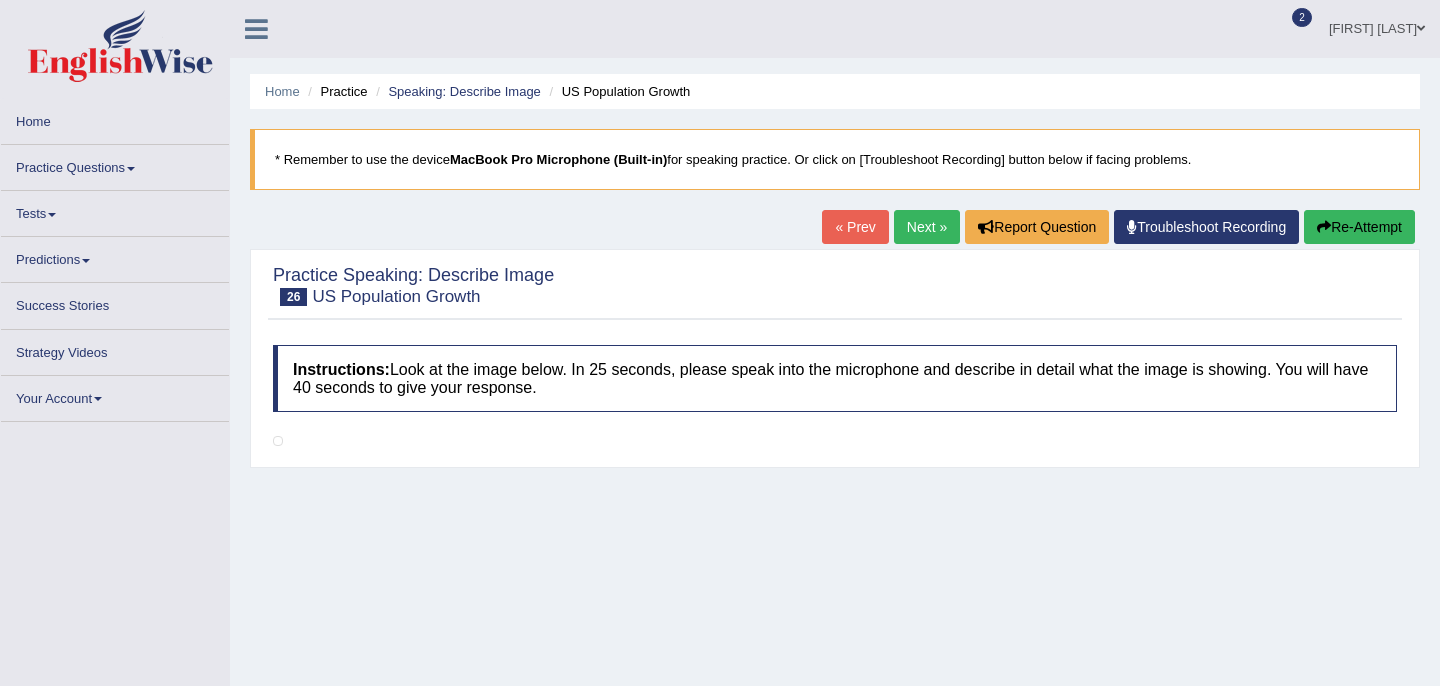 scroll, scrollTop: 212, scrollLeft: 0, axis: vertical 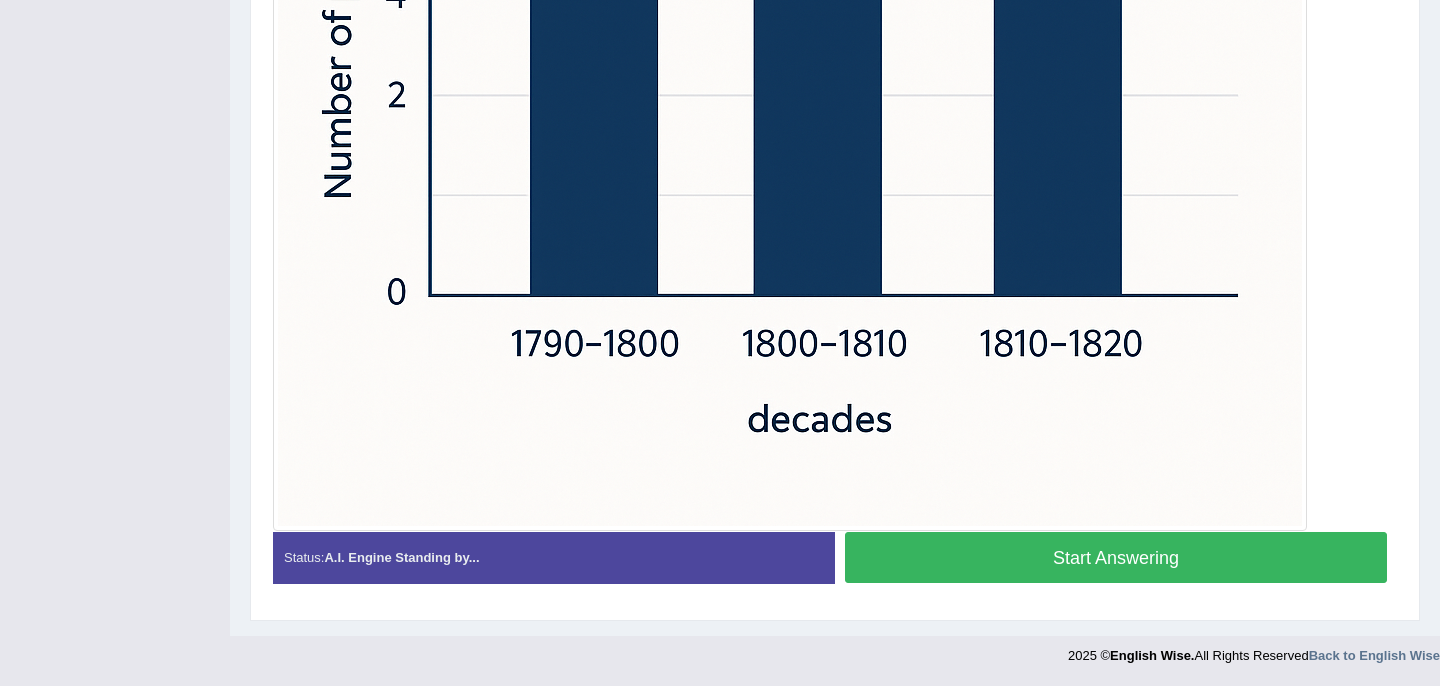 click on "Start Answering" at bounding box center (1116, 557) 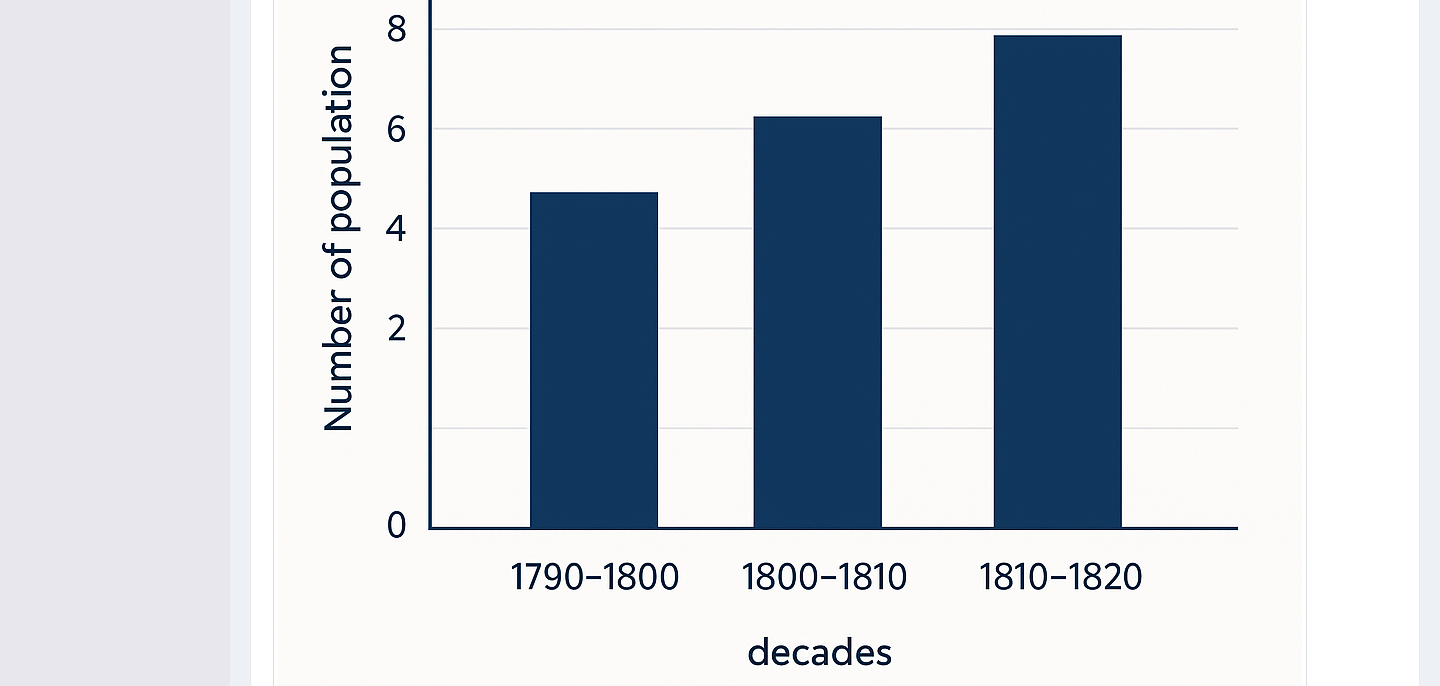 scroll, scrollTop: 0, scrollLeft: 0, axis: both 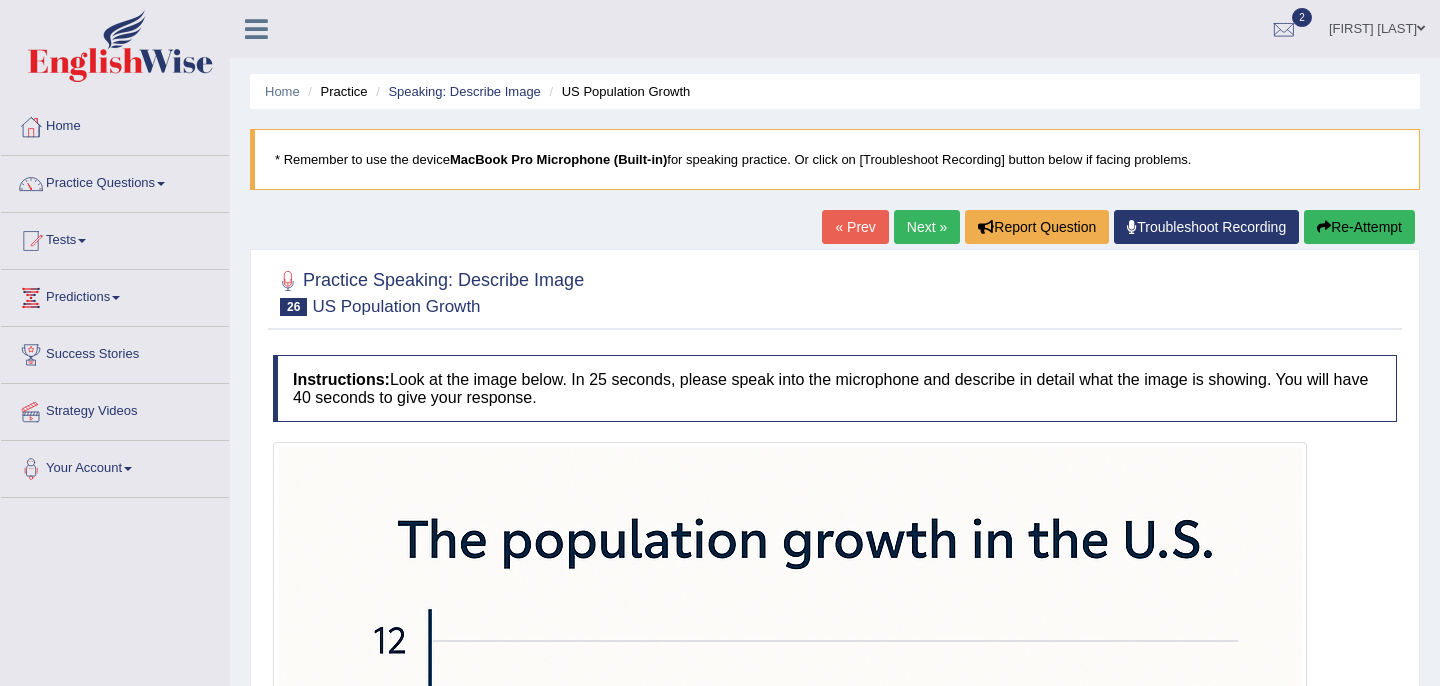 click on "Re-Attempt" at bounding box center (1359, 227) 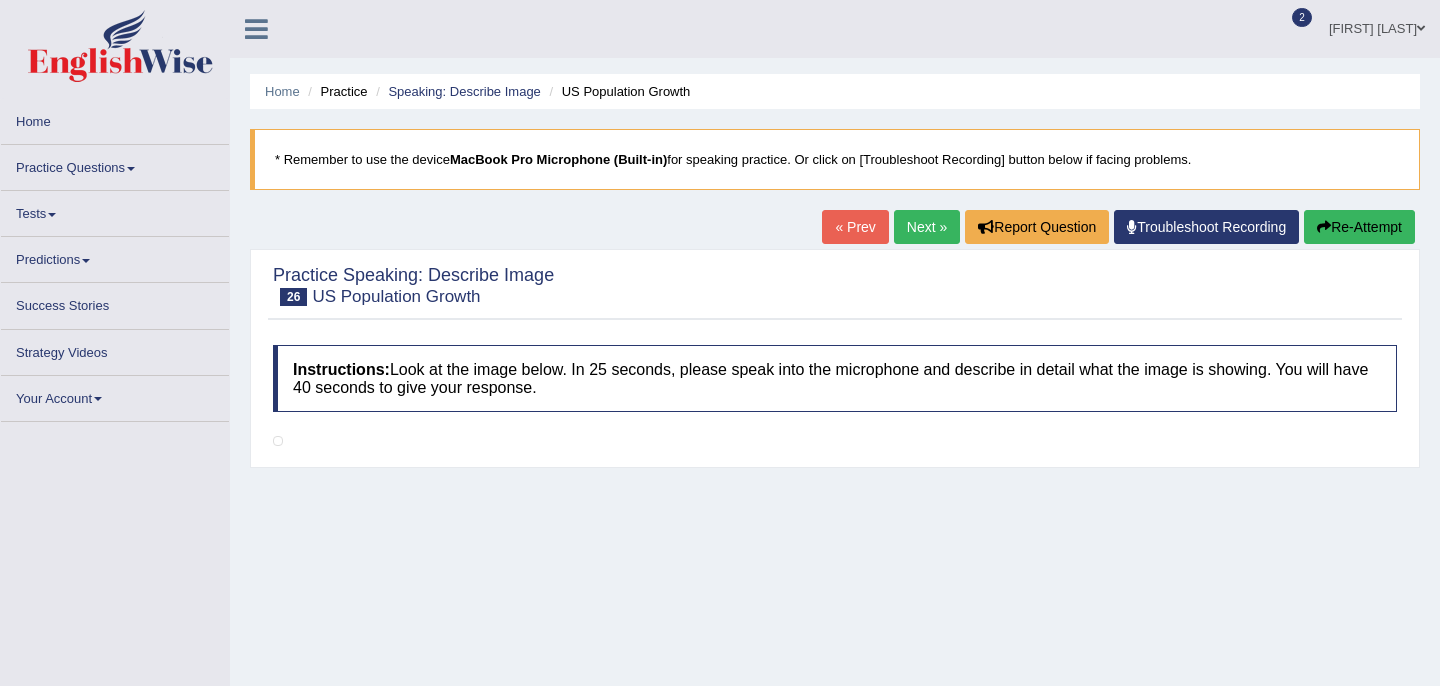 scroll, scrollTop: 0, scrollLeft: 0, axis: both 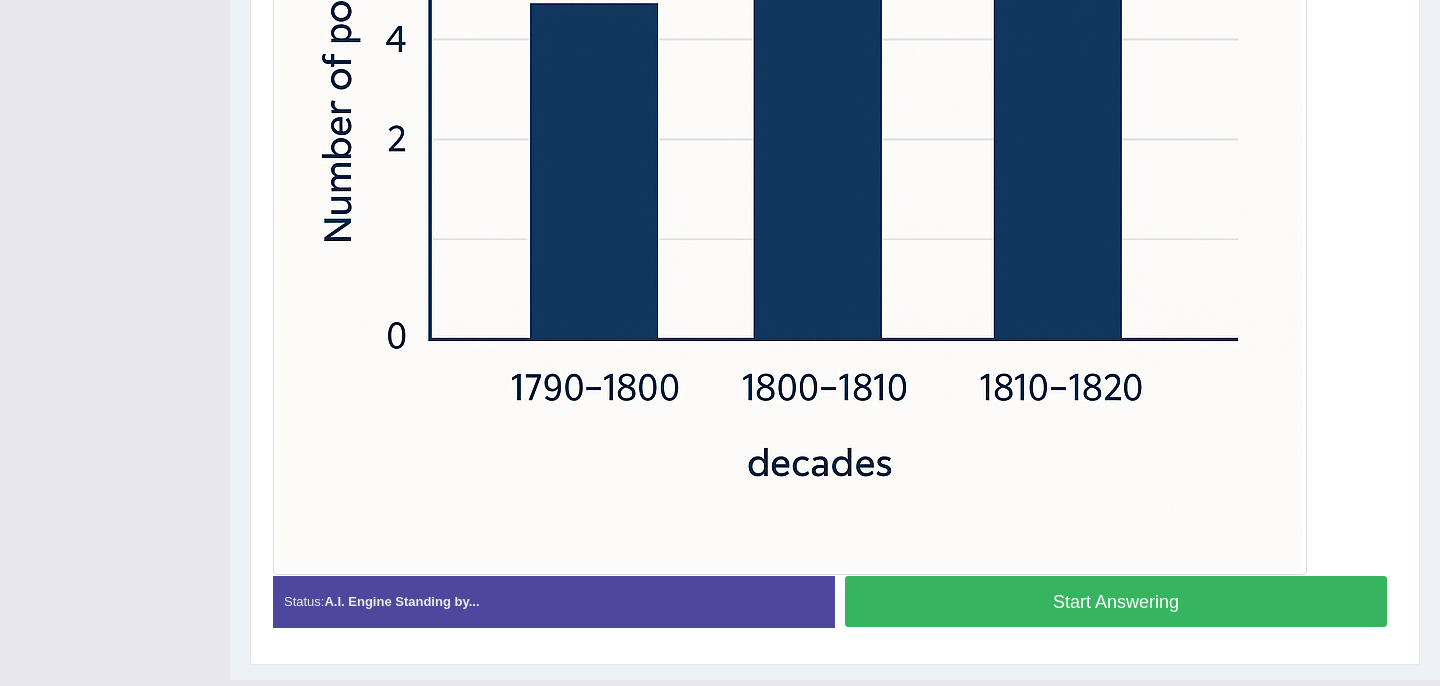 click on "Start Answering" at bounding box center (1116, 601) 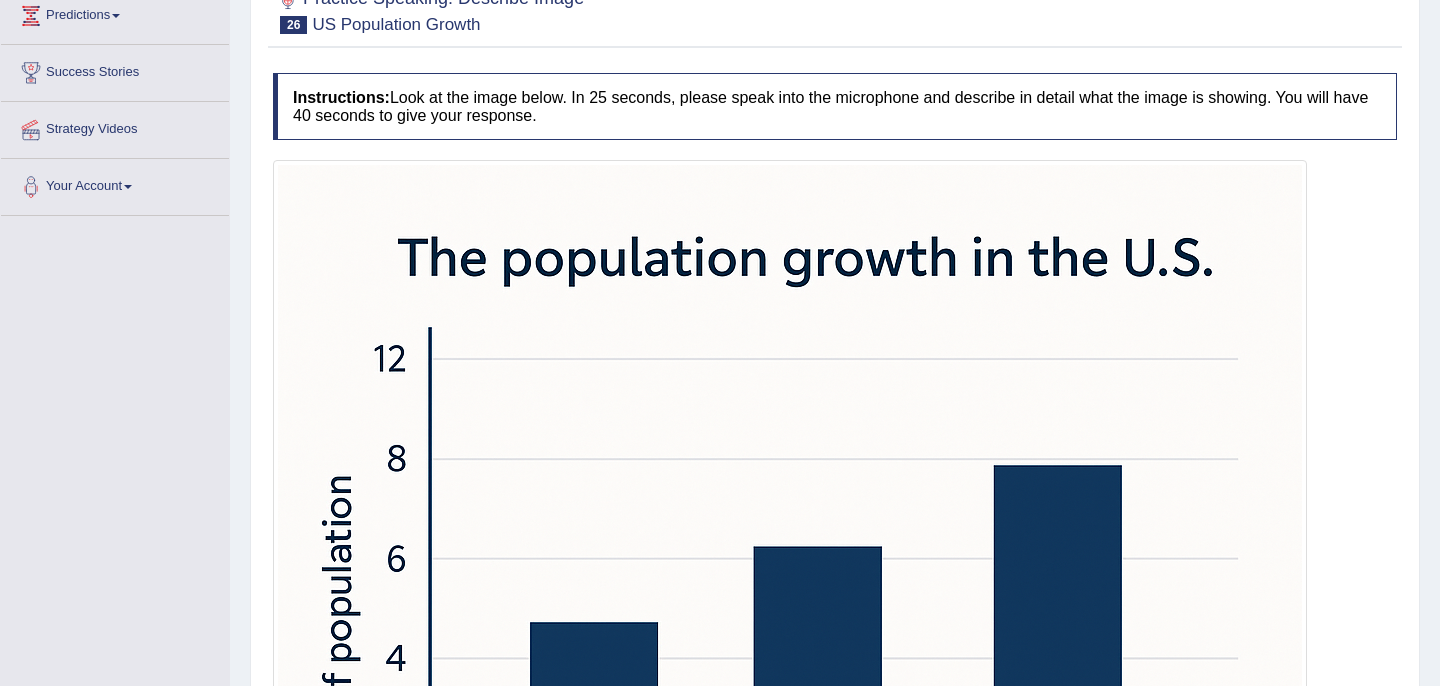 scroll, scrollTop: 239, scrollLeft: 0, axis: vertical 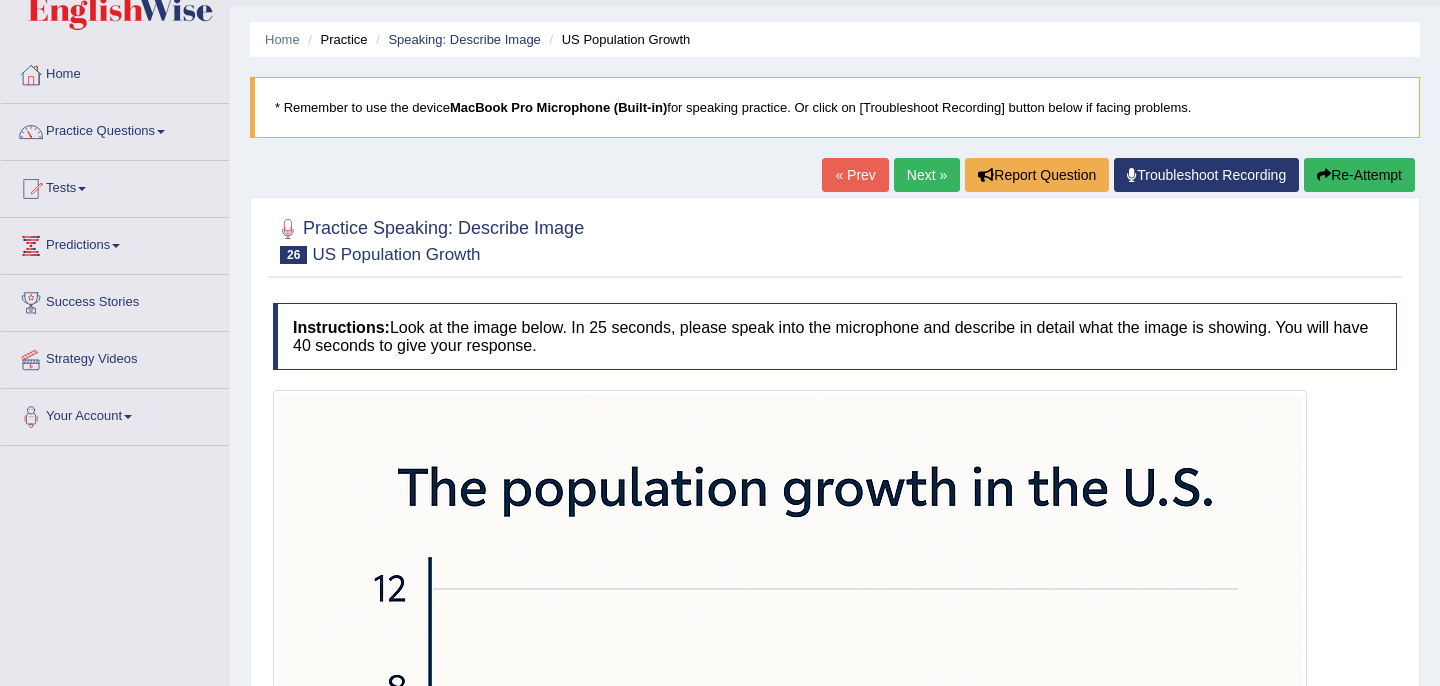 click on "Re-Attempt" at bounding box center [1359, 175] 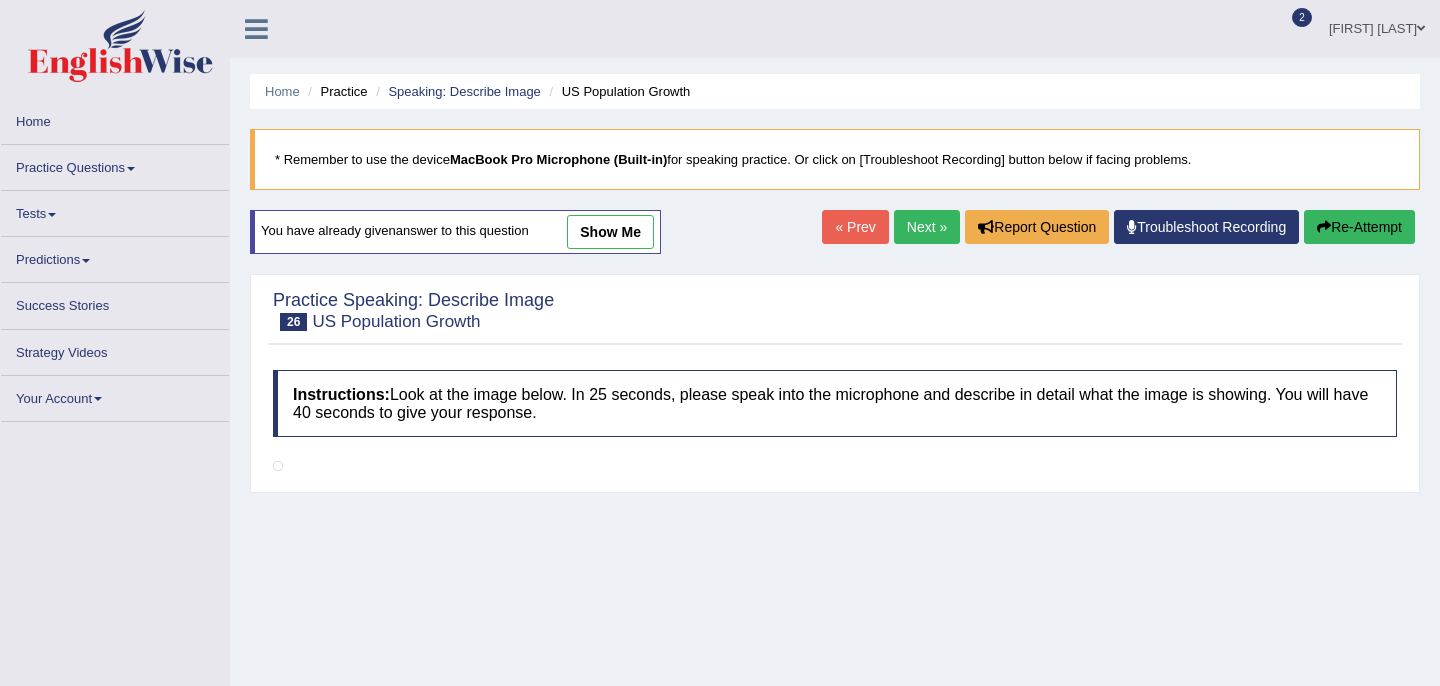 scroll, scrollTop: 200, scrollLeft: 0, axis: vertical 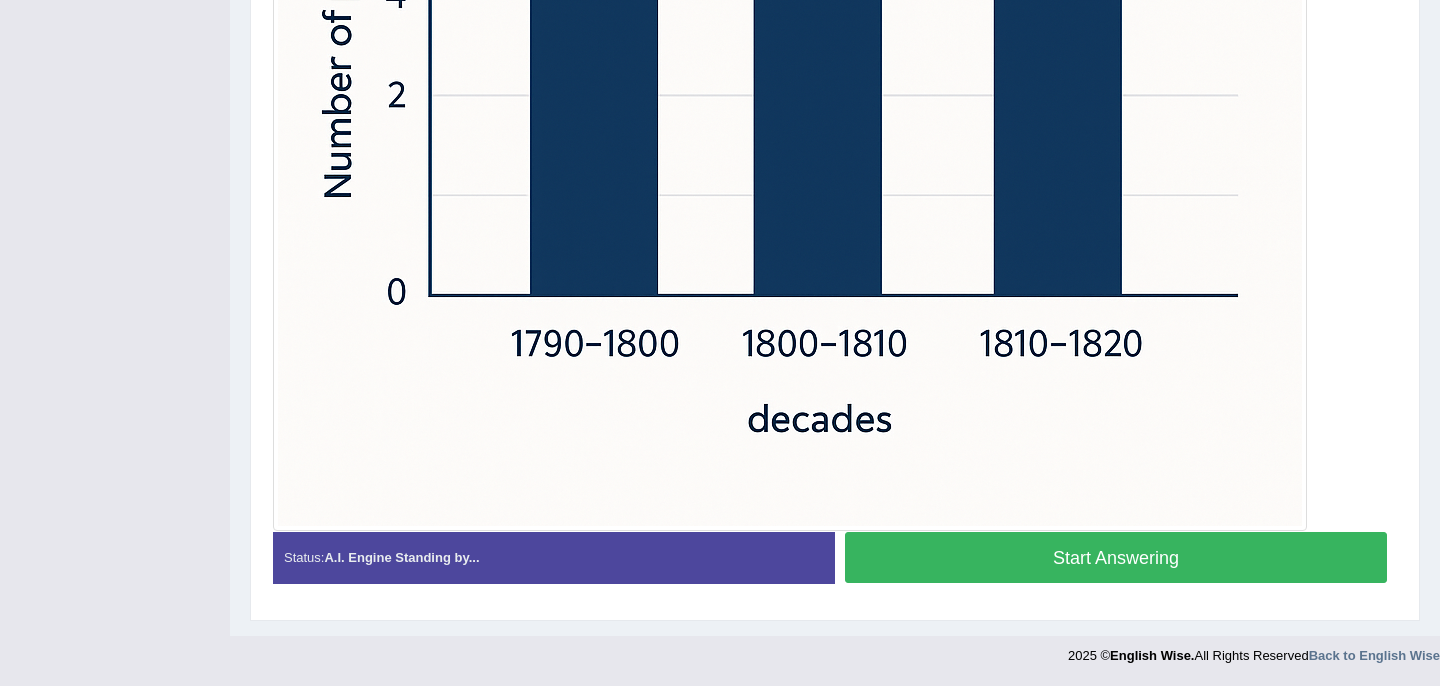 click on "Start Answering" at bounding box center (1116, 557) 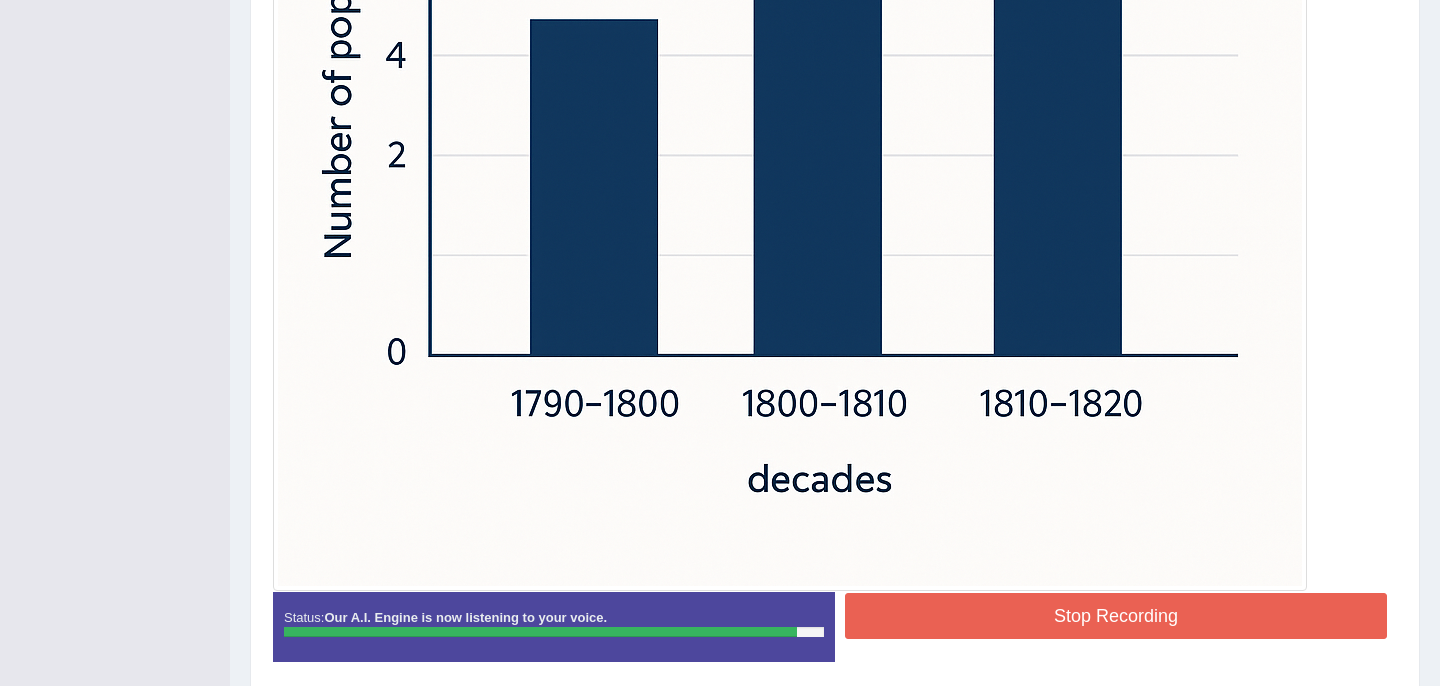 scroll, scrollTop: 974, scrollLeft: 0, axis: vertical 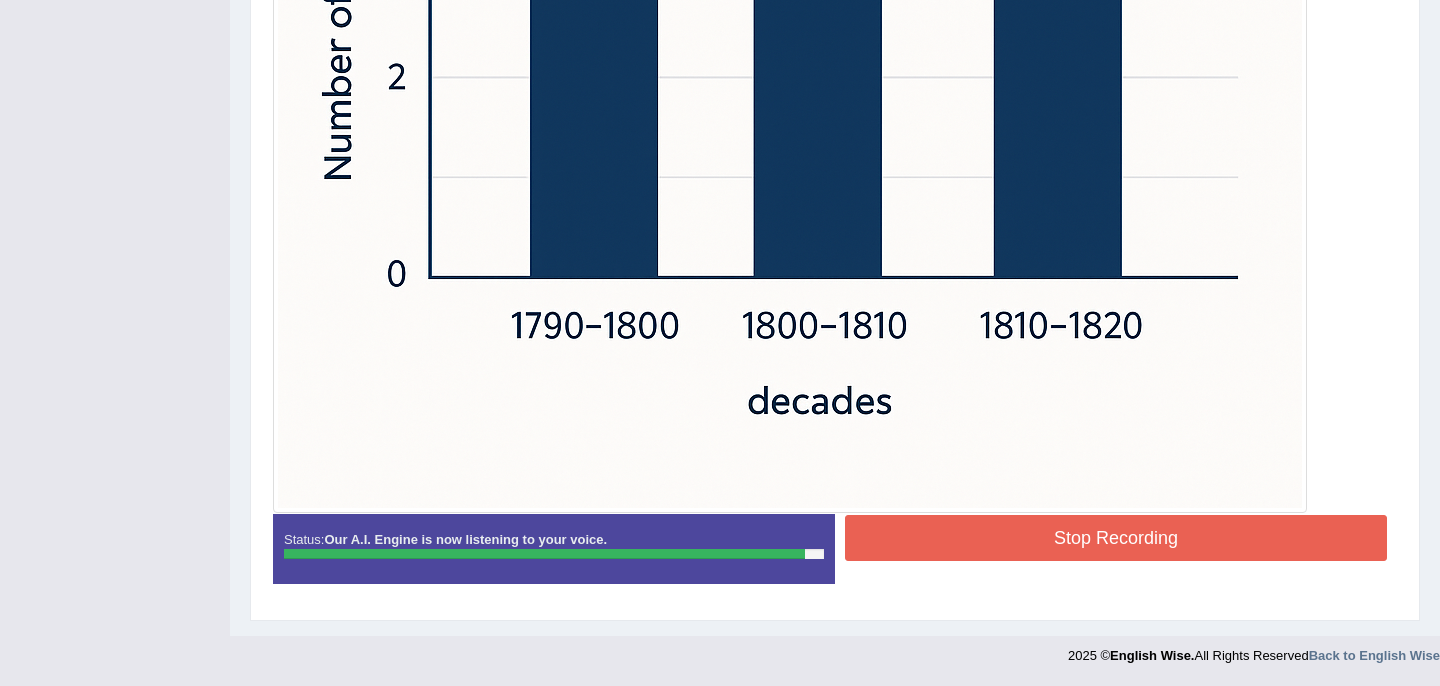 click on "Stop Recording" at bounding box center (1116, 538) 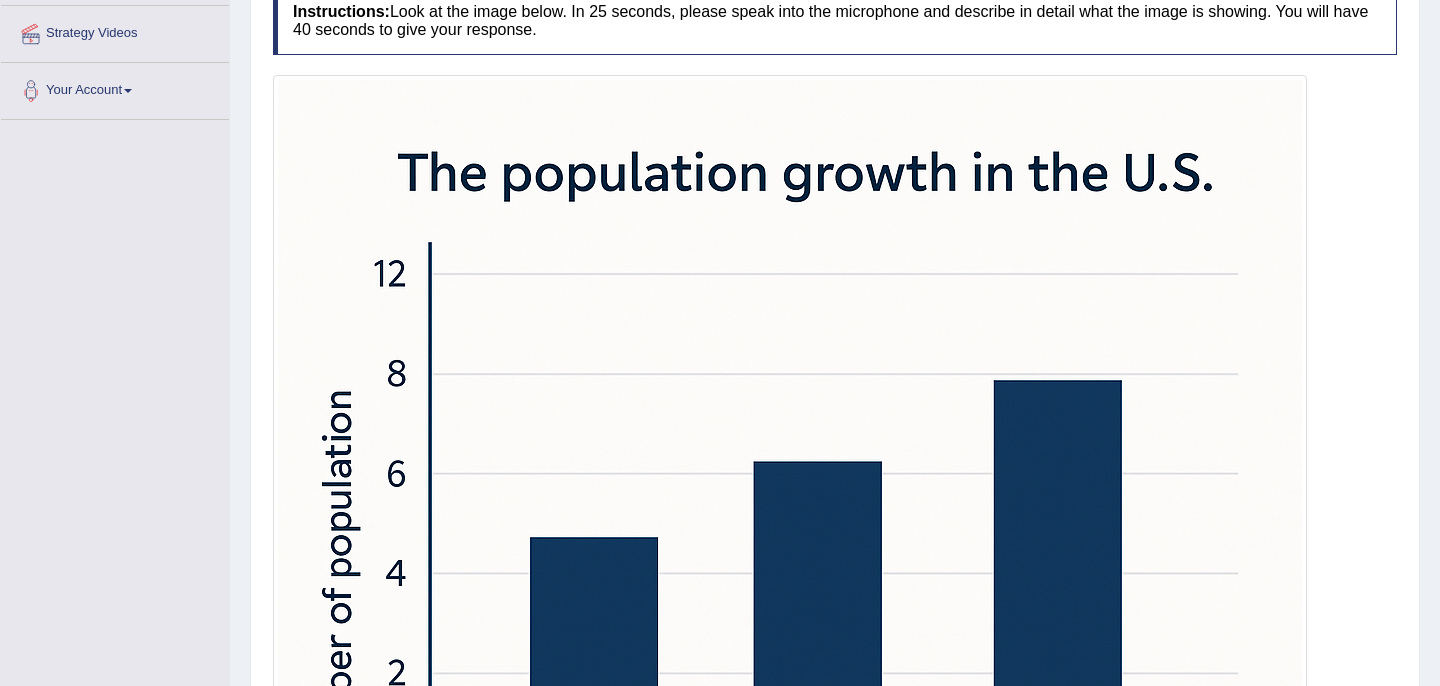 scroll, scrollTop: 0, scrollLeft: 0, axis: both 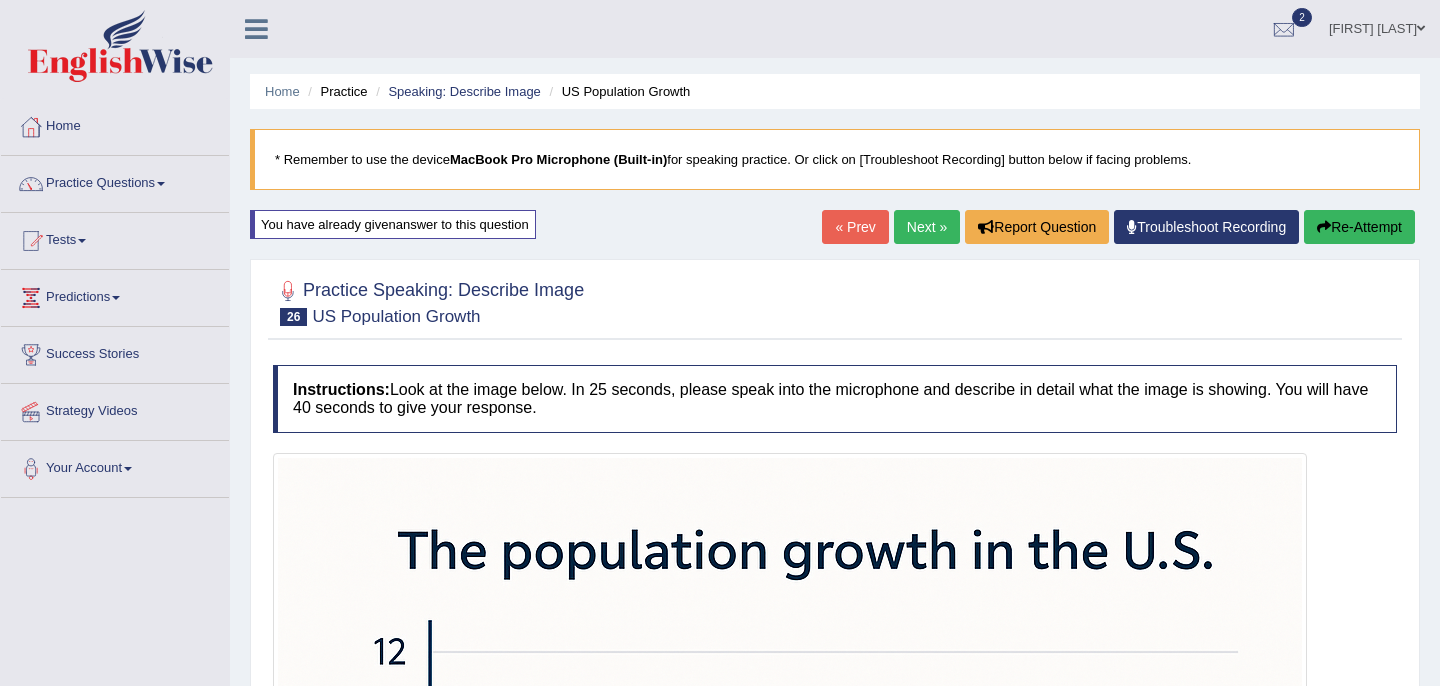 click on "Next »" at bounding box center [927, 227] 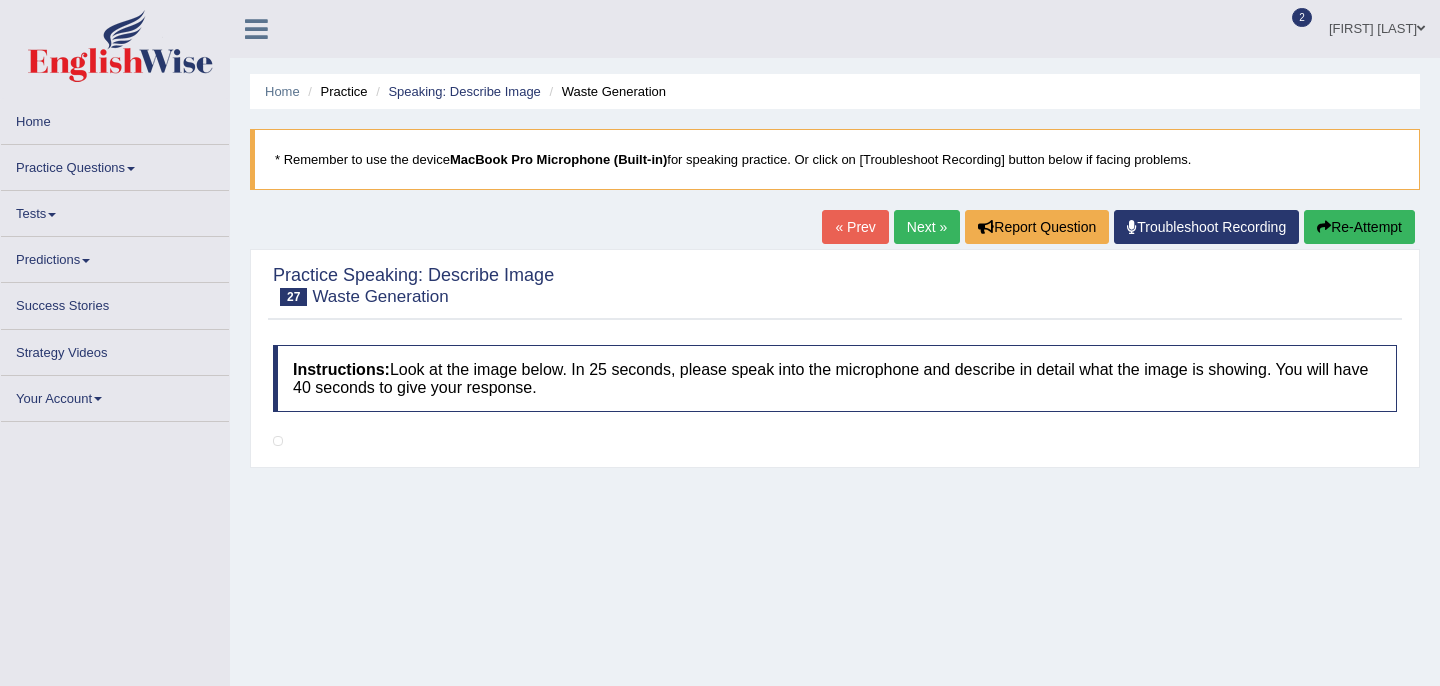 scroll, scrollTop: 0, scrollLeft: 0, axis: both 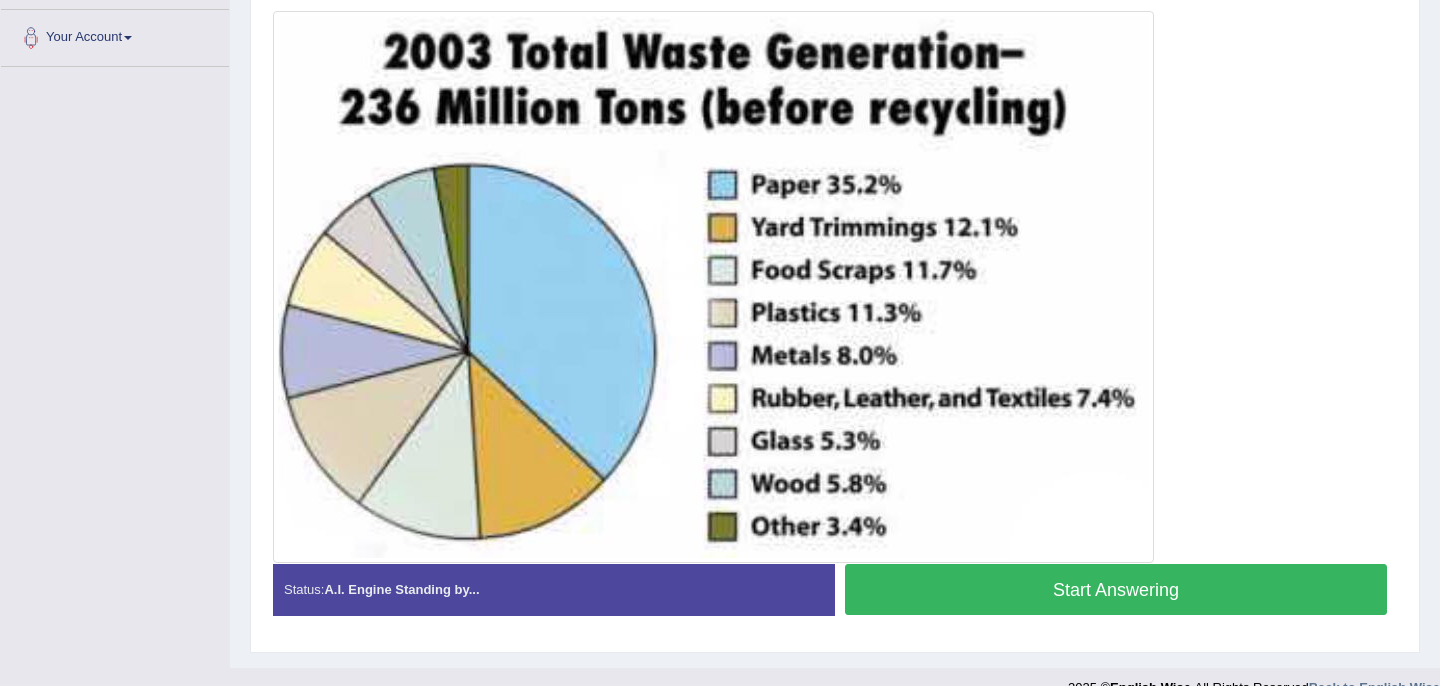 click on "Start Answering" at bounding box center [1116, 589] 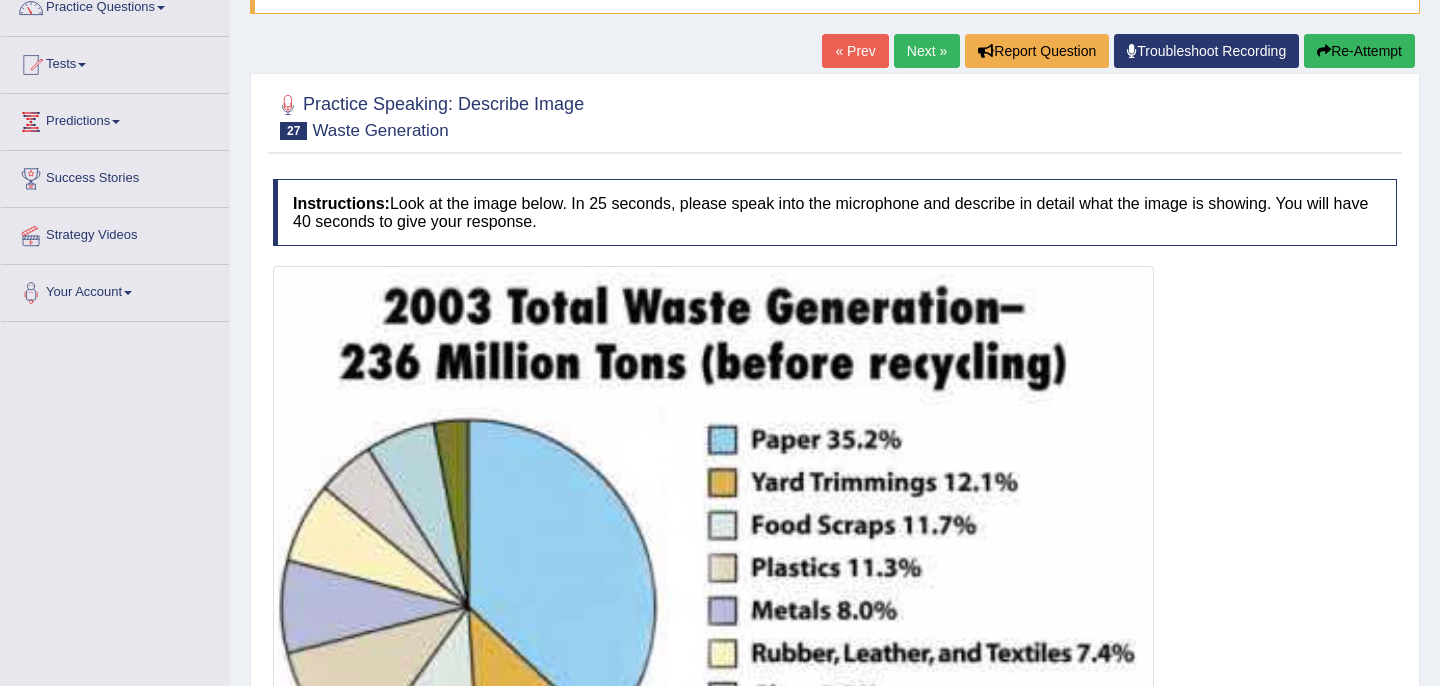 scroll, scrollTop: 0, scrollLeft: 0, axis: both 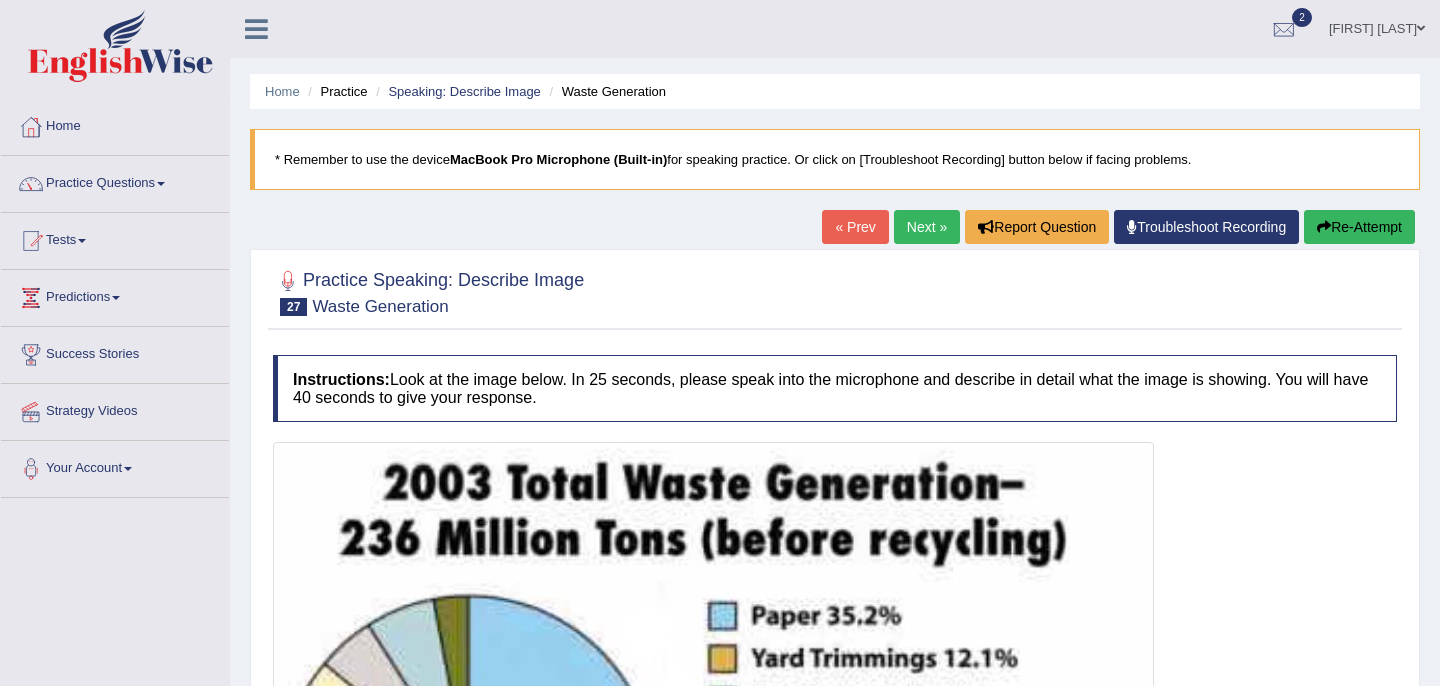 click on "Re-Attempt" at bounding box center [1359, 227] 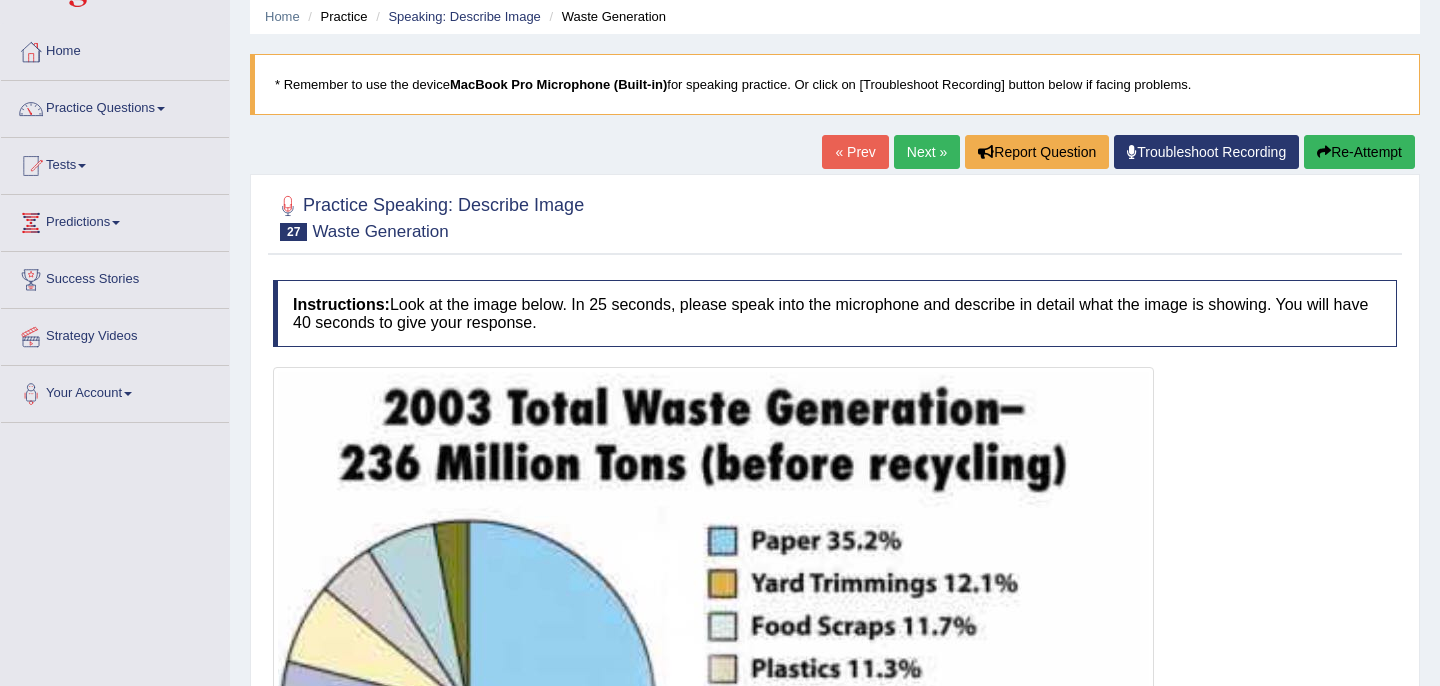 scroll, scrollTop: 0, scrollLeft: 0, axis: both 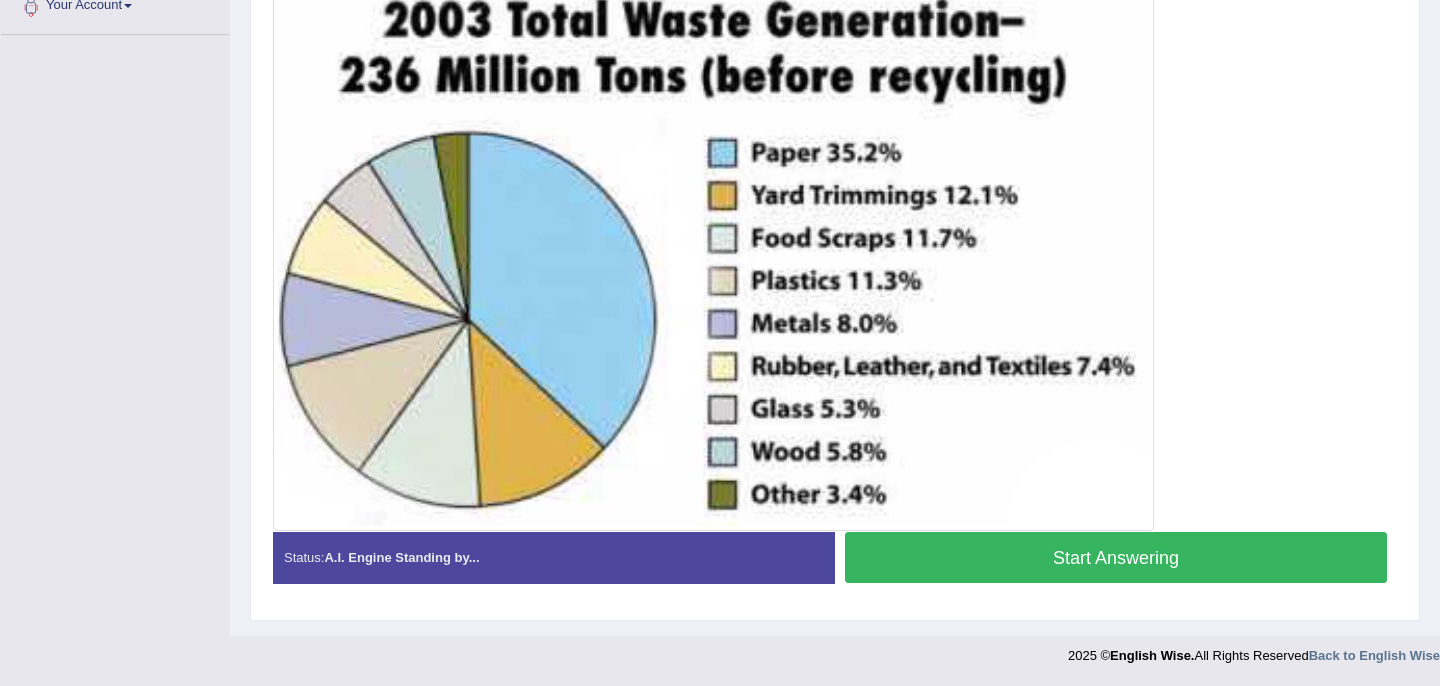 click on "Start Answering" at bounding box center (1116, 557) 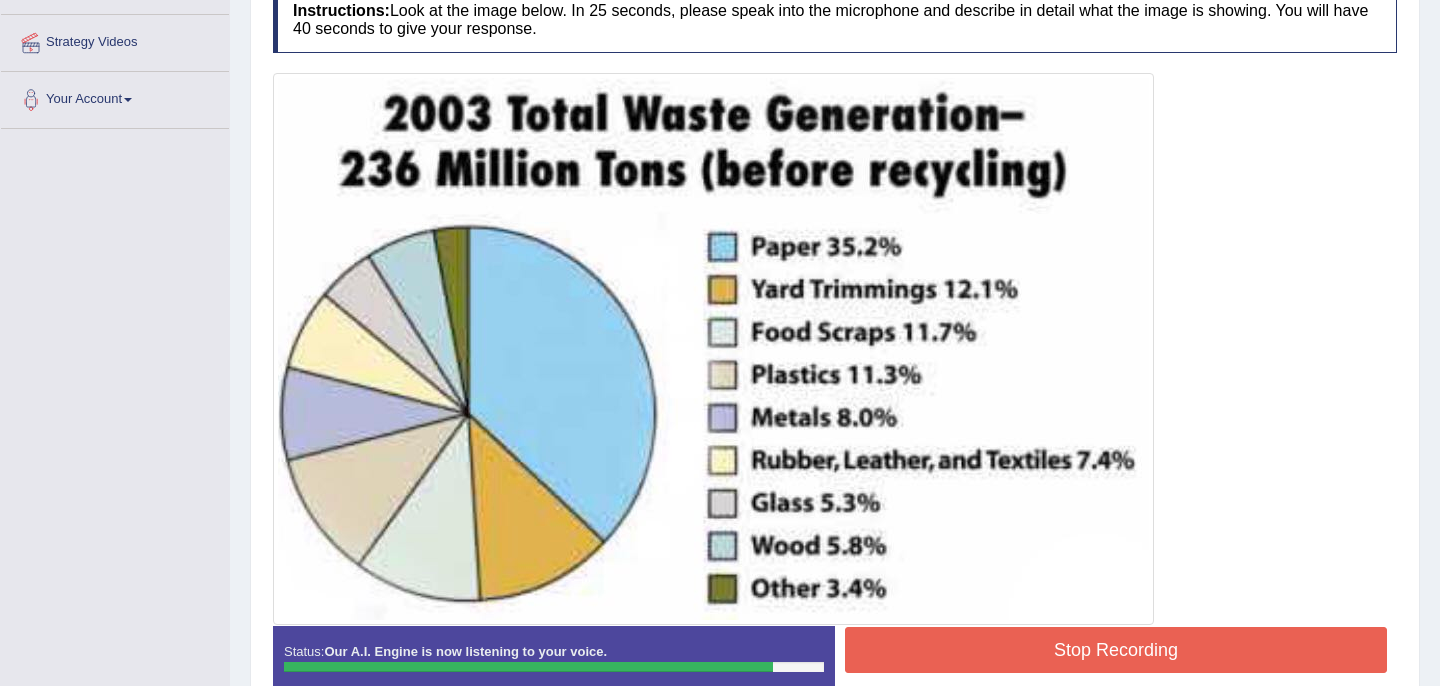scroll, scrollTop: 367, scrollLeft: 0, axis: vertical 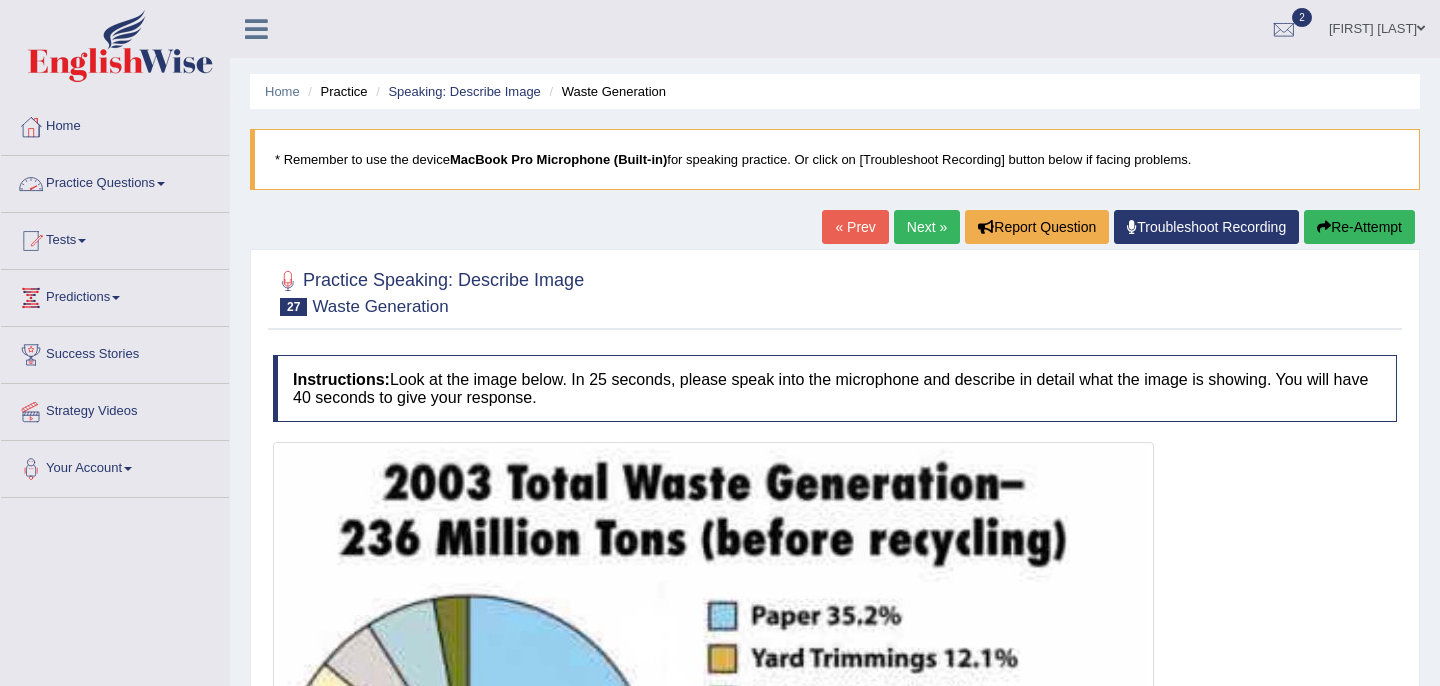 click on "Practice Questions" at bounding box center [115, 181] 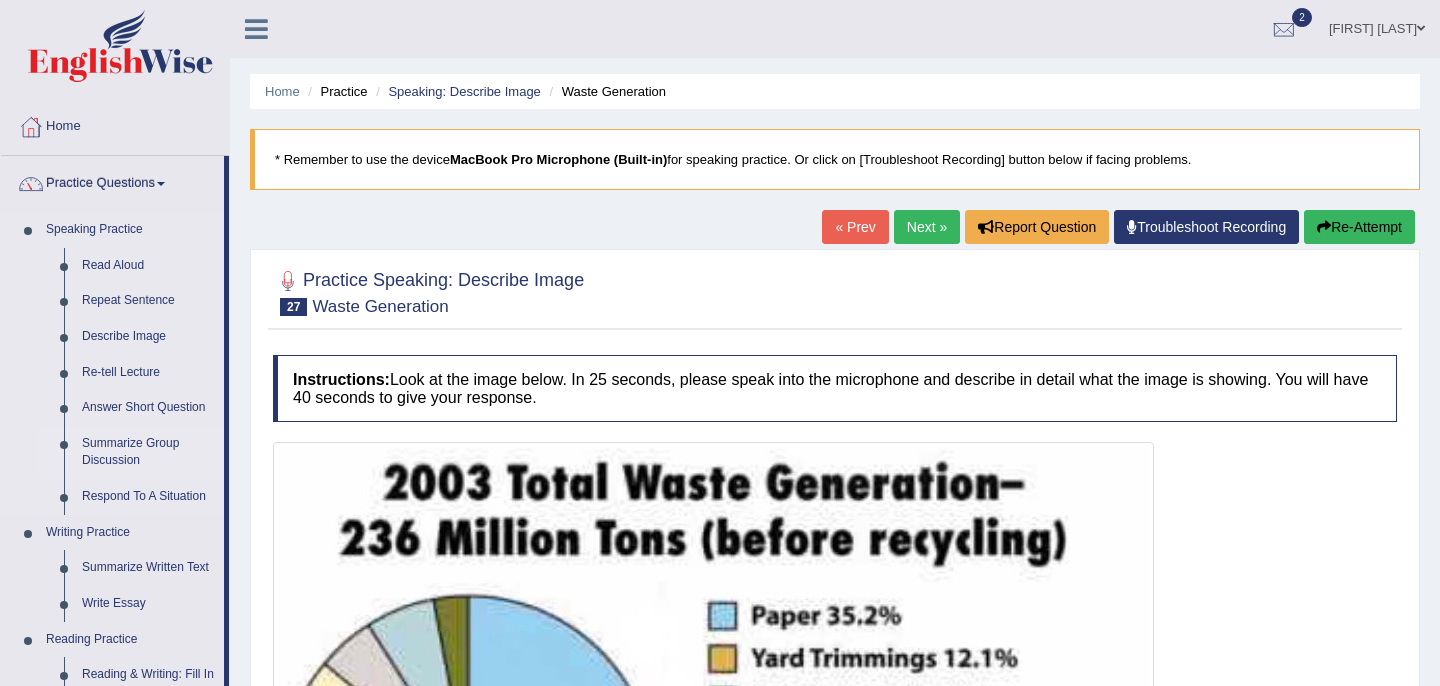 click on "Summarize Group Discussion" at bounding box center (148, 452) 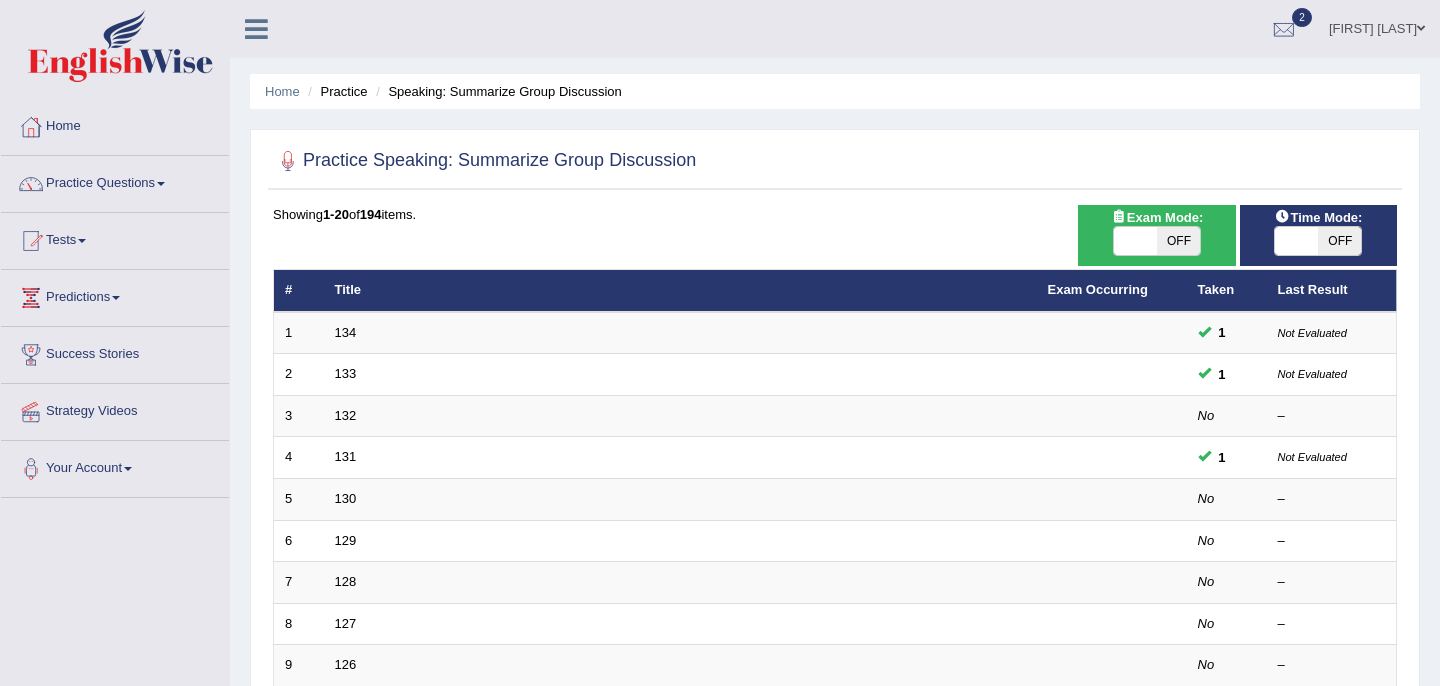 scroll, scrollTop: 0, scrollLeft: 0, axis: both 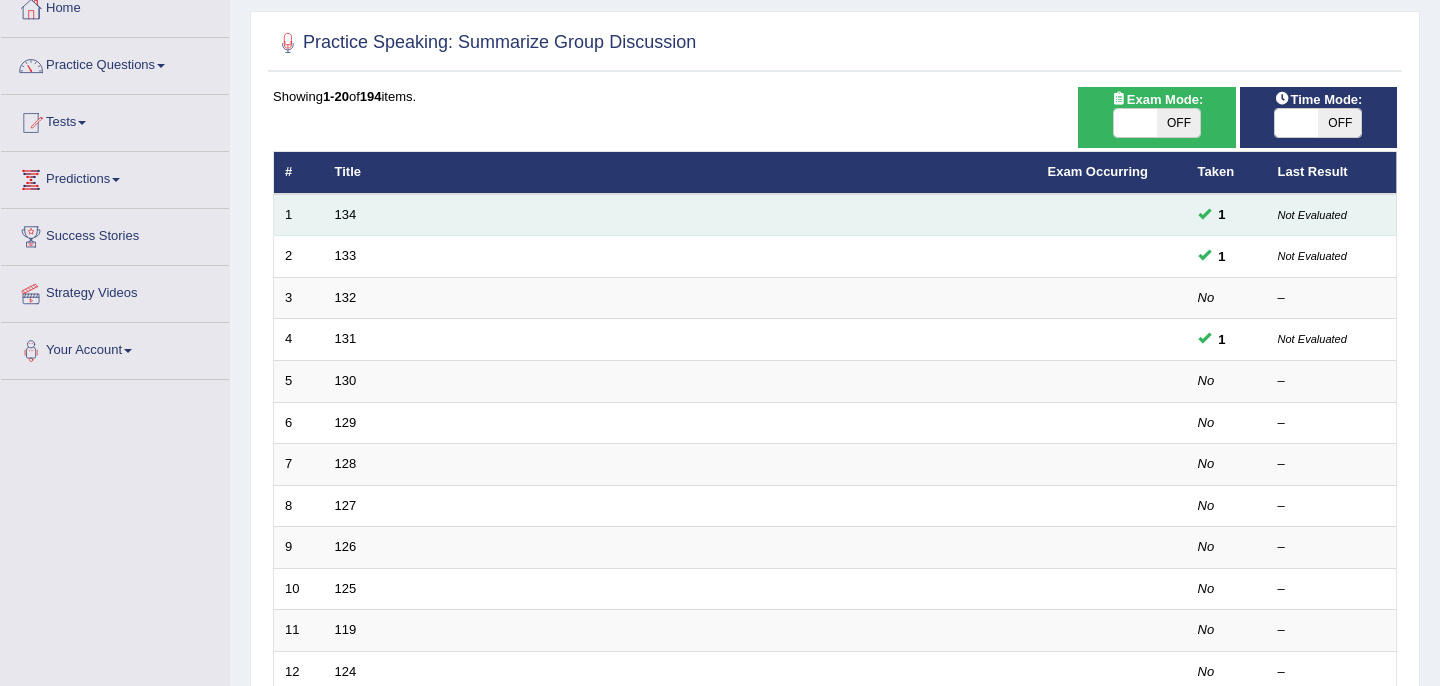 click on "134" at bounding box center (680, 215) 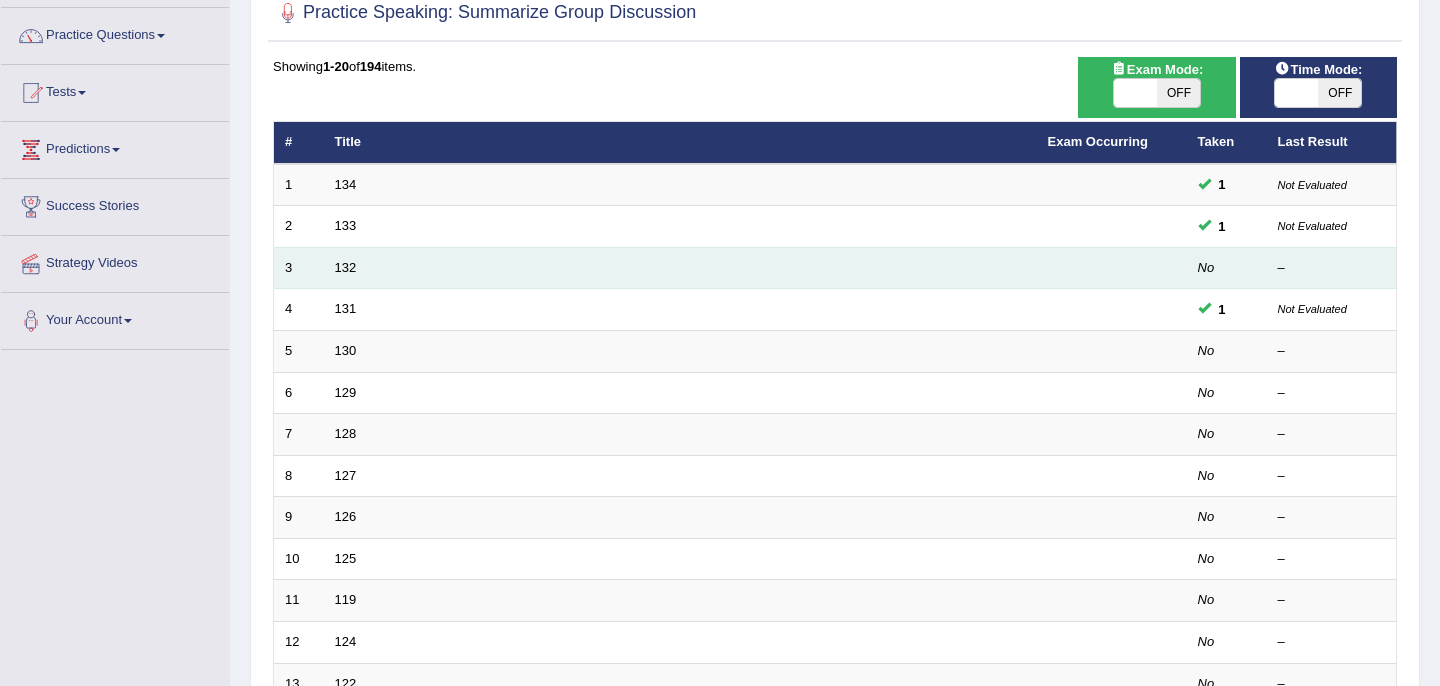 scroll, scrollTop: 173, scrollLeft: 0, axis: vertical 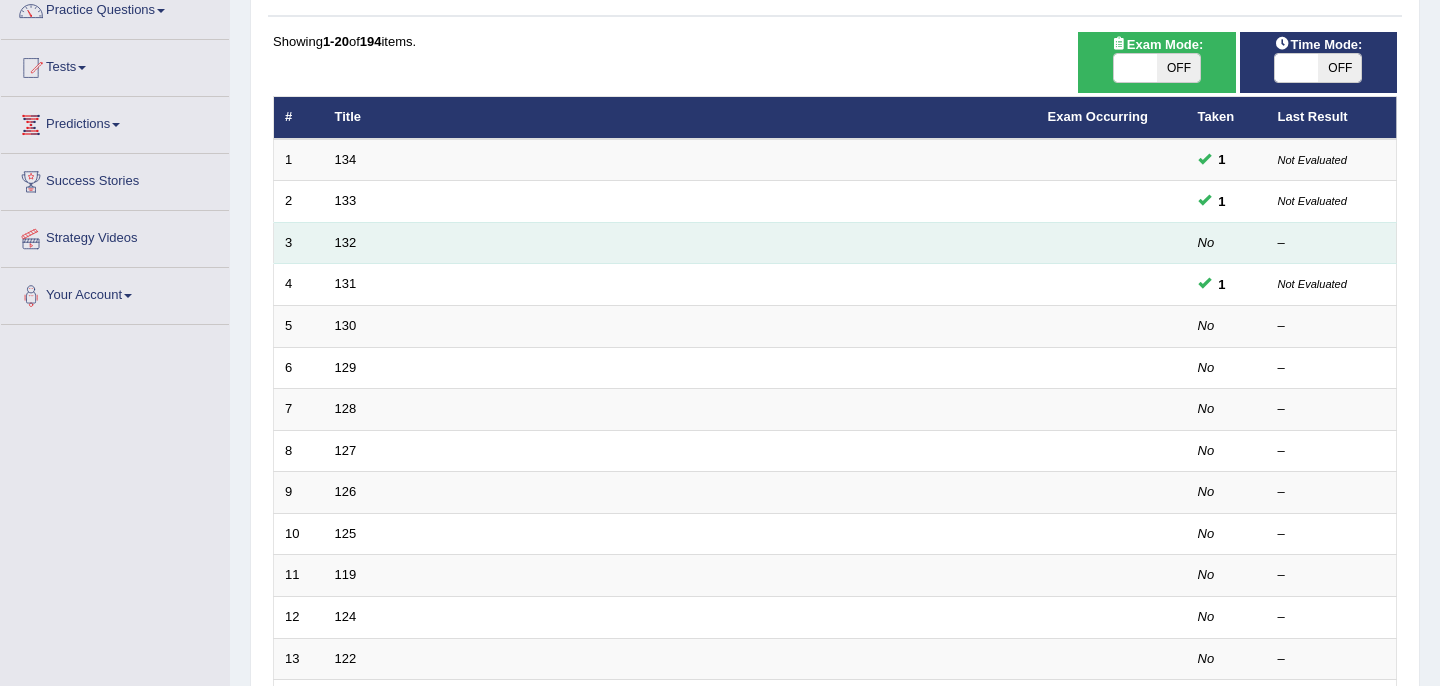 click on "132" at bounding box center (680, 243) 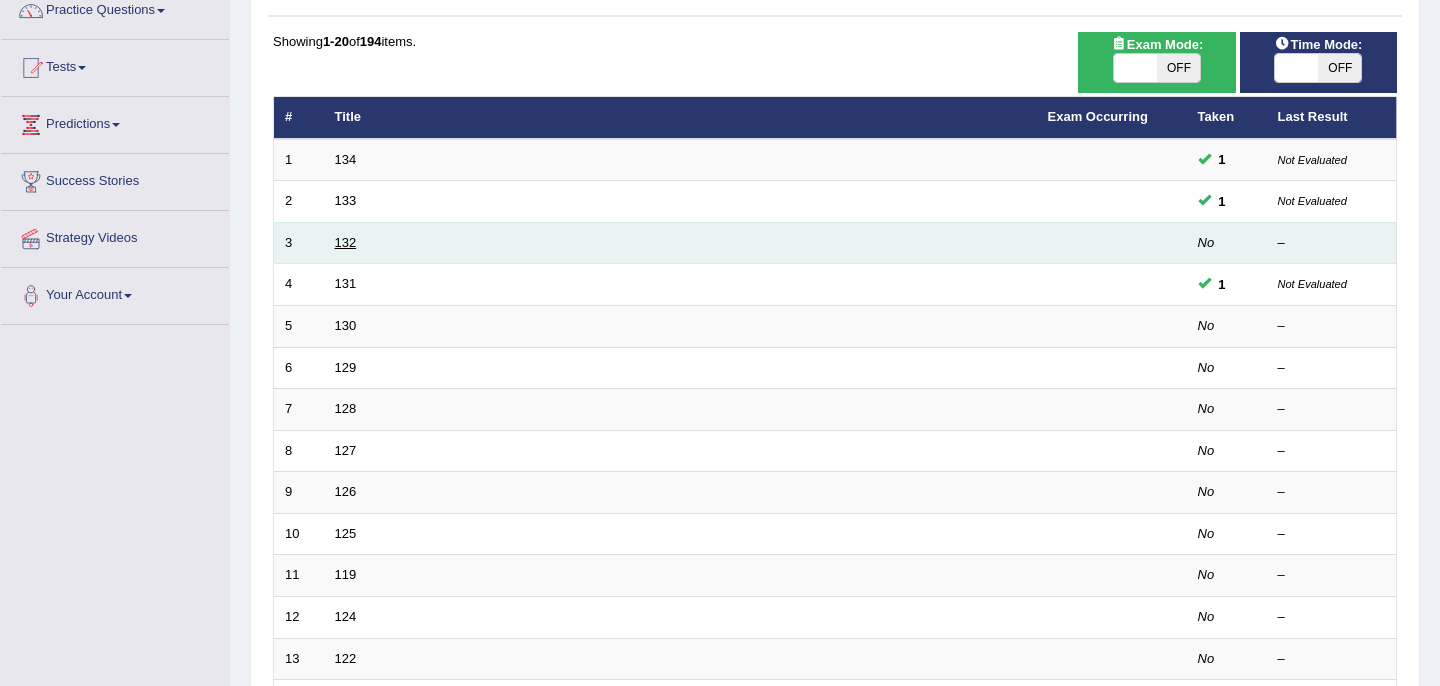 click on "132" at bounding box center (346, 242) 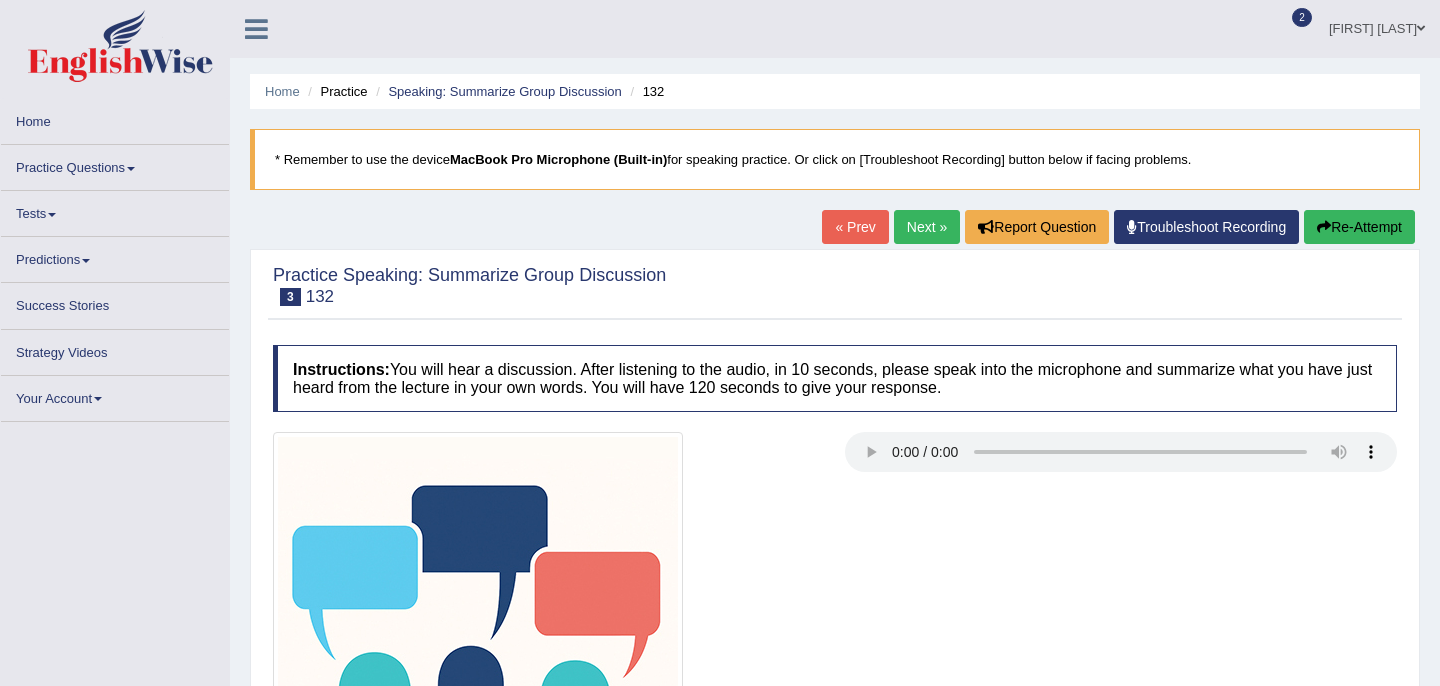 scroll, scrollTop: 0, scrollLeft: 0, axis: both 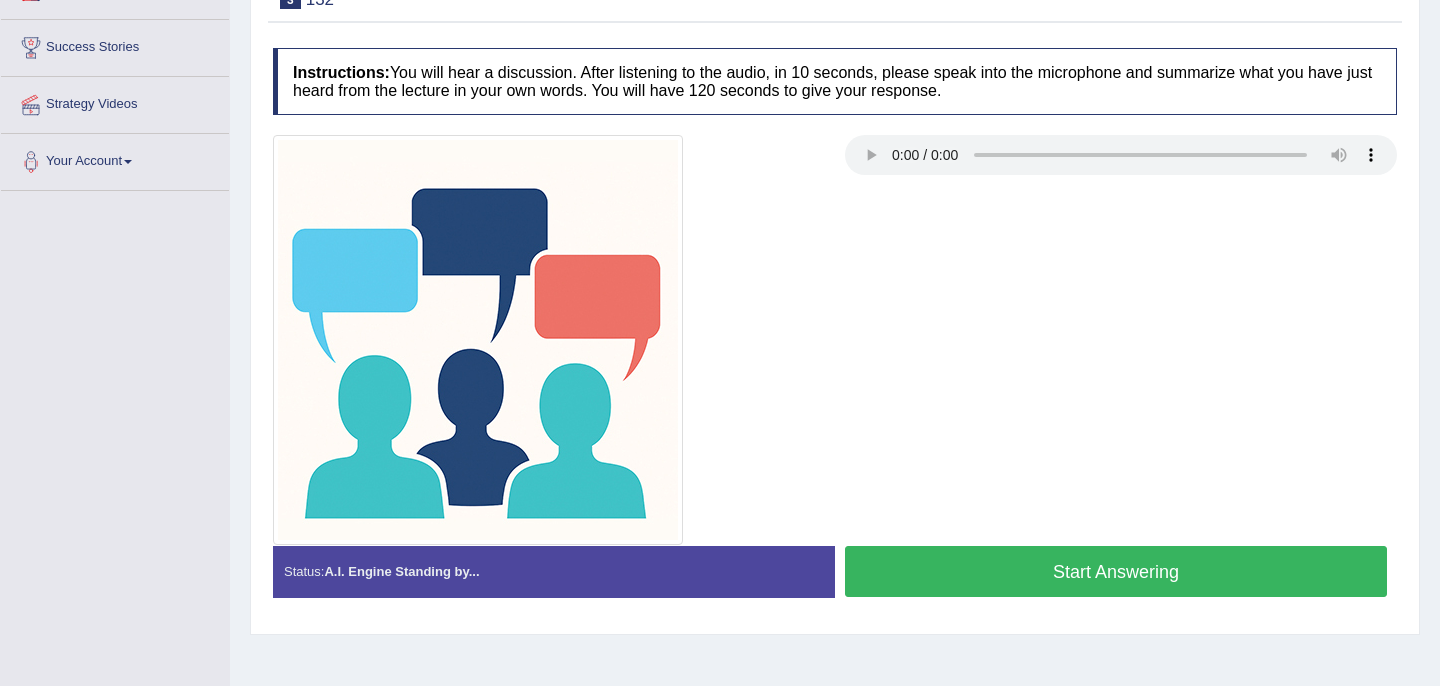 click on "Start Answering" at bounding box center (1116, 571) 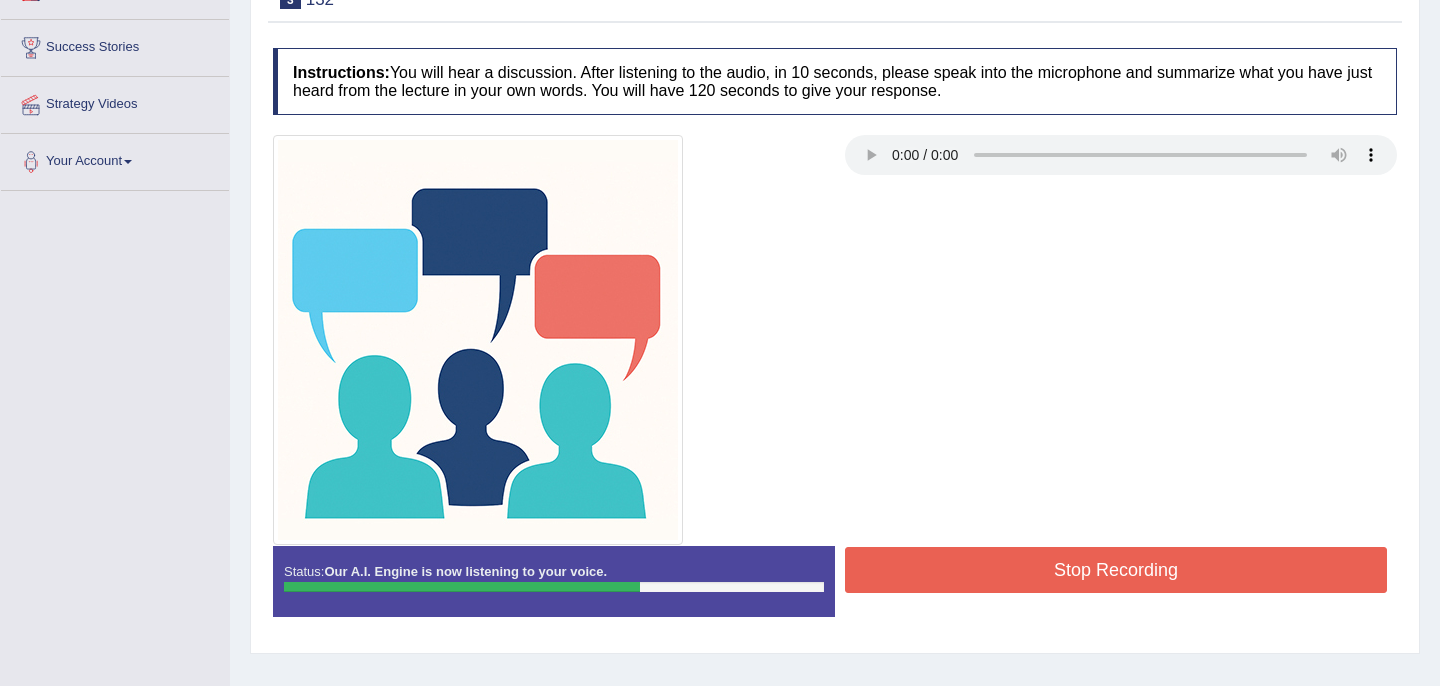 click on "Stop Recording" at bounding box center [1116, 570] 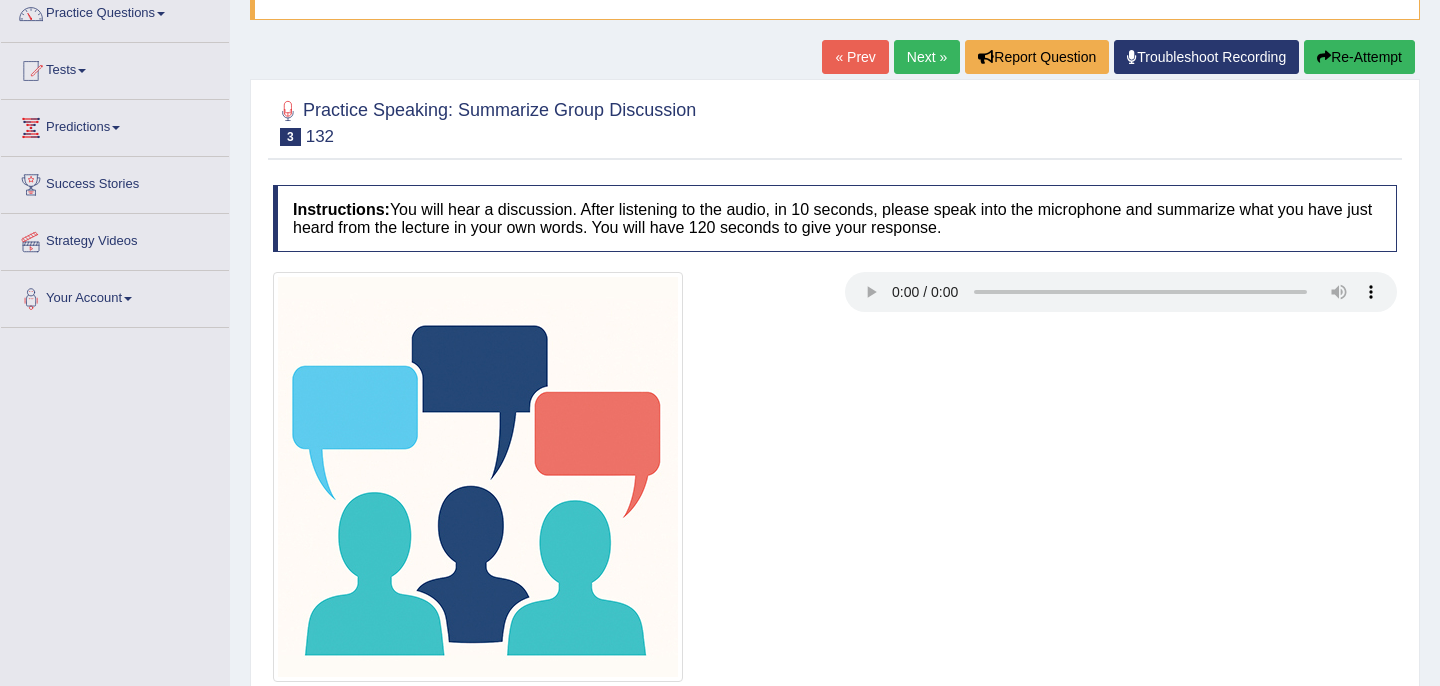 scroll, scrollTop: 156, scrollLeft: 0, axis: vertical 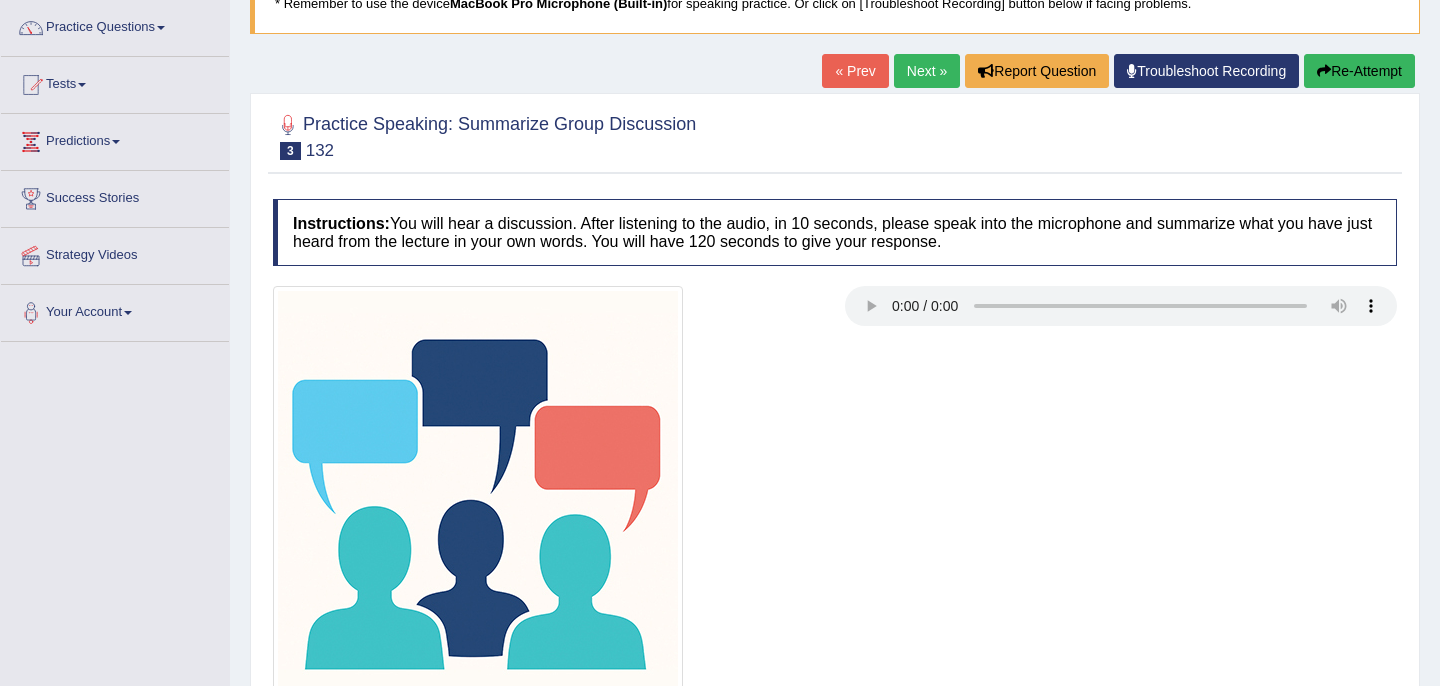 click on "Next »" at bounding box center [927, 71] 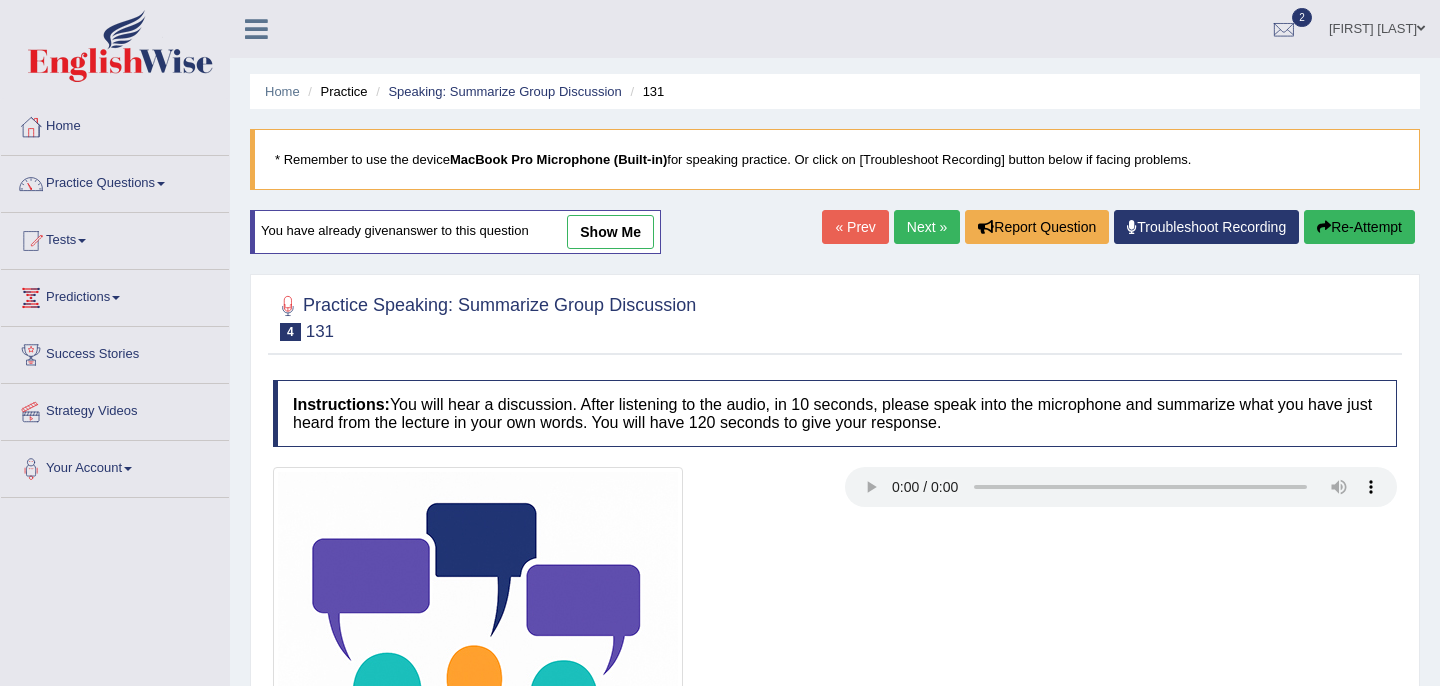 scroll, scrollTop: 111, scrollLeft: 0, axis: vertical 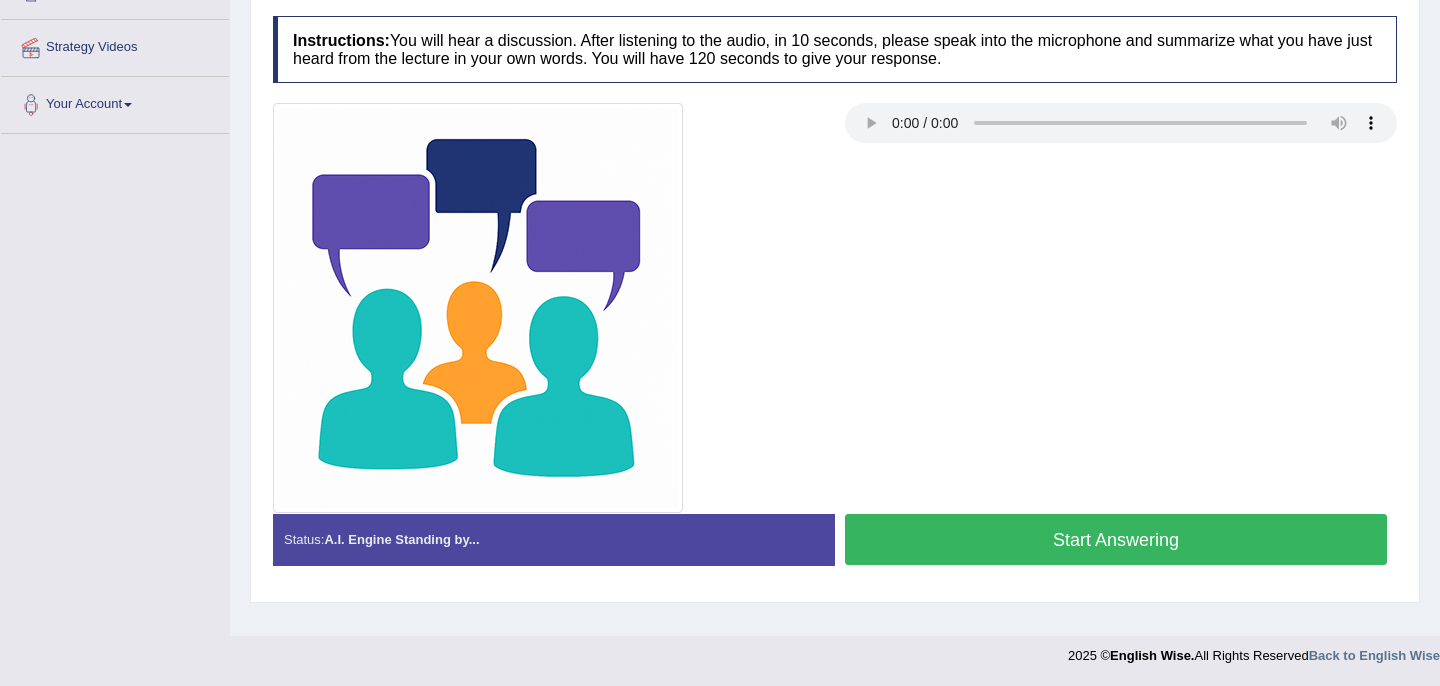 click on "Start Answering" at bounding box center [1116, 539] 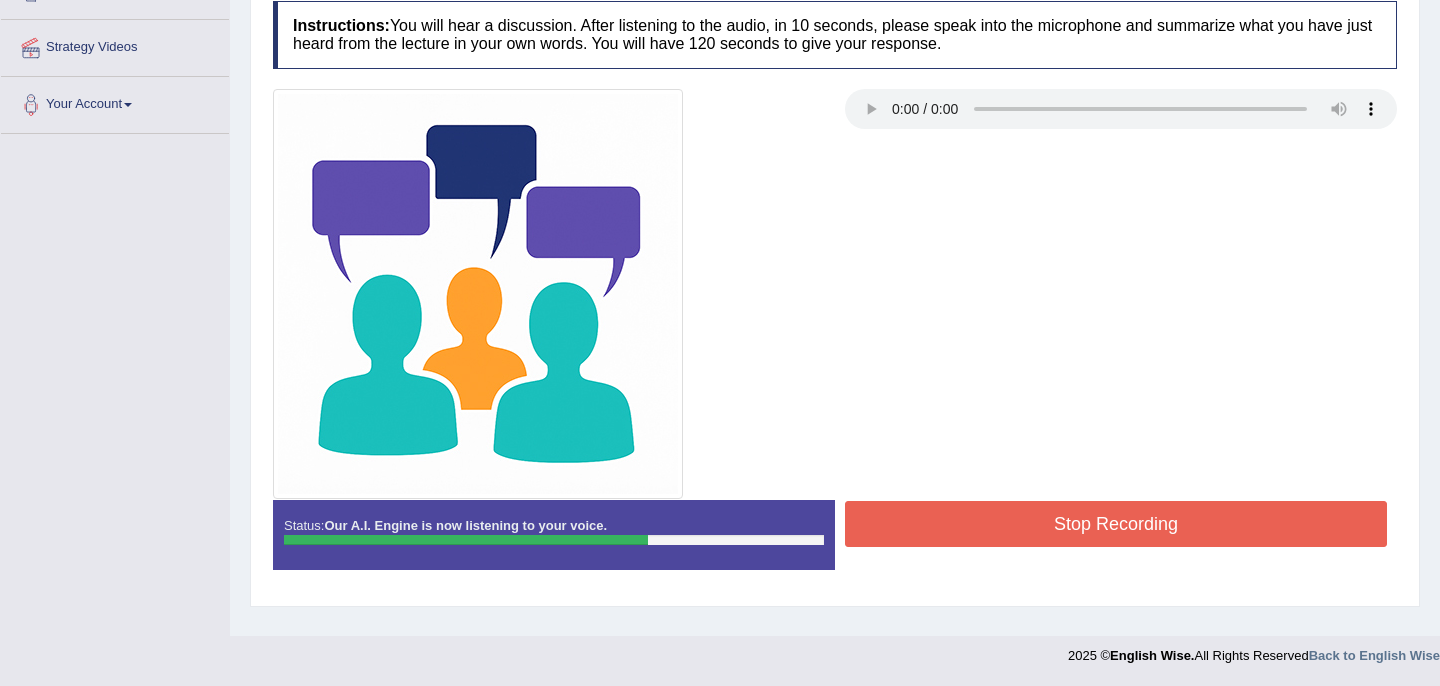 click on "Stop Recording" at bounding box center (1116, 524) 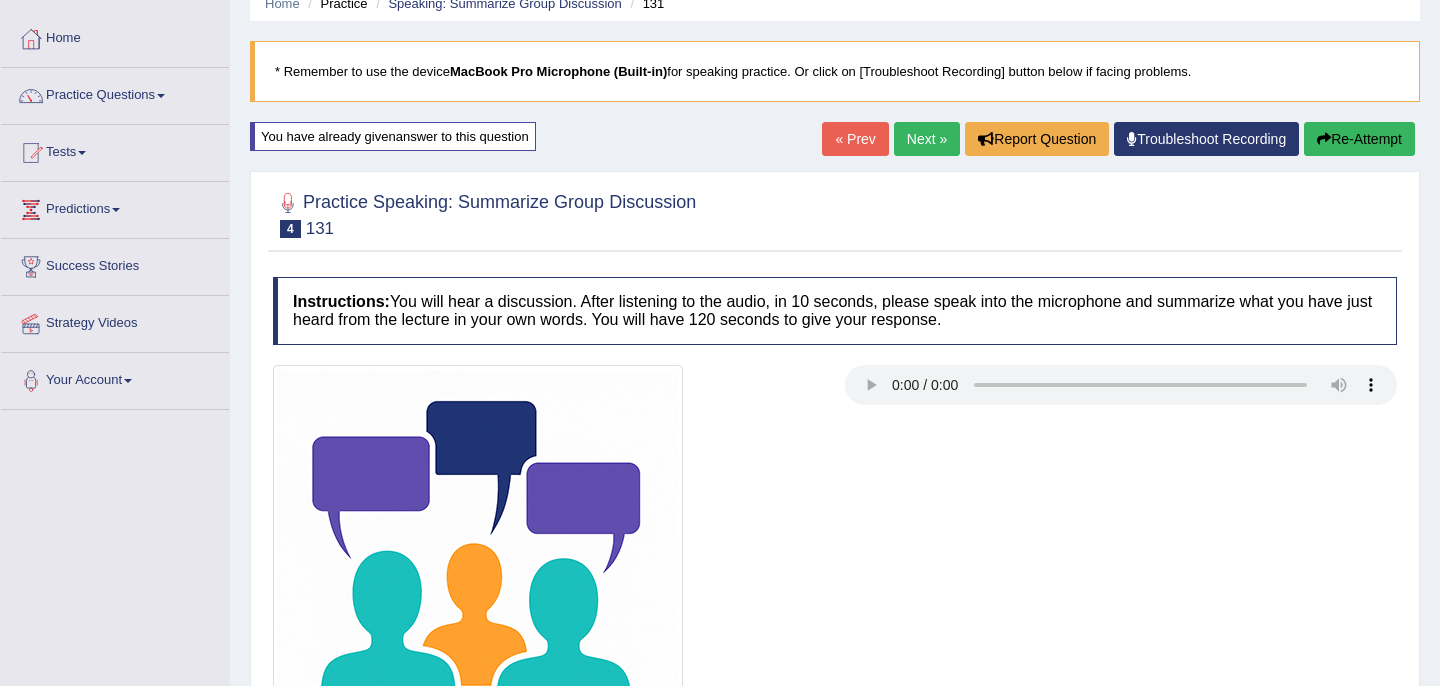 scroll, scrollTop: 0, scrollLeft: 0, axis: both 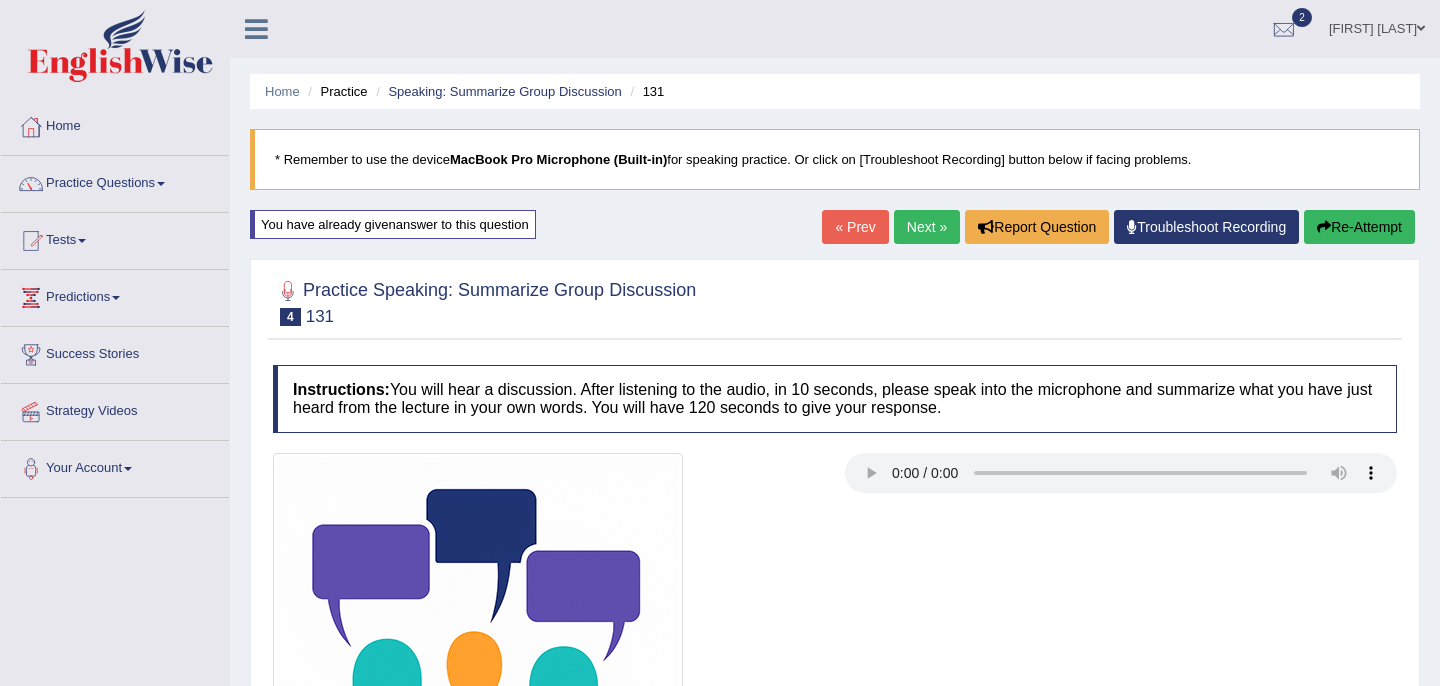 click on "Next »" at bounding box center [927, 227] 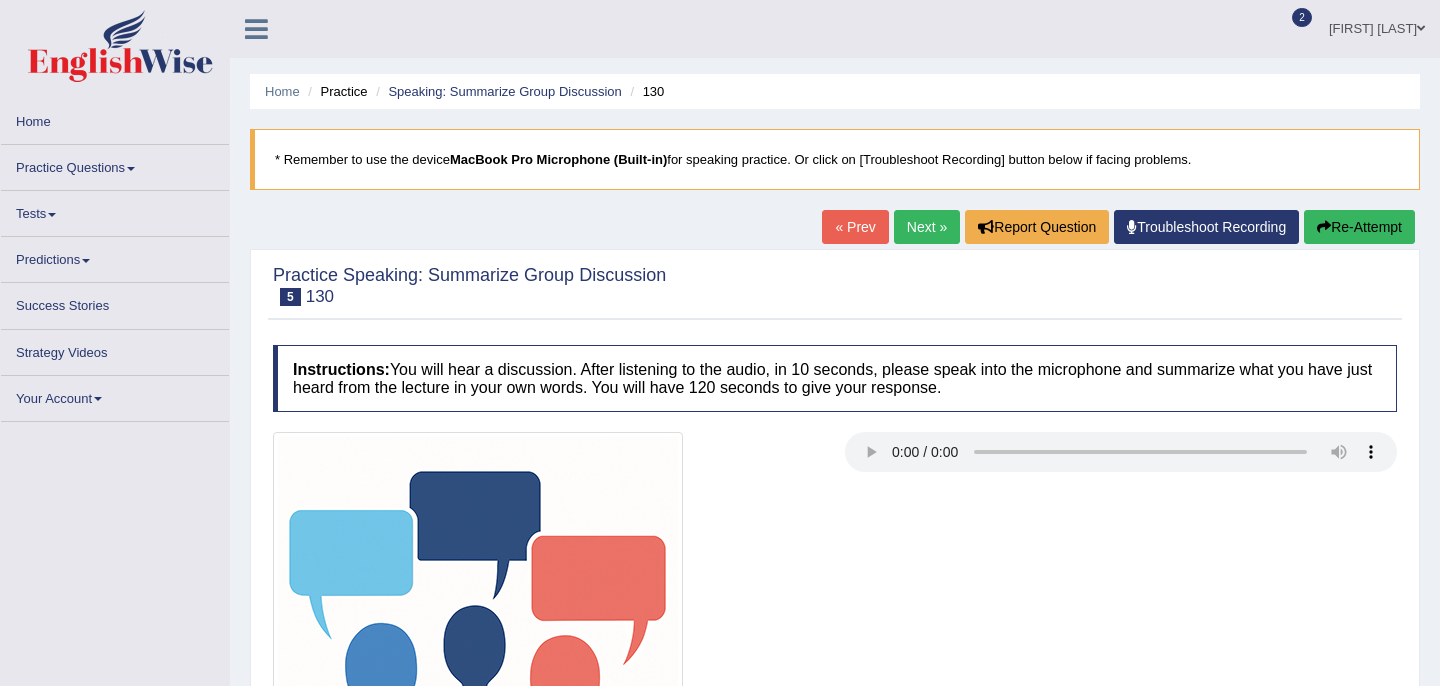 scroll, scrollTop: 0, scrollLeft: 0, axis: both 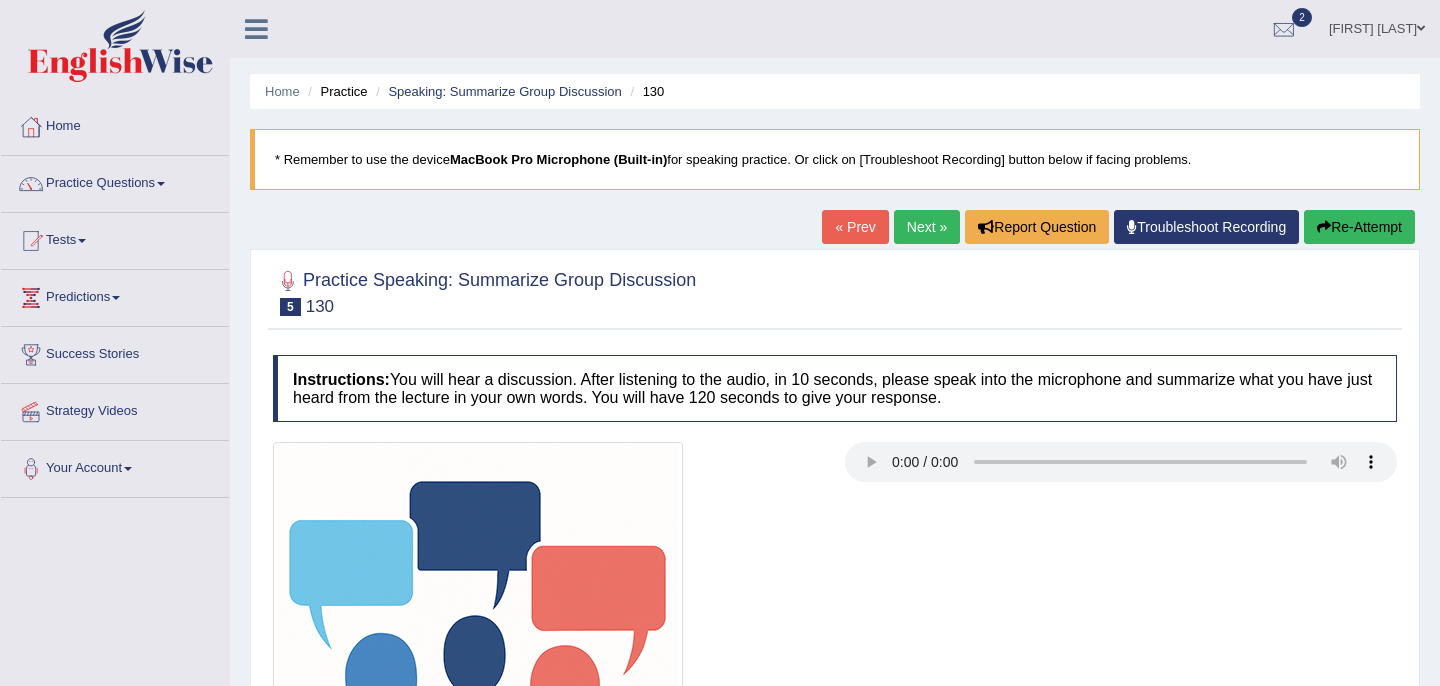 click on "Next »" at bounding box center (927, 227) 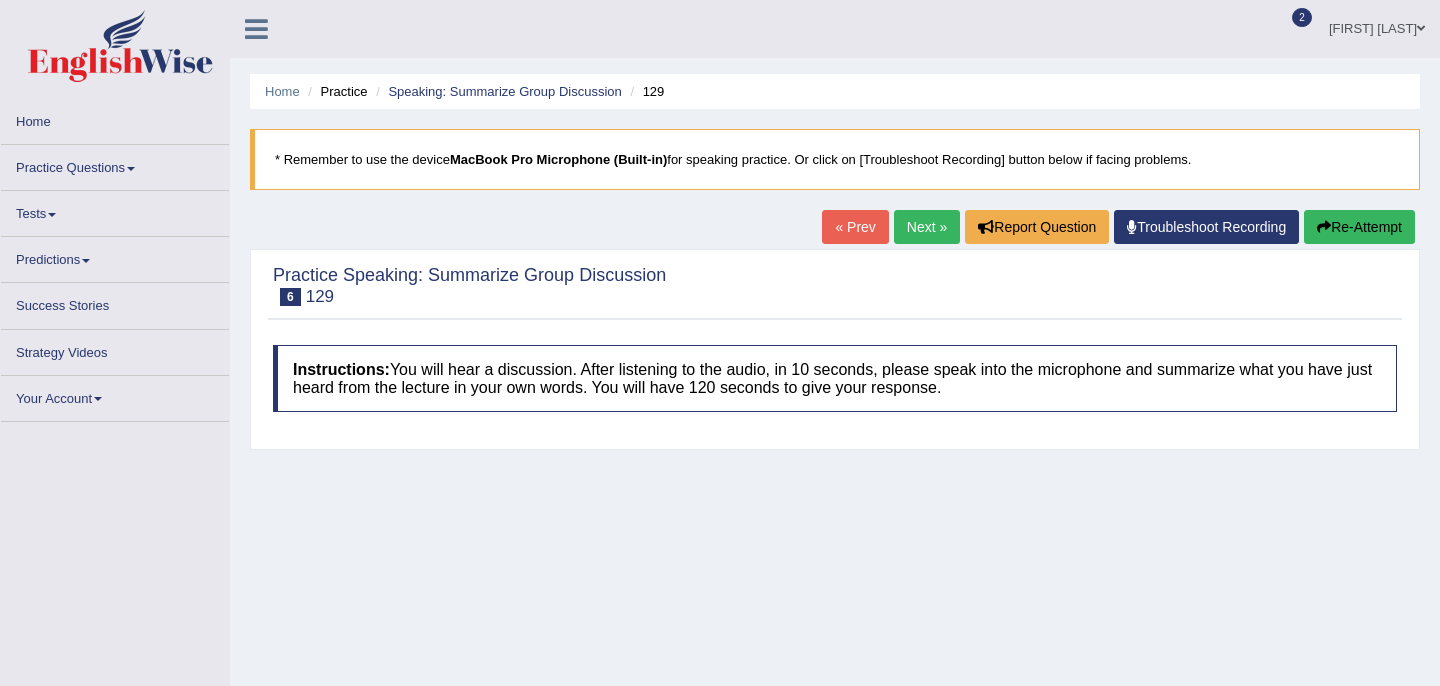 scroll, scrollTop: 0, scrollLeft: 0, axis: both 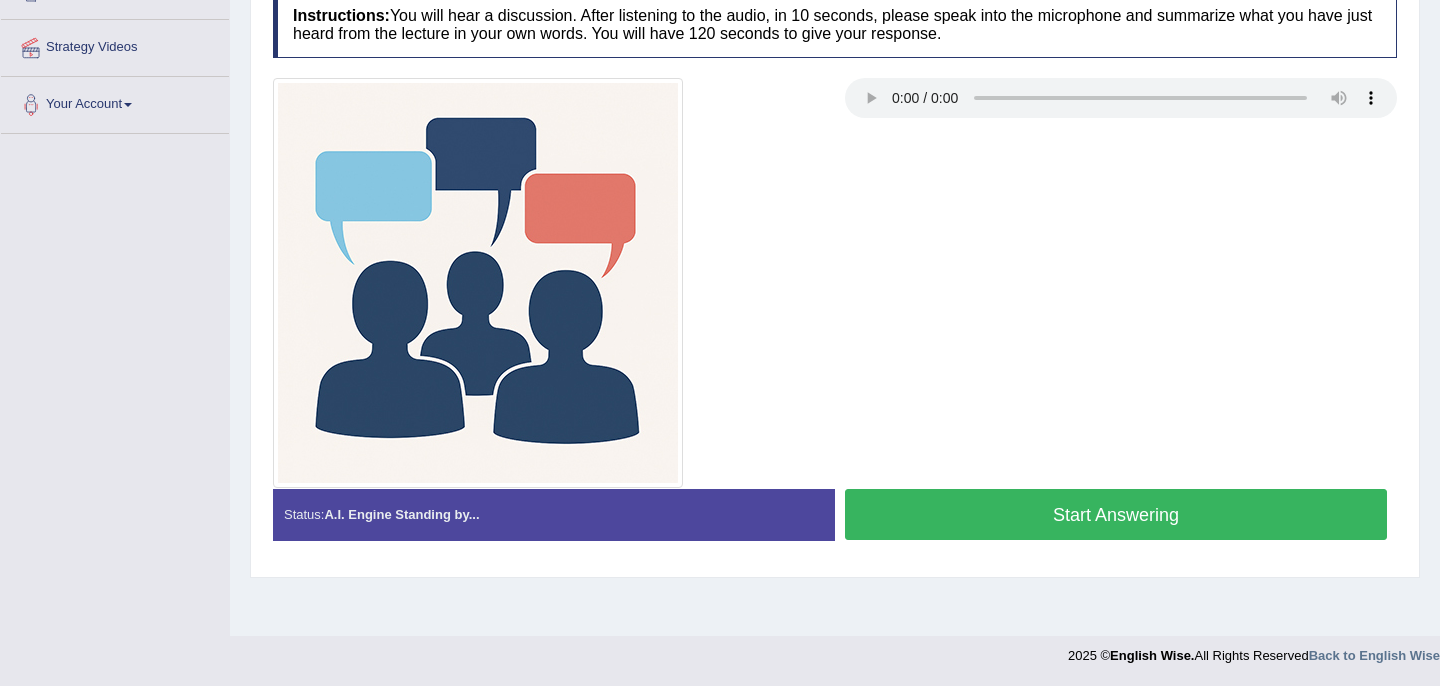 click on "Start Answering" at bounding box center (1116, 514) 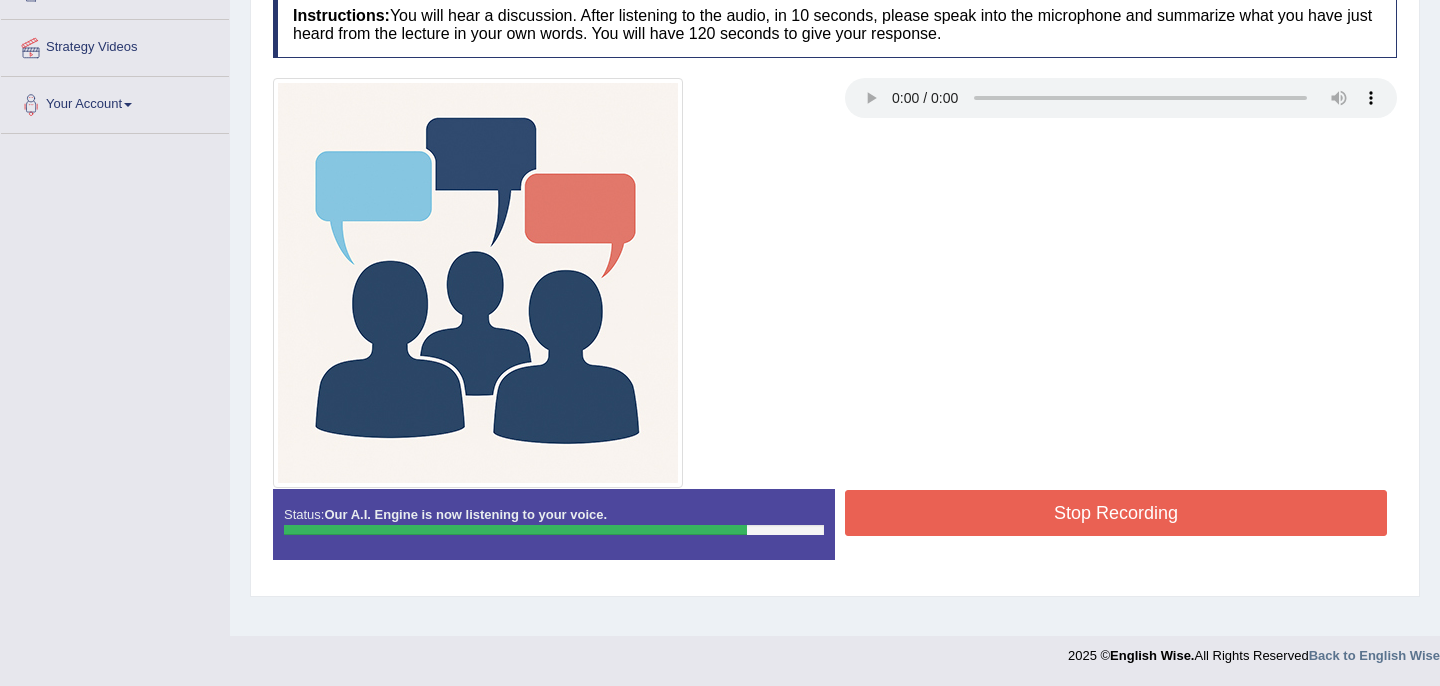 click on "Stop Recording" at bounding box center [1116, 513] 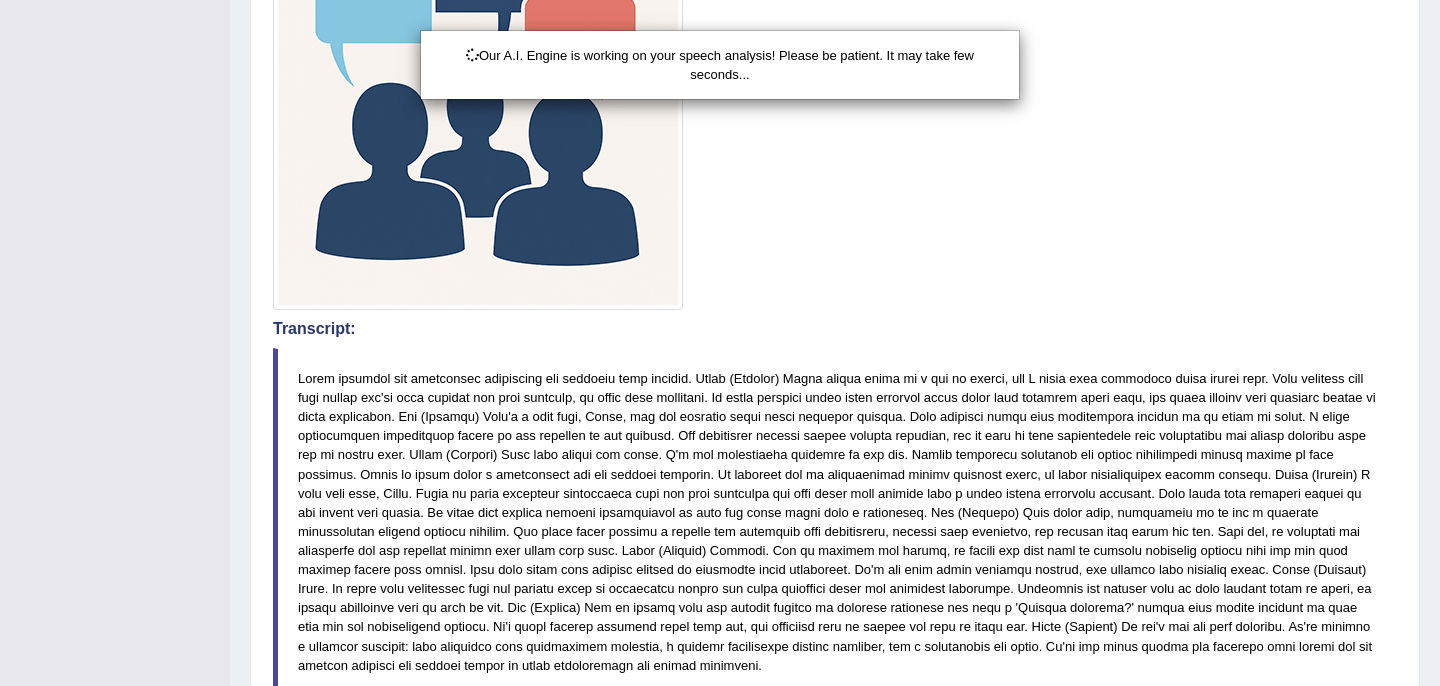 scroll, scrollTop: 1049, scrollLeft: 0, axis: vertical 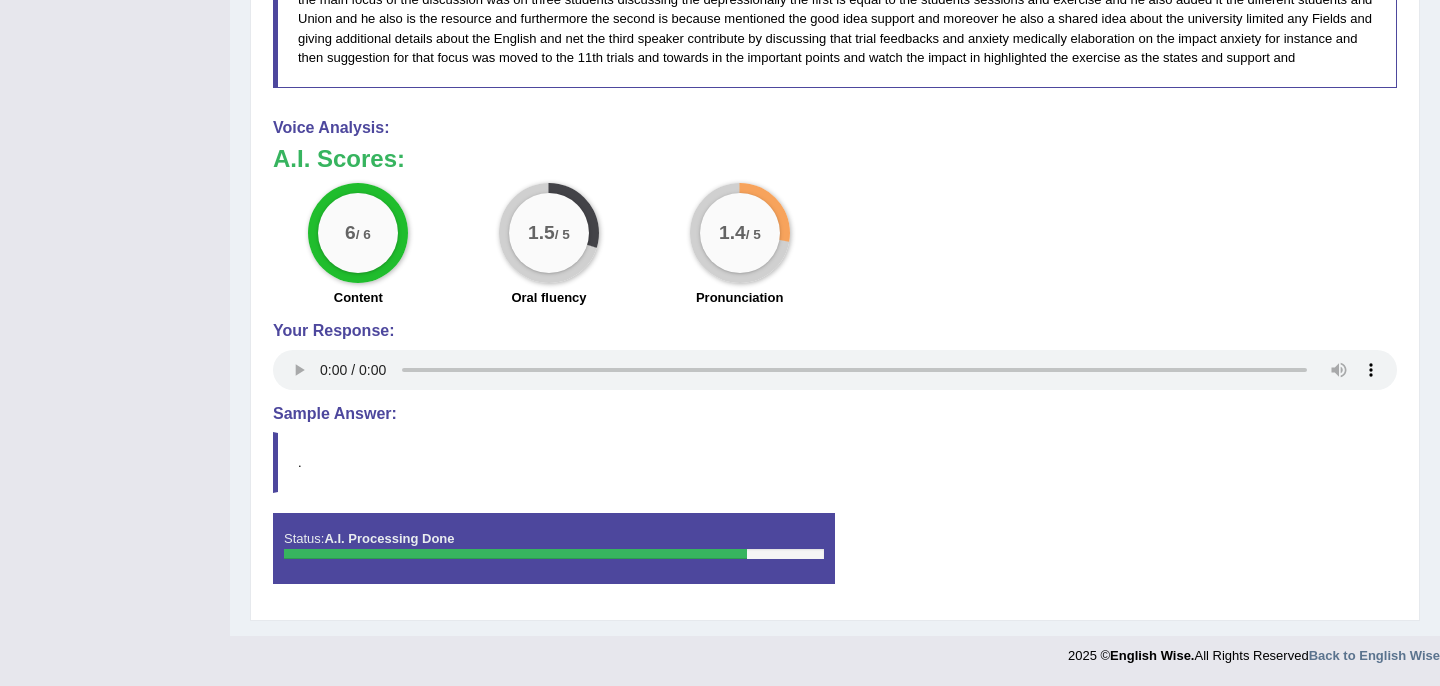 drag, startPoint x: 1123, startPoint y: 479, endPoint x: 1123, endPoint y: 513, distance: 34 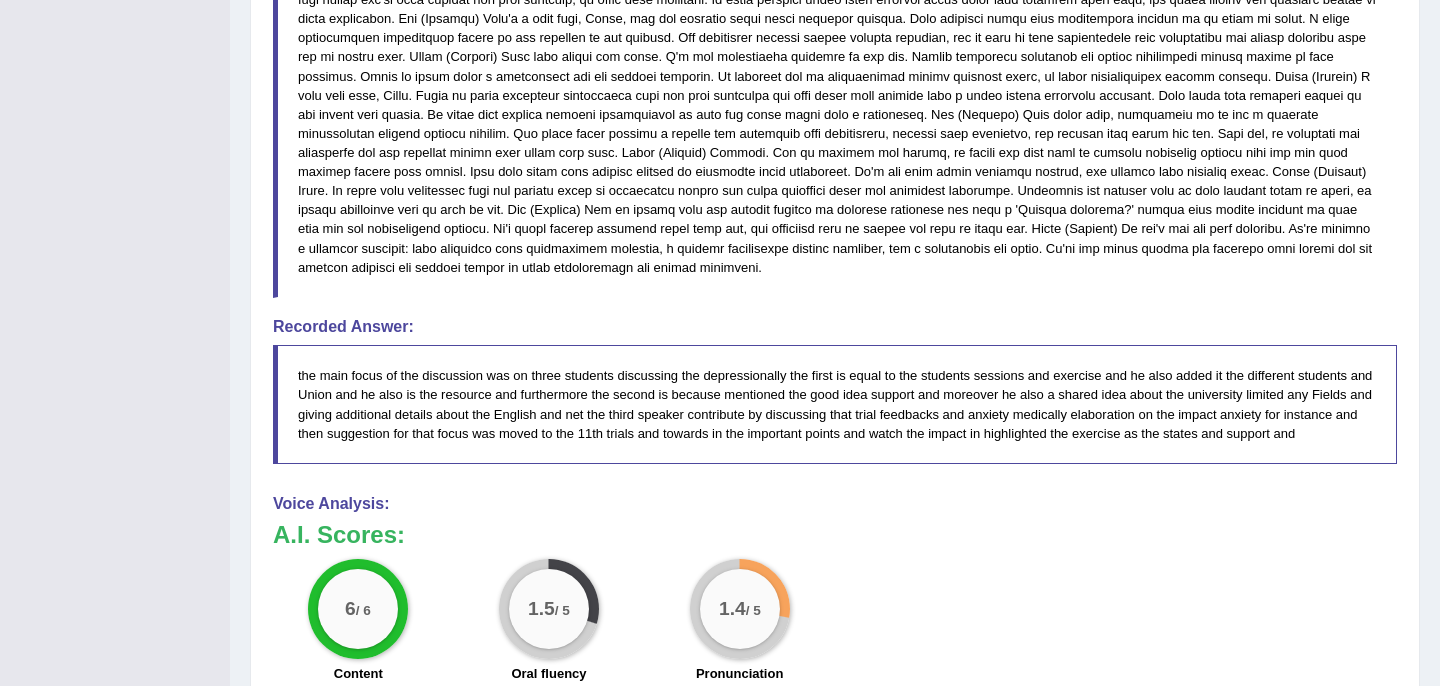 scroll, scrollTop: 0, scrollLeft: 0, axis: both 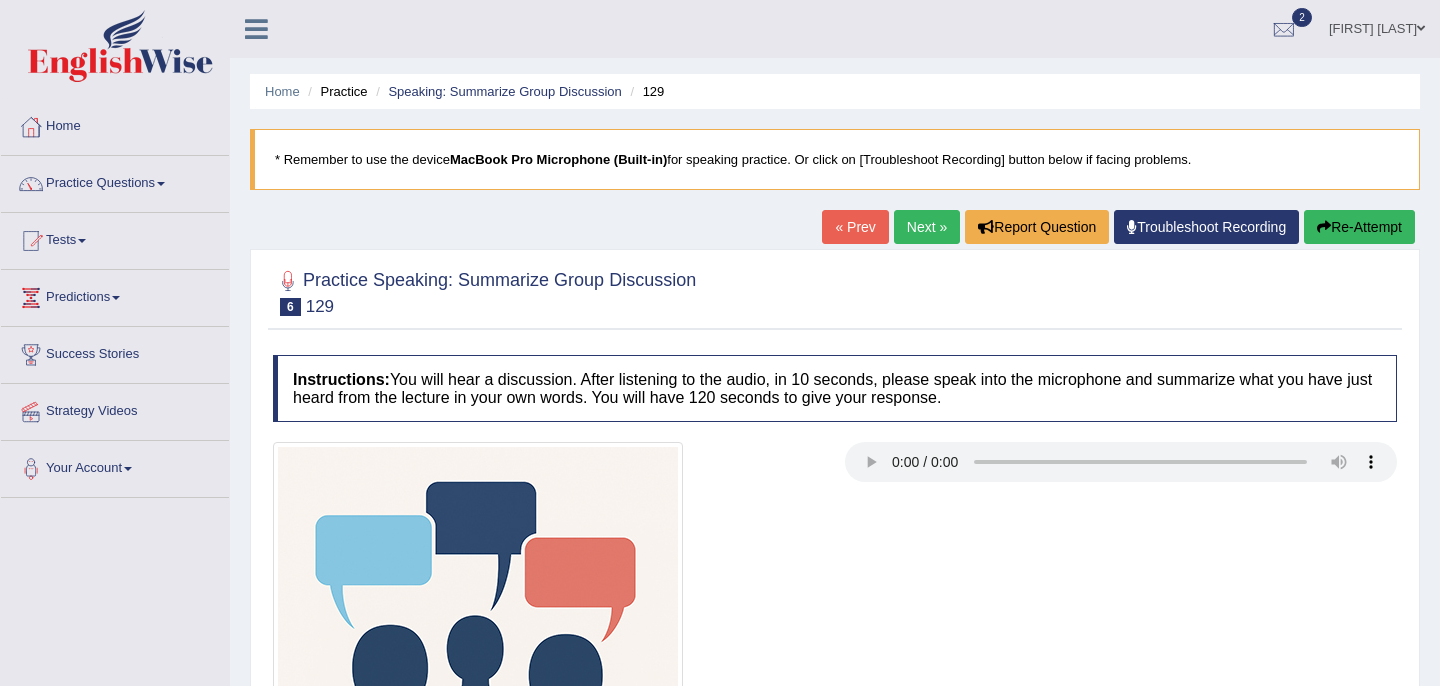 click on "Re-Attempt" at bounding box center (1359, 227) 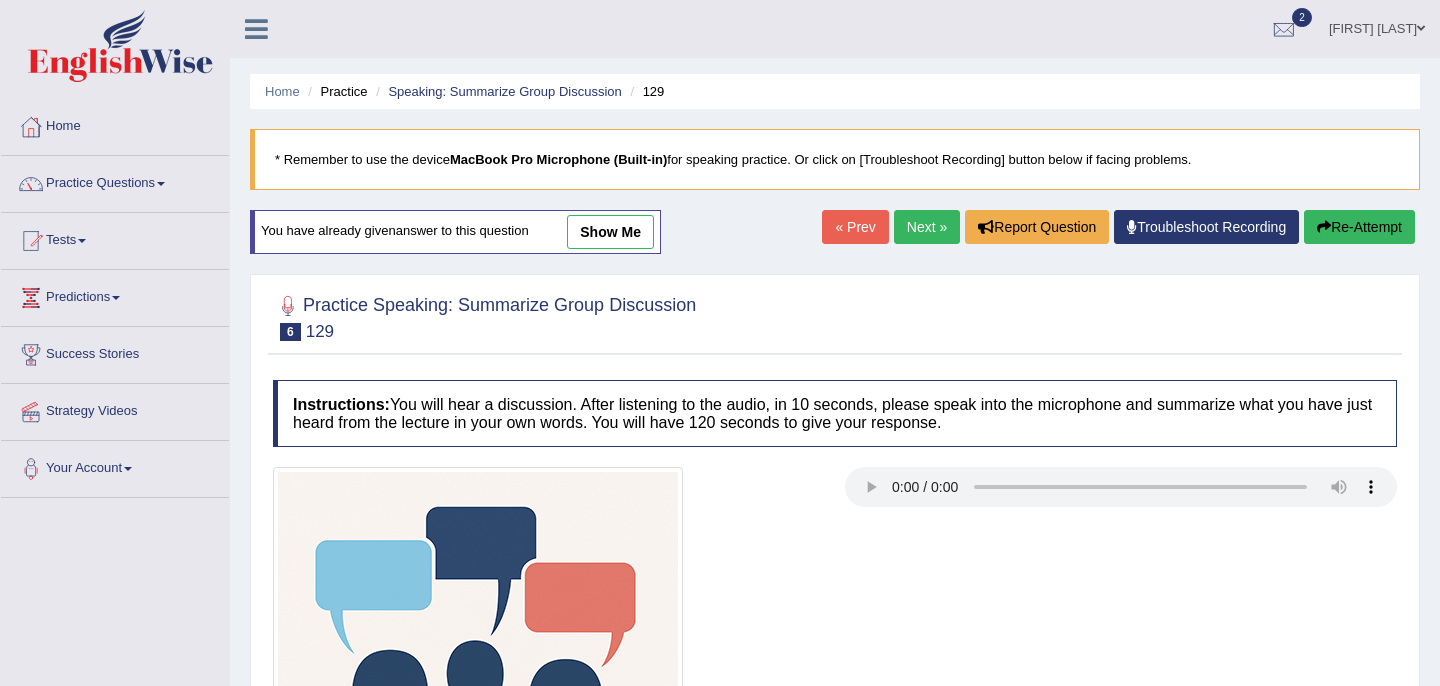 scroll, scrollTop: 0, scrollLeft: 0, axis: both 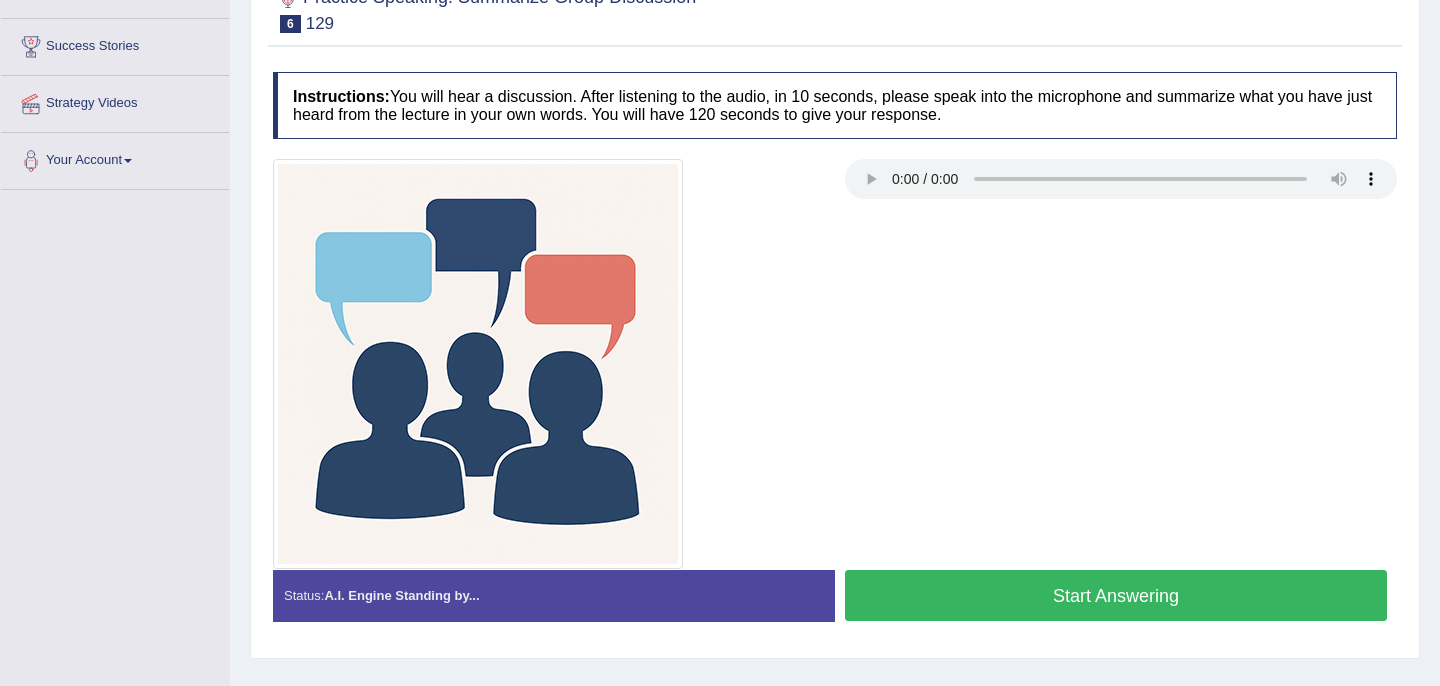 click on "Start Answering" at bounding box center [1116, 595] 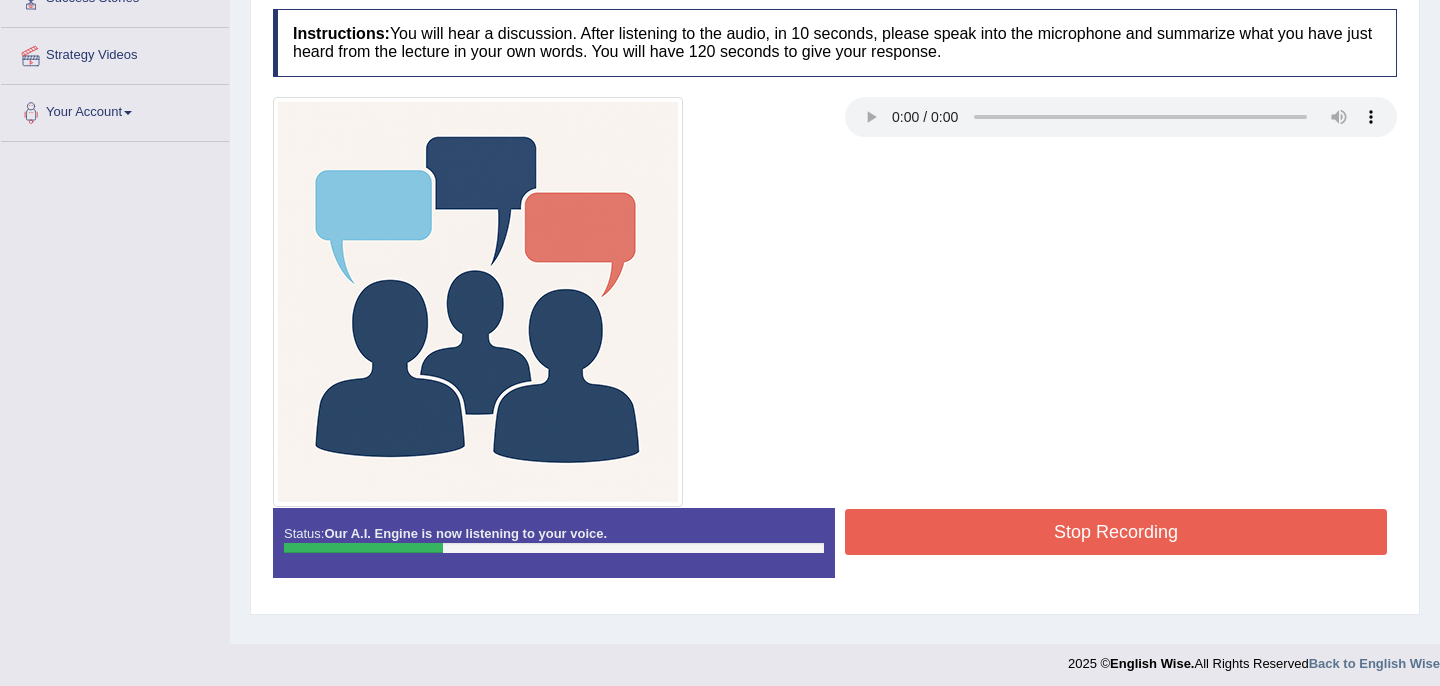 scroll, scrollTop: 364, scrollLeft: 0, axis: vertical 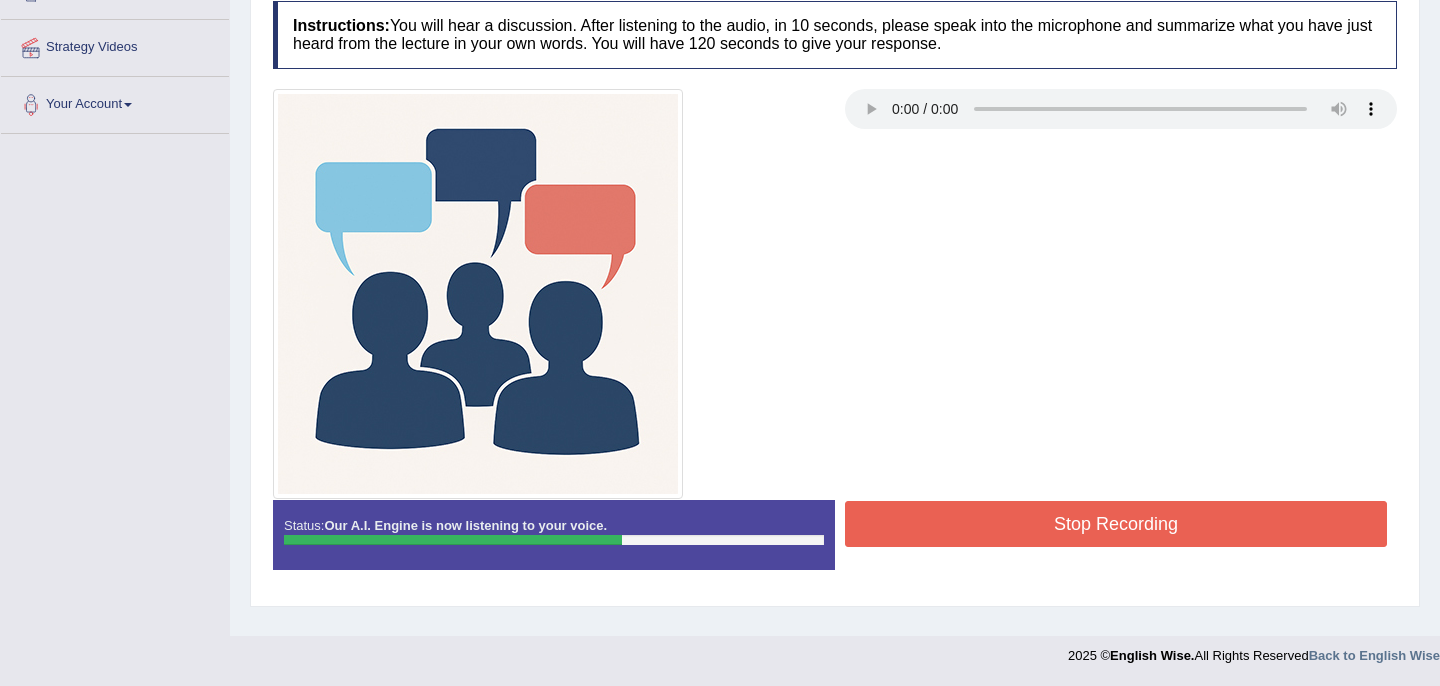 click on "Stop Recording" at bounding box center (1116, 524) 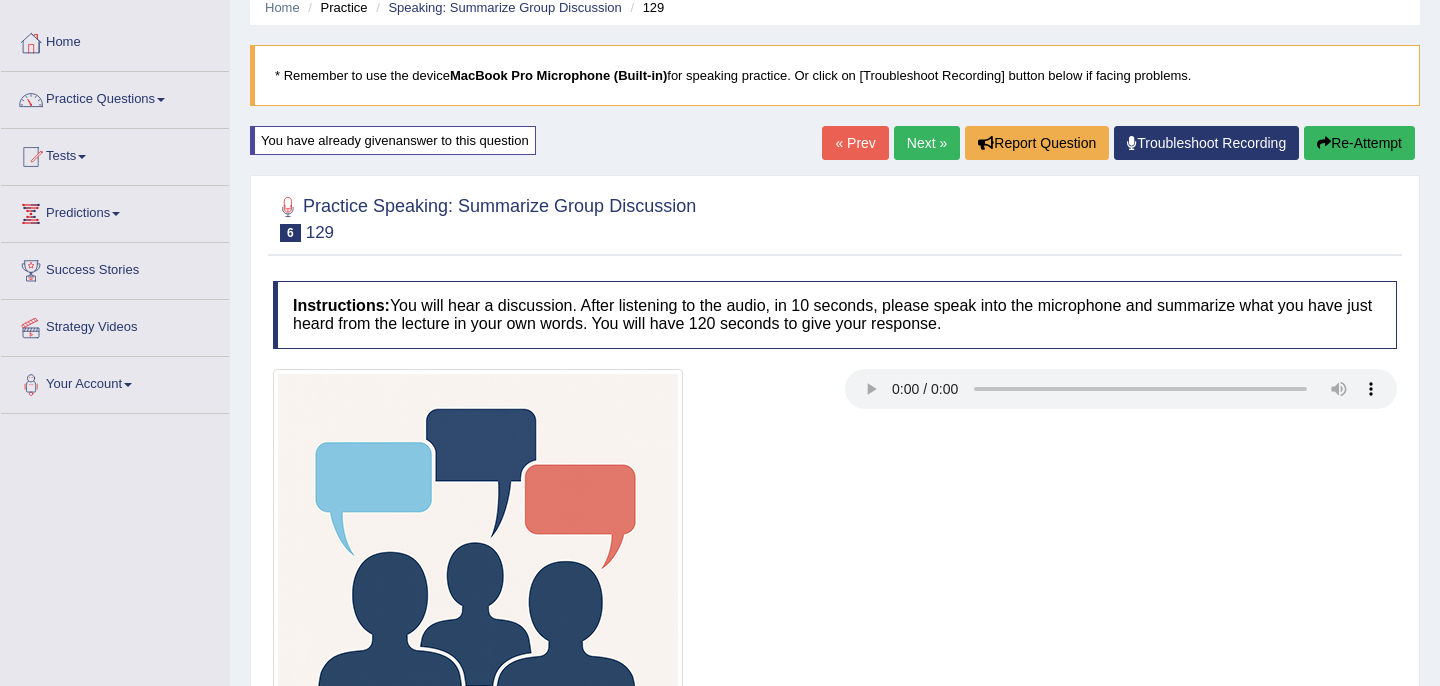 scroll, scrollTop: 0, scrollLeft: 0, axis: both 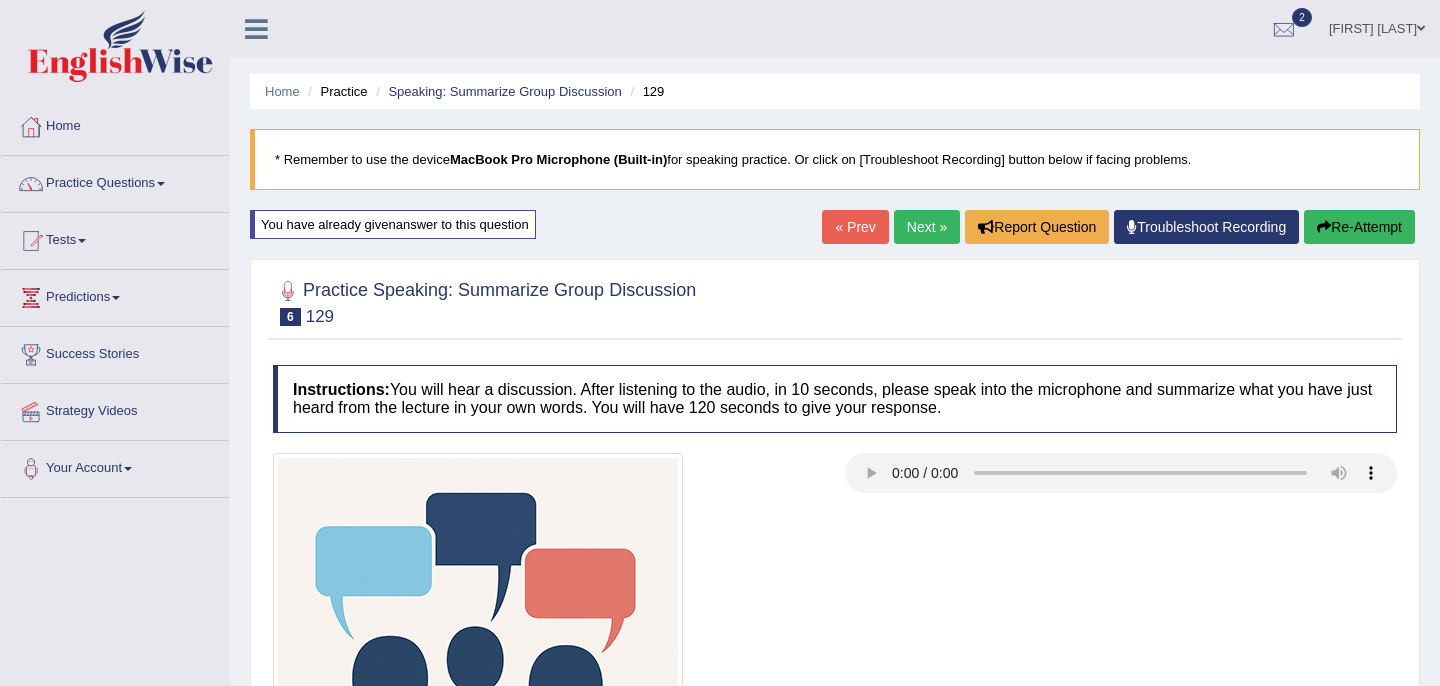 click on "Next »" at bounding box center [927, 227] 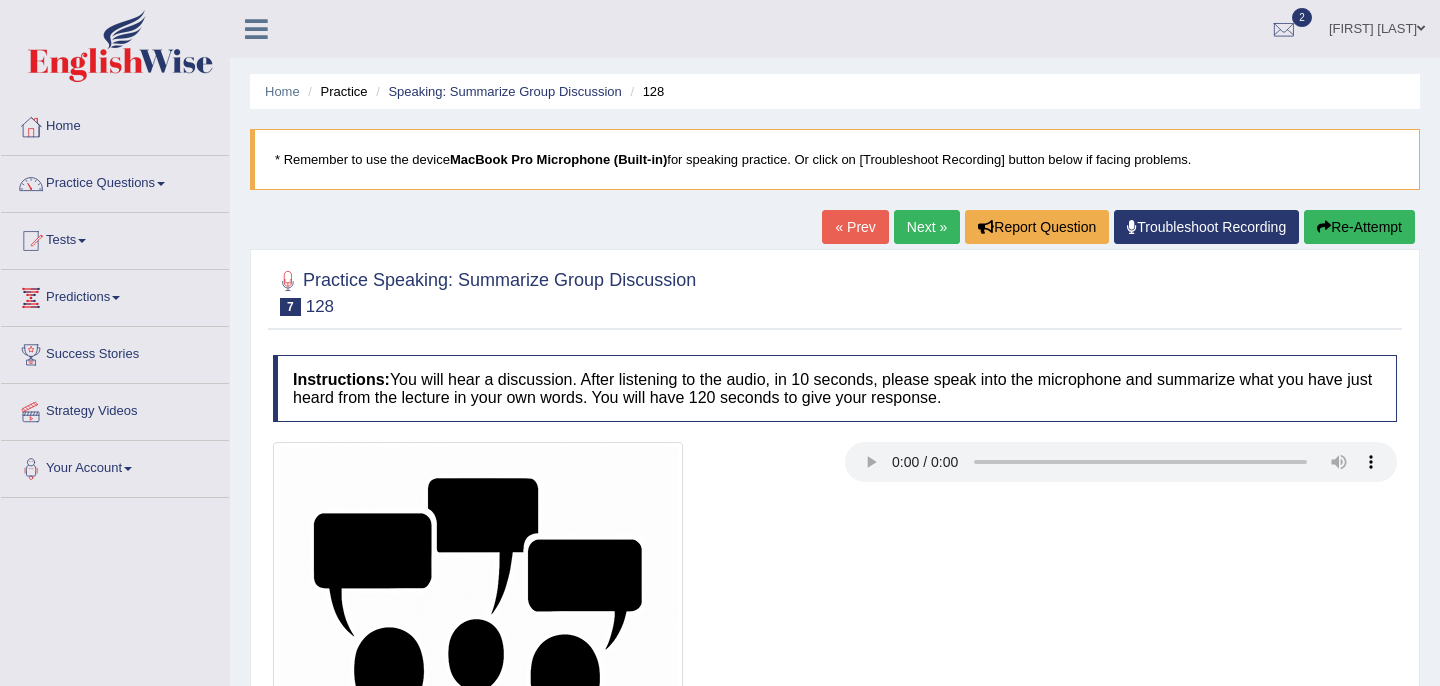 scroll, scrollTop: 0, scrollLeft: 0, axis: both 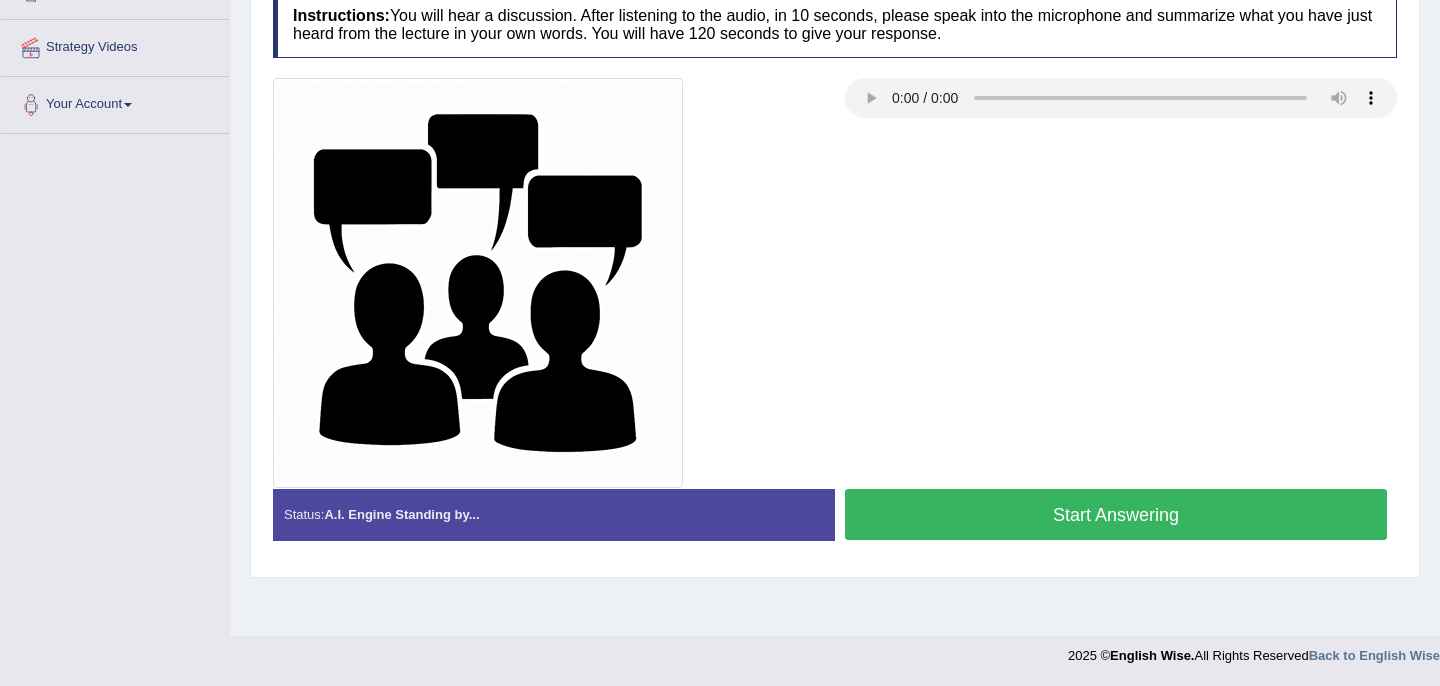 click on "Start Answering" at bounding box center (1116, 514) 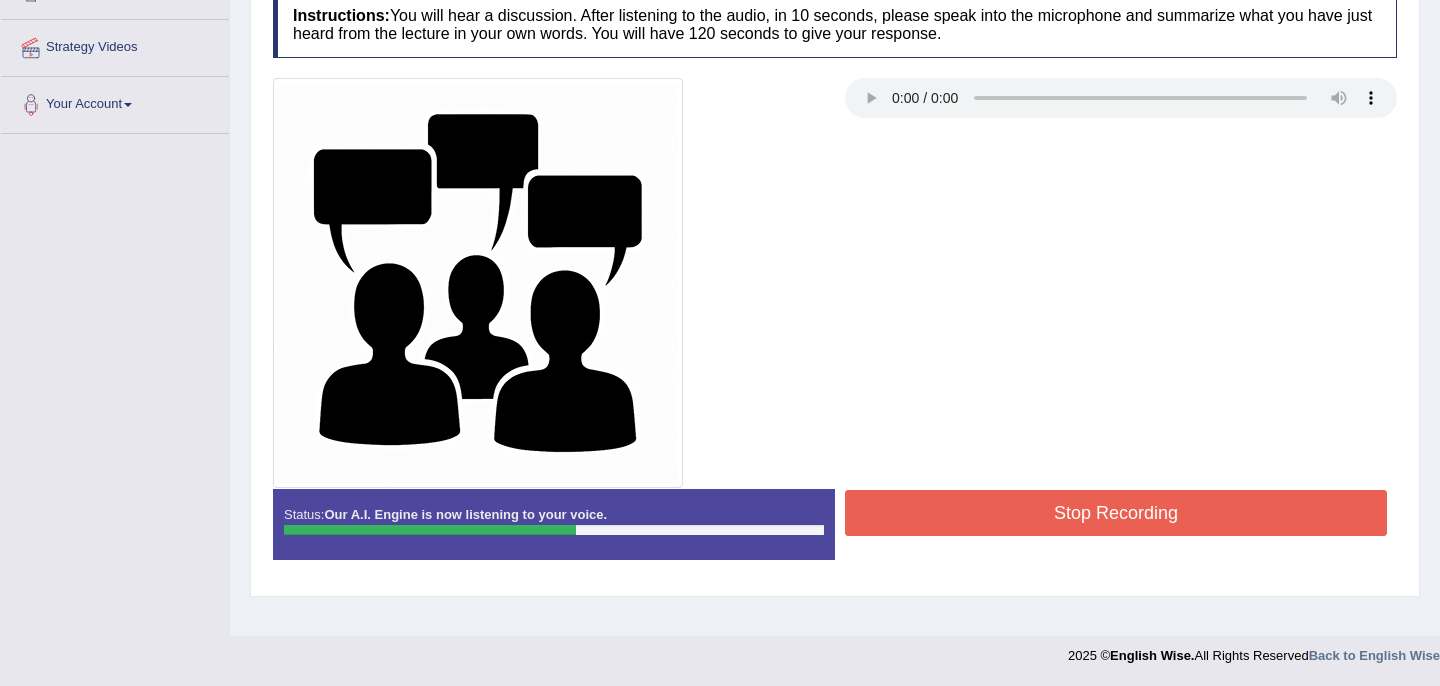 click on "Stop Recording" at bounding box center [1116, 513] 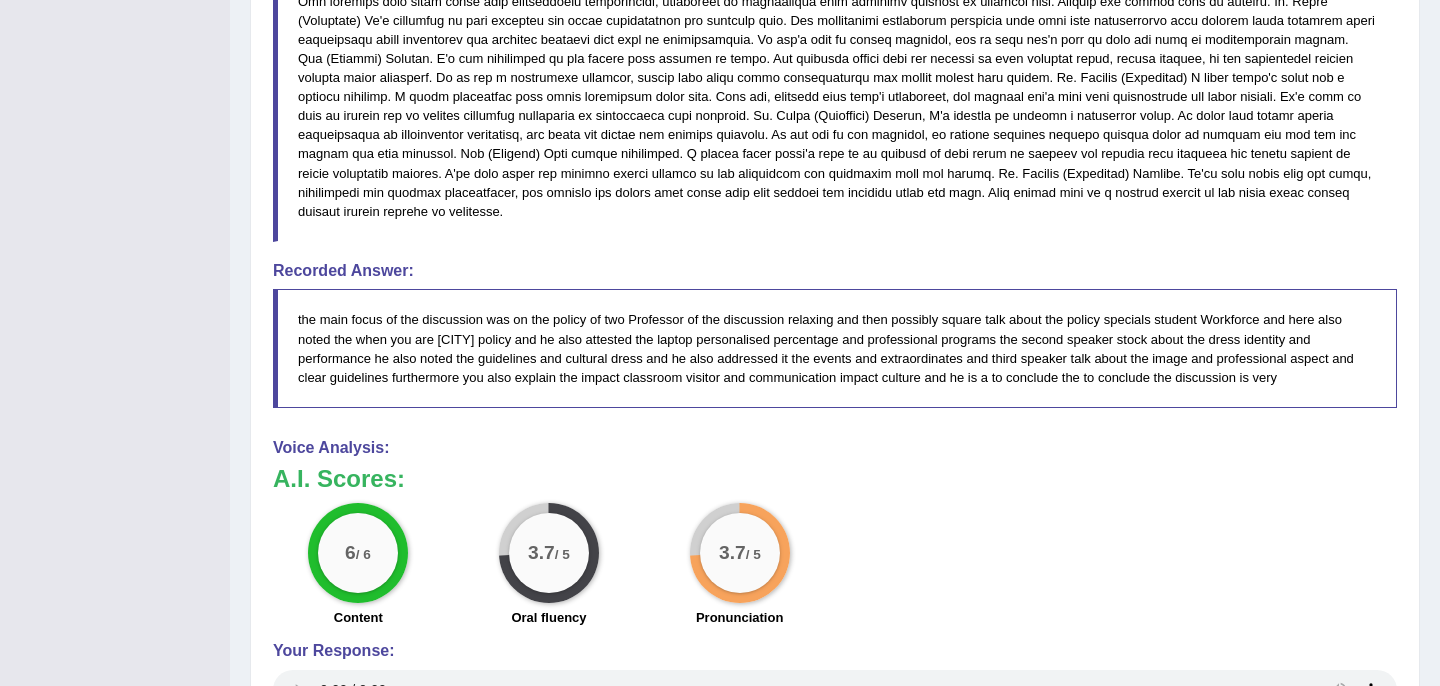 scroll, scrollTop: 1316, scrollLeft: 0, axis: vertical 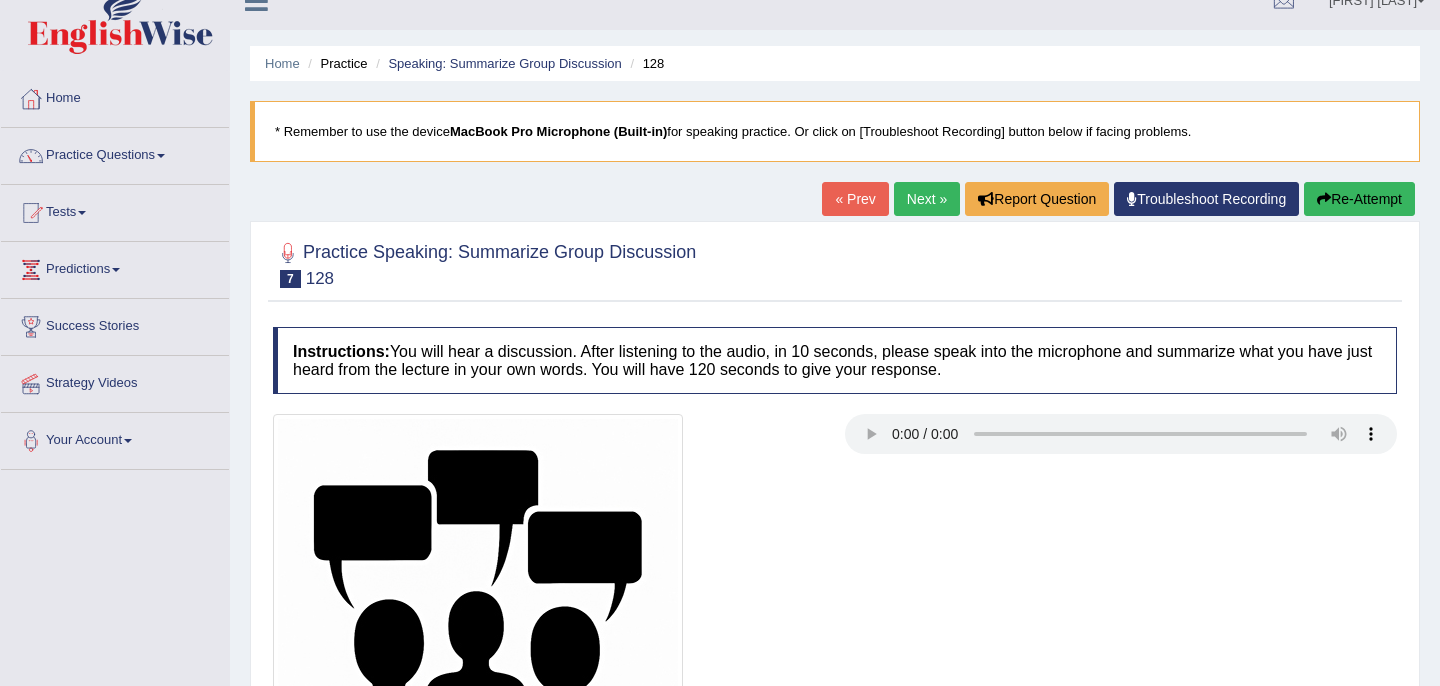 click on "Next »" at bounding box center (927, 199) 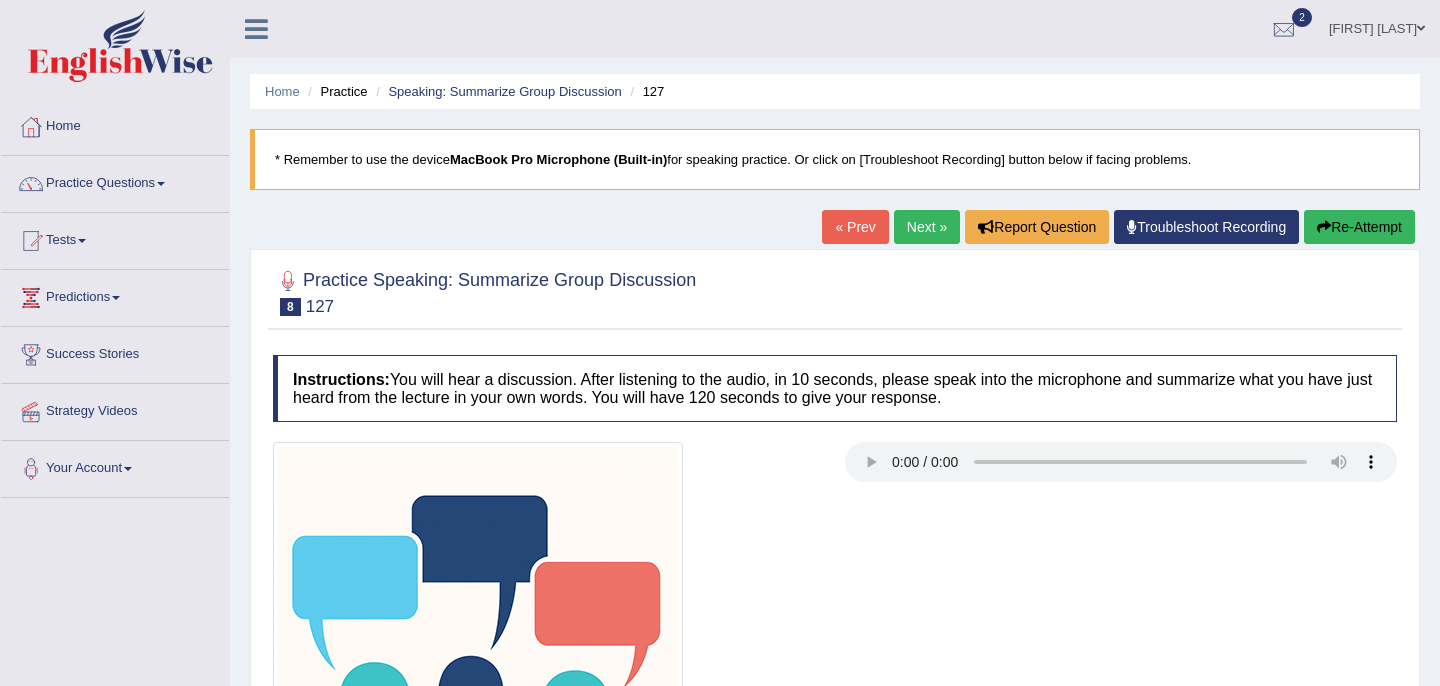 scroll, scrollTop: 50, scrollLeft: 0, axis: vertical 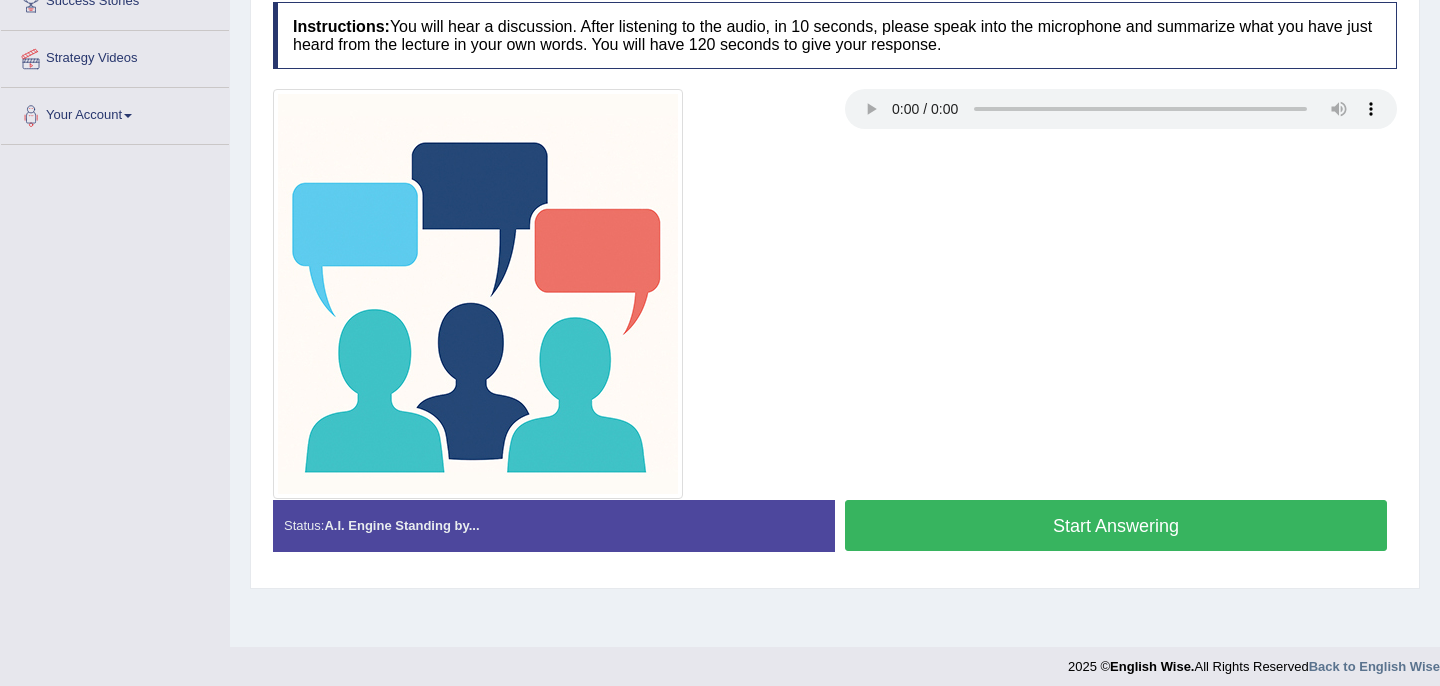 click on "Start Answering" at bounding box center (1116, 525) 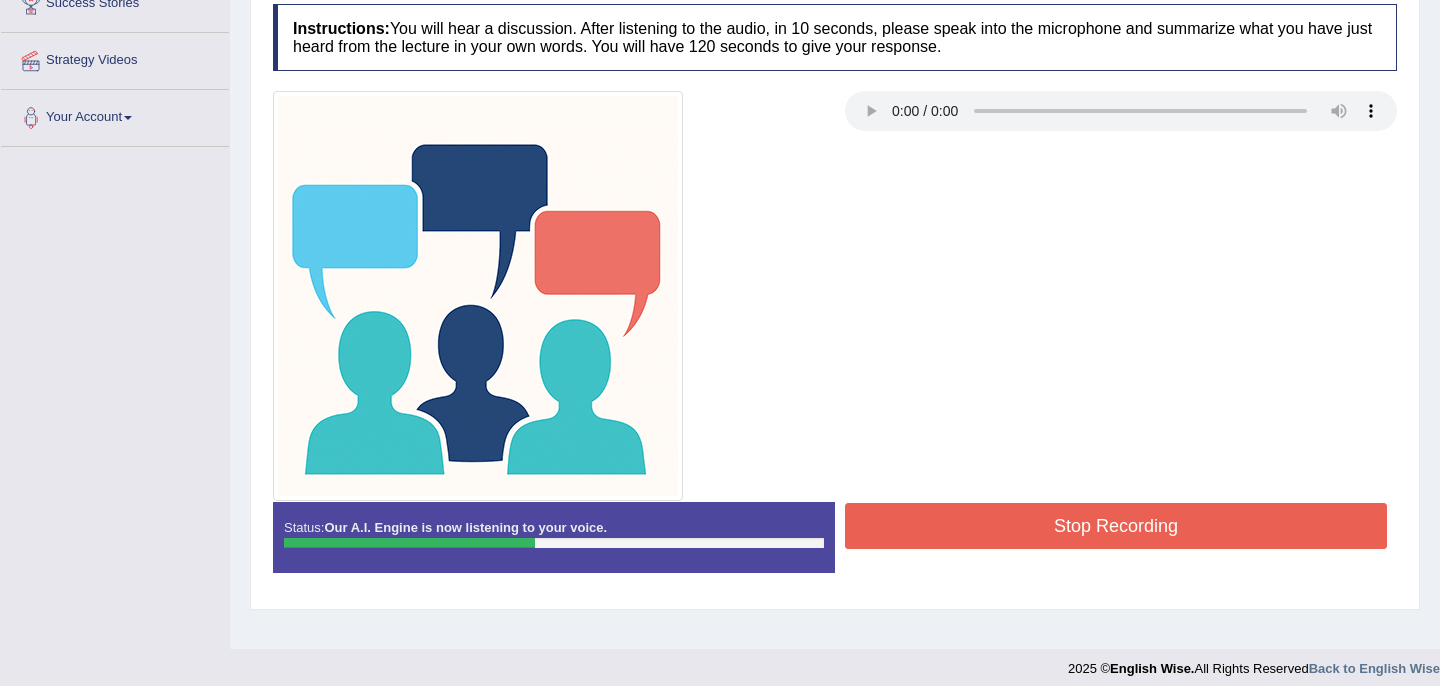 scroll, scrollTop: 364, scrollLeft: 0, axis: vertical 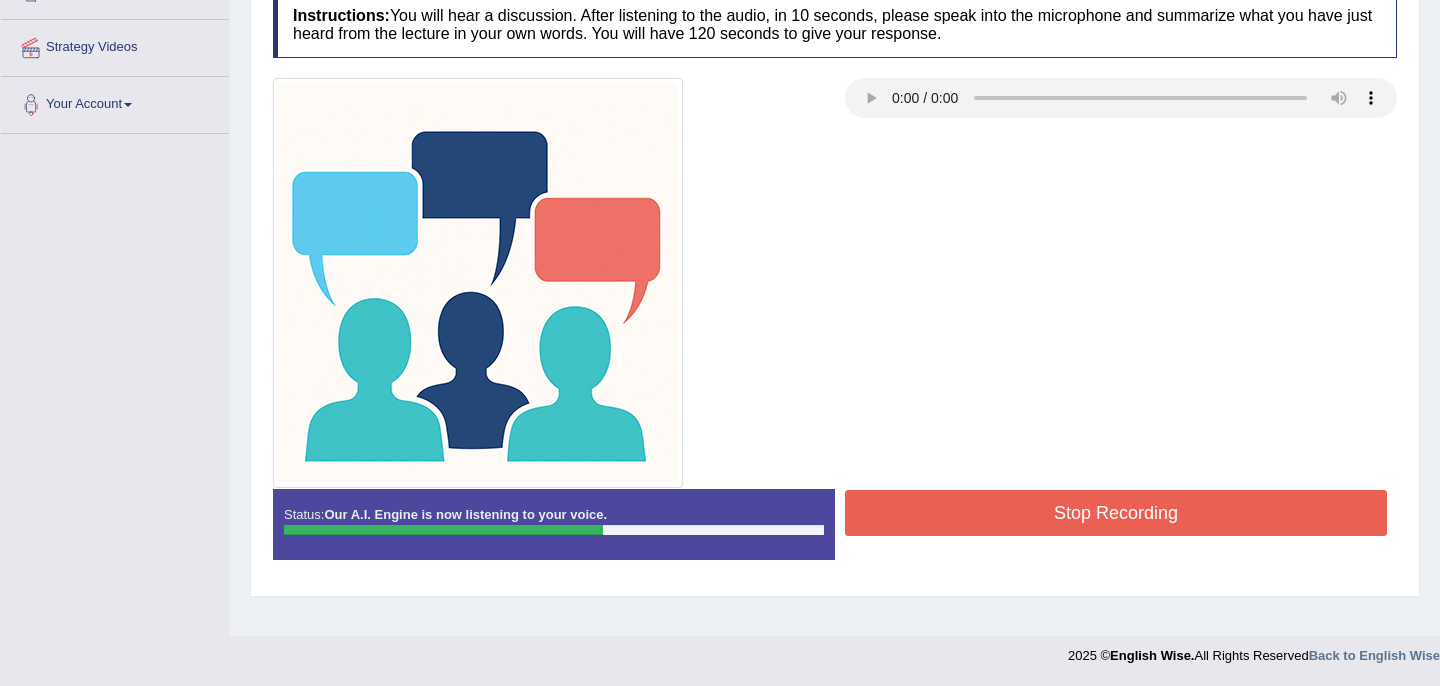 click on "Stop Recording" at bounding box center (1116, 513) 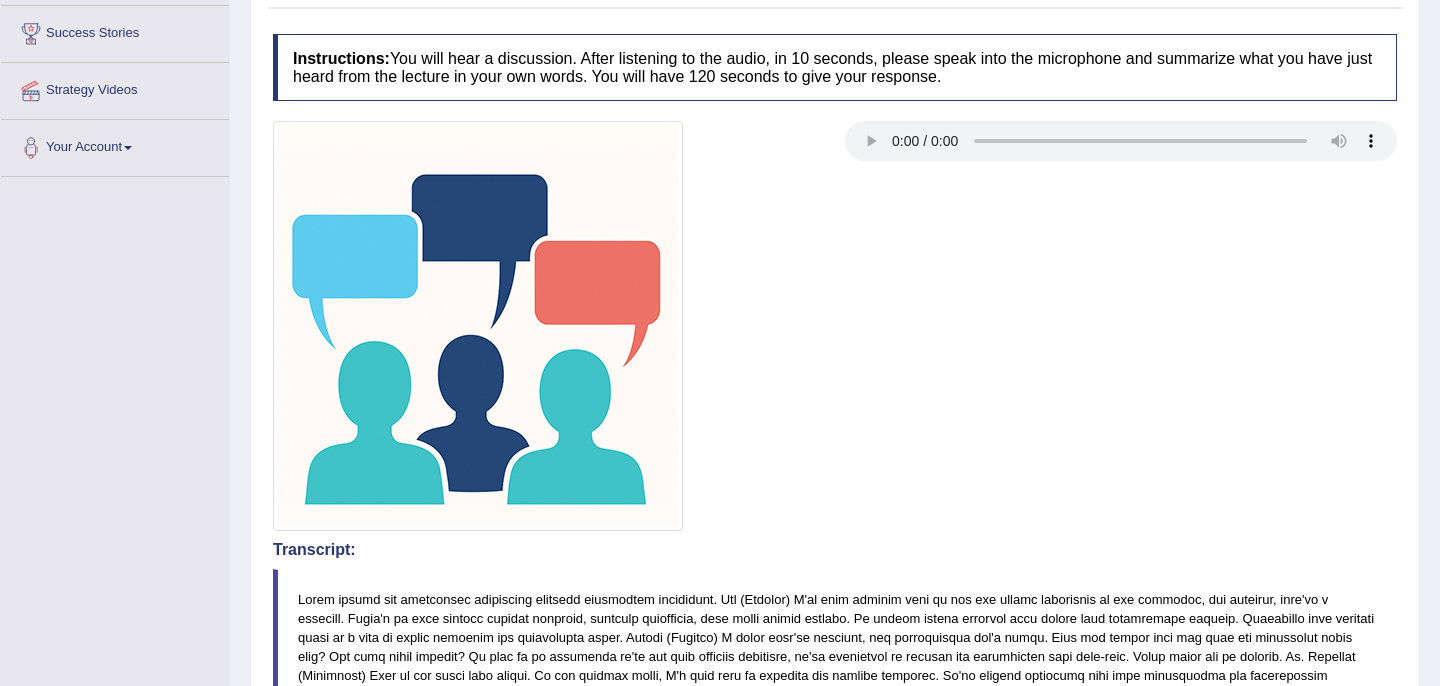 scroll, scrollTop: 0, scrollLeft: 0, axis: both 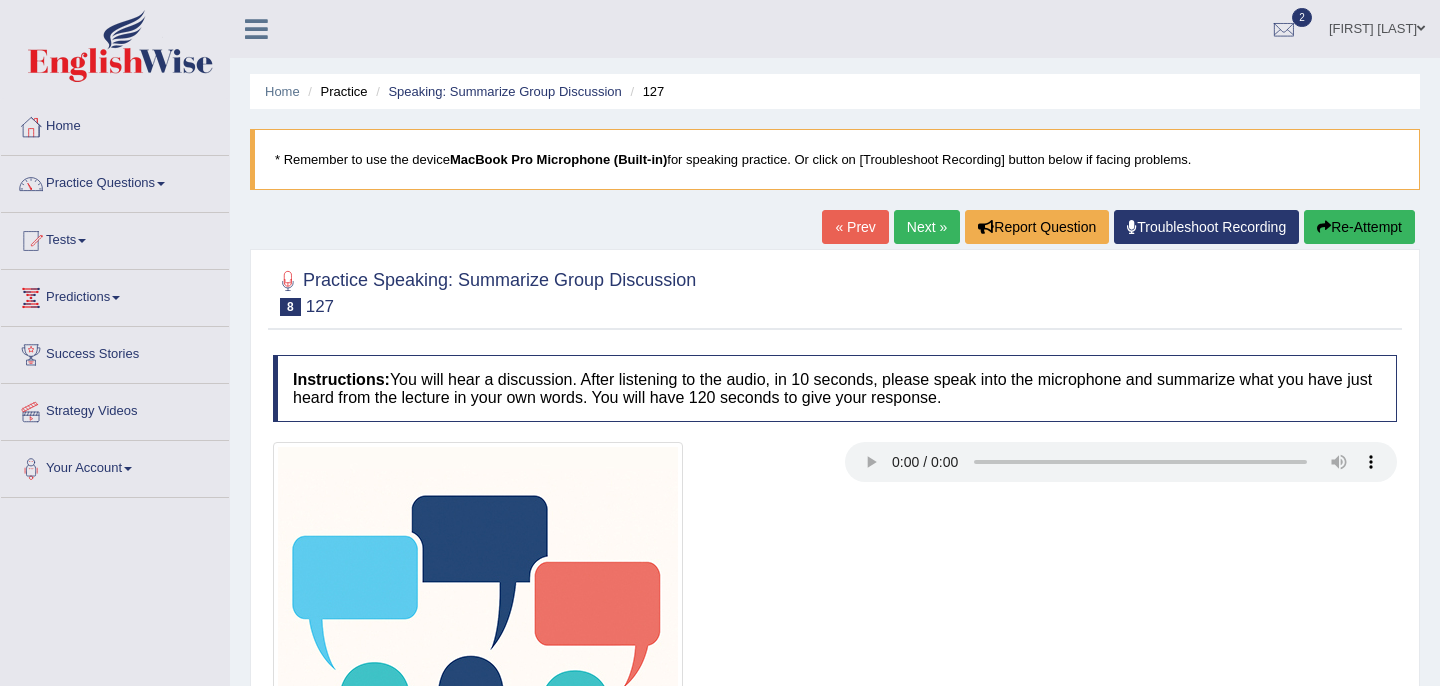 click on "Practice Questions" at bounding box center [115, 181] 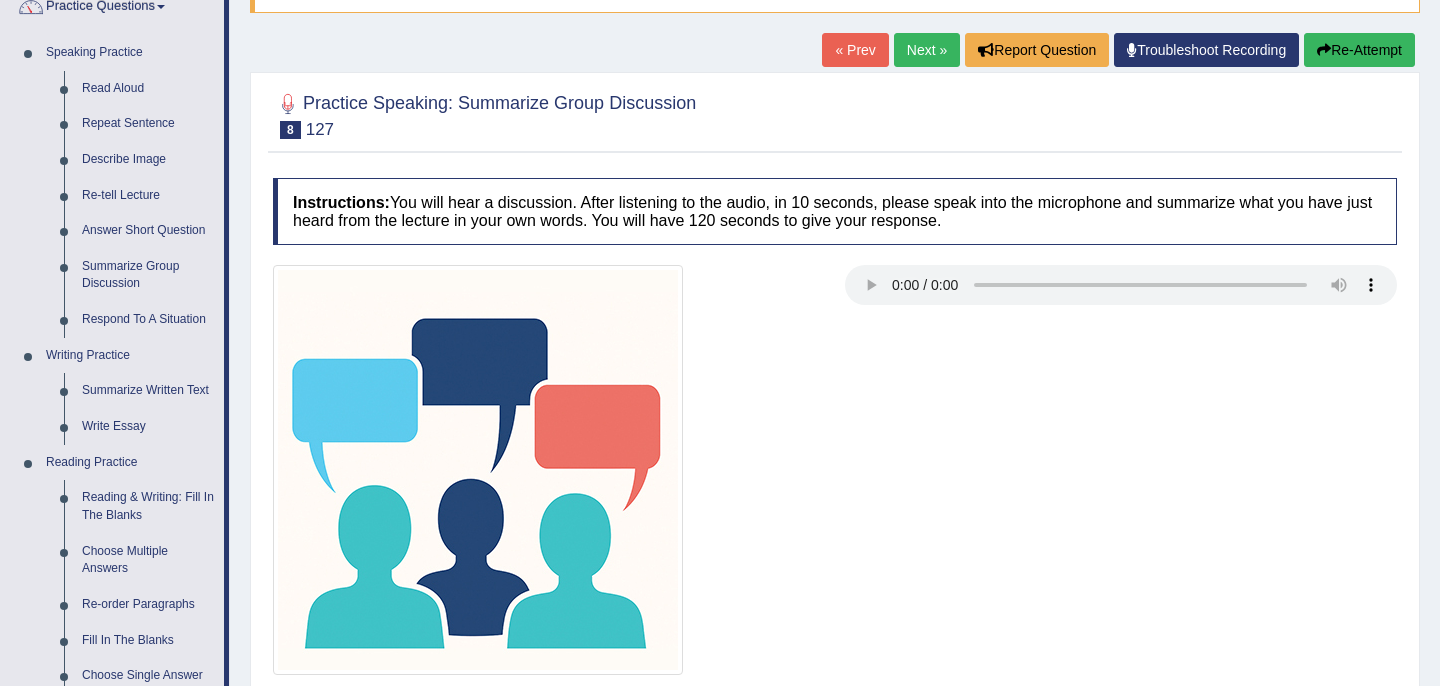 scroll, scrollTop: 219, scrollLeft: 0, axis: vertical 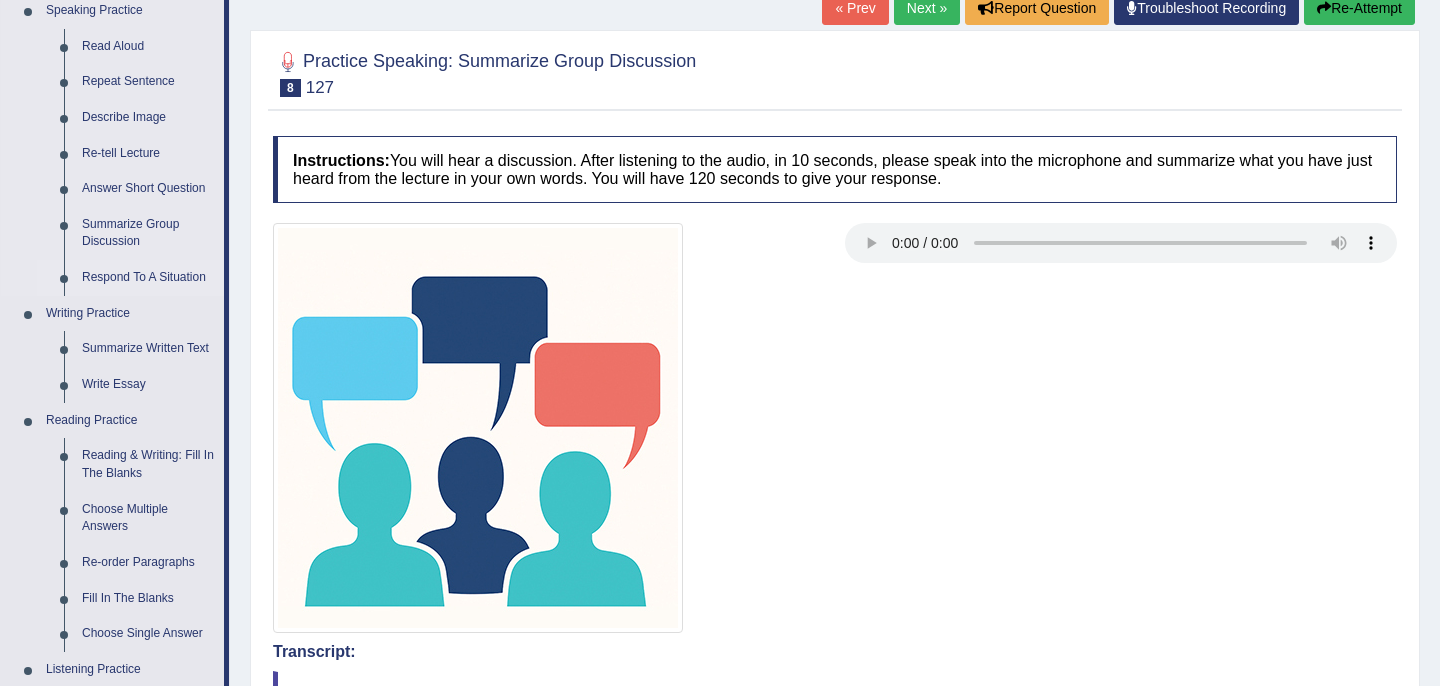 click on "Respond To A Situation" at bounding box center (148, 278) 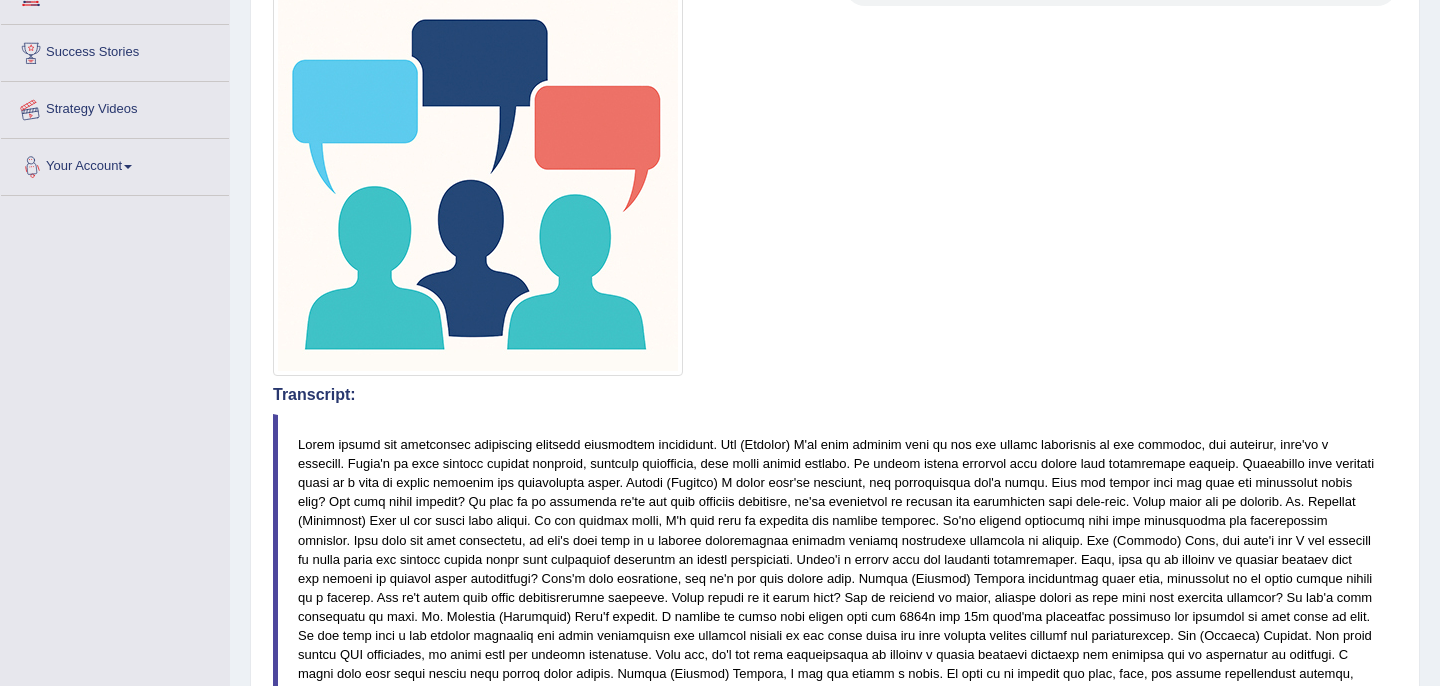scroll, scrollTop: 612, scrollLeft: 0, axis: vertical 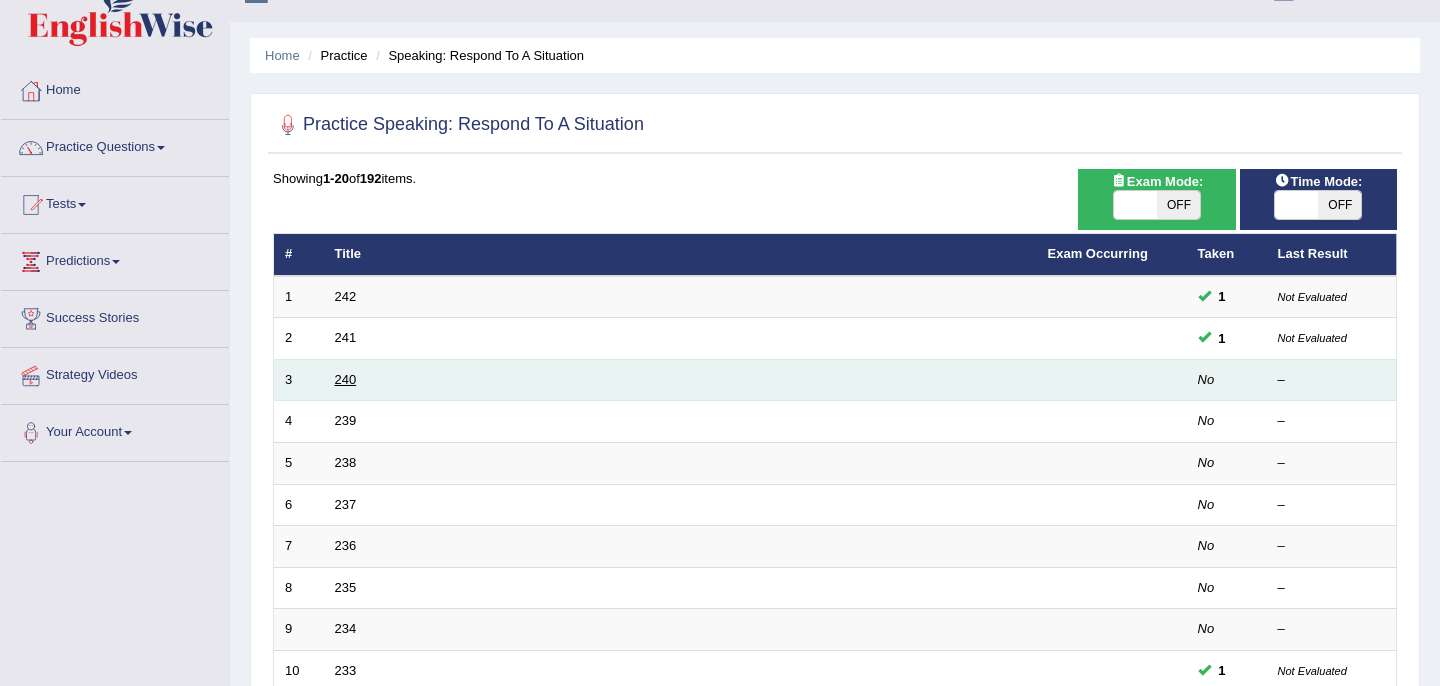 click on "240" at bounding box center (346, 379) 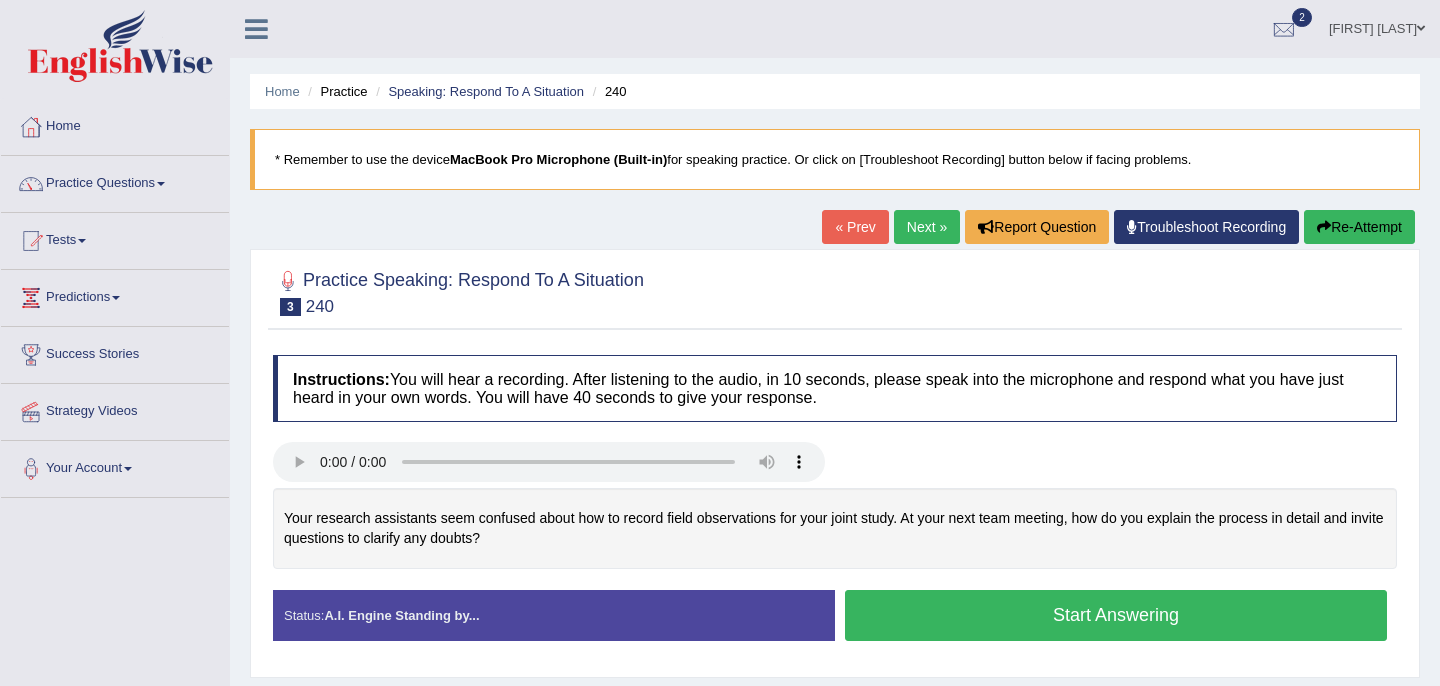 scroll, scrollTop: 0, scrollLeft: 0, axis: both 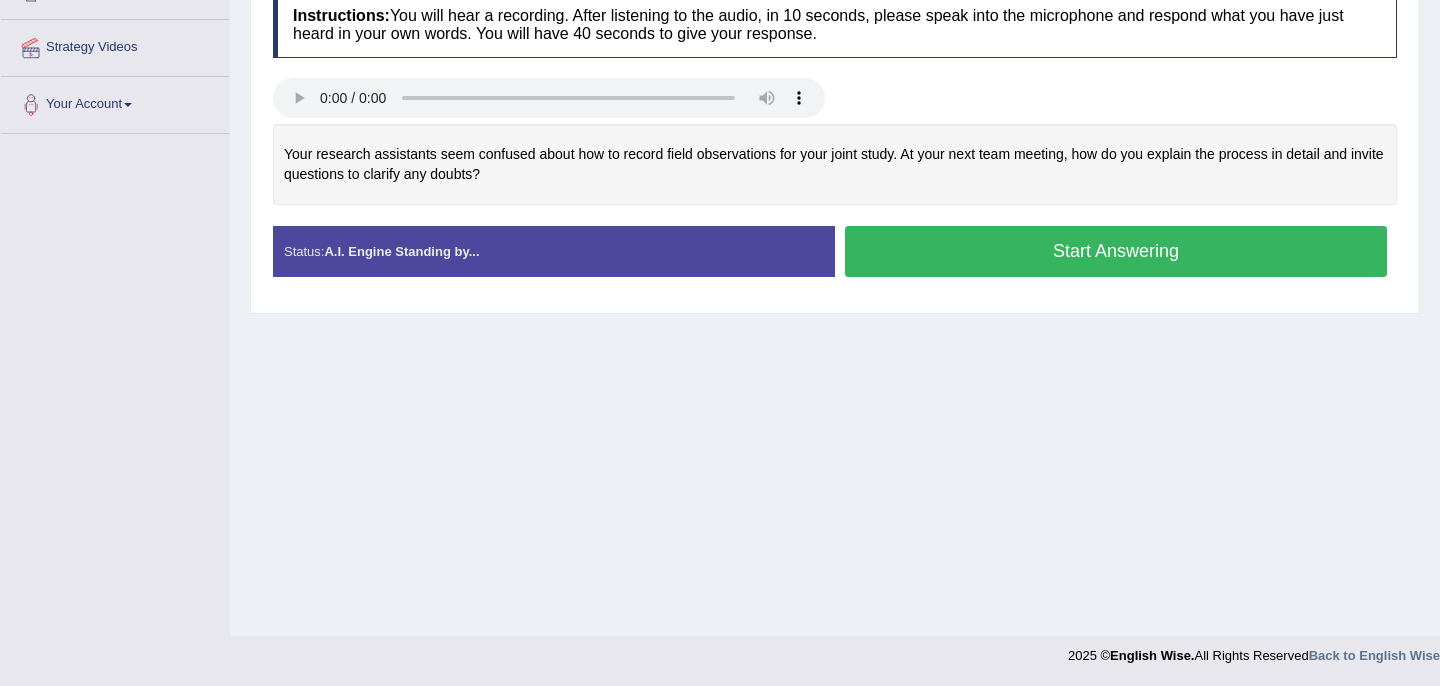 click on "Start Answering" at bounding box center [1116, 251] 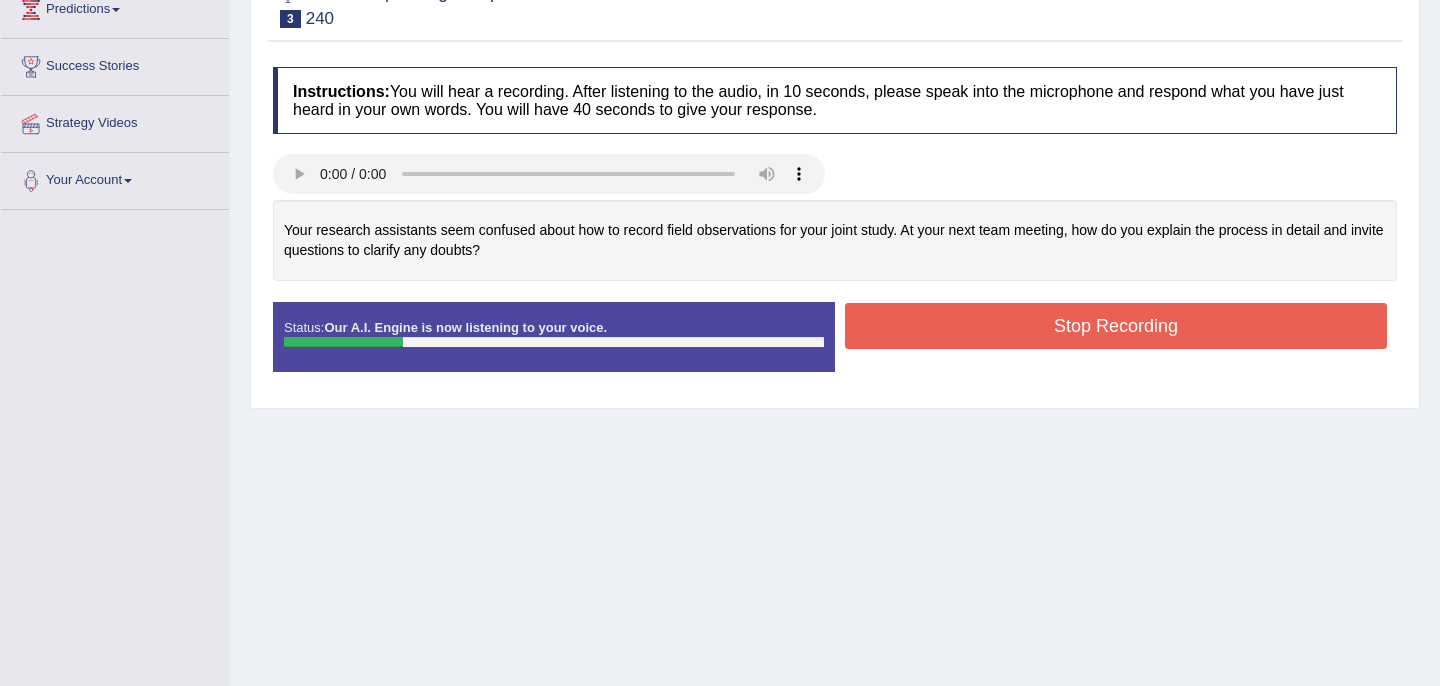 scroll, scrollTop: 0, scrollLeft: 0, axis: both 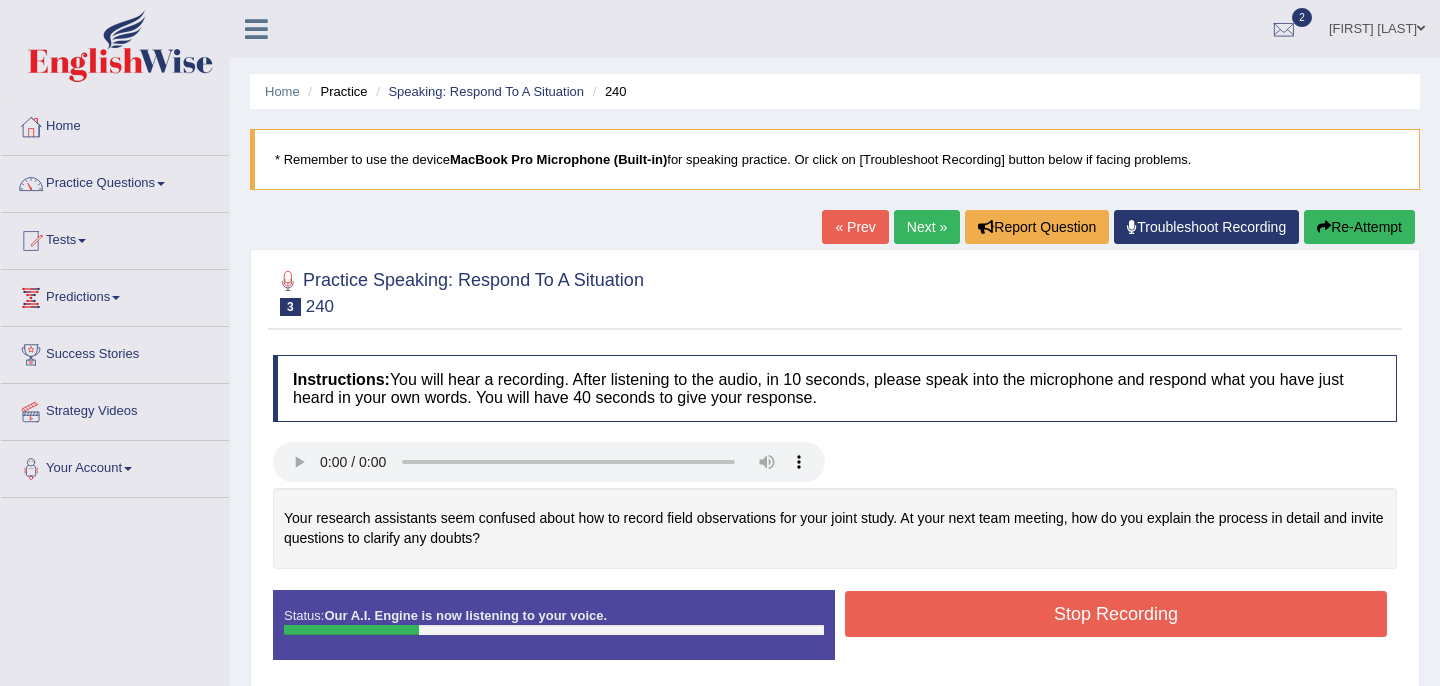 click on "Re-Attempt" at bounding box center (1359, 227) 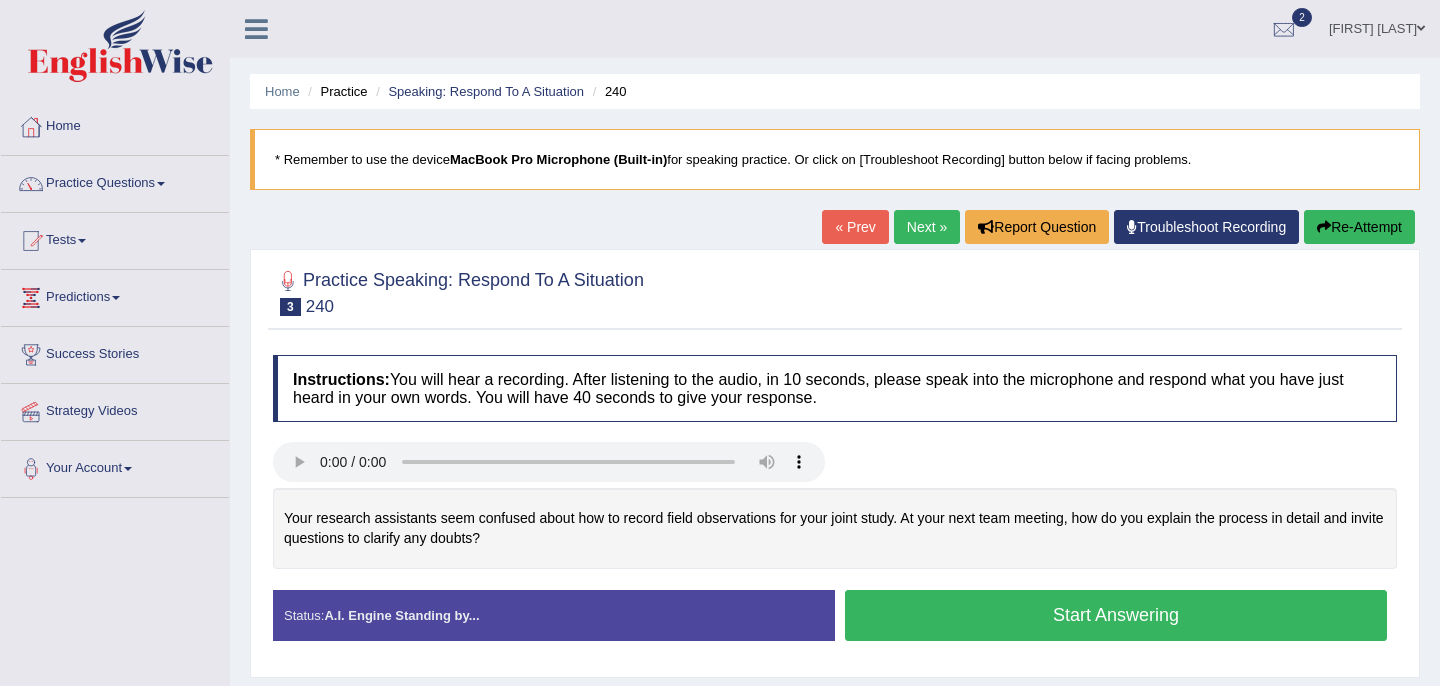 scroll, scrollTop: 0, scrollLeft: 0, axis: both 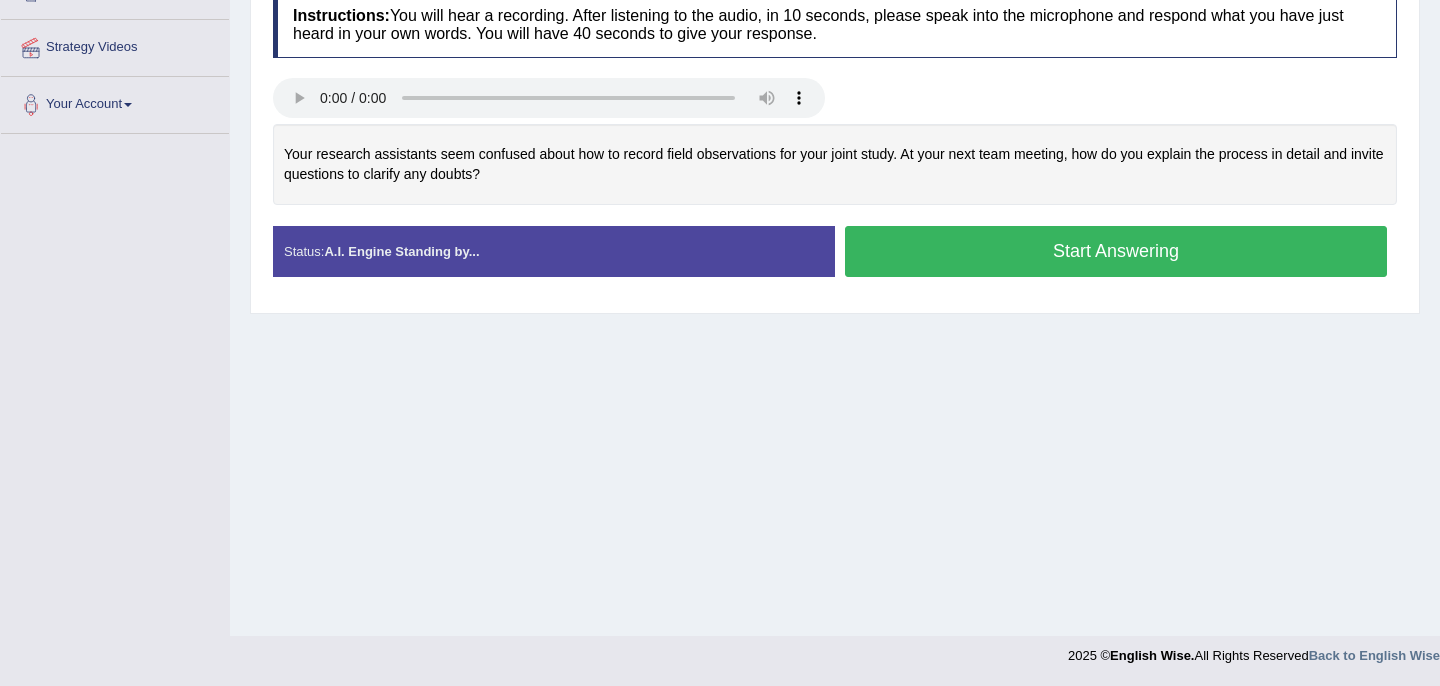 click on "Start Answering" at bounding box center [1116, 251] 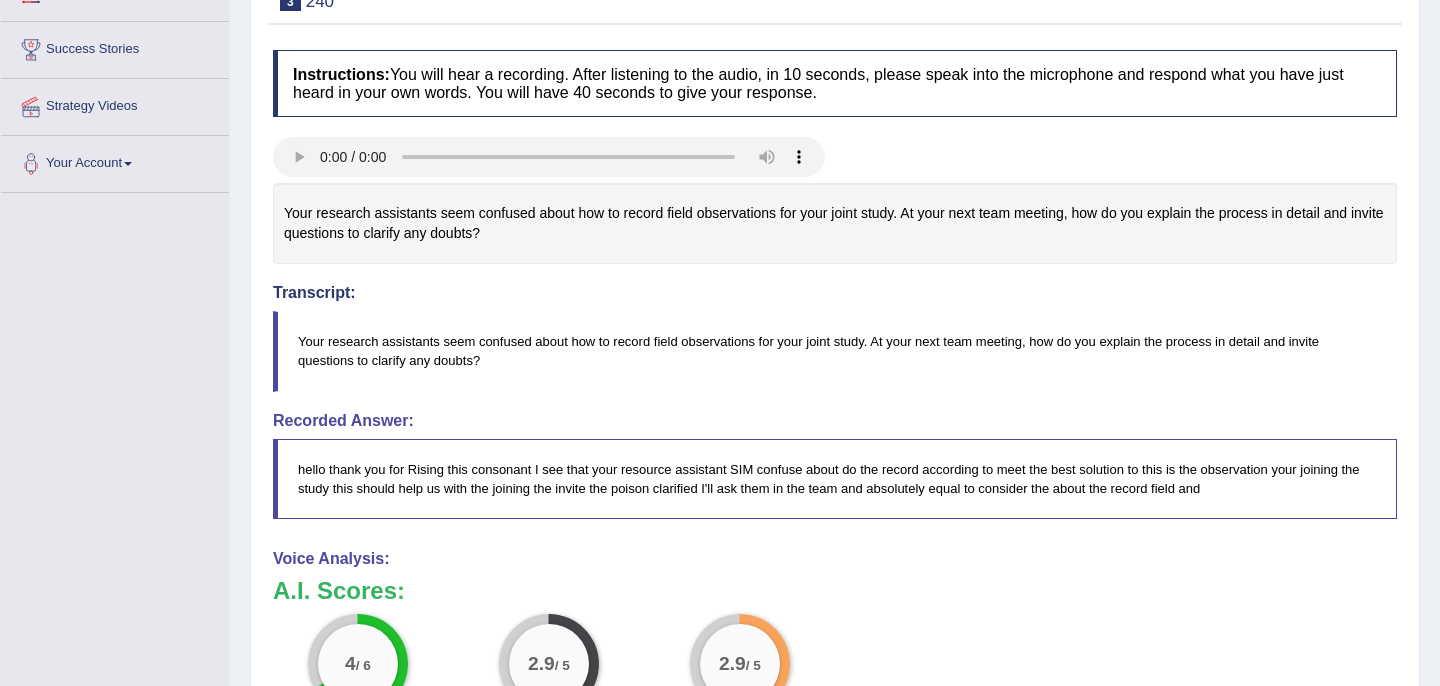 scroll, scrollTop: 737, scrollLeft: 0, axis: vertical 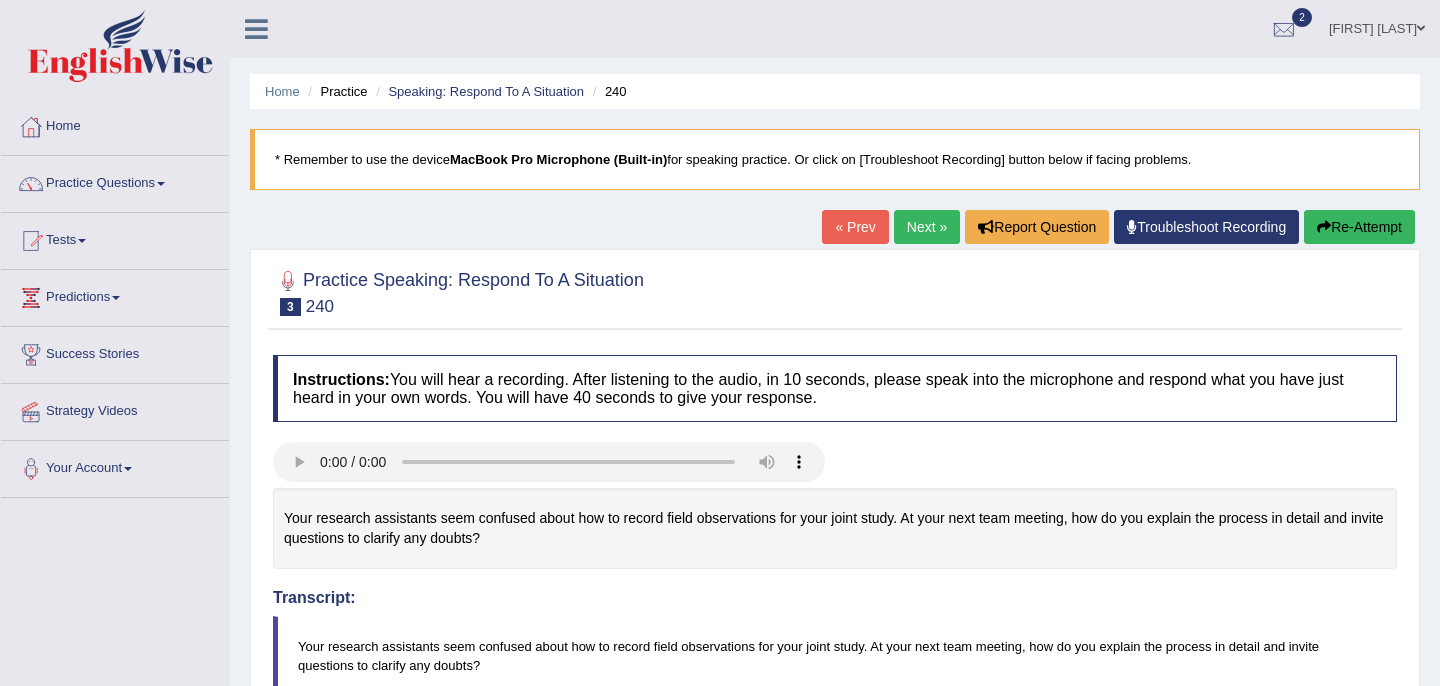click on "Next »" at bounding box center (927, 227) 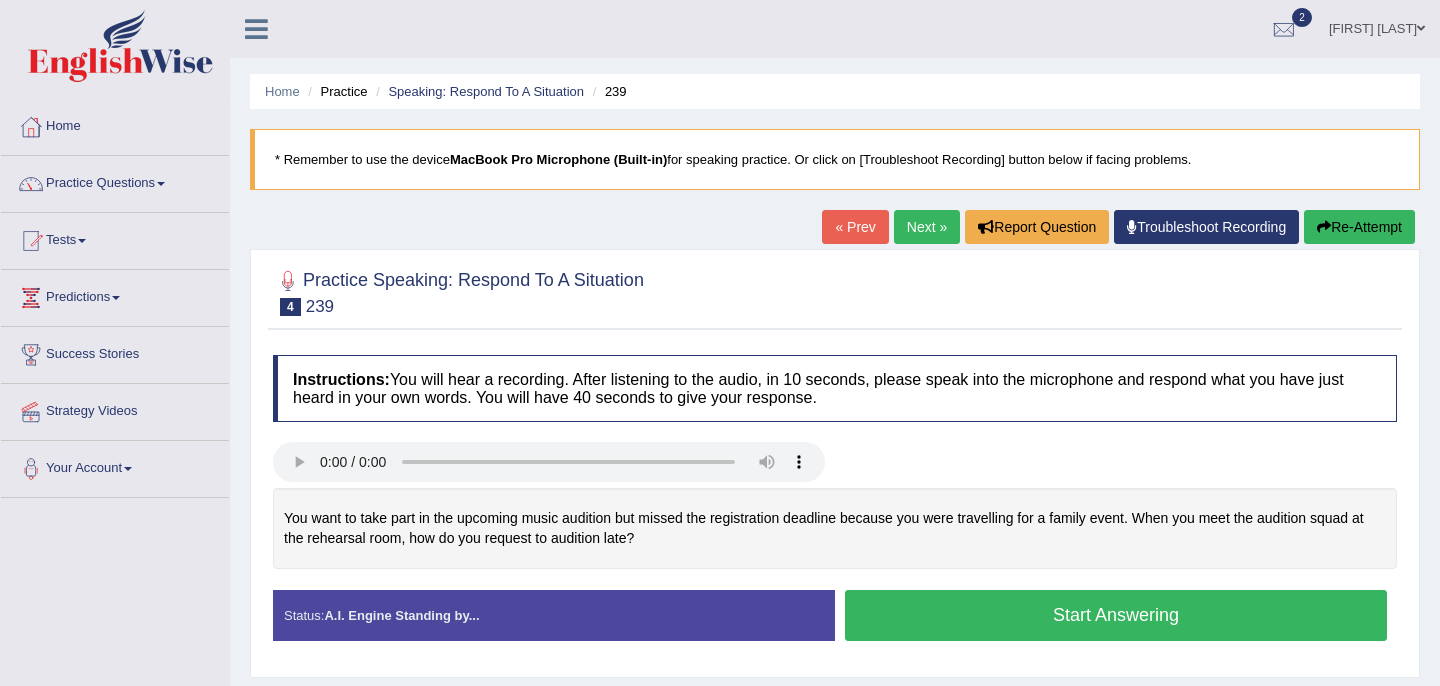 scroll, scrollTop: 0, scrollLeft: 0, axis: both 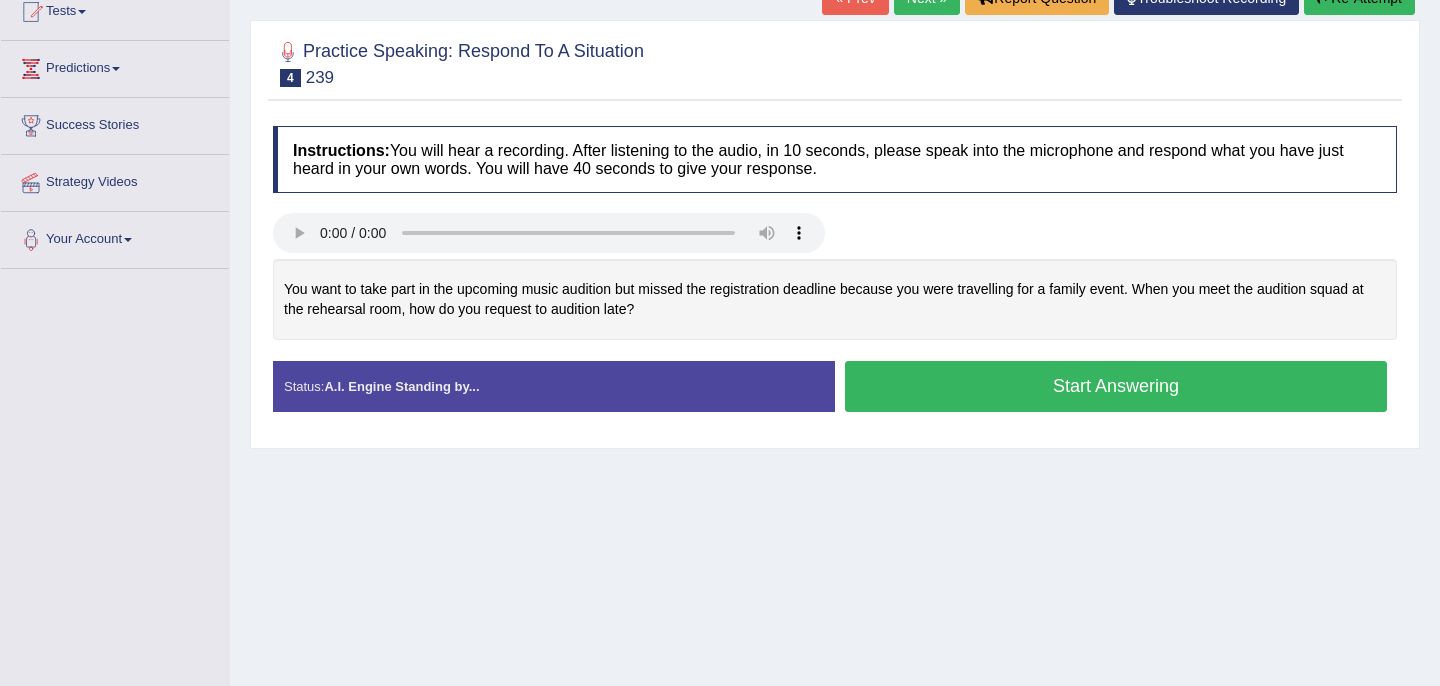 click on "Start Answering" at bounding box center (1116, 386) 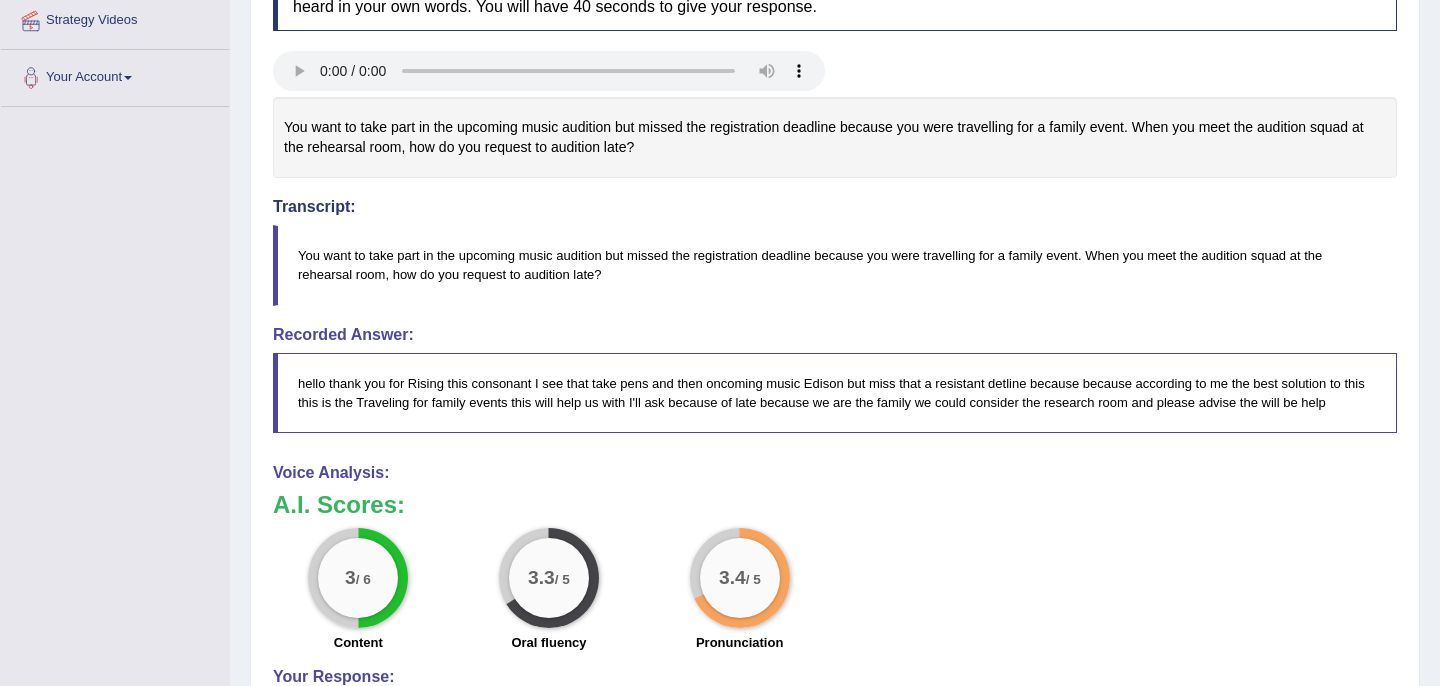 scroll, scrollTop: 0, scrollLeft: 0, axis: both 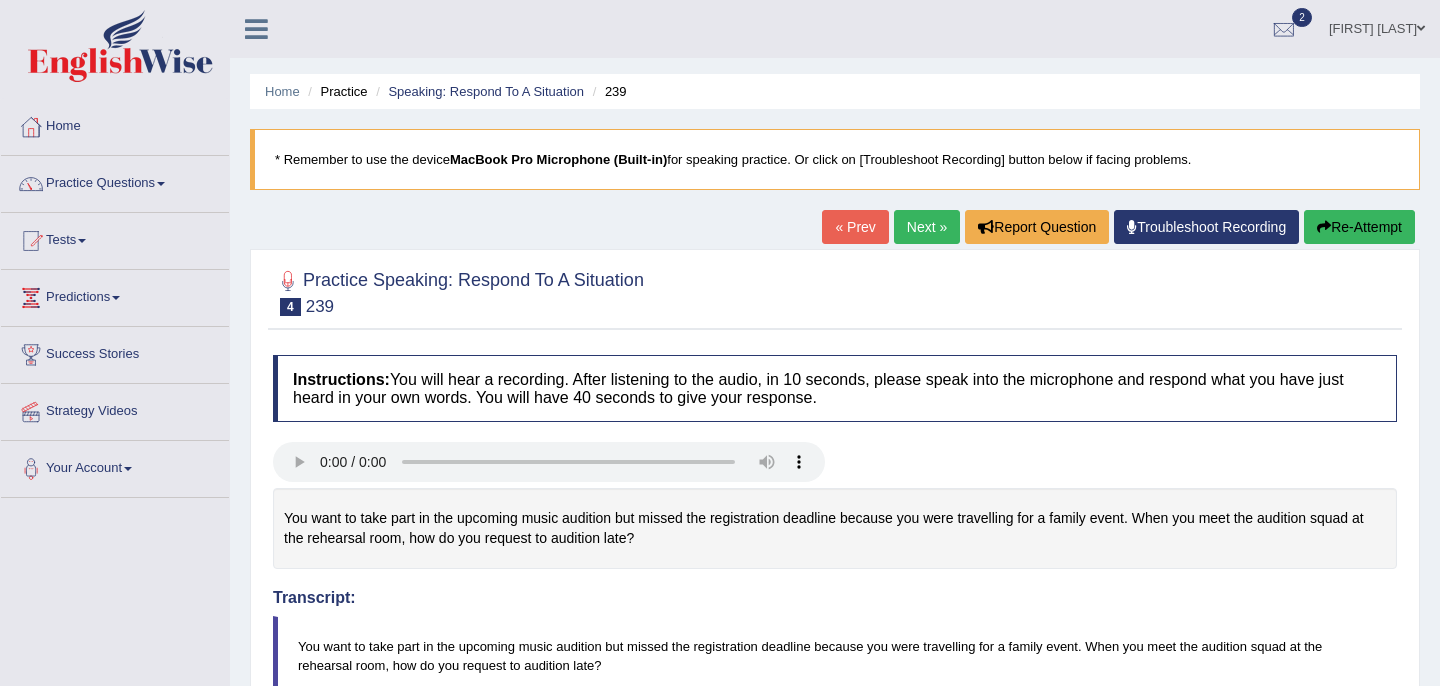 click on "Next »" at bounding box center (927, 227) 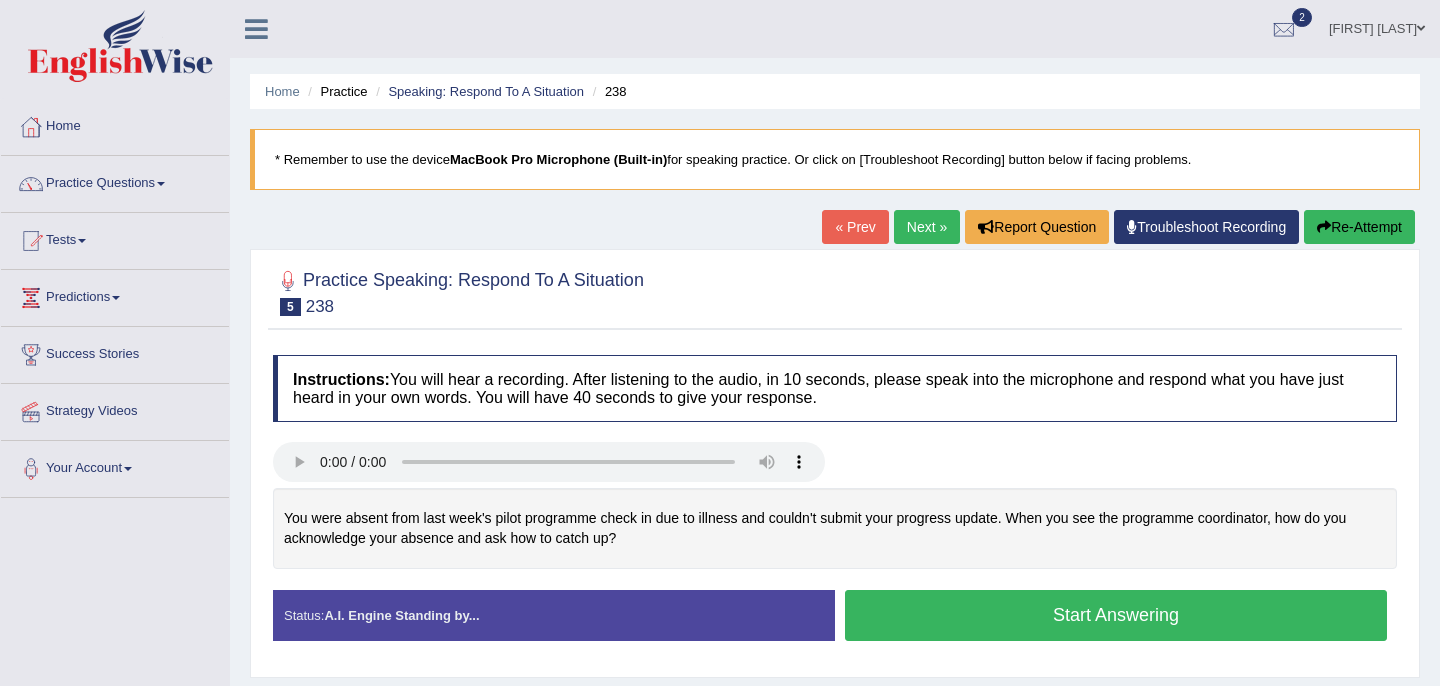 scroll, scrollTop: 0, scrollLeft: 0, axis: both 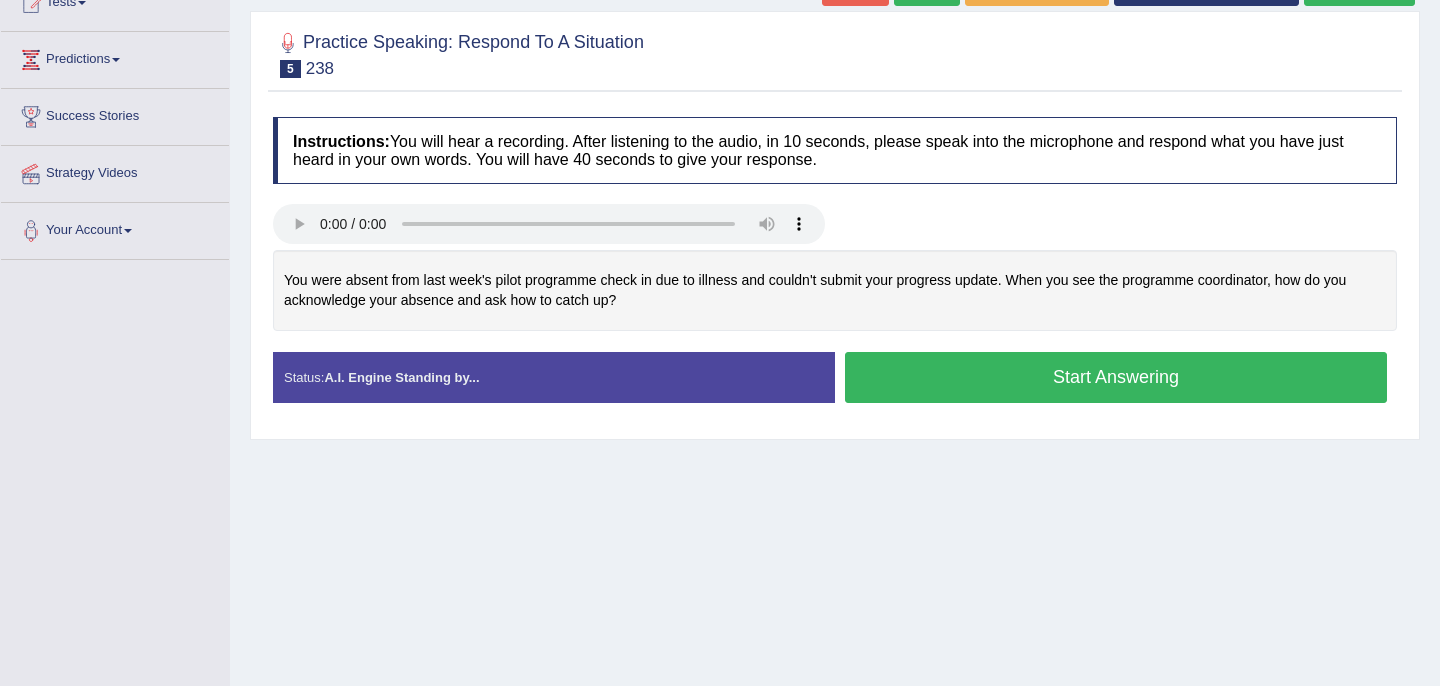 click on "Start Answering" at bounding box center (1116, 377) 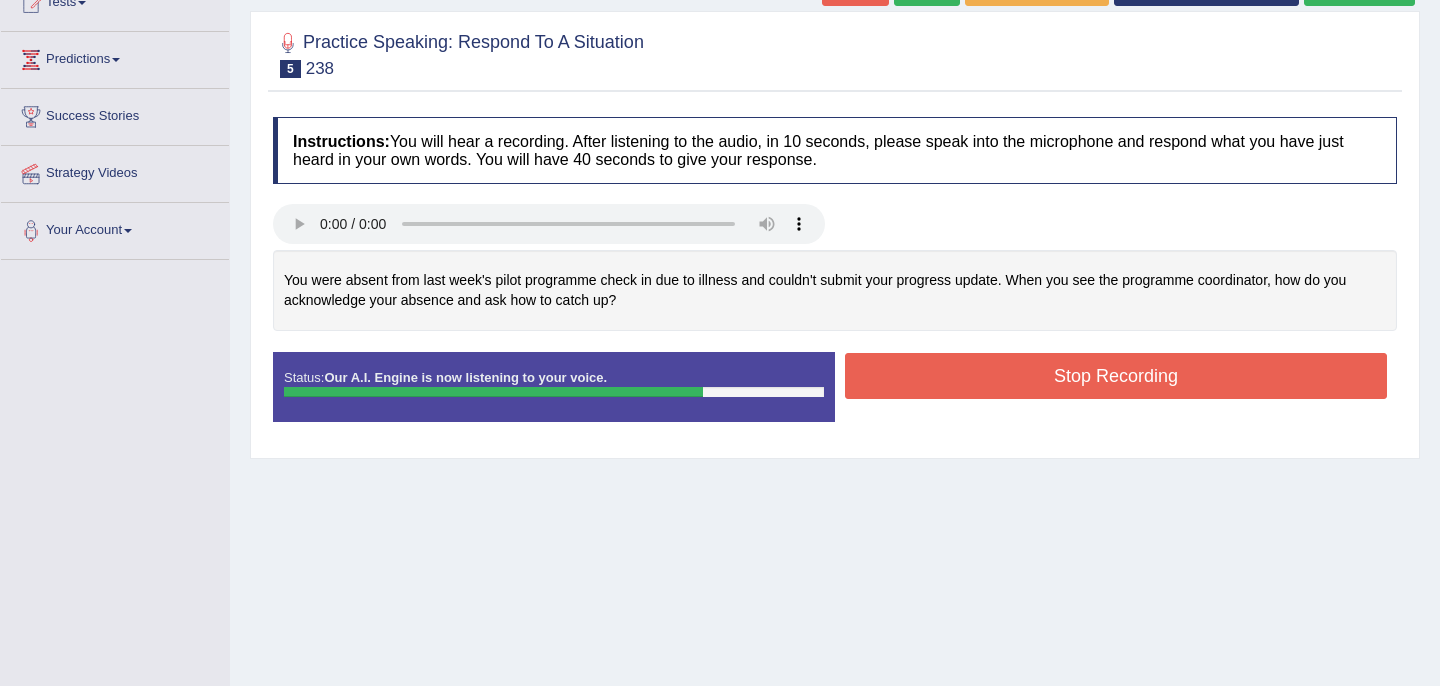 click on "Stop Recording" at bounding box center (1116, 376) 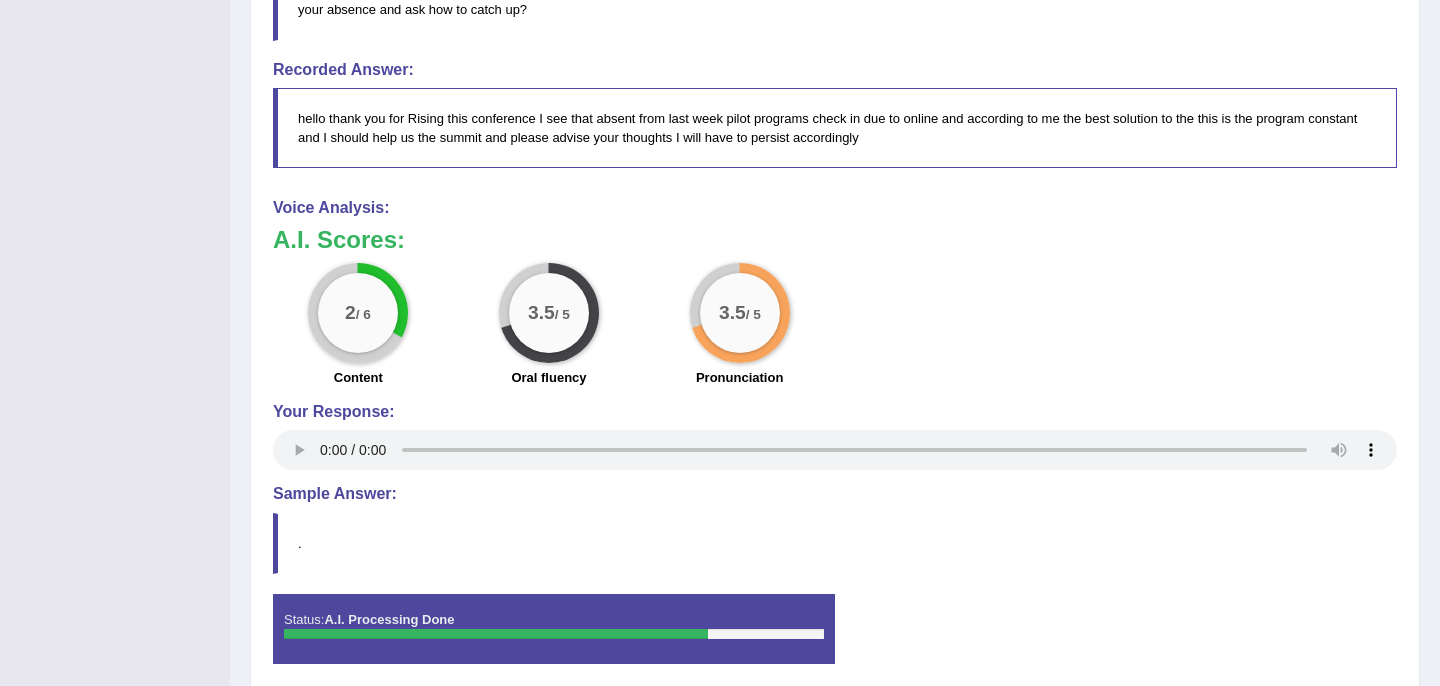 scroll, scrollTop: 613, scrollLeft: 0, axis: vertical 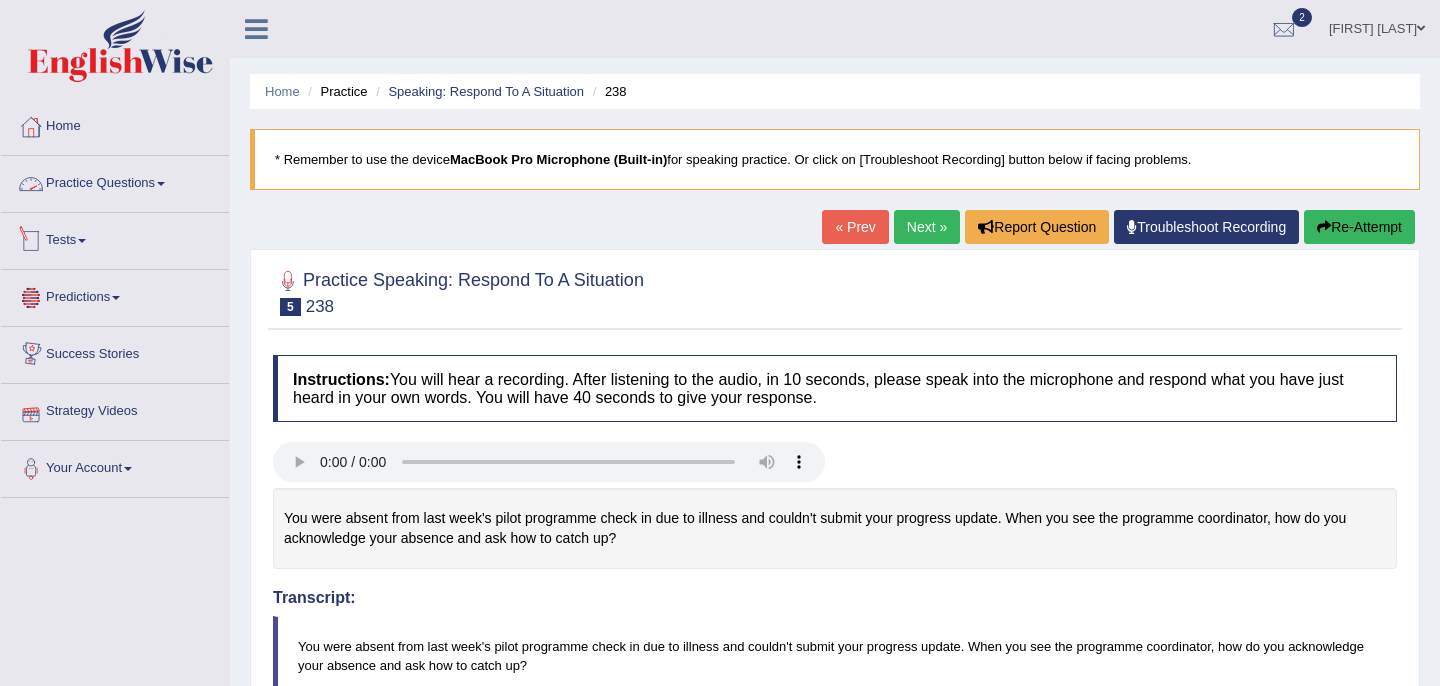 click on "Practice Questions" at bounding box center [115, 181] 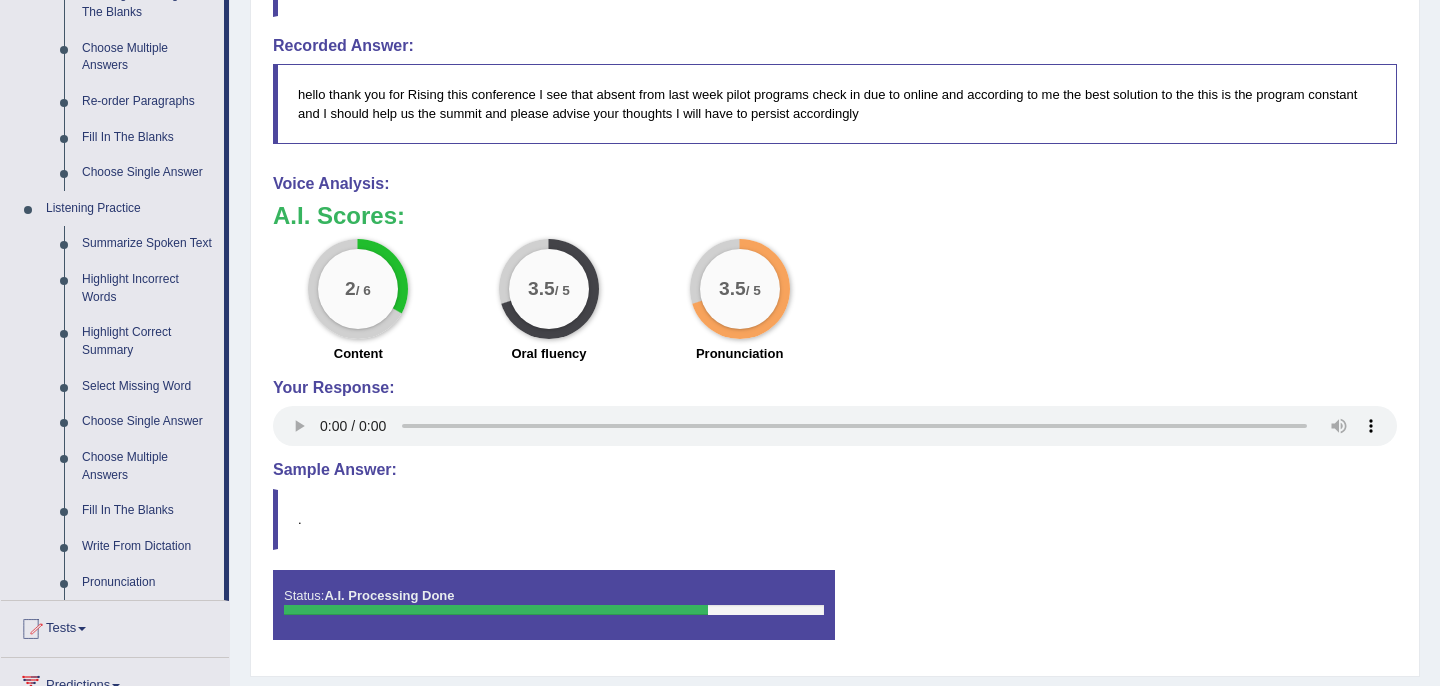 scroll, scrollTop: 796, scrollLeft: 0, axis: vertical 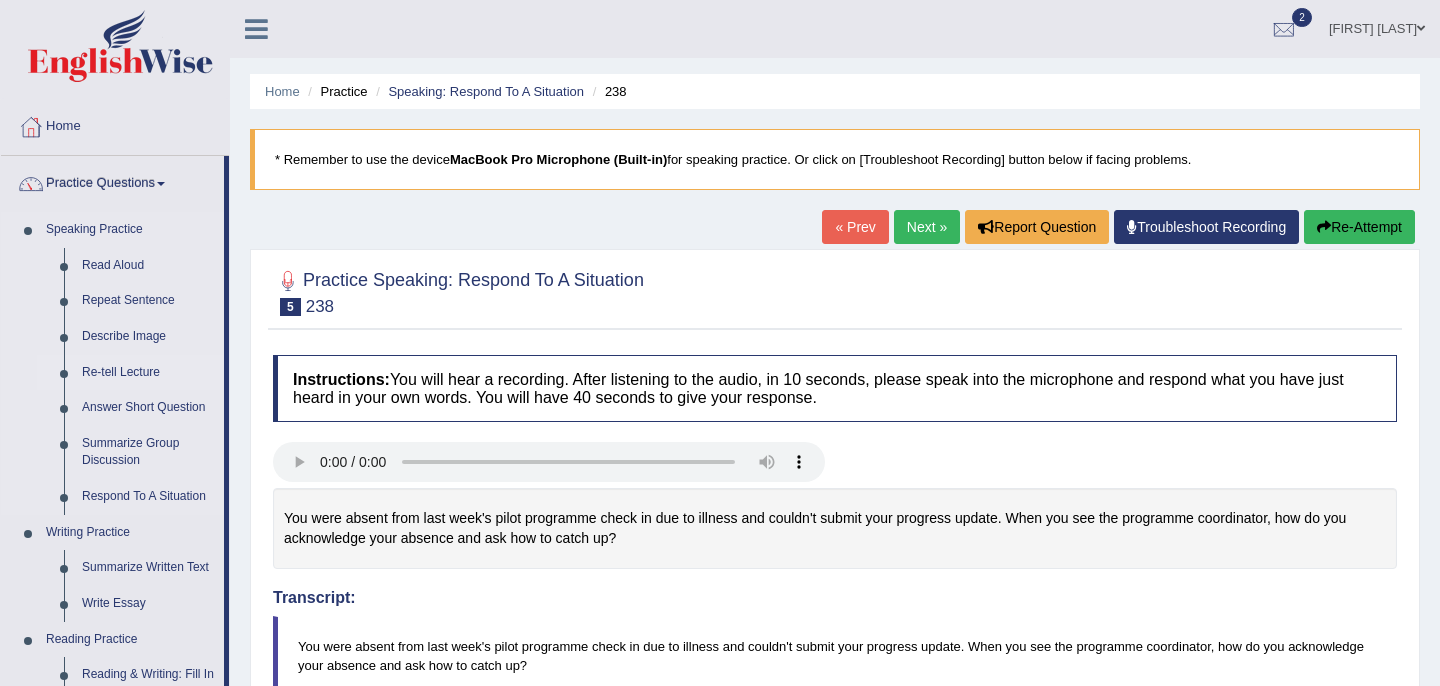 click on "Re-tell Lecture" at bounding box center [148, 373] 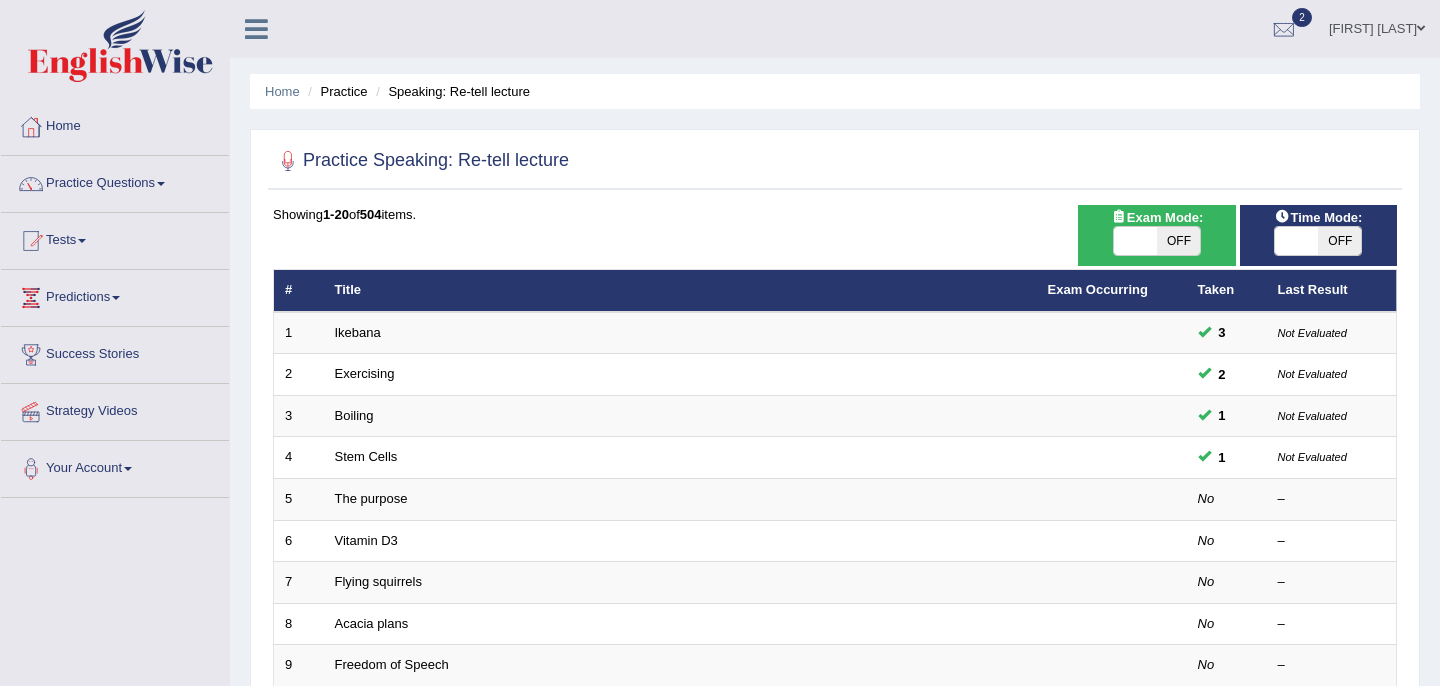 scroll, scrollTop: 0, scrollLeft: 0, axis: both 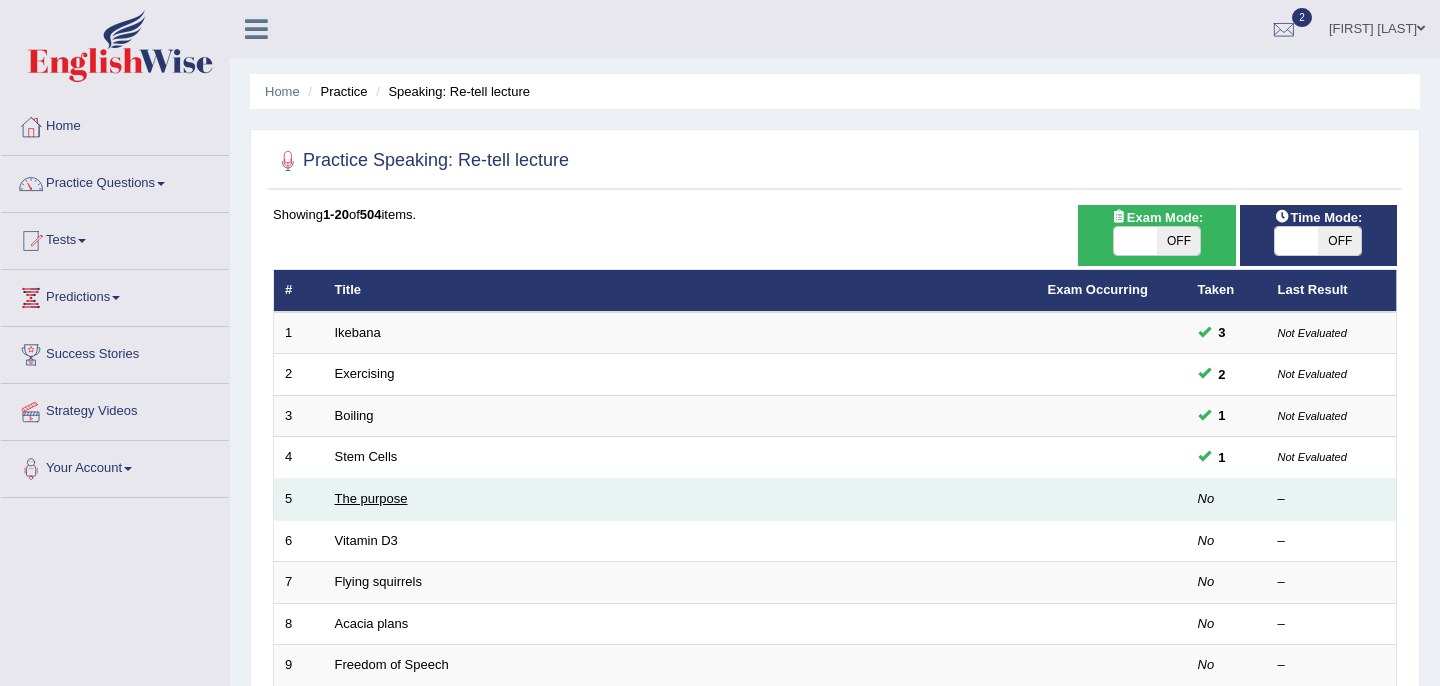 click on "The purpose" at bounding box center (371, 498) 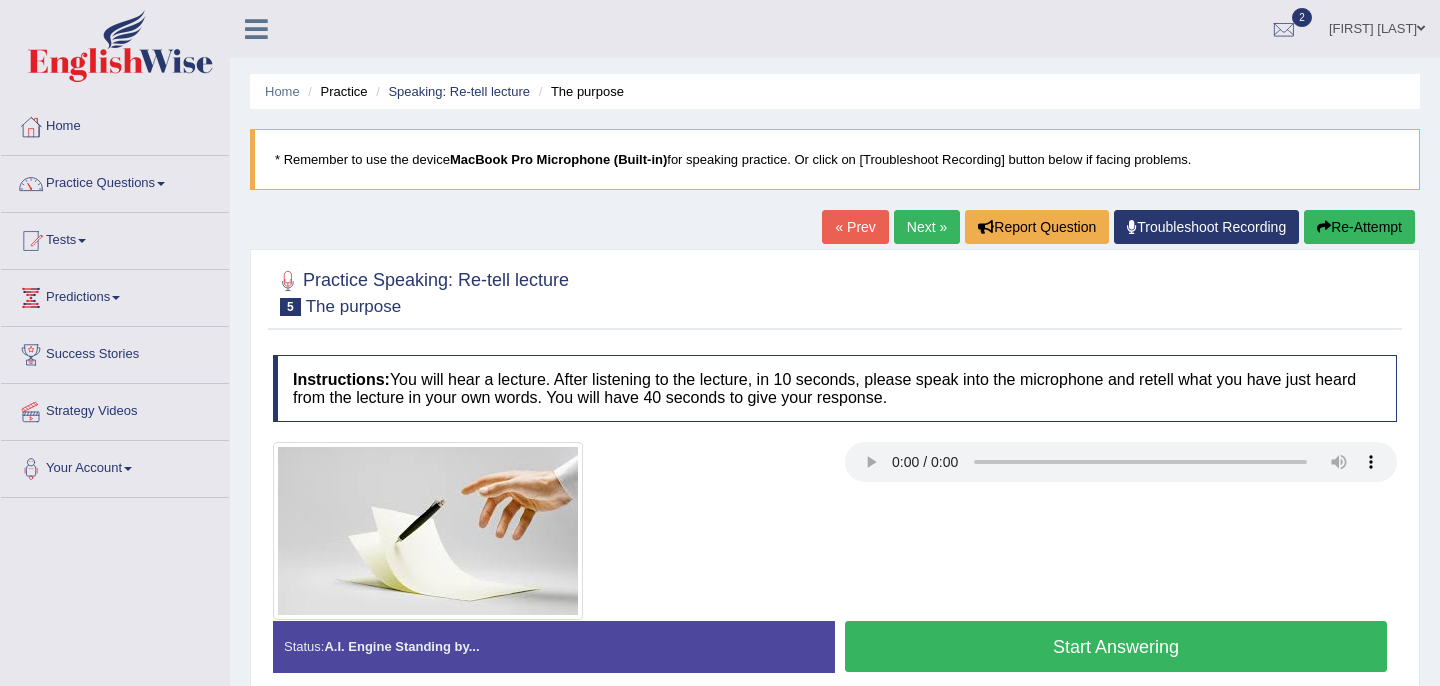 scroll, scrollTop: 0, scrollLeft: 0, axis: both 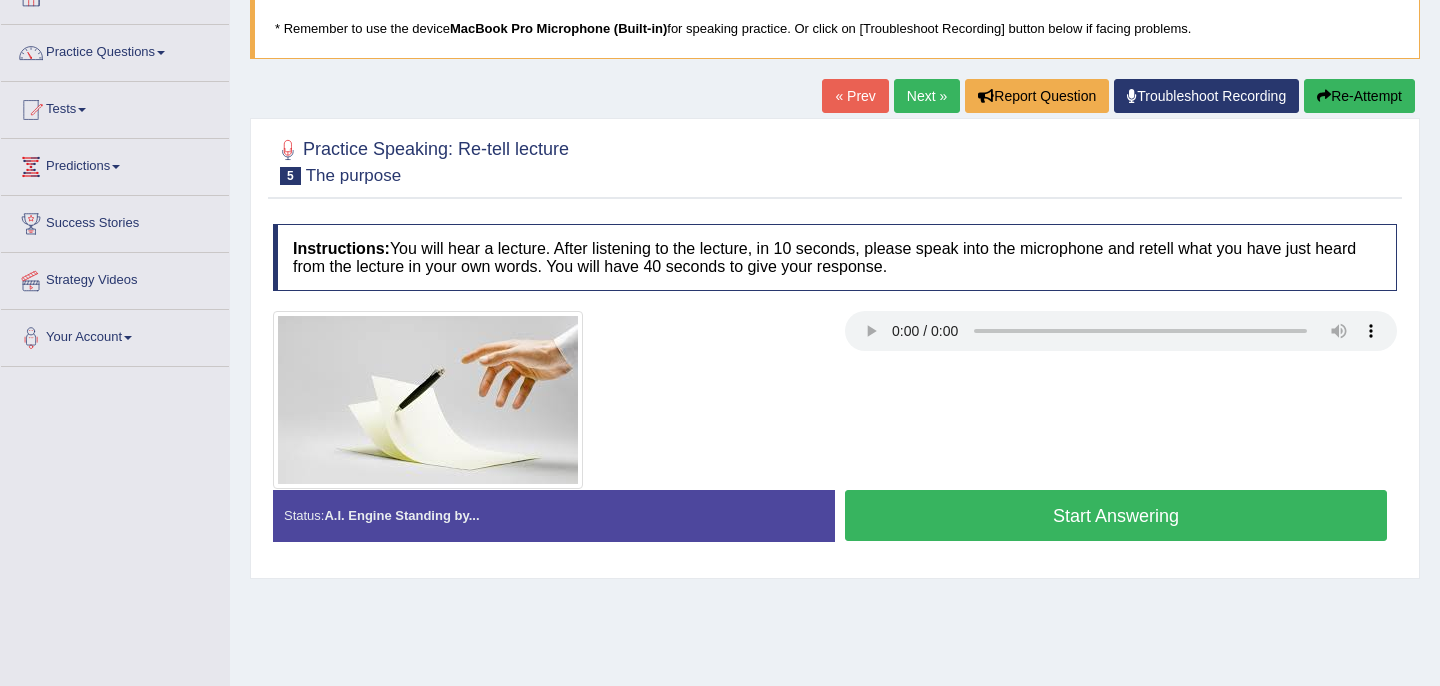 click on "Start Answering" at bounding box center [1116, 515] 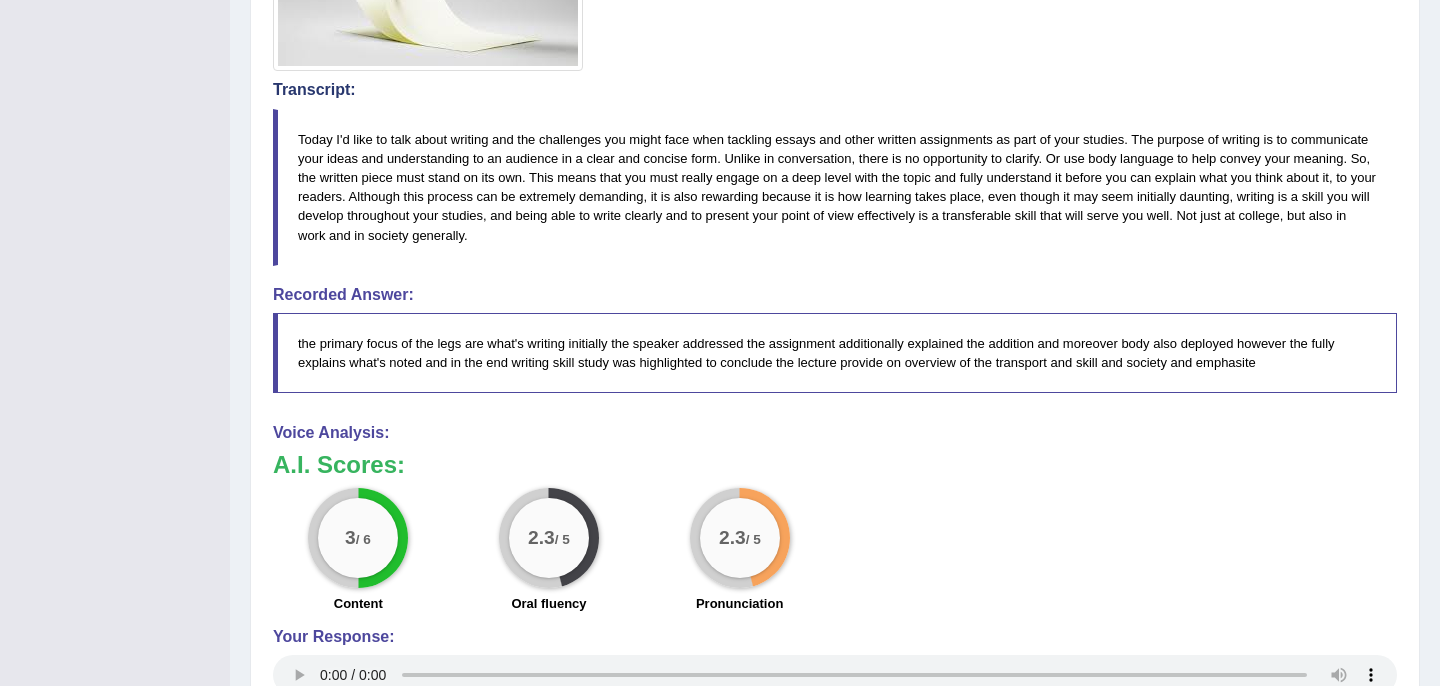 scroll, scrollTop: 855, scrollLeft: 0, axis: vertical 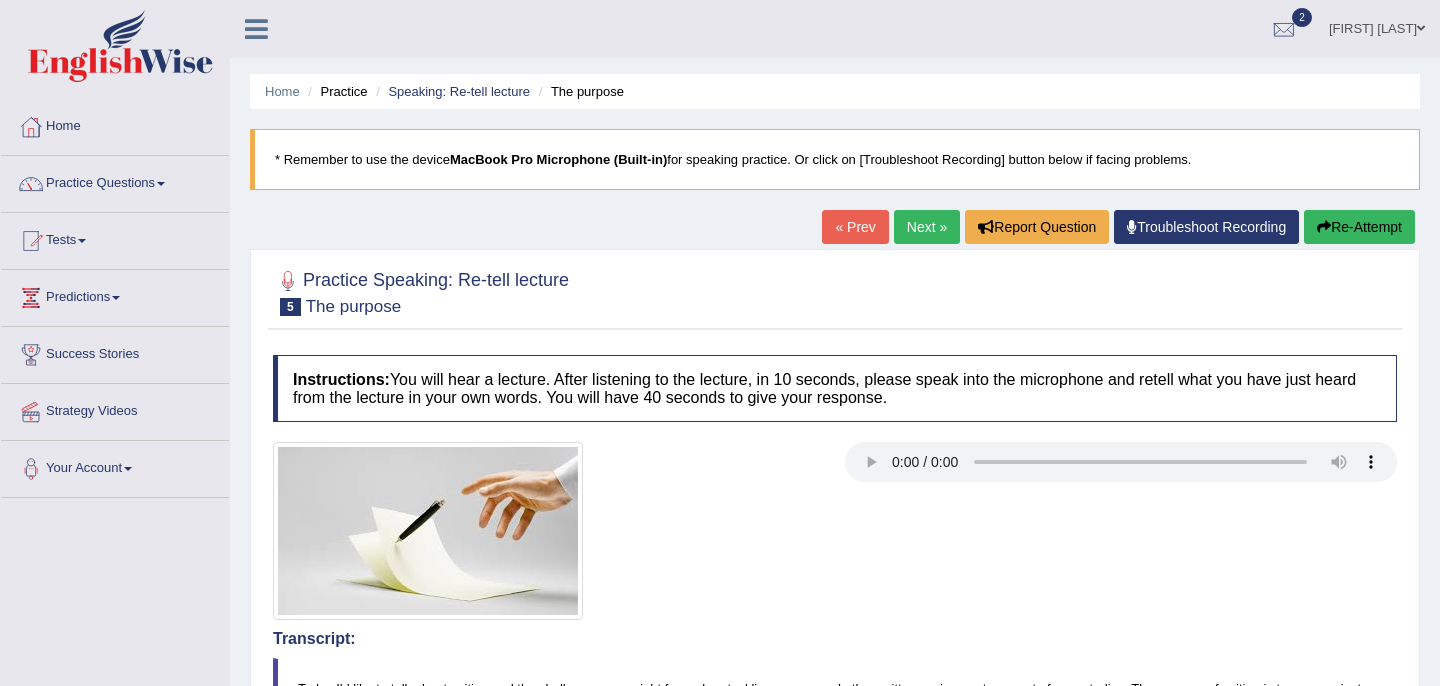 click on "Re-Attempt" at bounding box center [1359, 227] 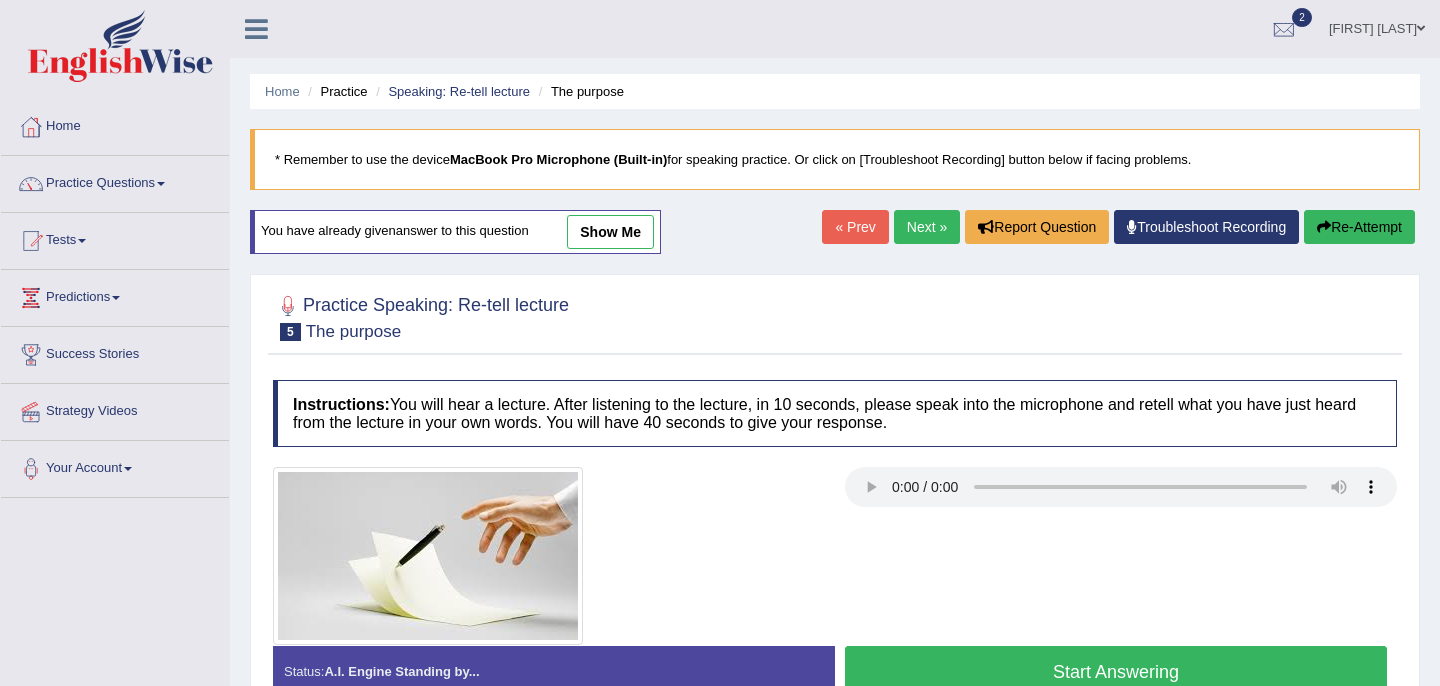 scroll, scrollTop: 168, scrollLeft: 0, axis: vertical 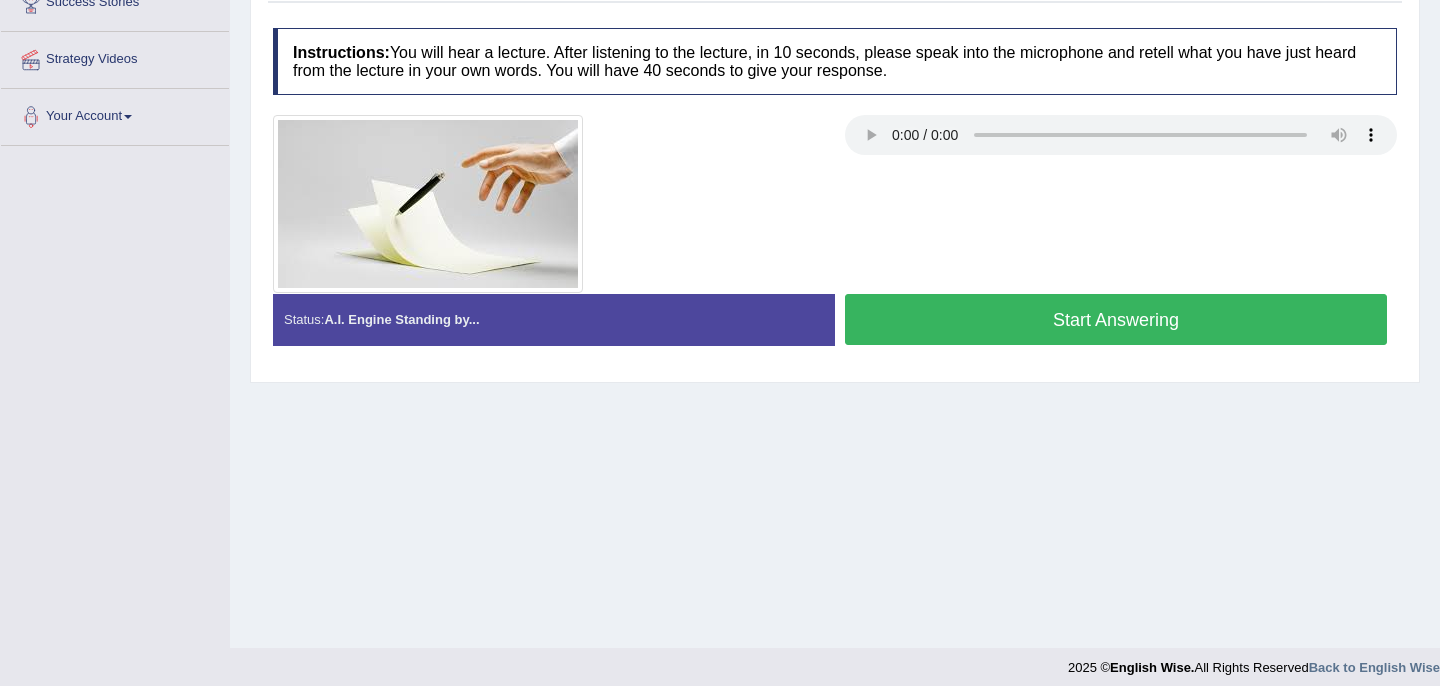 click on "Start Answering" at bounding box center [1116, 319] 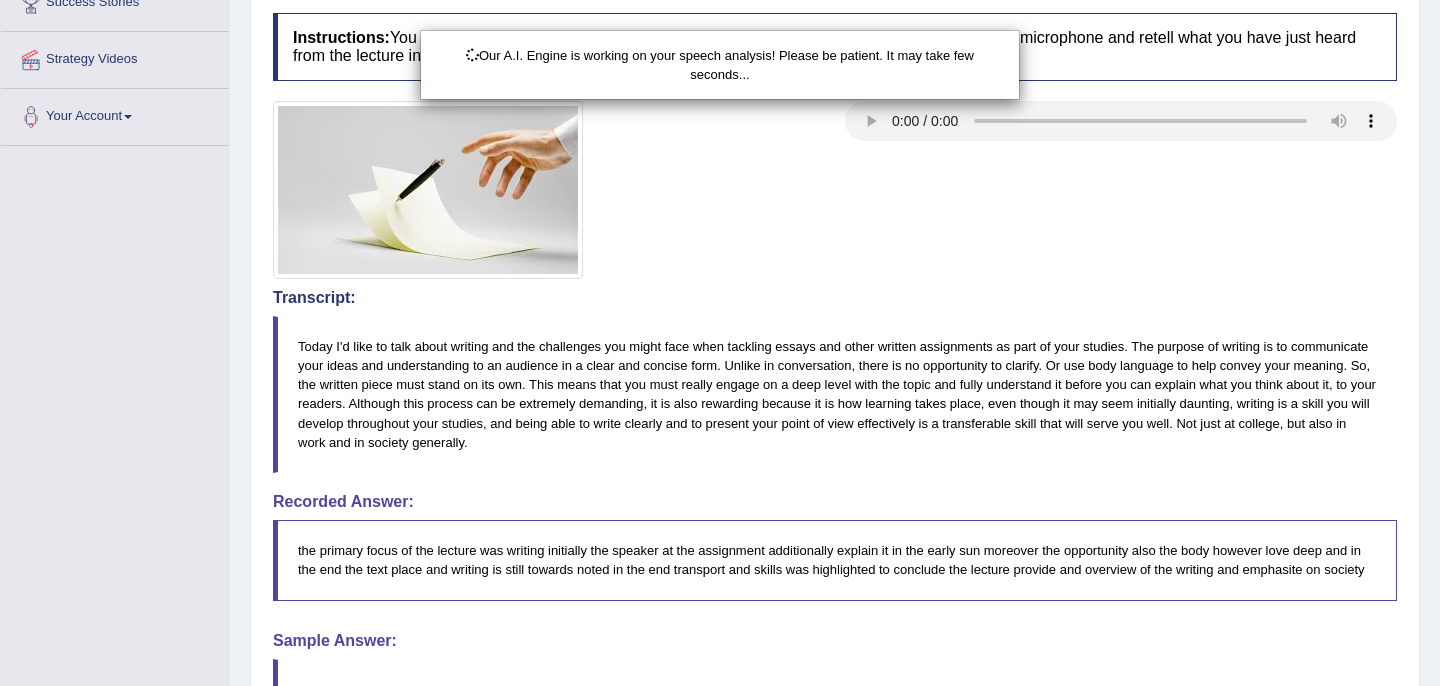 scroll, scrollTop: 598, scrollLeft: 0, axis: vertical 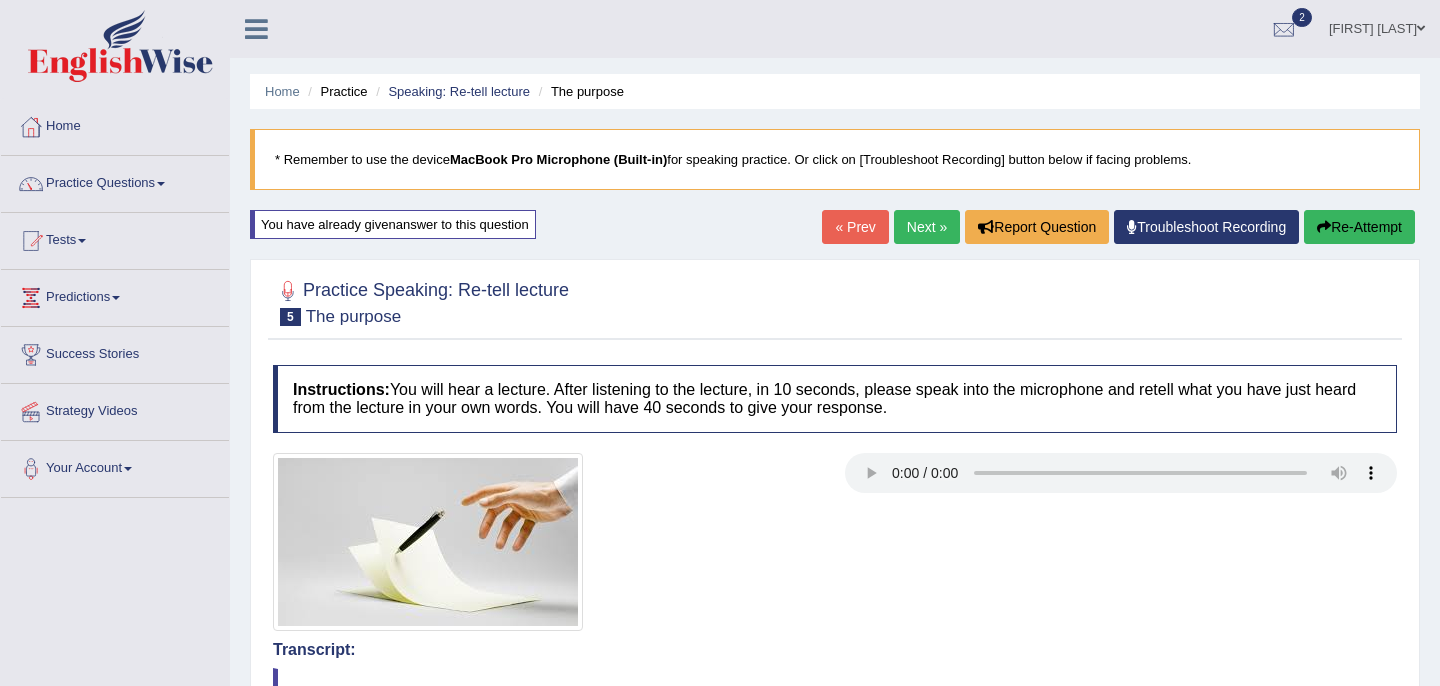 click on "Next »" at bounding box center [927, 227] 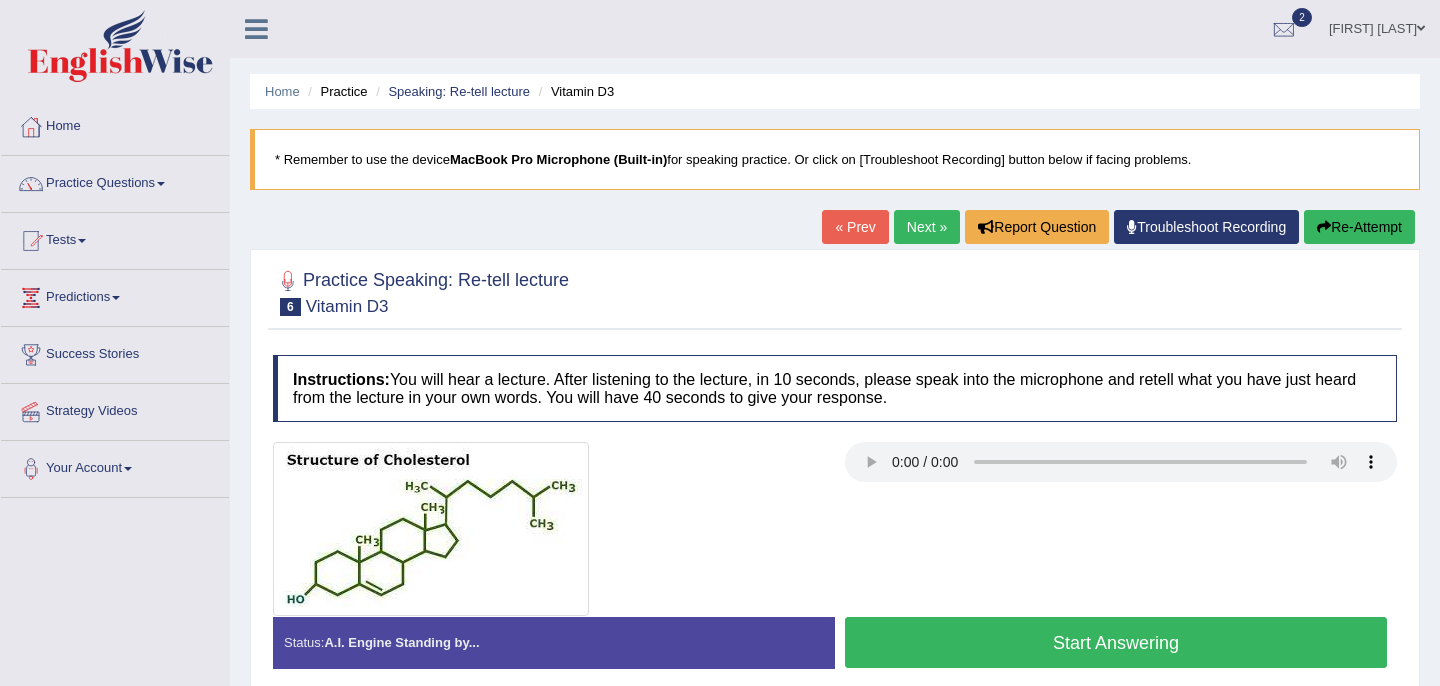 scroll, scrollTop: 0, scrollLeft: 0, axis: both 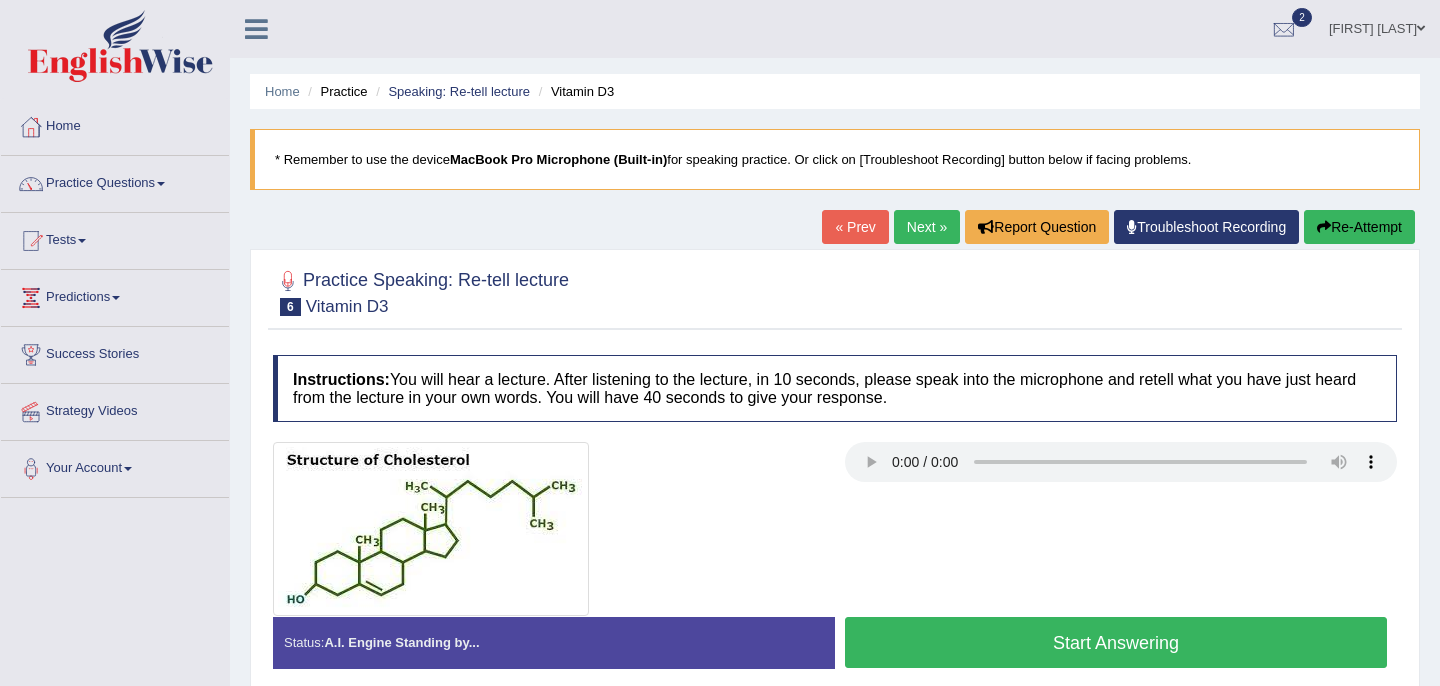 click on "Start Answering" at bounding box center [1116, 642] 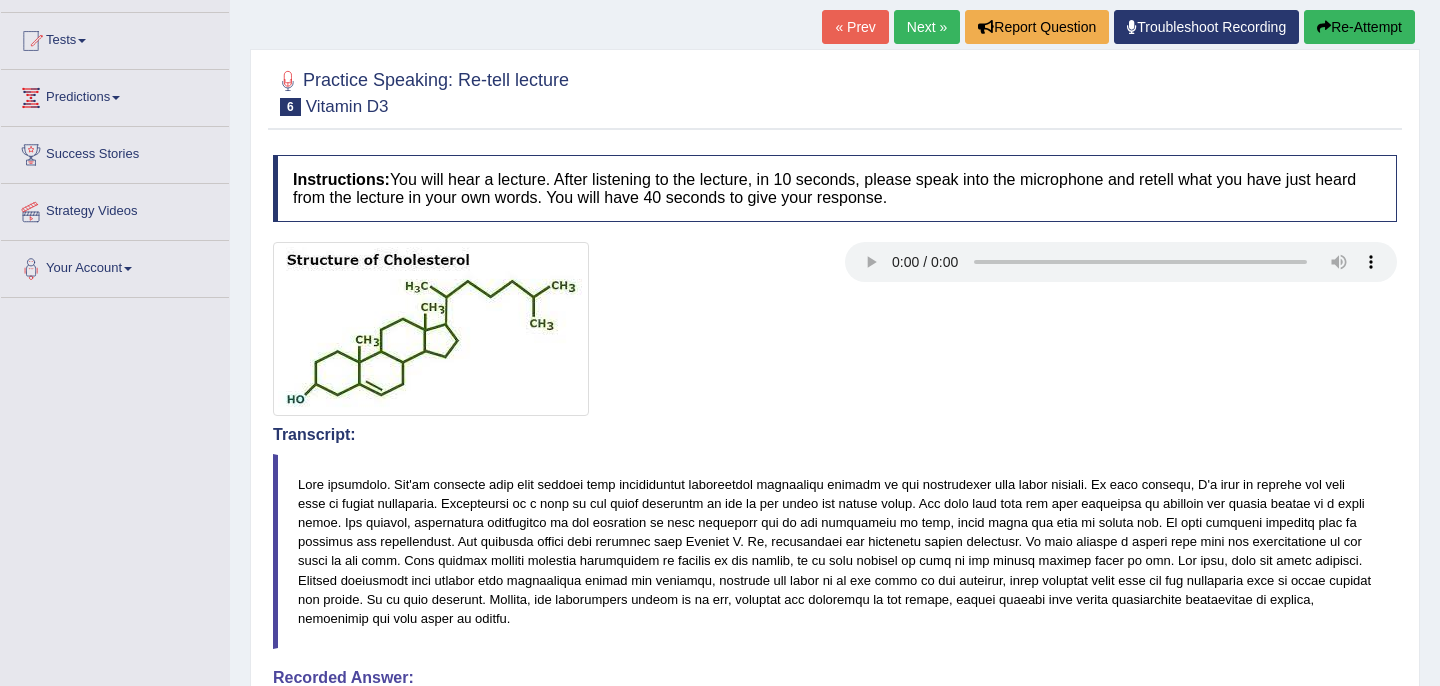 scroll, scrollTop: 0, scrollLeft: 0, axis: both 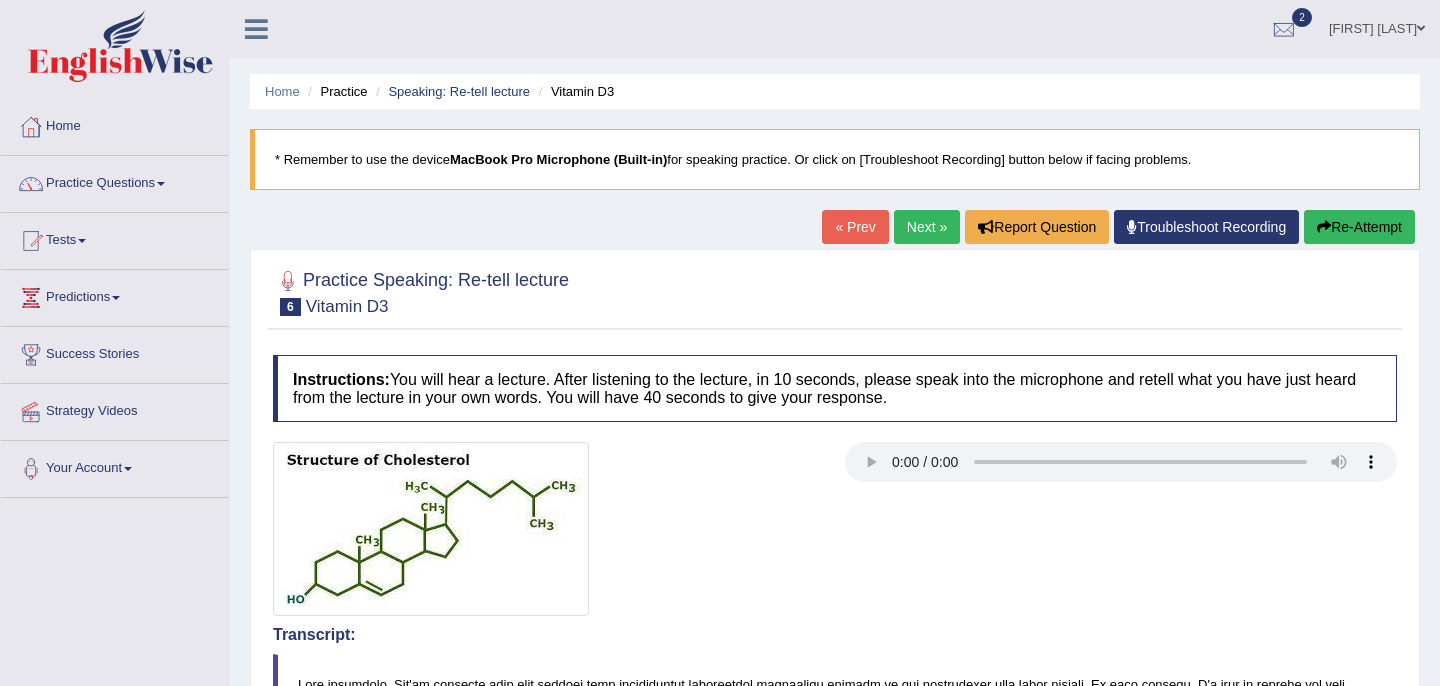 click on "Re-Attempt" at bounding box center [1359, 227] 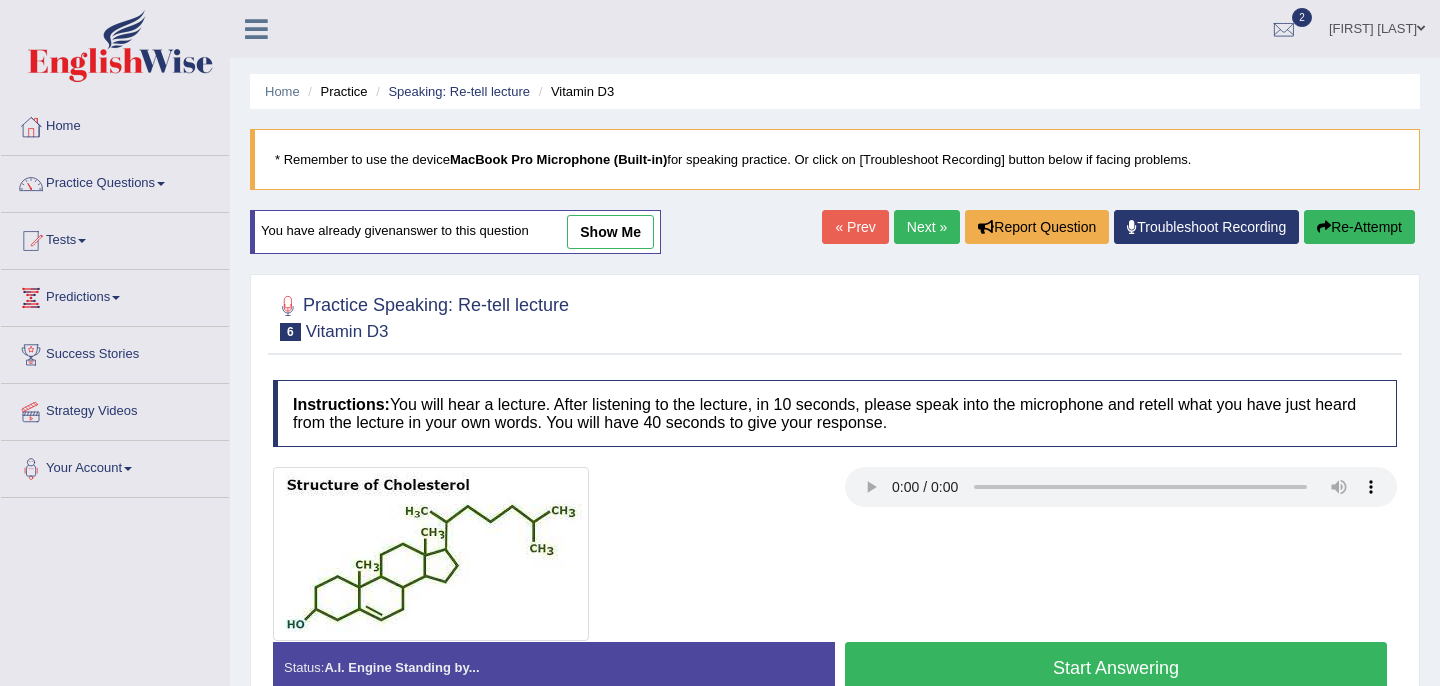 scroll, scrollTop: 0, scrollLeft: 0, axis: both 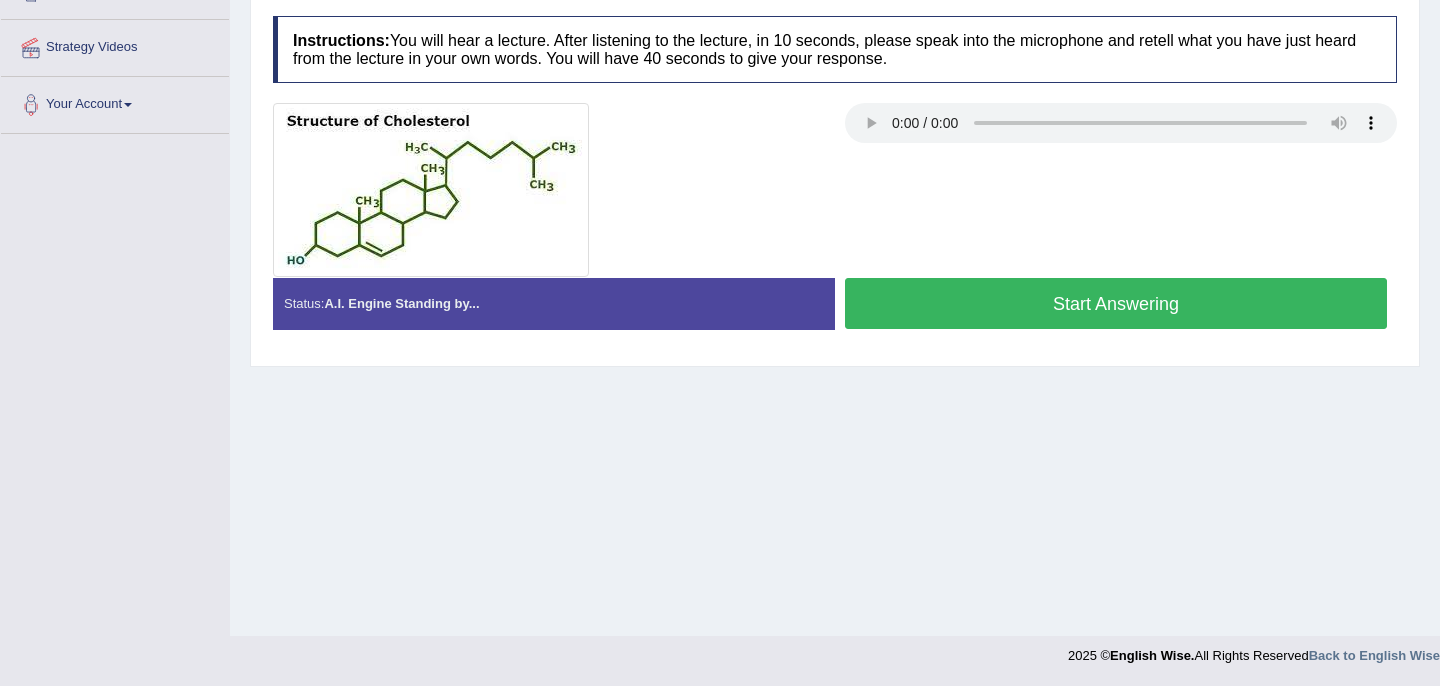 click on "Start Answering" at bounding box center (1116, 303) 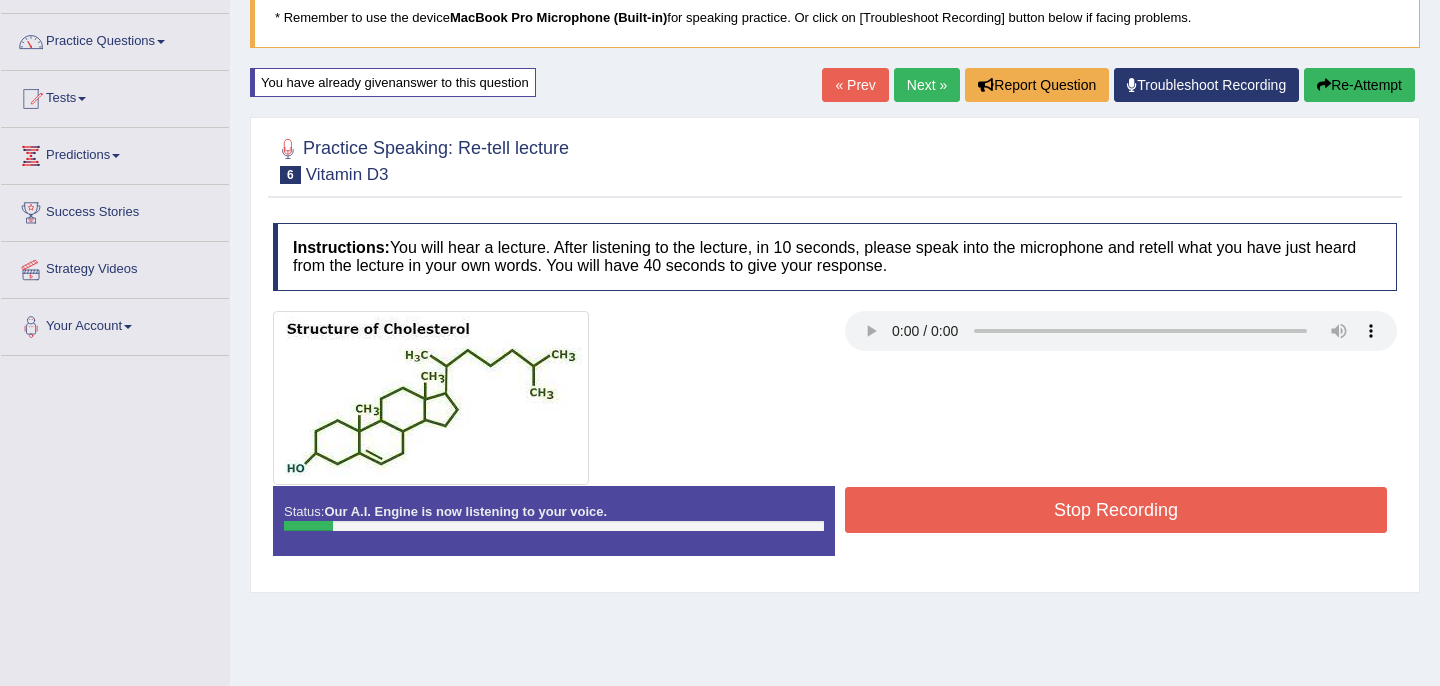scroll, scrollTop: 0, scrollLeft: 0, axis: both 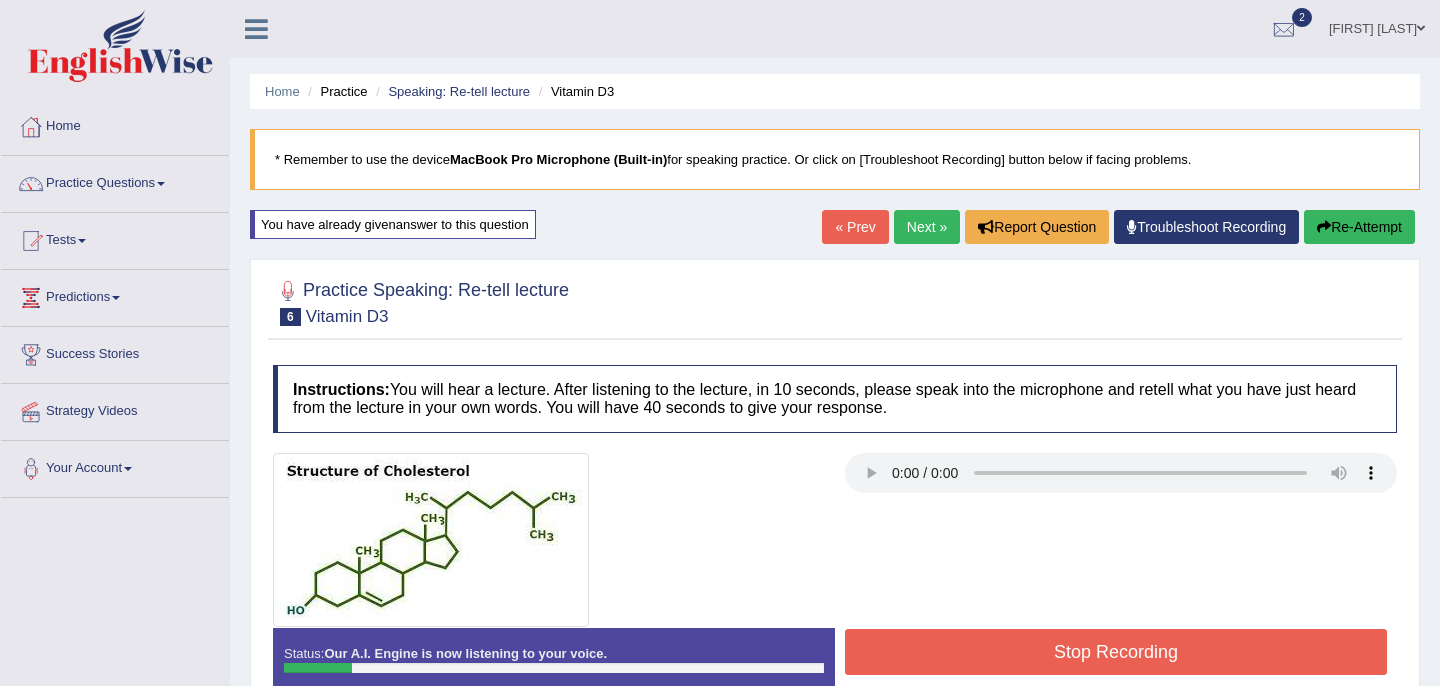 click on "Re-Attempt" at bounding box center (1359, 227) 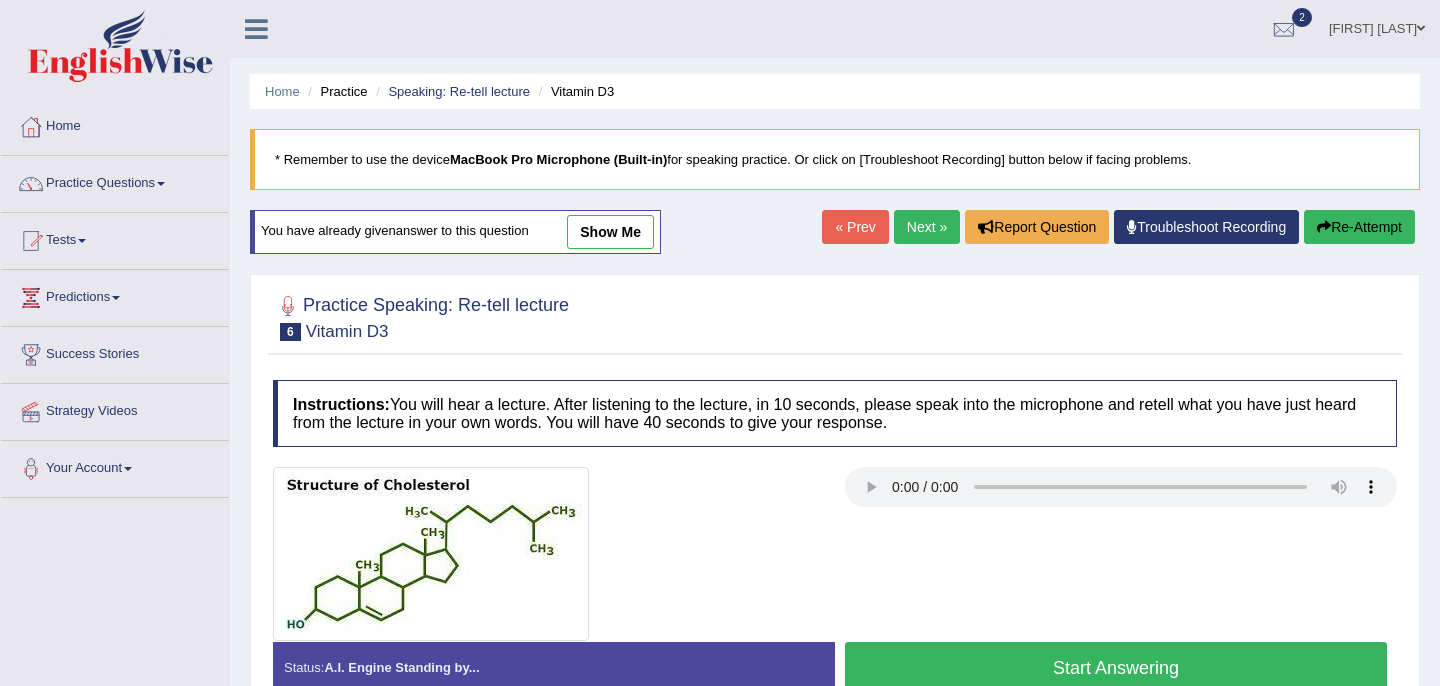 scroll, scrollTop: 0, scrollLeft: 0, axis: both 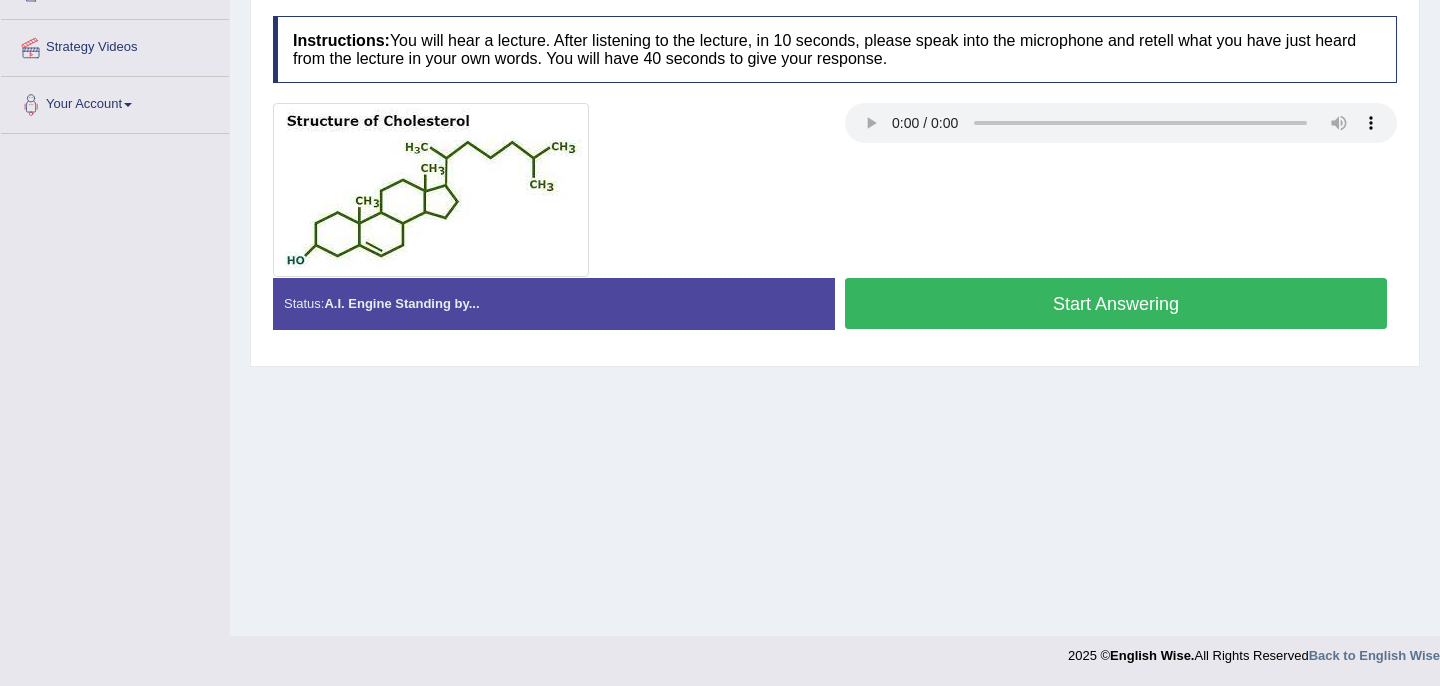 click on "Start Answering" at bounding box center (1116, 303) 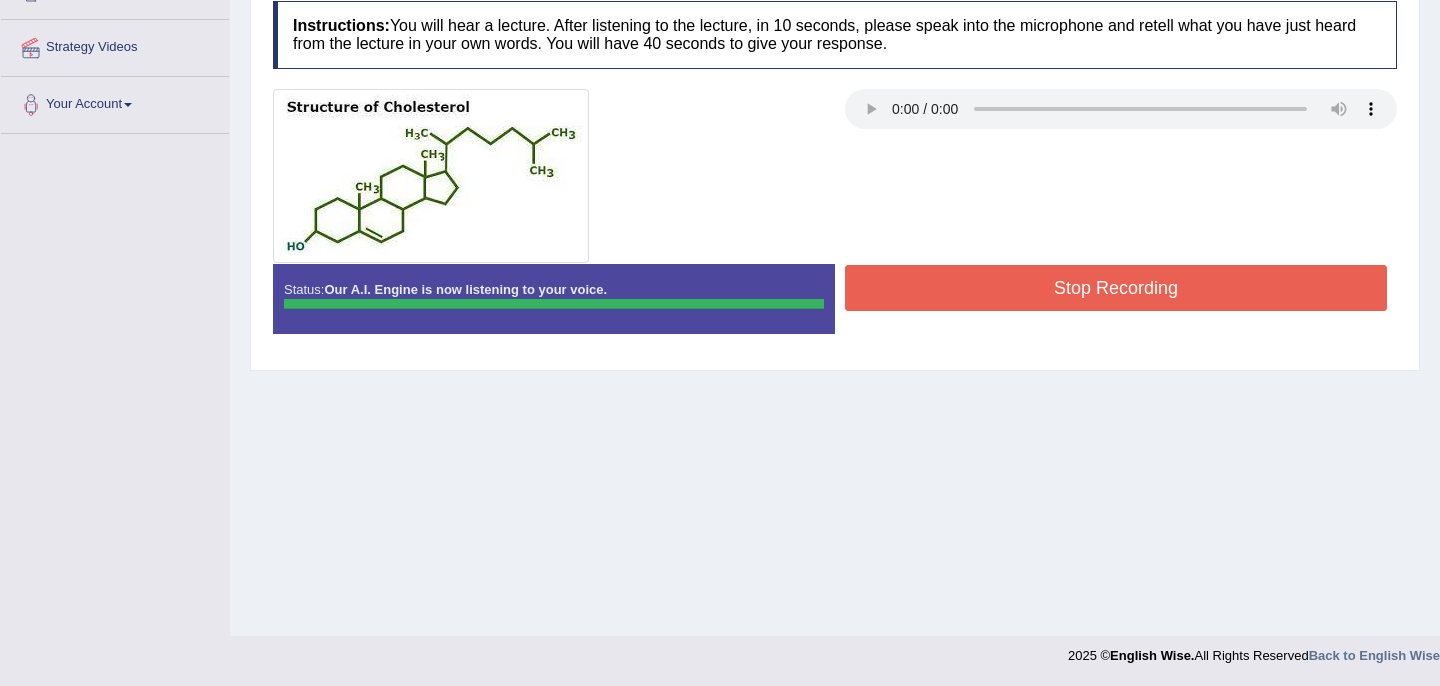 click on "Instructions:  You will hear a lecture. After listening to the lecture, in 10 seconds, please speak into the microphone and retell what you have just heard from the lecture in your own words. You will have 40 seconds to give your response.
Transcript: Recorded Answer: Created with Highcharts 7.1.2 Too low Too high Time Pitch meter: 0 10 20 30 40 Created with Highcharts 7.1.2 Great Too slow Too fast Time Speech pace meter: 0 10 20 30 40 Spoken Keywords: Voice Analysis: A.I. Scores:
3  / 6              Content
2.9  / 5              Oral fluency
2.7  / 5              Pronunciation
Your Response: Sample Answer: . Status:  Our A.I. Engine is now listening to your voice. Start Answering Stop Recording" at bounding box center [835, 175] 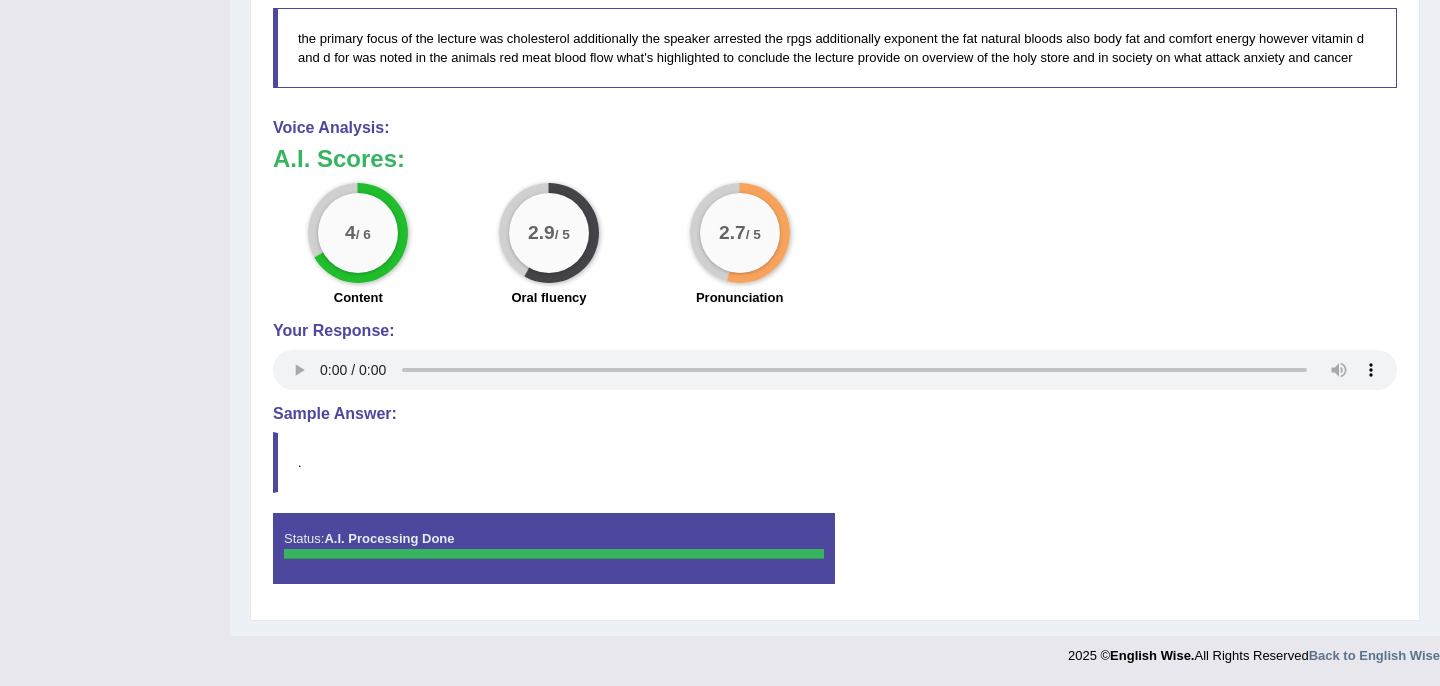 scroll, scrollTop: 0, scrollLeft: 0, axis: both 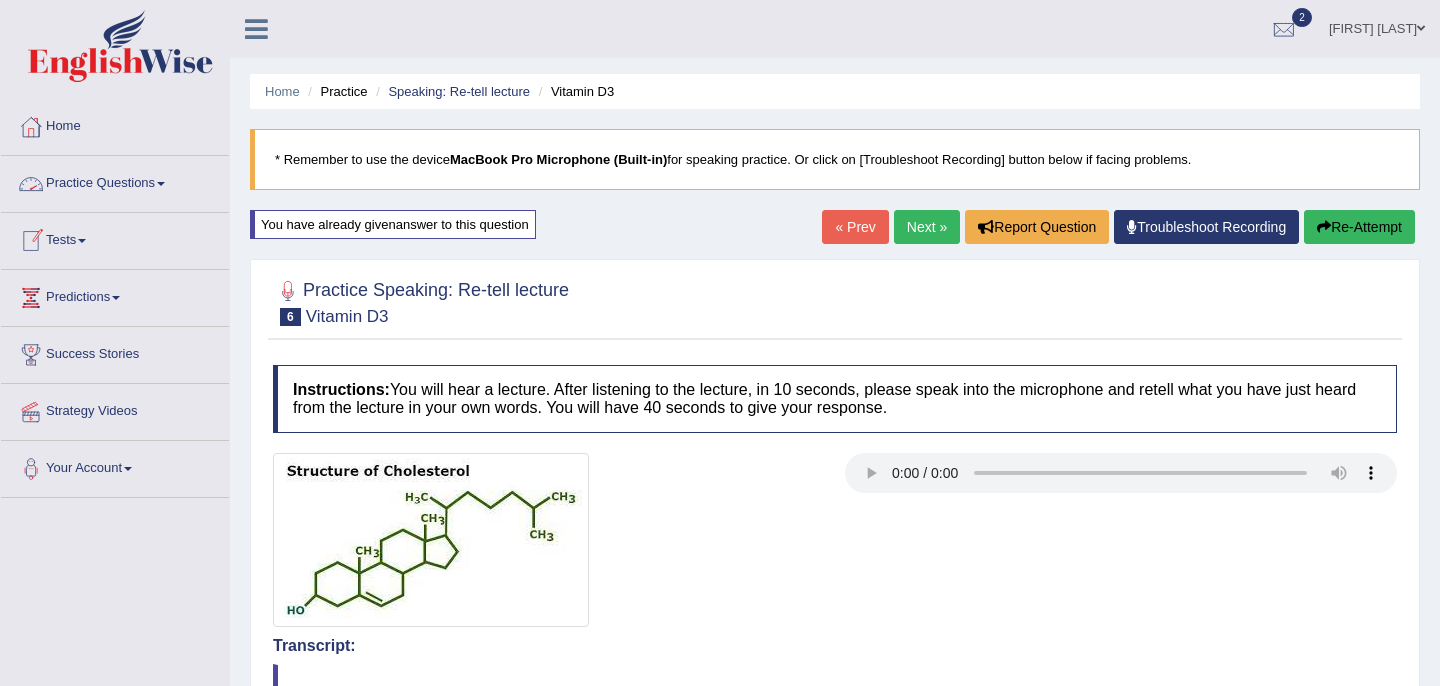 click on "Practice Questions" at bounding box center [115, 181] 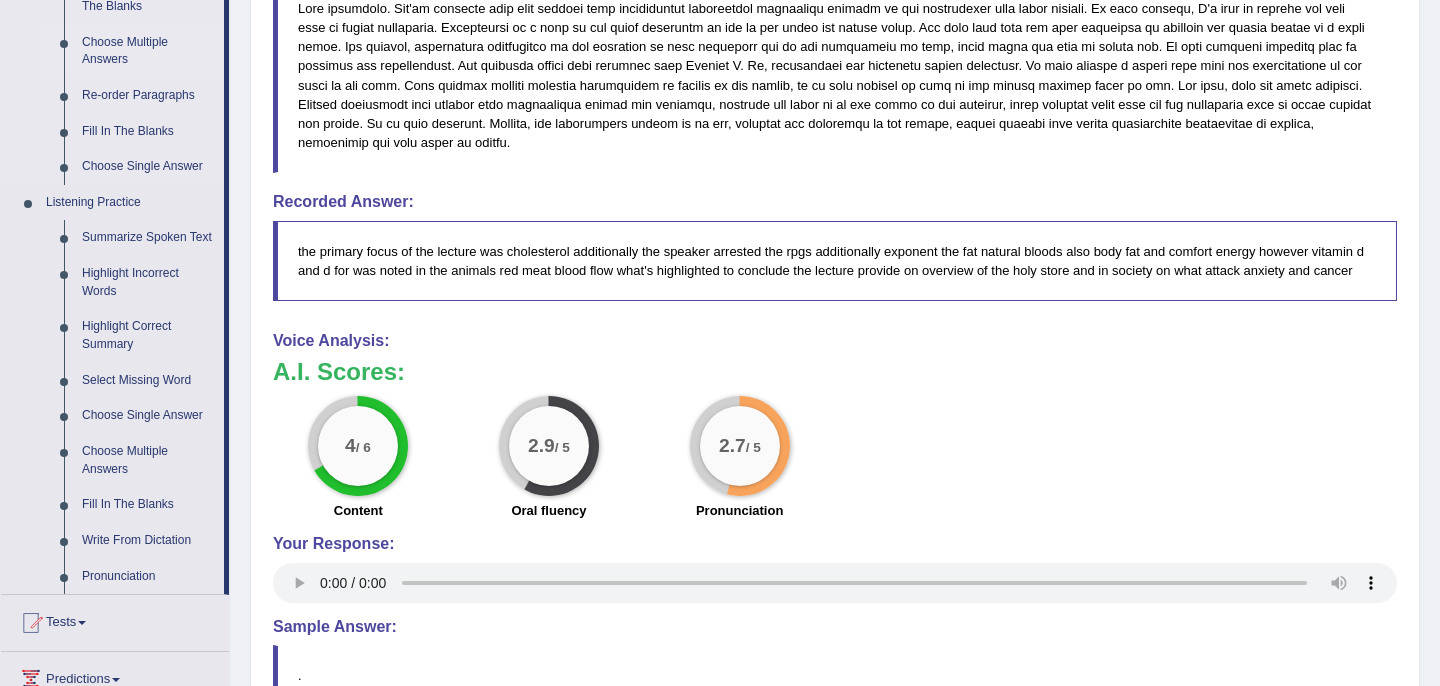 scroll, scrollTop: 692, scrollLeft: 0, axis: vertical 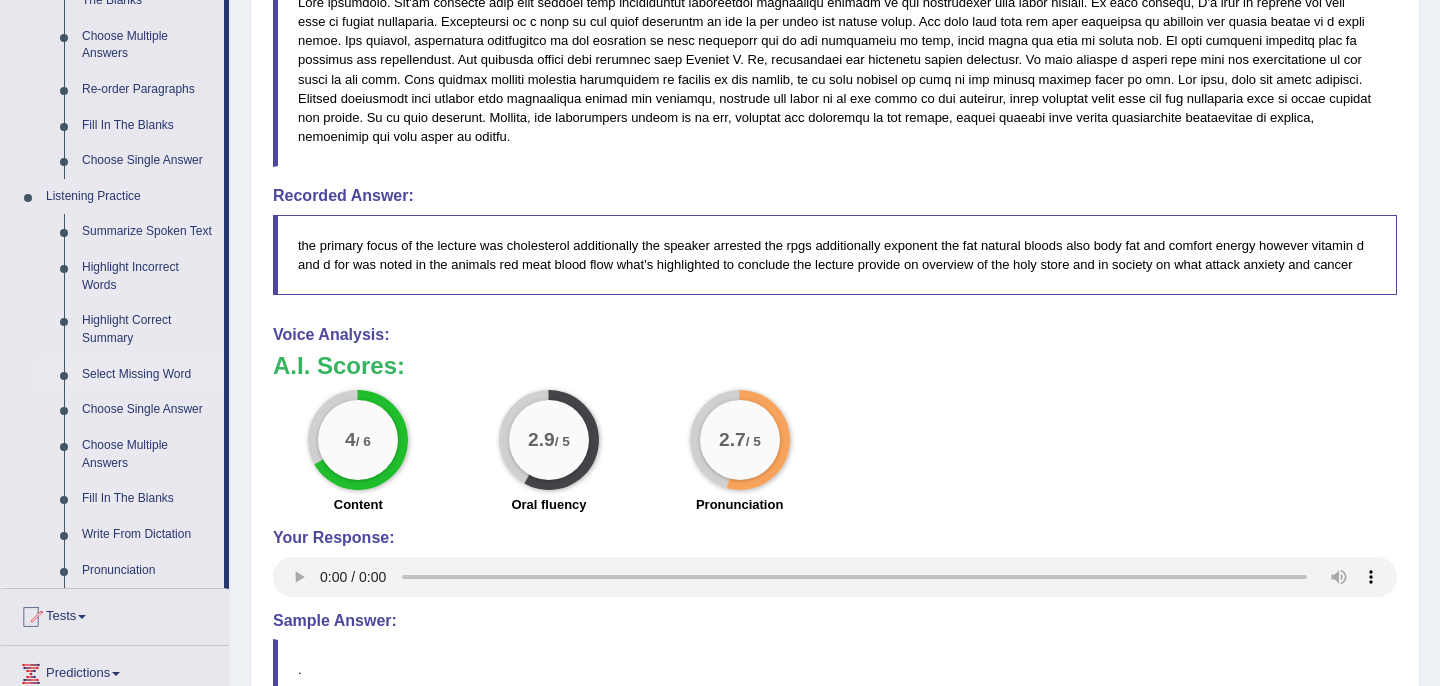 click on "Select Missing Word" at bounding box center (148, 375) 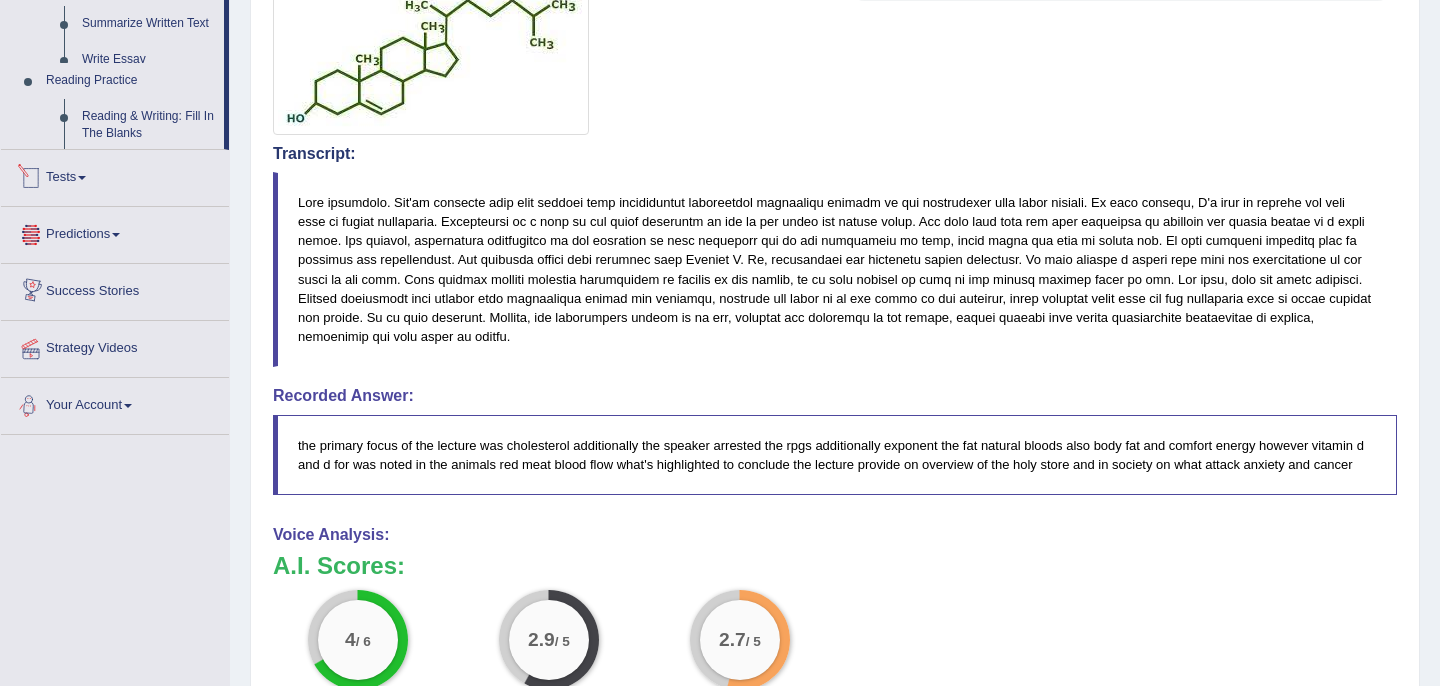 scroll, scrollTop: 918, scrollLeft: 0, axis: vertical 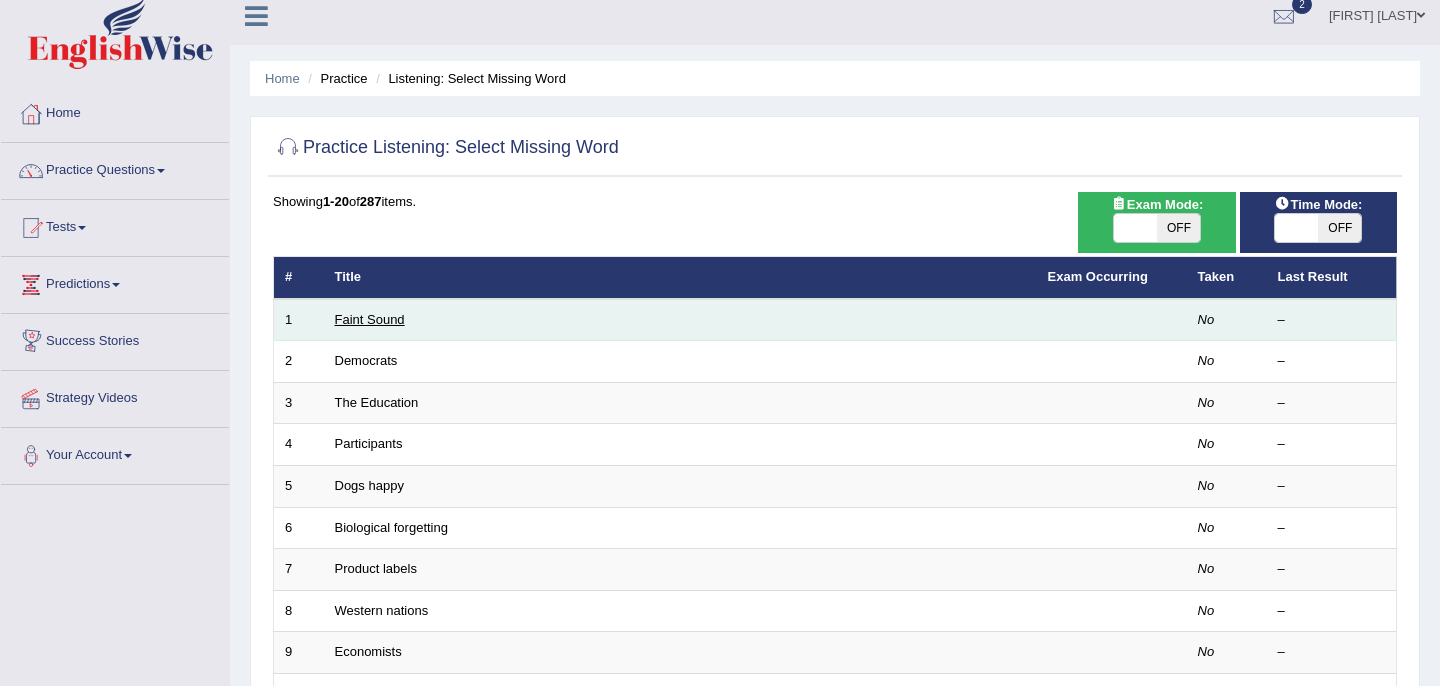 click on "Faint Sound" at bounding box center (370, 319) 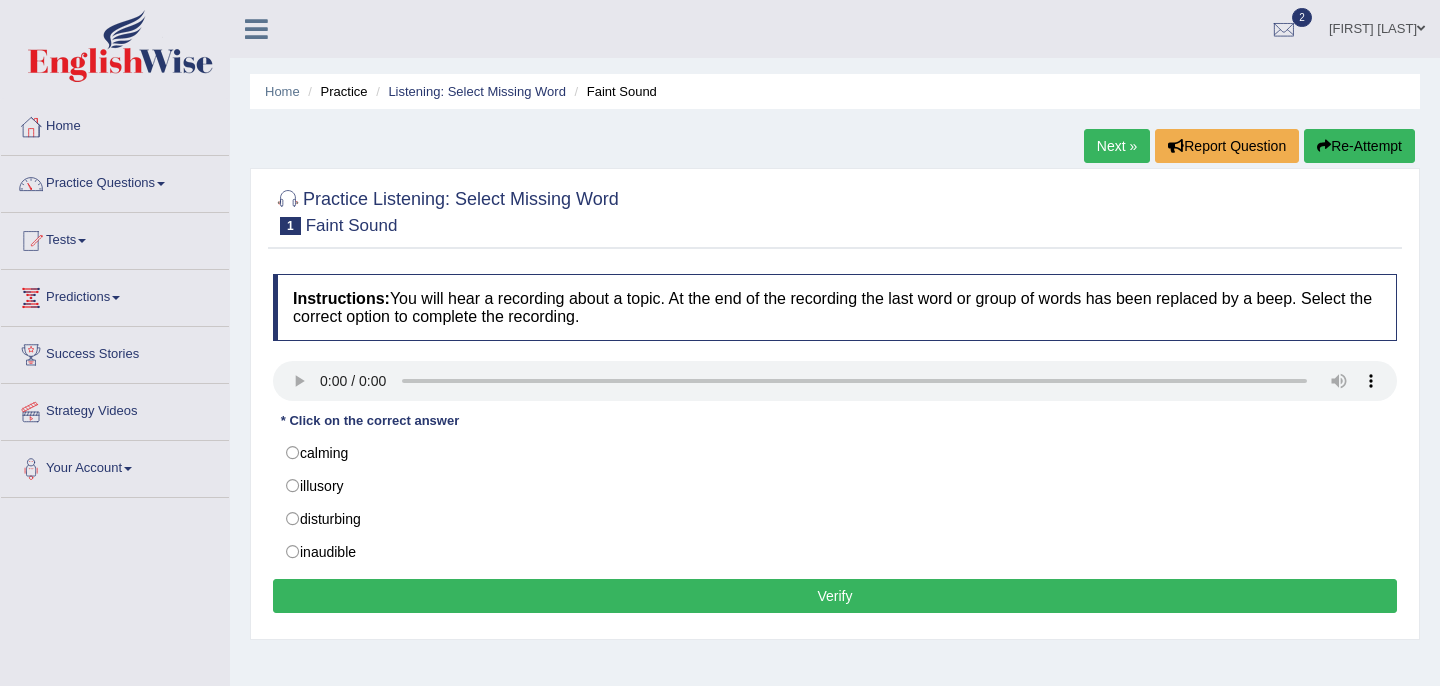 scroll, scrollTop: 0, scrollLeft: 0, axis: both 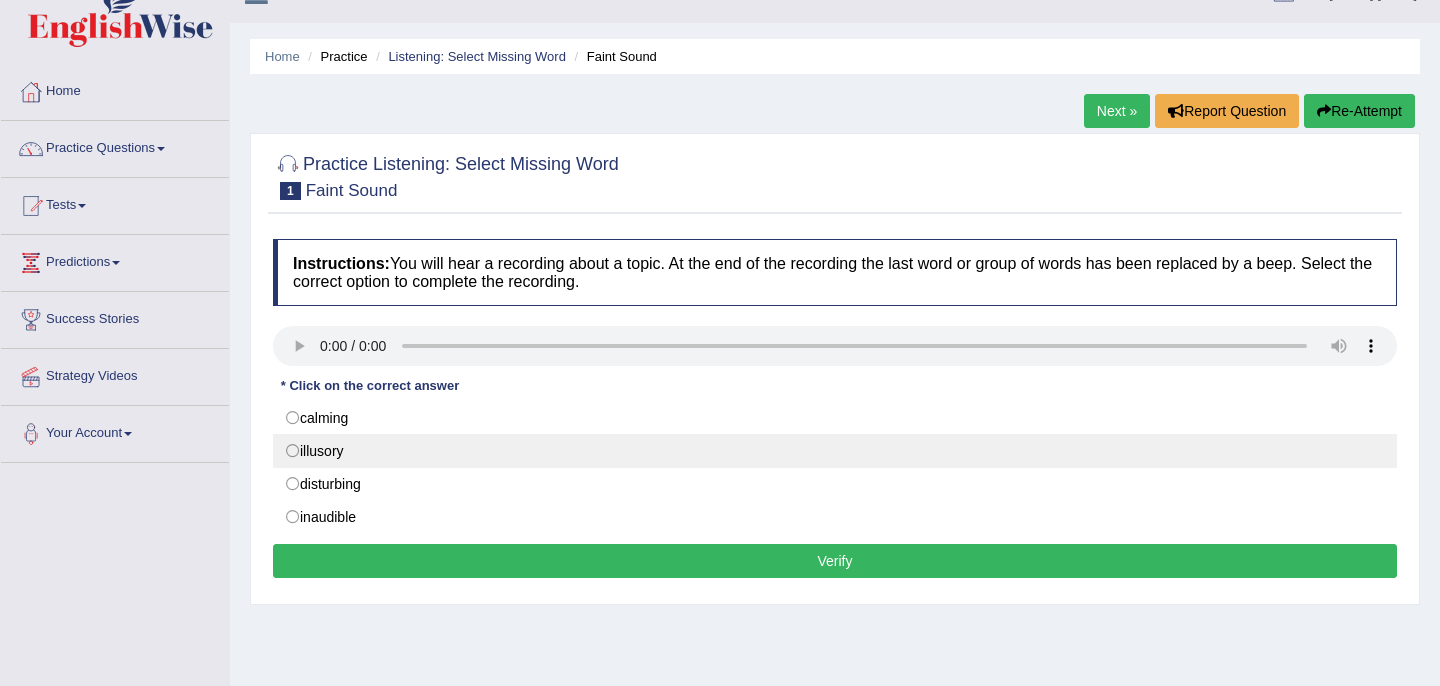 click on "illusory" at bounding box center [835, 451] 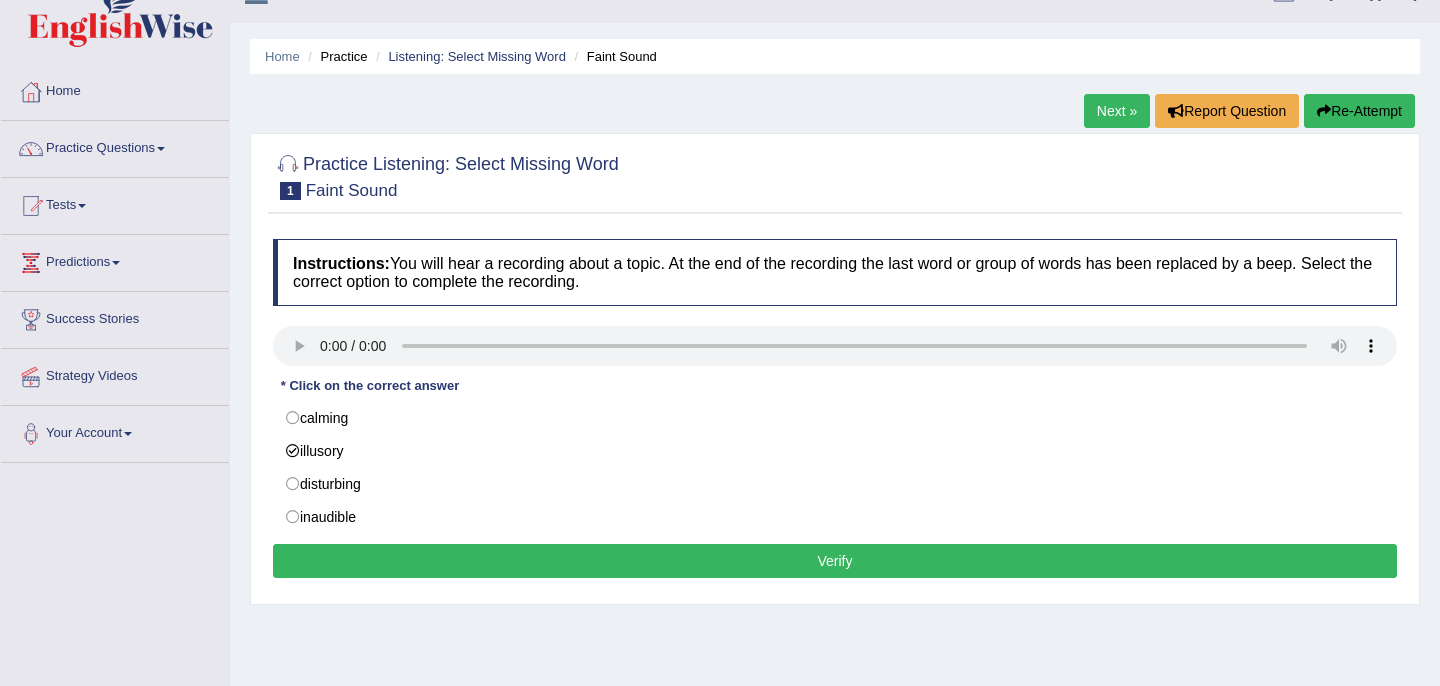 click on "Verify" at bounding box center (835, 561) 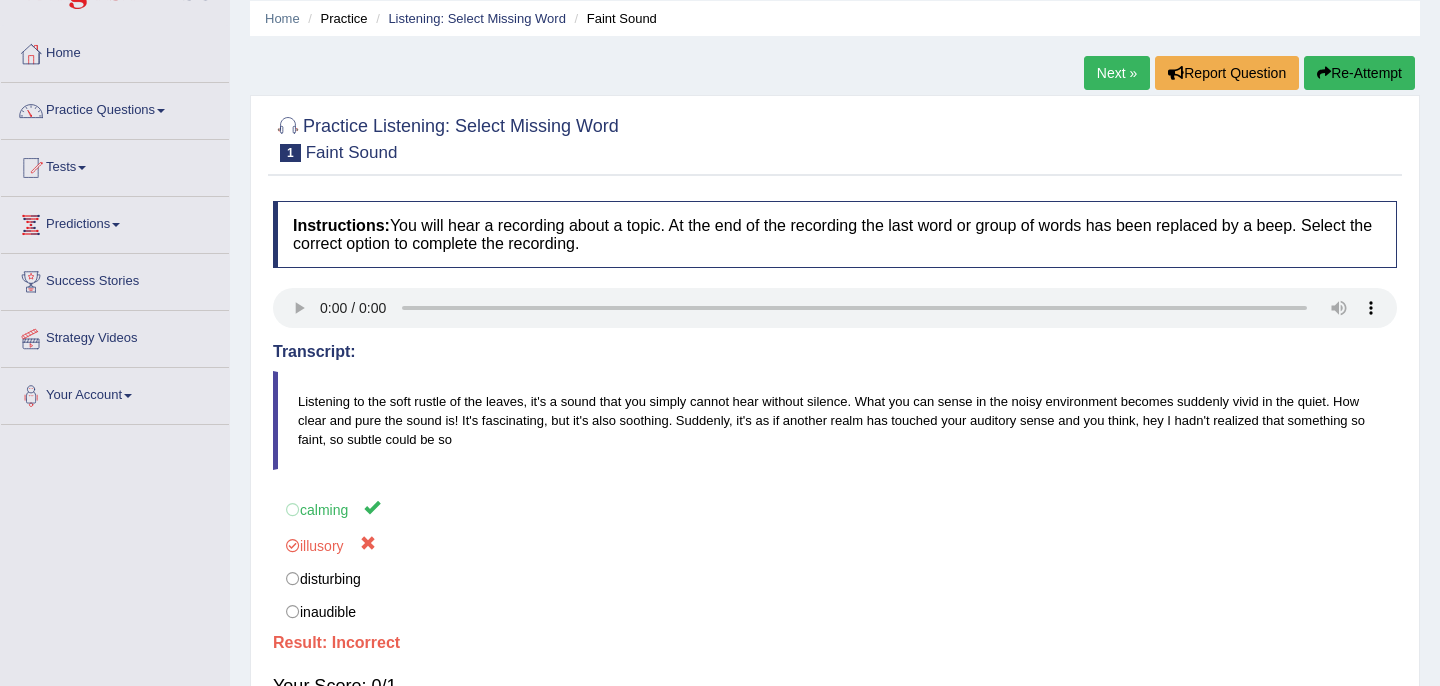 scroll, scrollTop: 0, scrollLeft: 0, axis: both 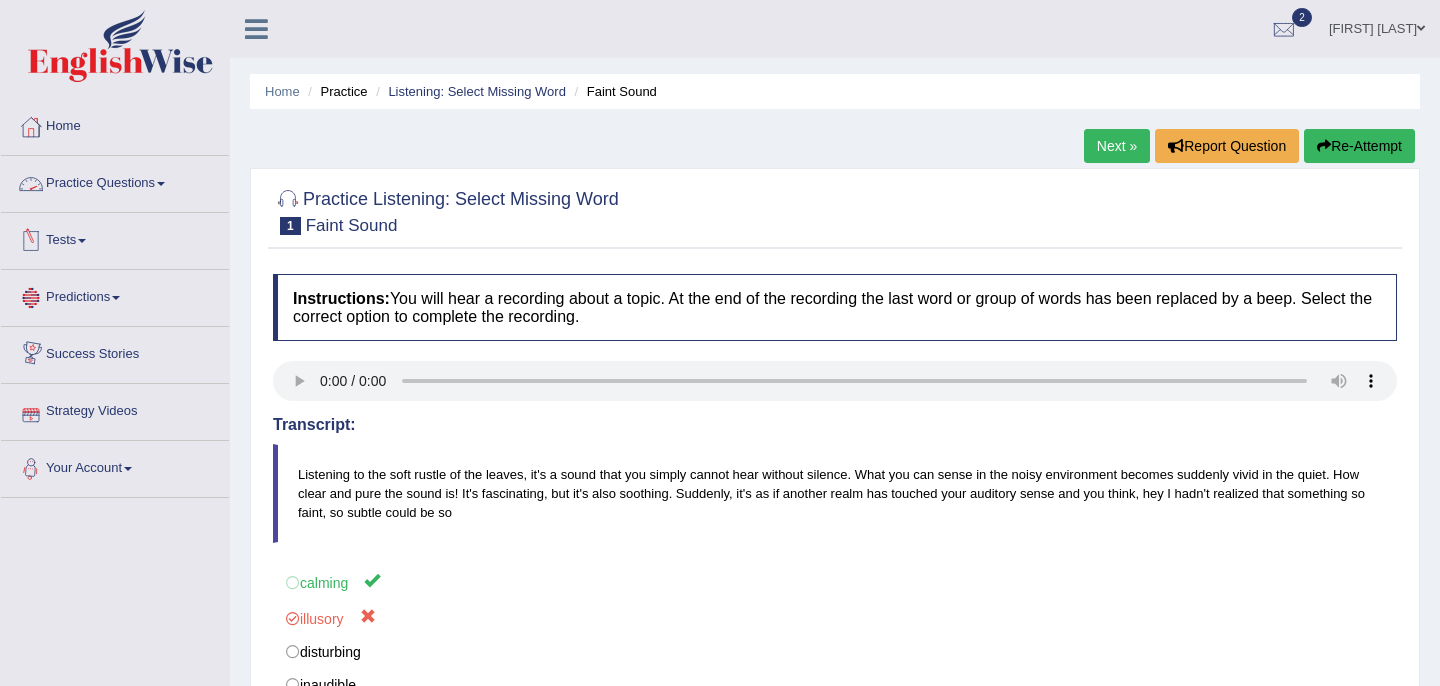 click on "Practice Questions" at bounding box center (115, 181) 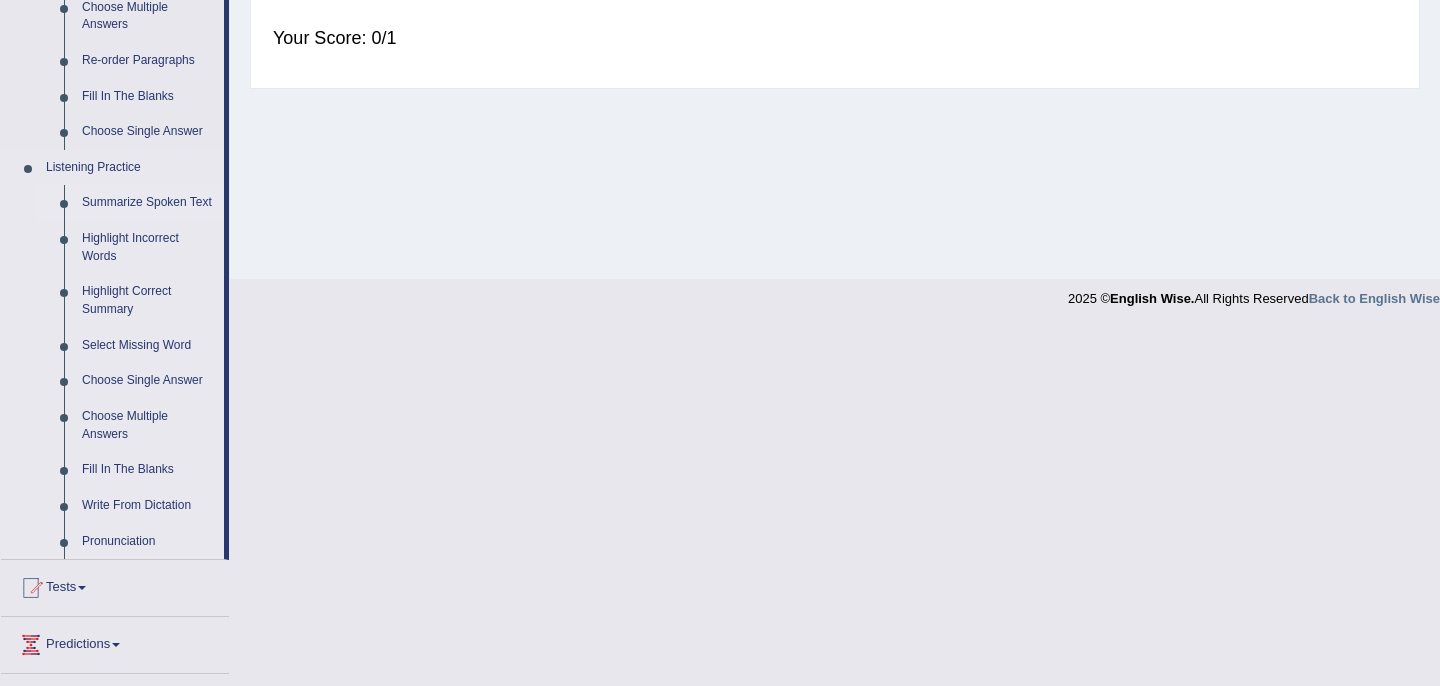 scroll, scrollTop: 769, scrollLeft: 0, axis: vertical 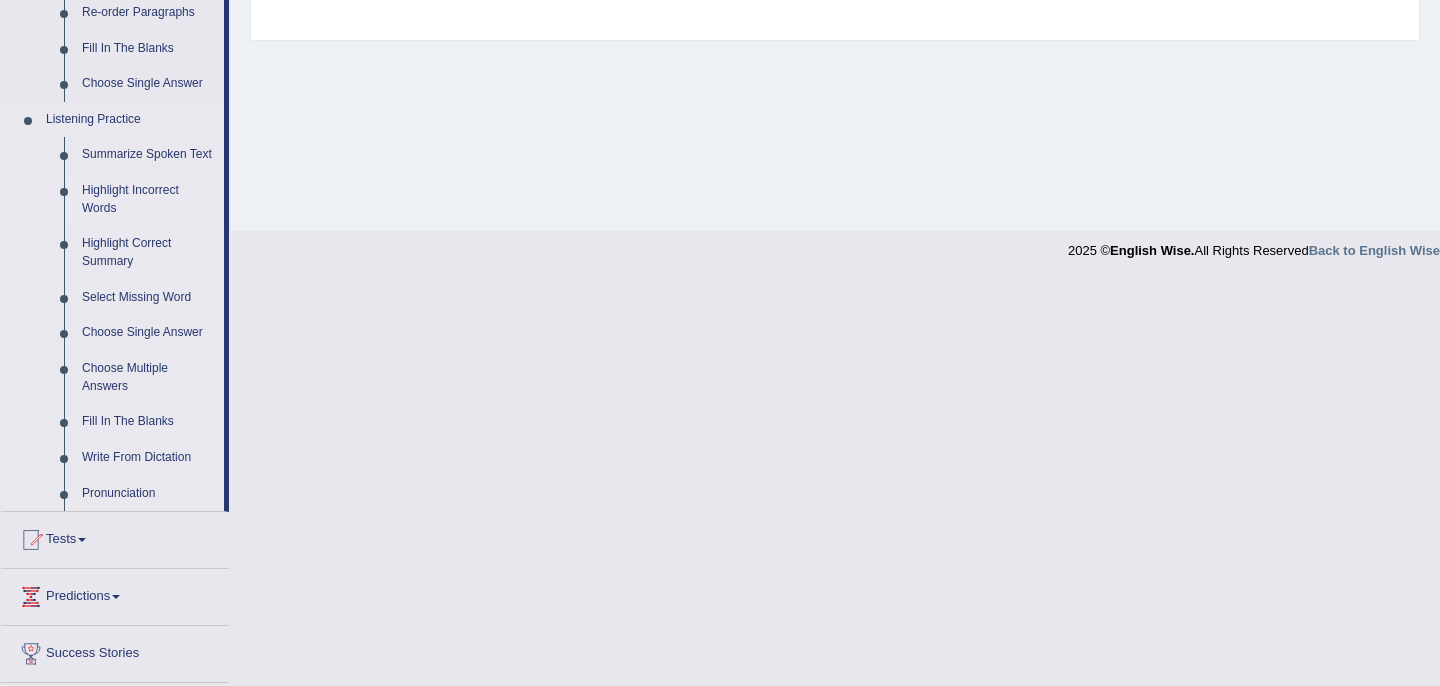 click on "Highlight Incorrect Words" at bounding box center [148, 199] 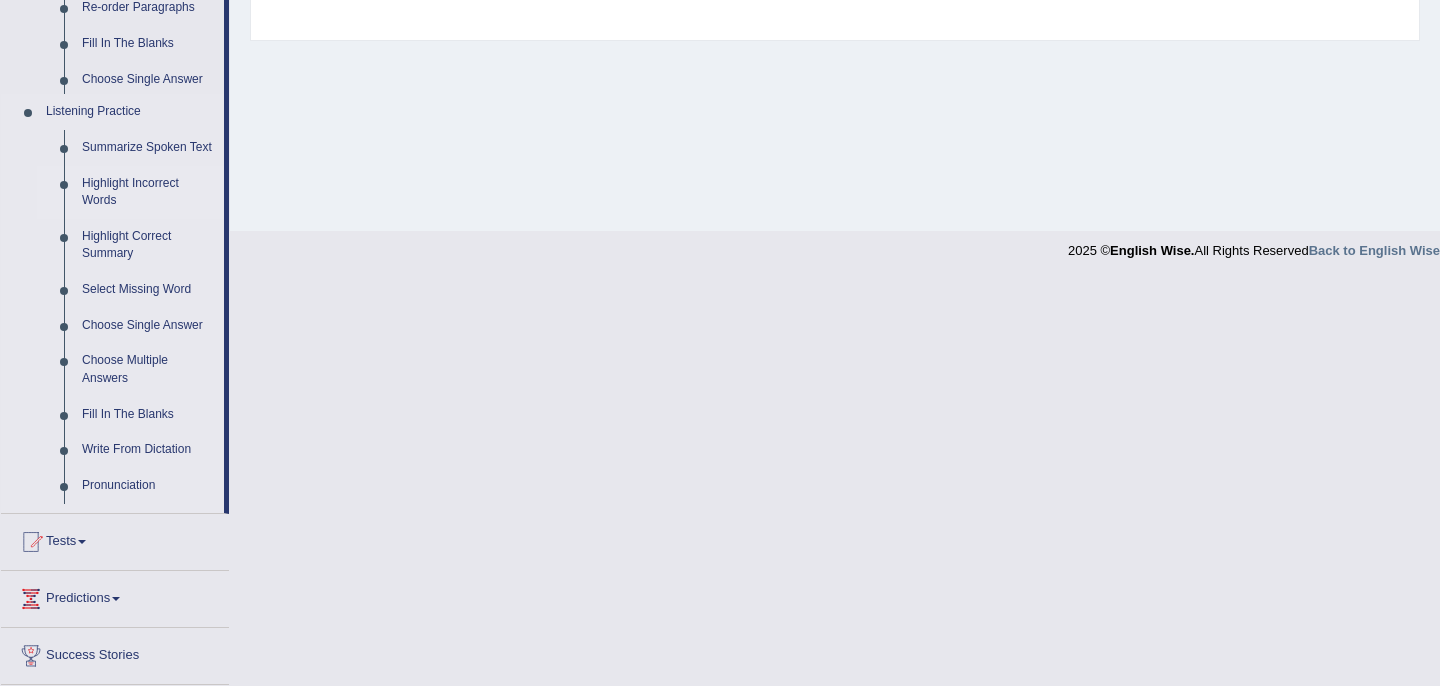 scroll, scrollTop: 364, scrollLeft: 0, axis: vertical 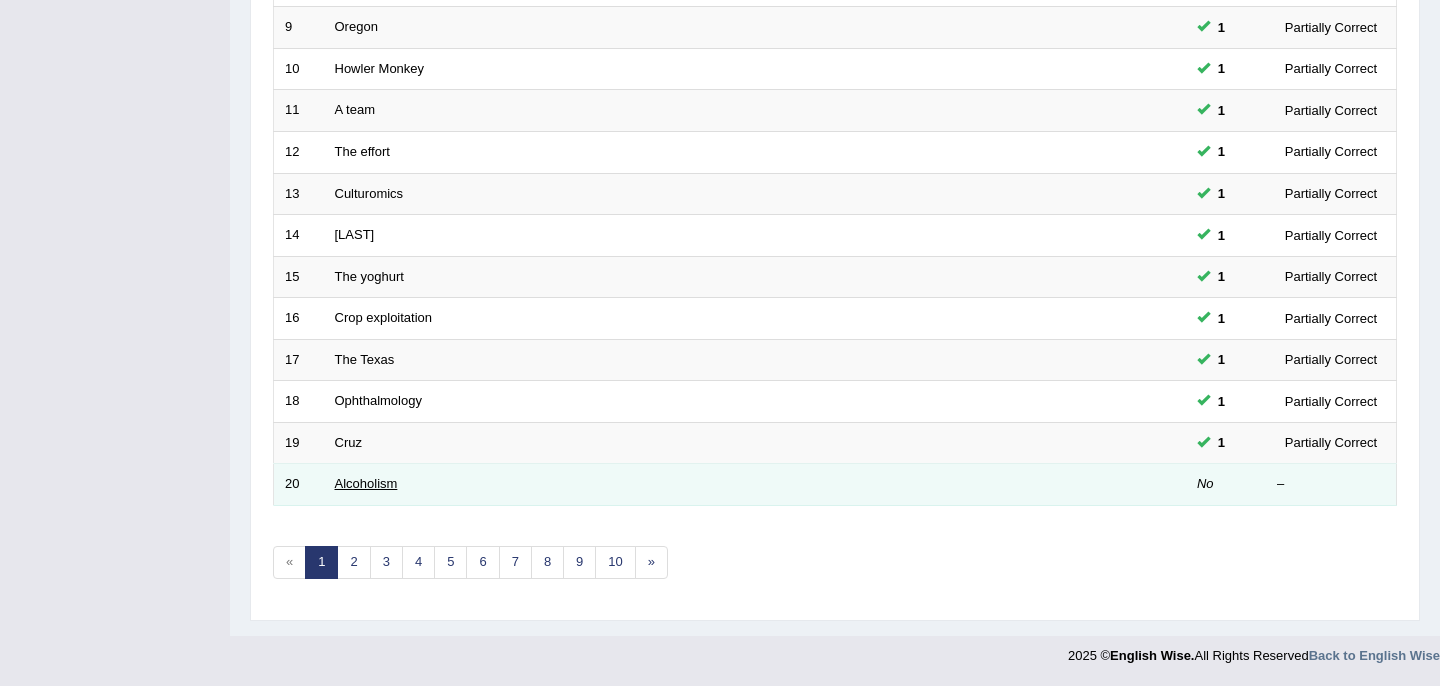 click on "Alcoholism" at bounding box center (366, 483) 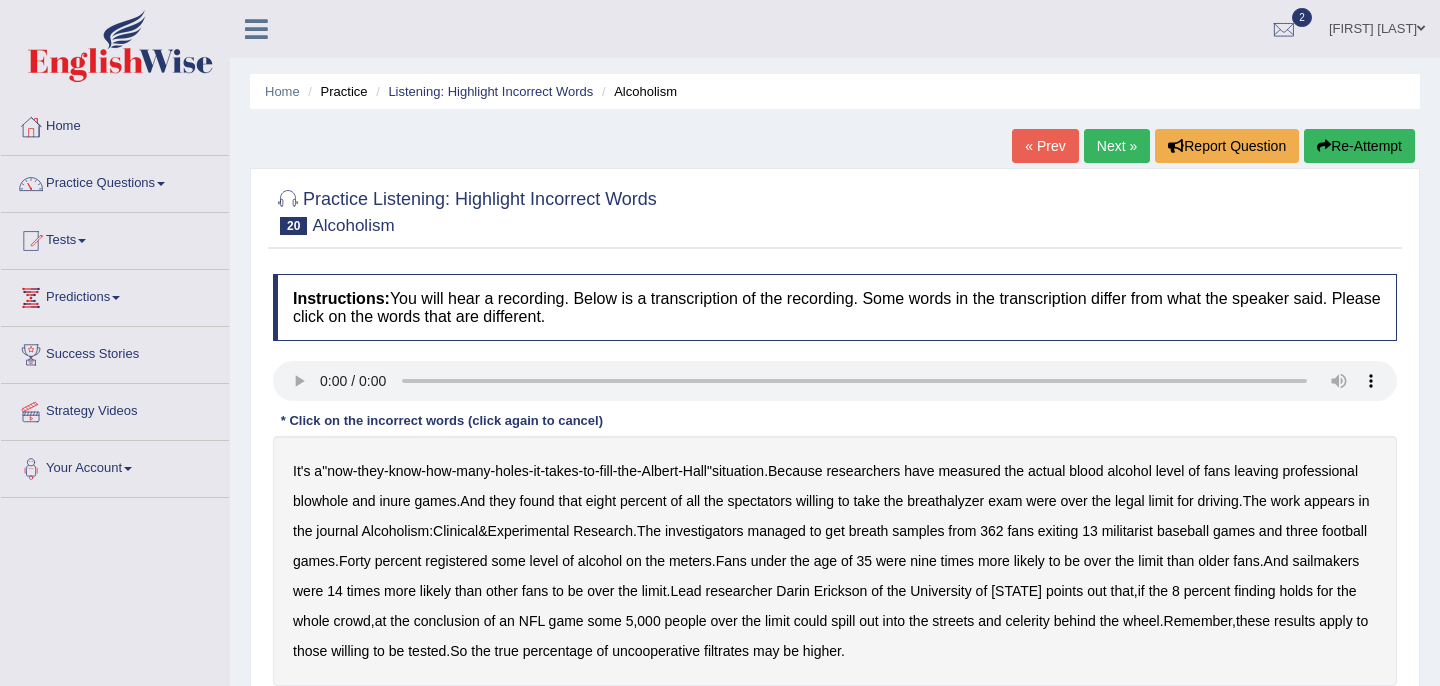 scroll, scrollTop: 0, scrollLeft: 0, axis: both 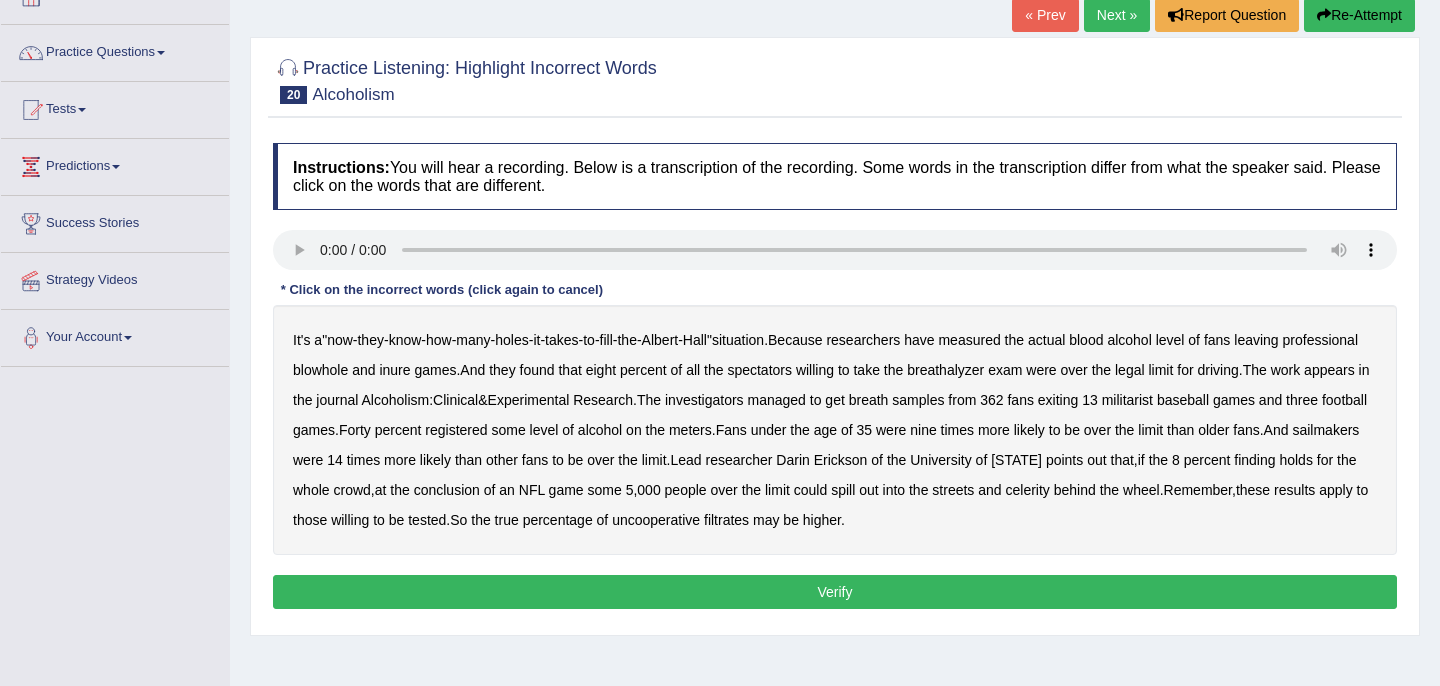 click on "measured" at bounding box center [969, 340] 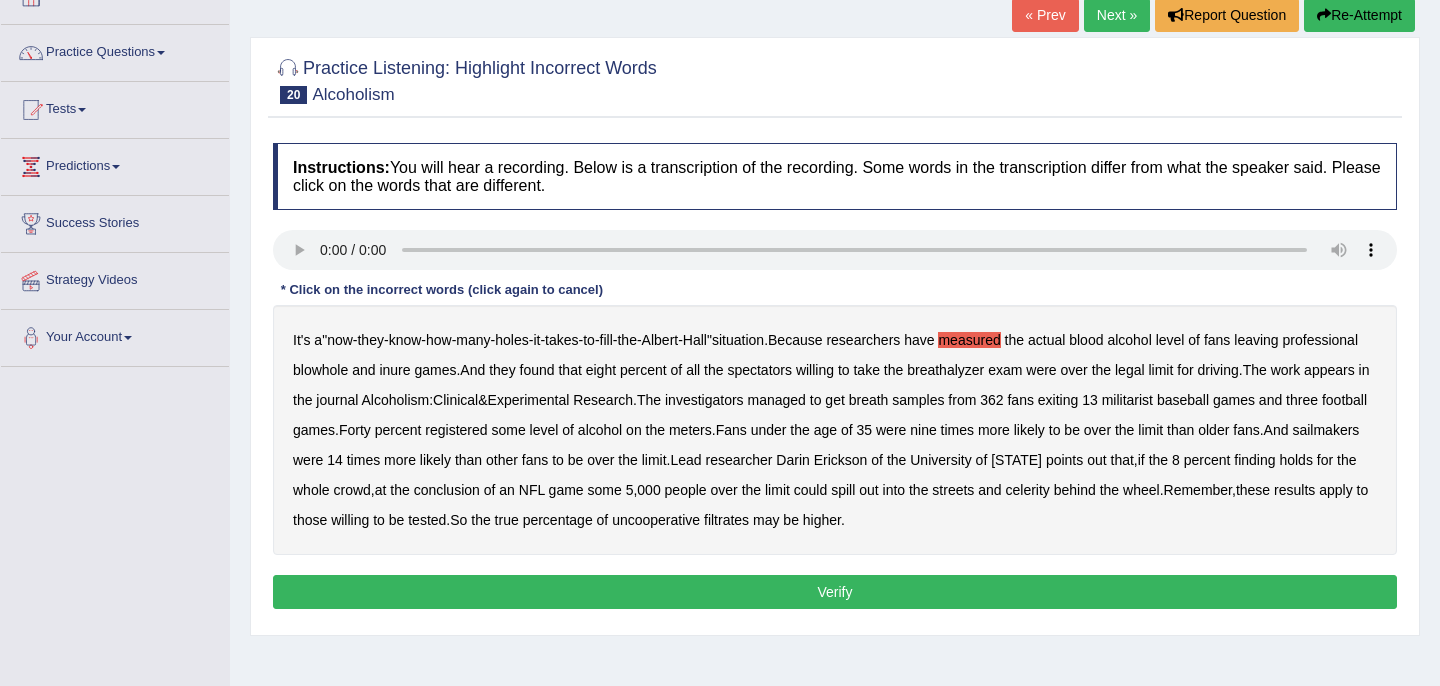 click on "militarist" at bounding box center [1127, 400] 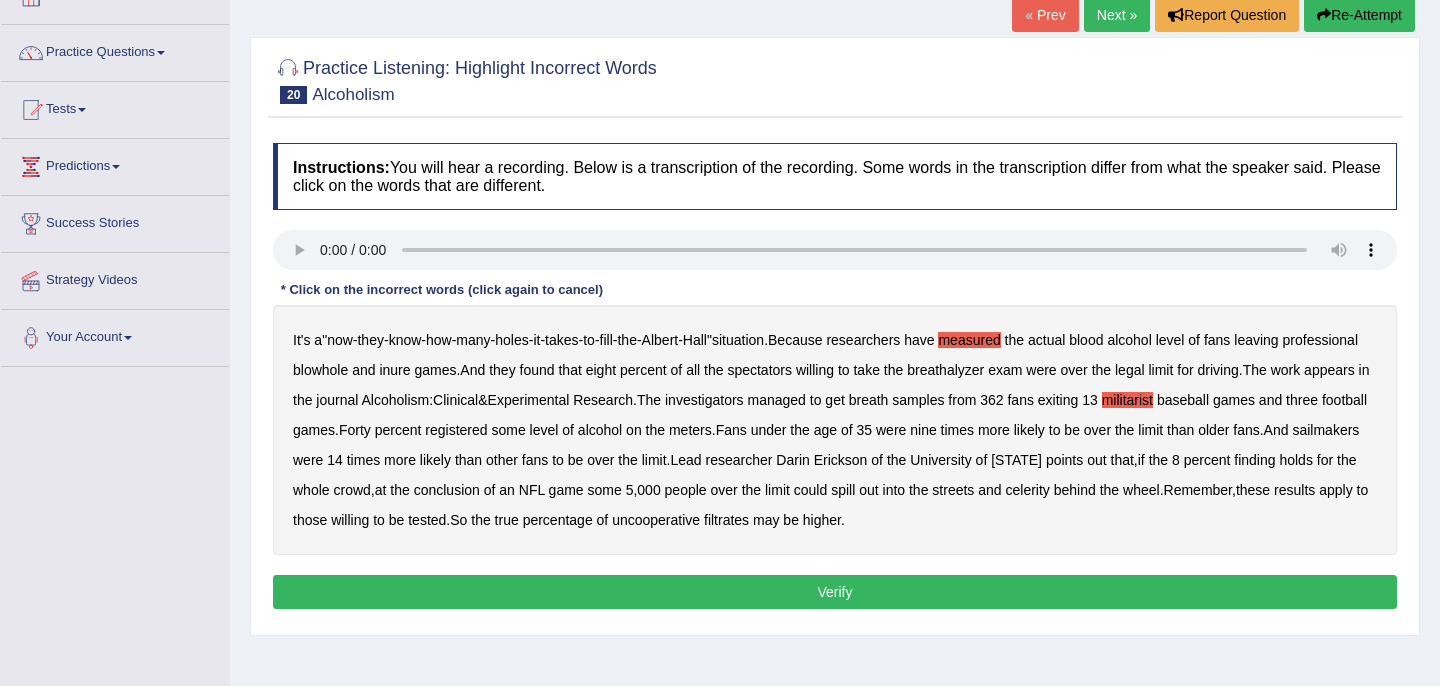 click on "celerity" at bounding box center (1028, 490) 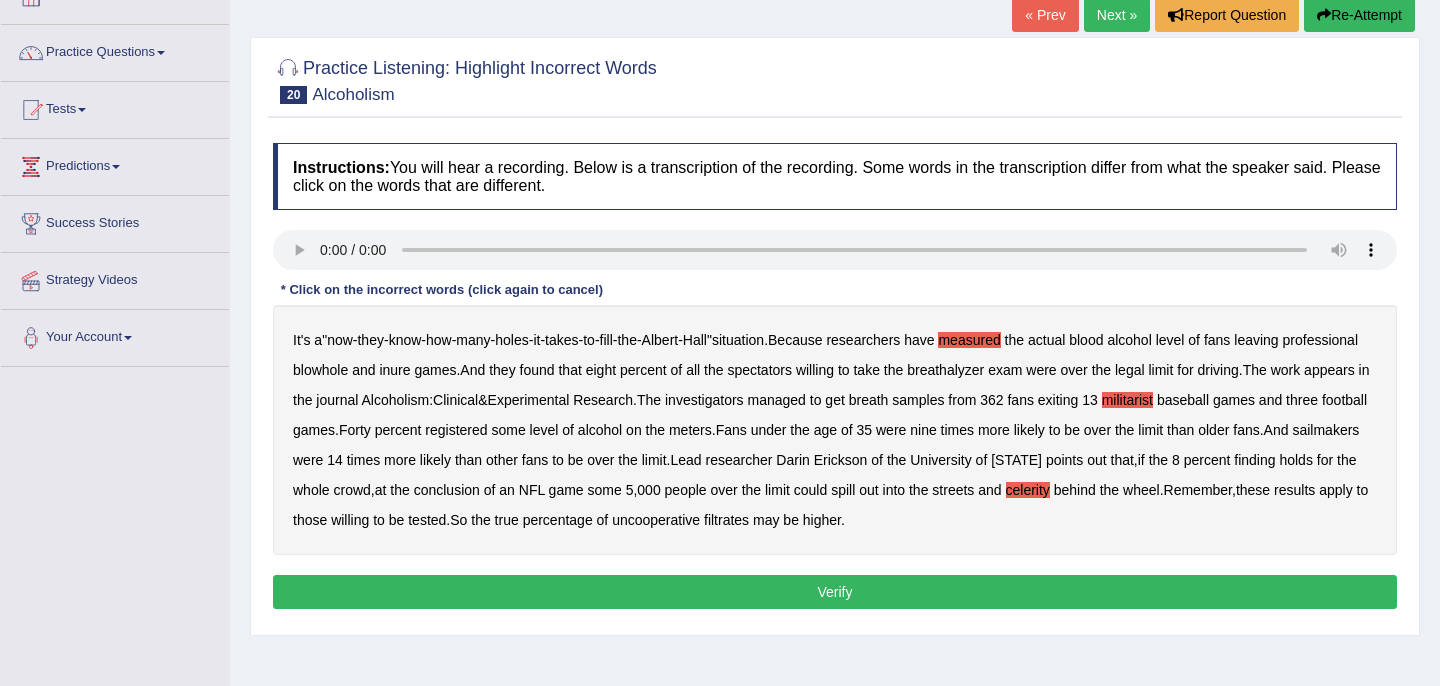 click on "Verify" at bounding box center [835, 592] 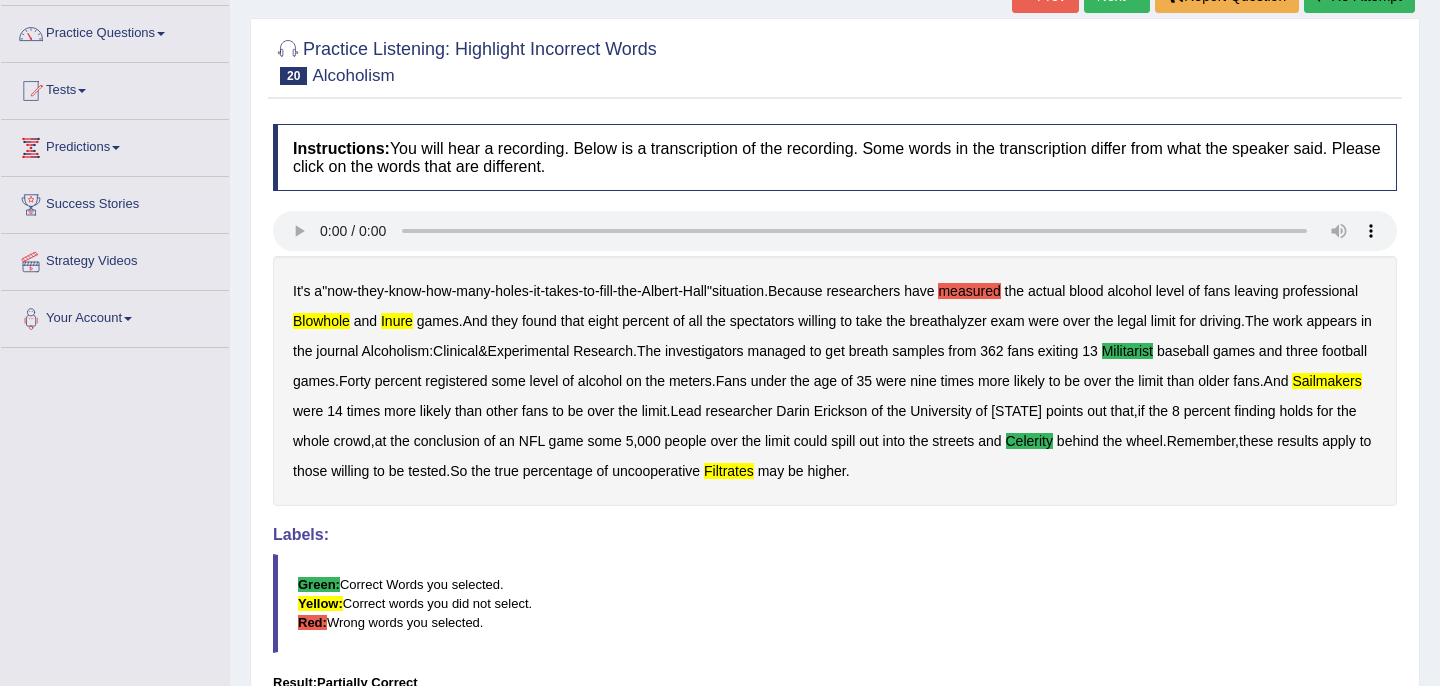 scroll, scrollTop: 0, scrollLeft: 0, axis: both 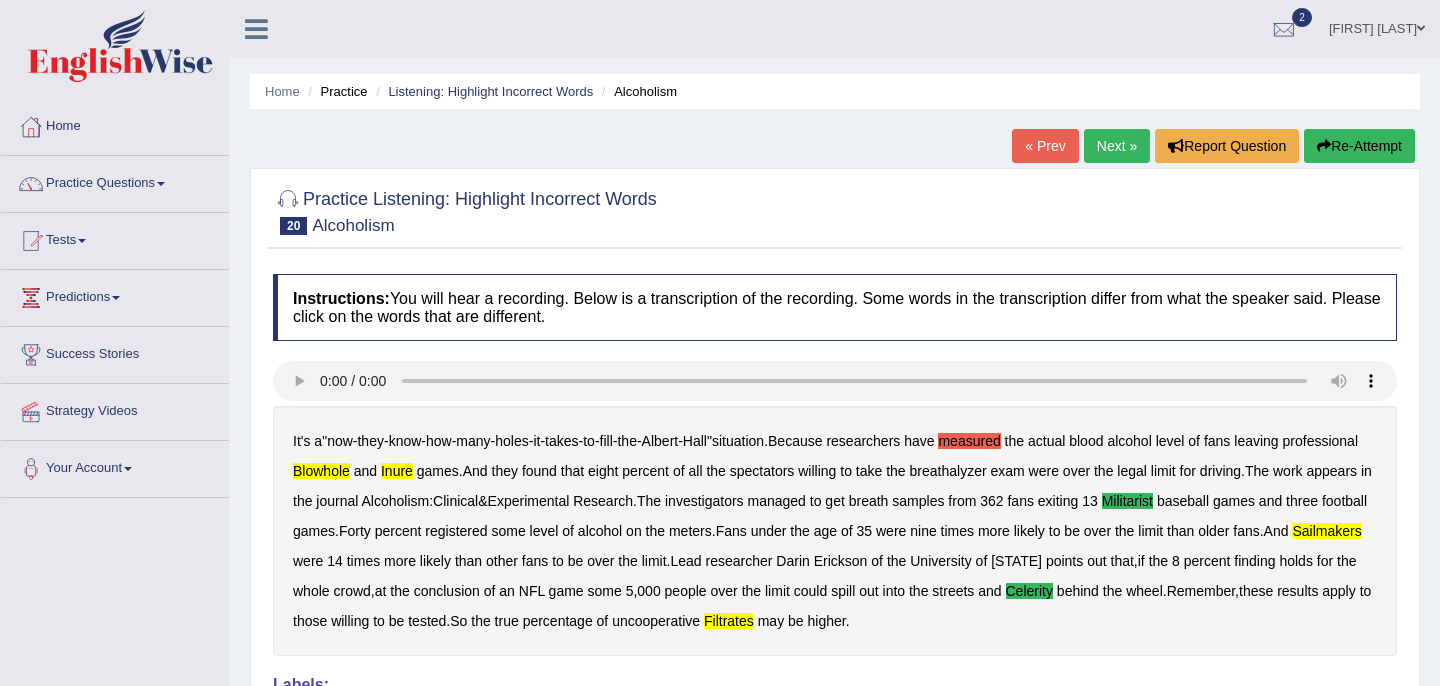 click on "Next »" at bounding box center [1117, 146] 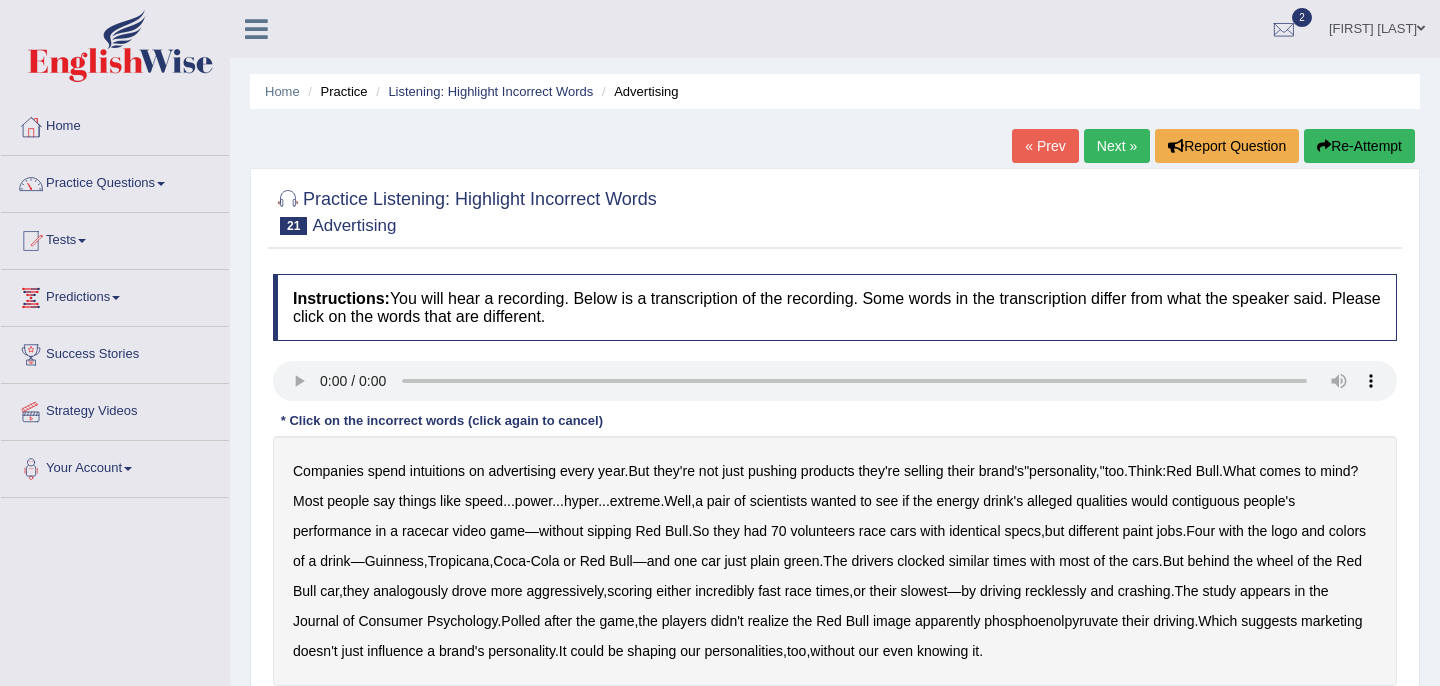 scroll, scrollTop: 0, scrollLeft: 0, axis: both 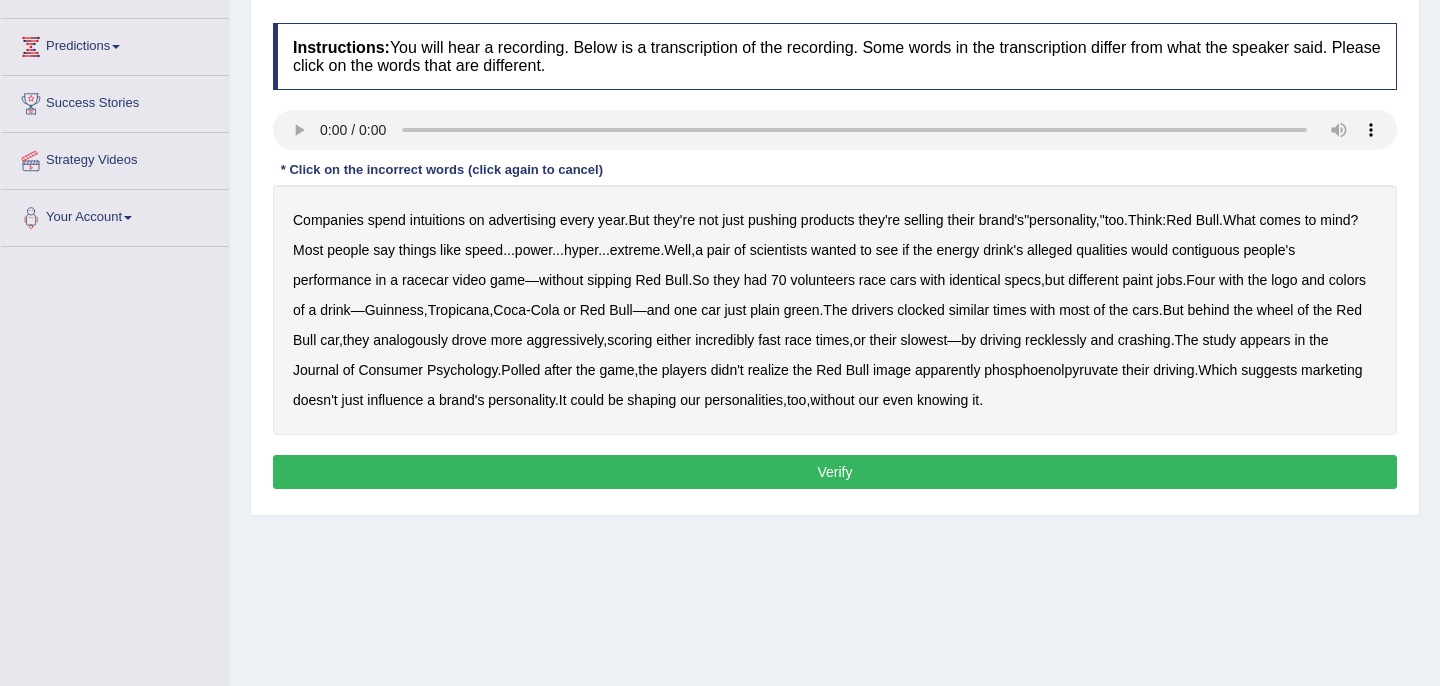click on "contiguous" at bounding box center (1206, 250) 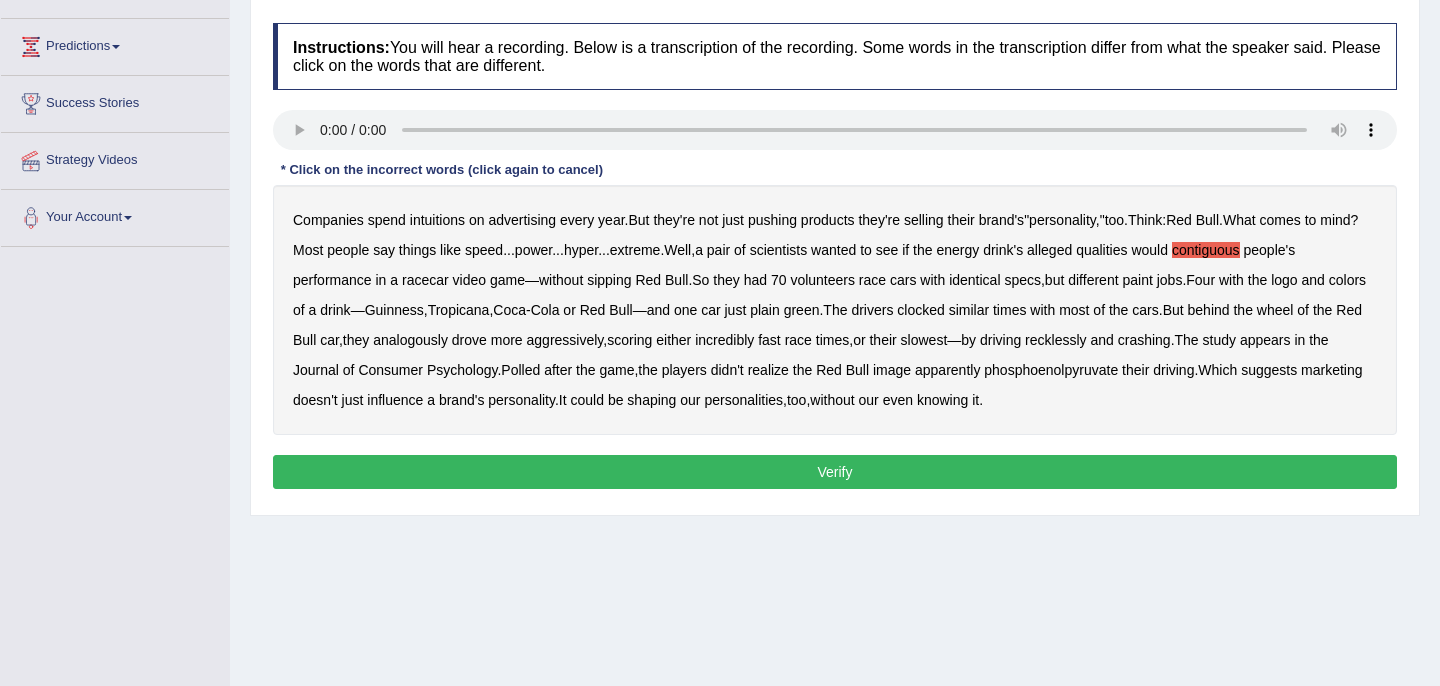 click on "analogously" at bounding box center (410, 340) 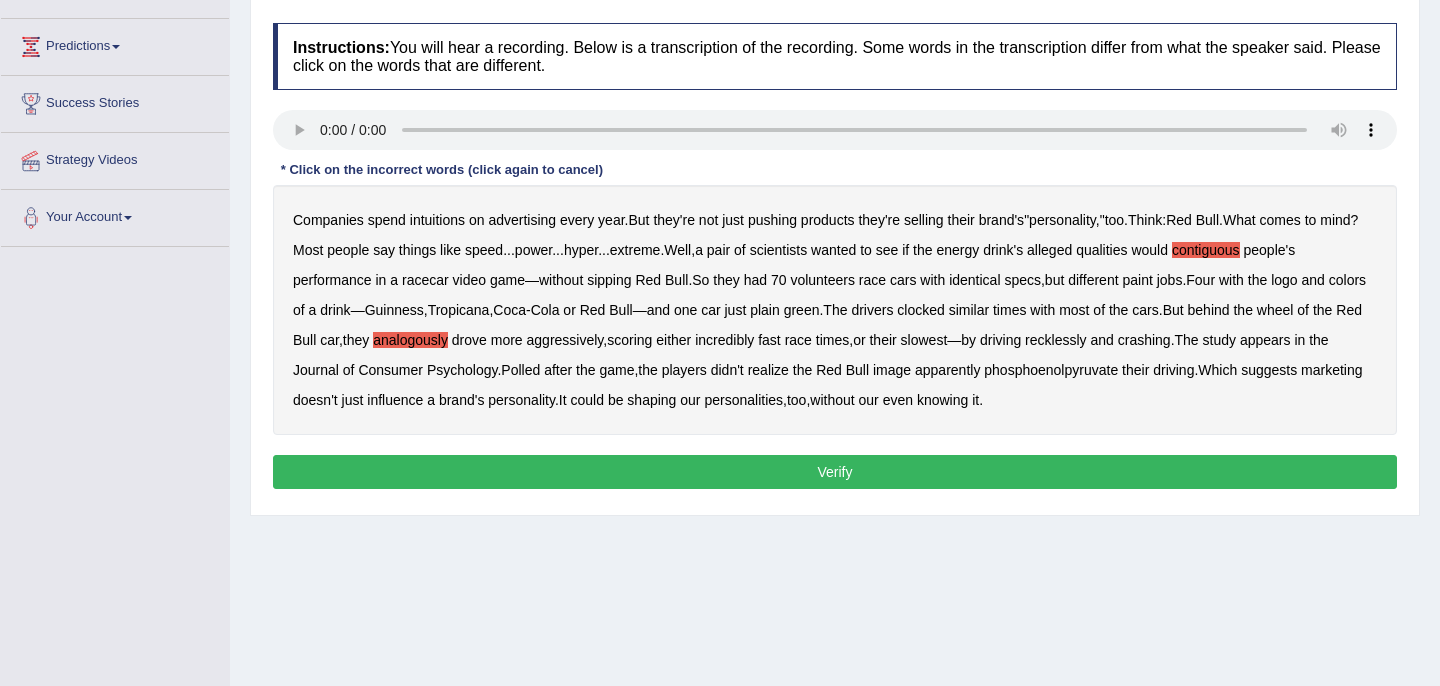 click on "Psychology" at bounding box center [462, 370] 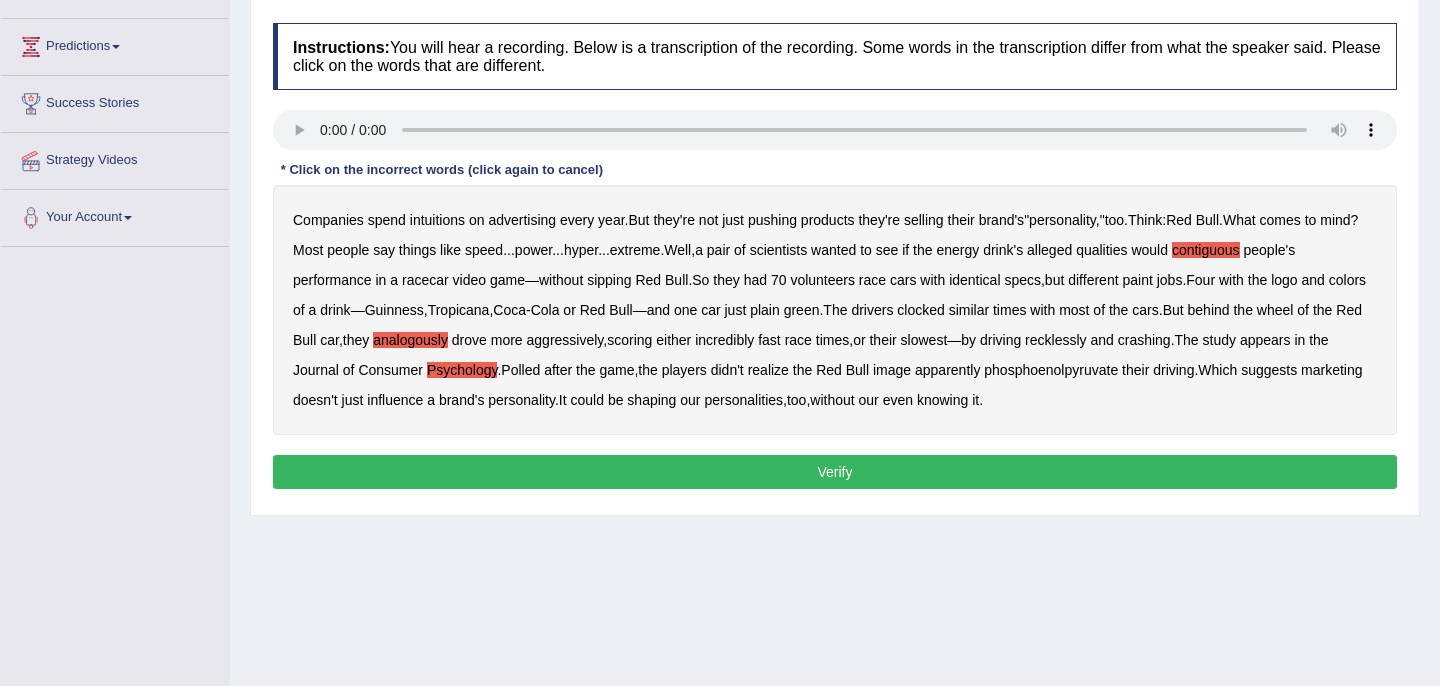 click on "Verify" at bounding box center [835, 472] 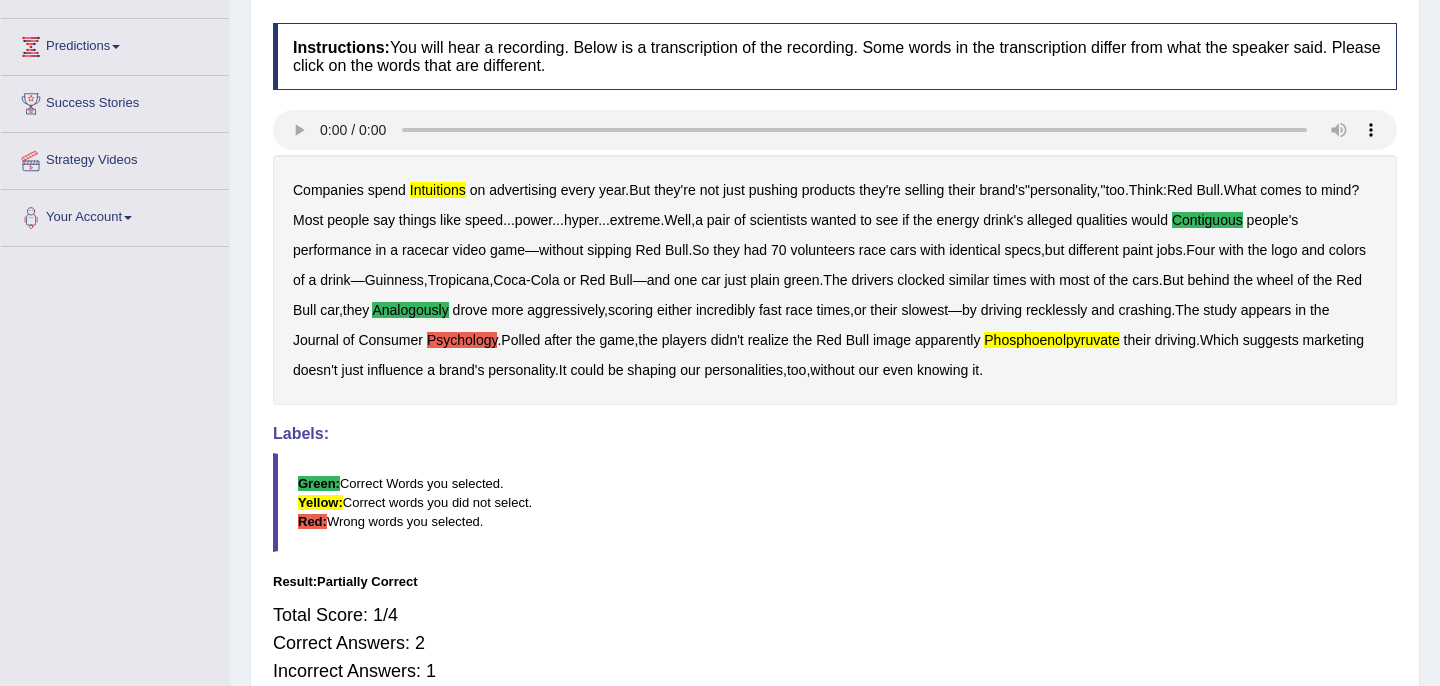 click on "Psychology" at bounding box center (462, 340) 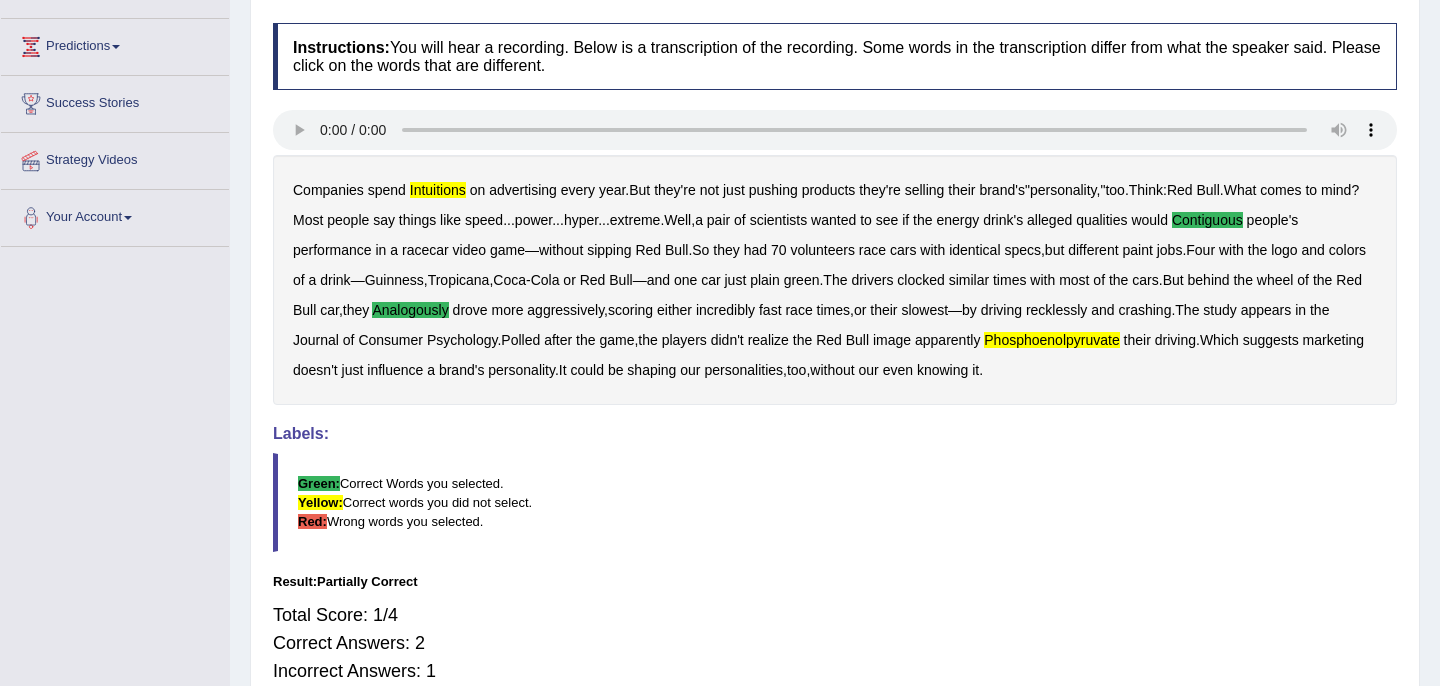 click on "phosphoenolpyruvate" at bounding box center [1051, 340] 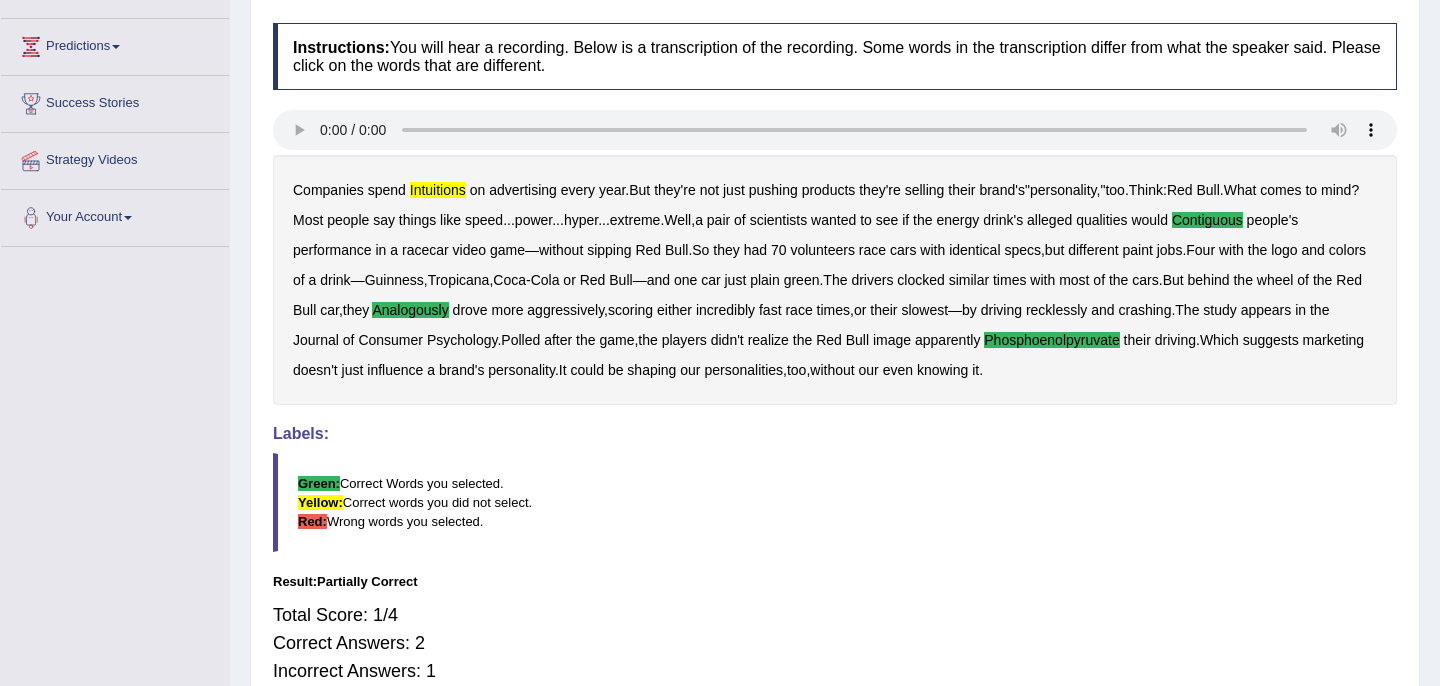 click on "intuitions" at bounding box center (438, 190) 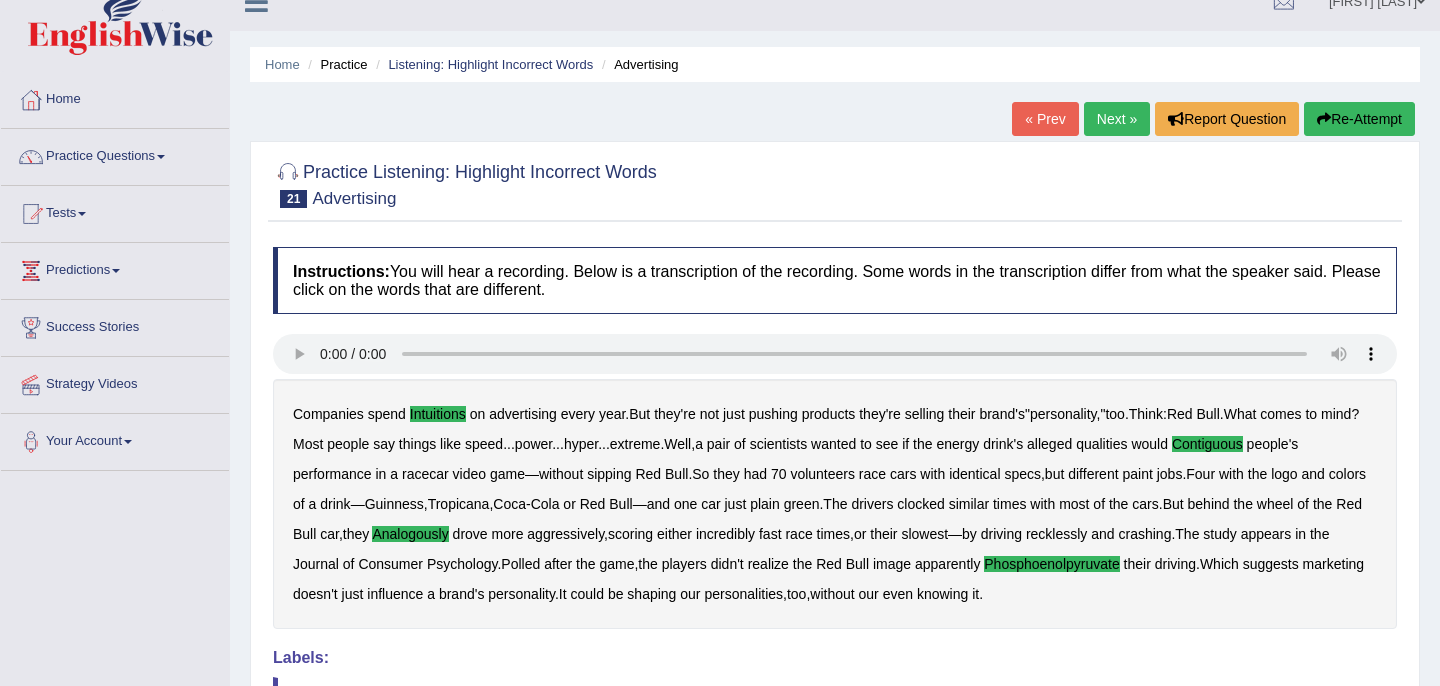 scroll, scrollTop: 30, scrollLeft: 0, axis: vertical 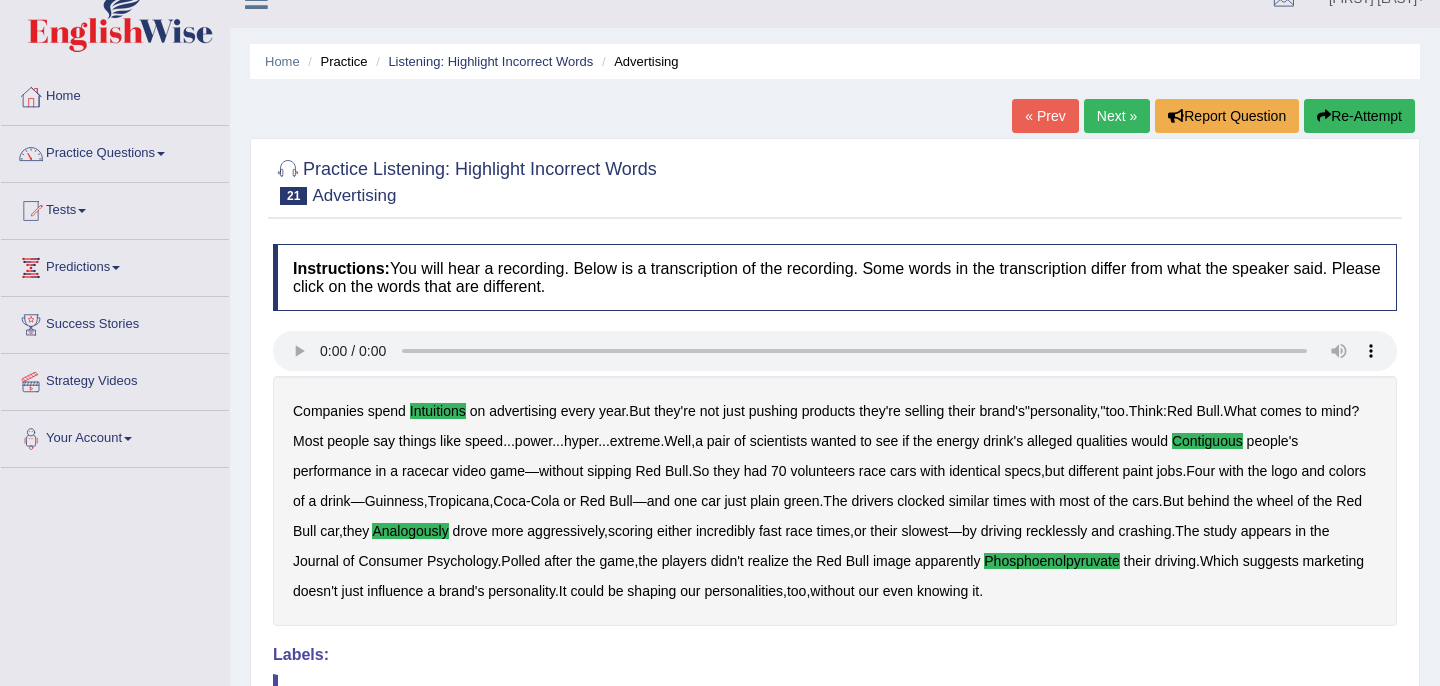 click on "Re-Attempt" at bounding box center (1359, 116) 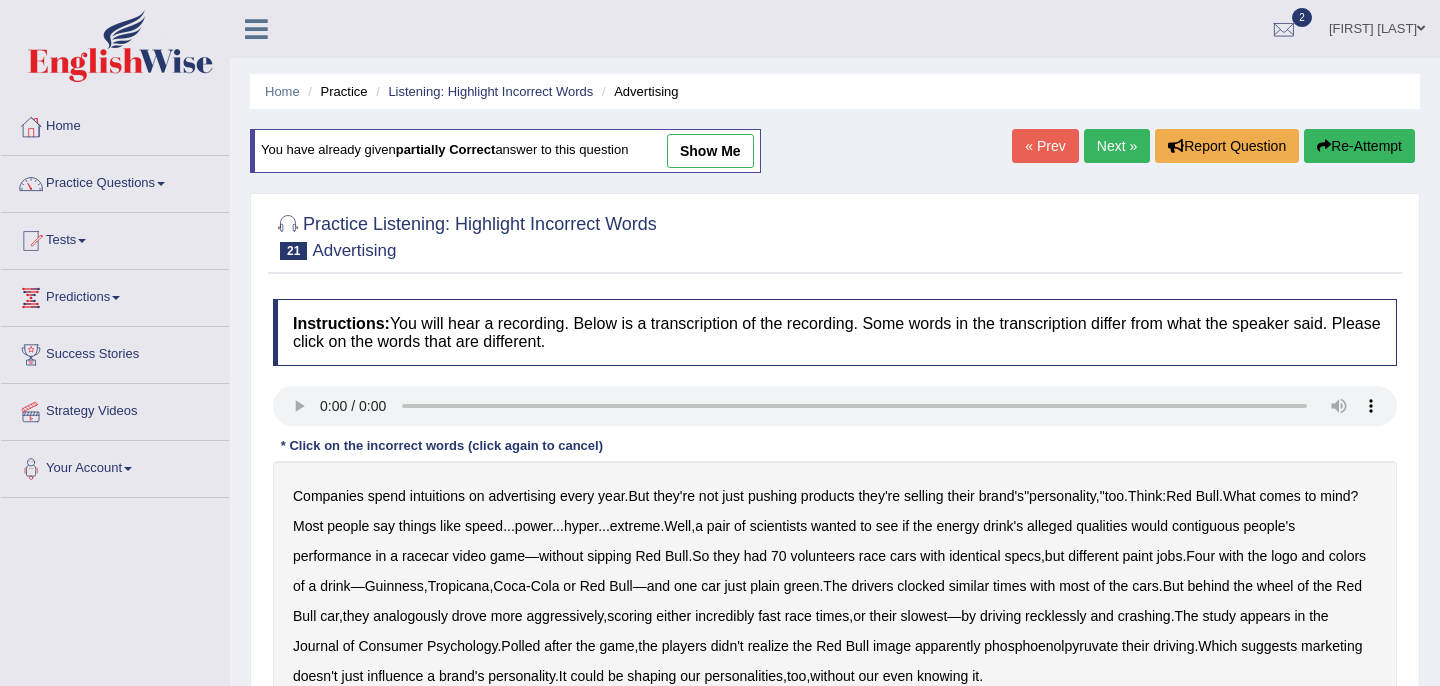 scroll, scrollTop: 30, scrollLeft: 0, axis: vertical 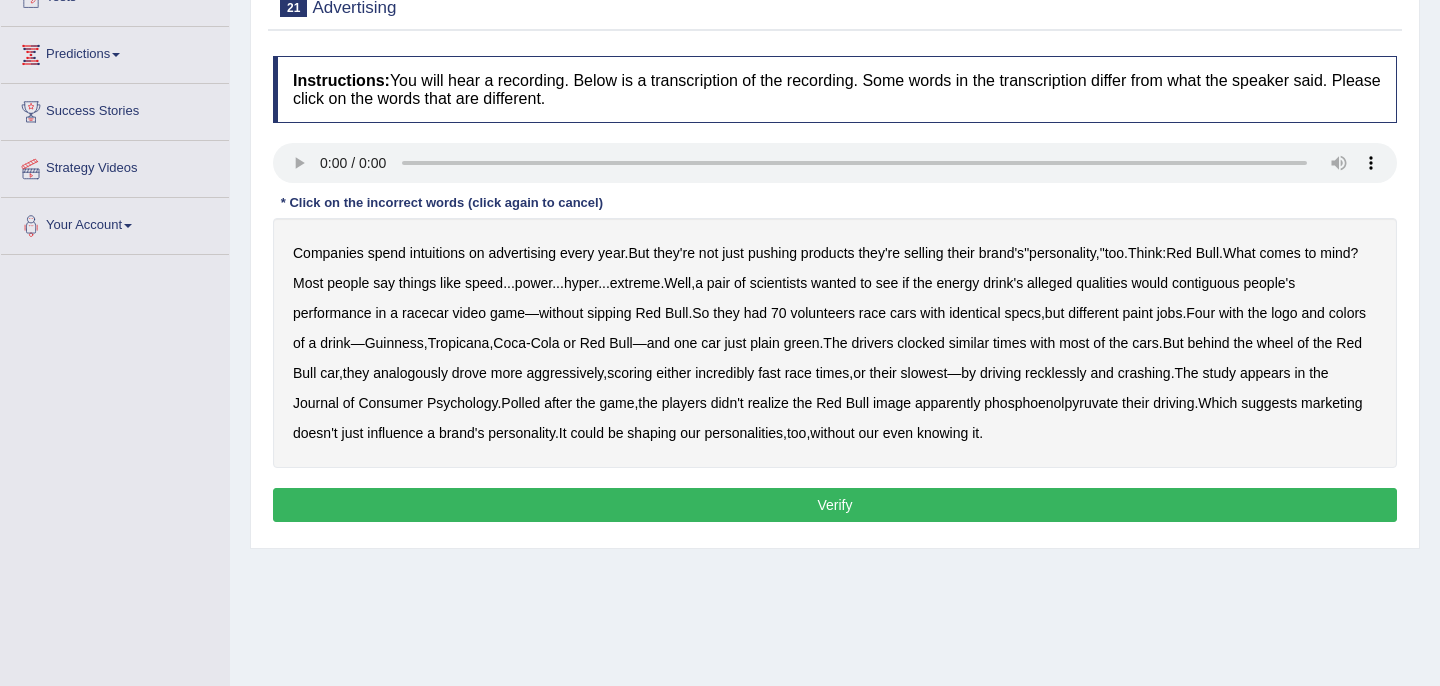 click on "intuitions" at bounding box center (437, 253) 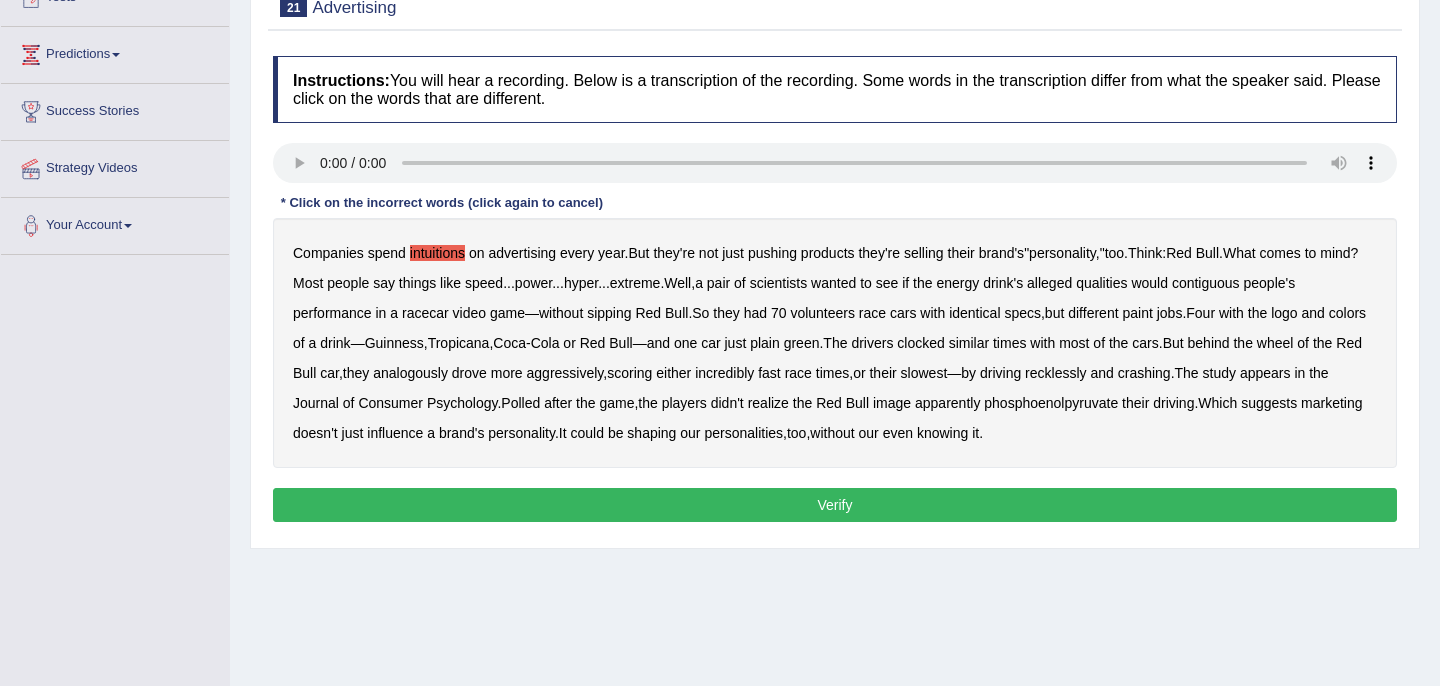 click on "contiguous" at bounding box center (1206, 283) 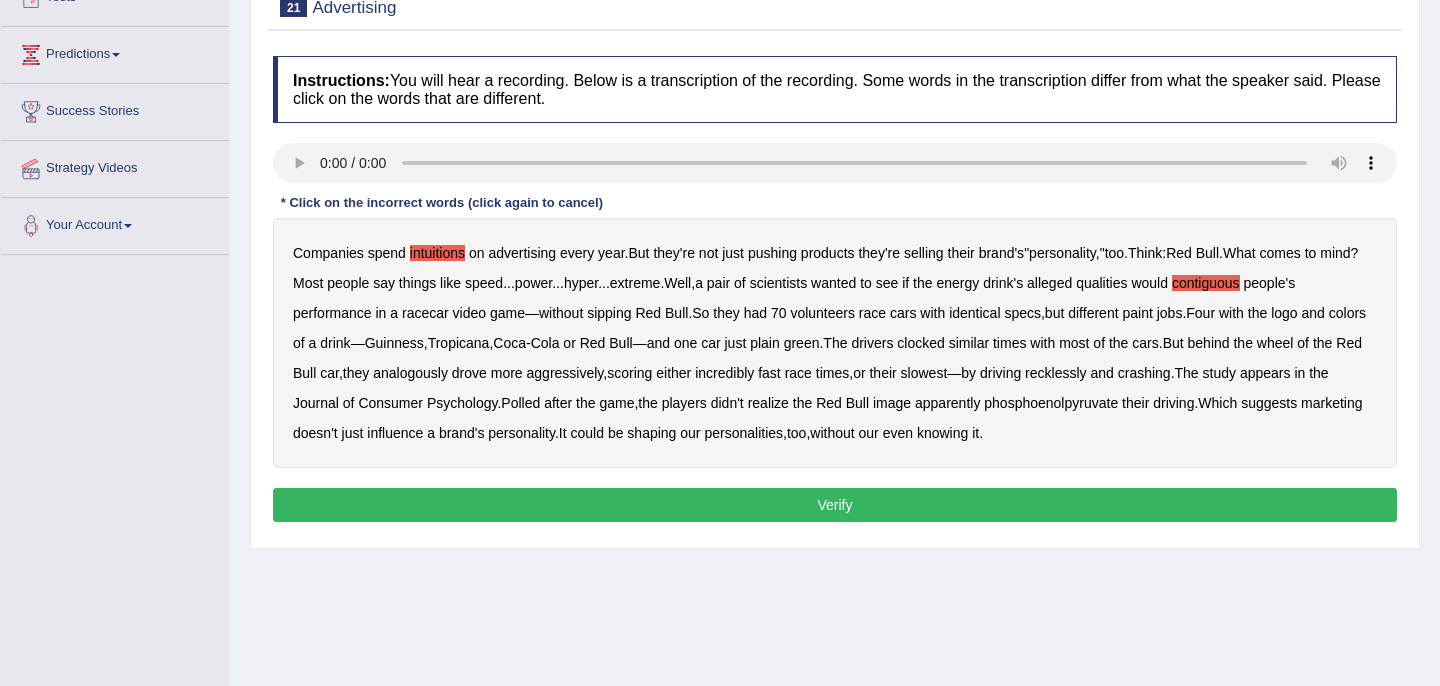 click on "similar" at bounding box center (969, 343) 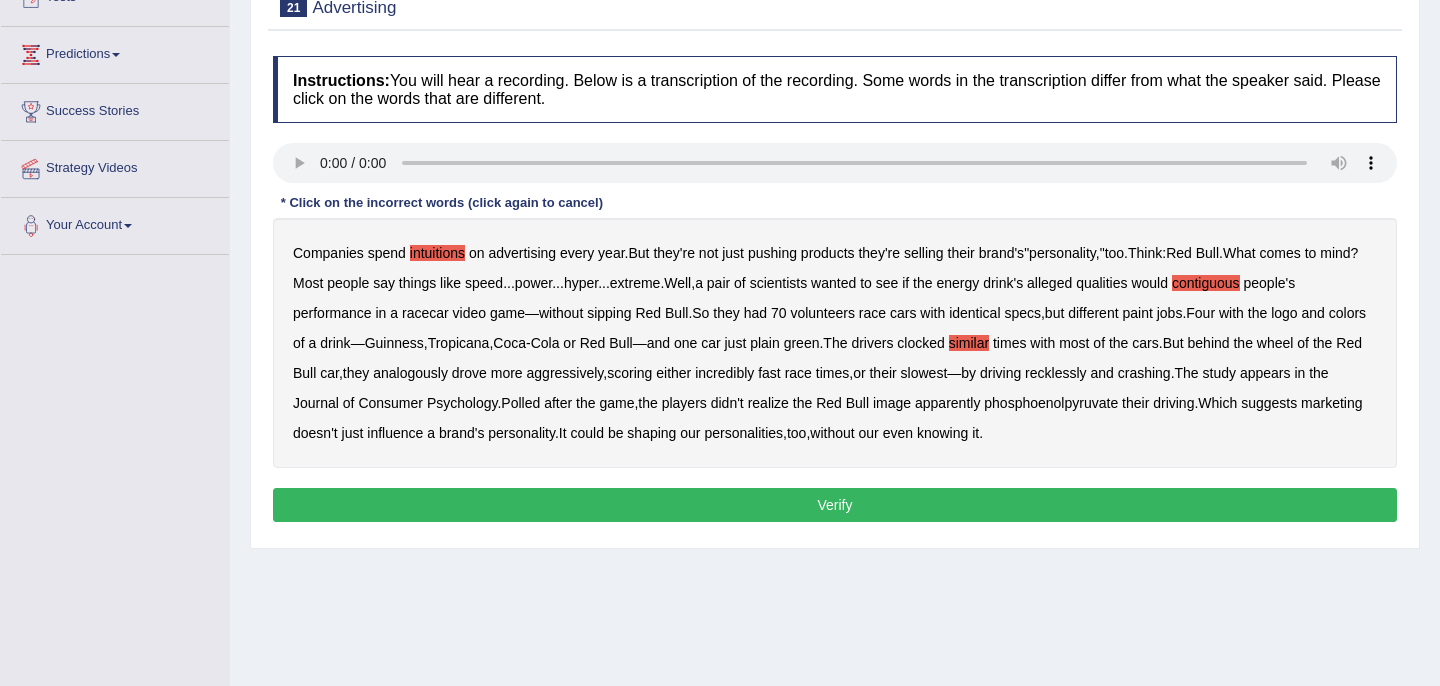 click on "Psychology" at bounding box center (462, 403) 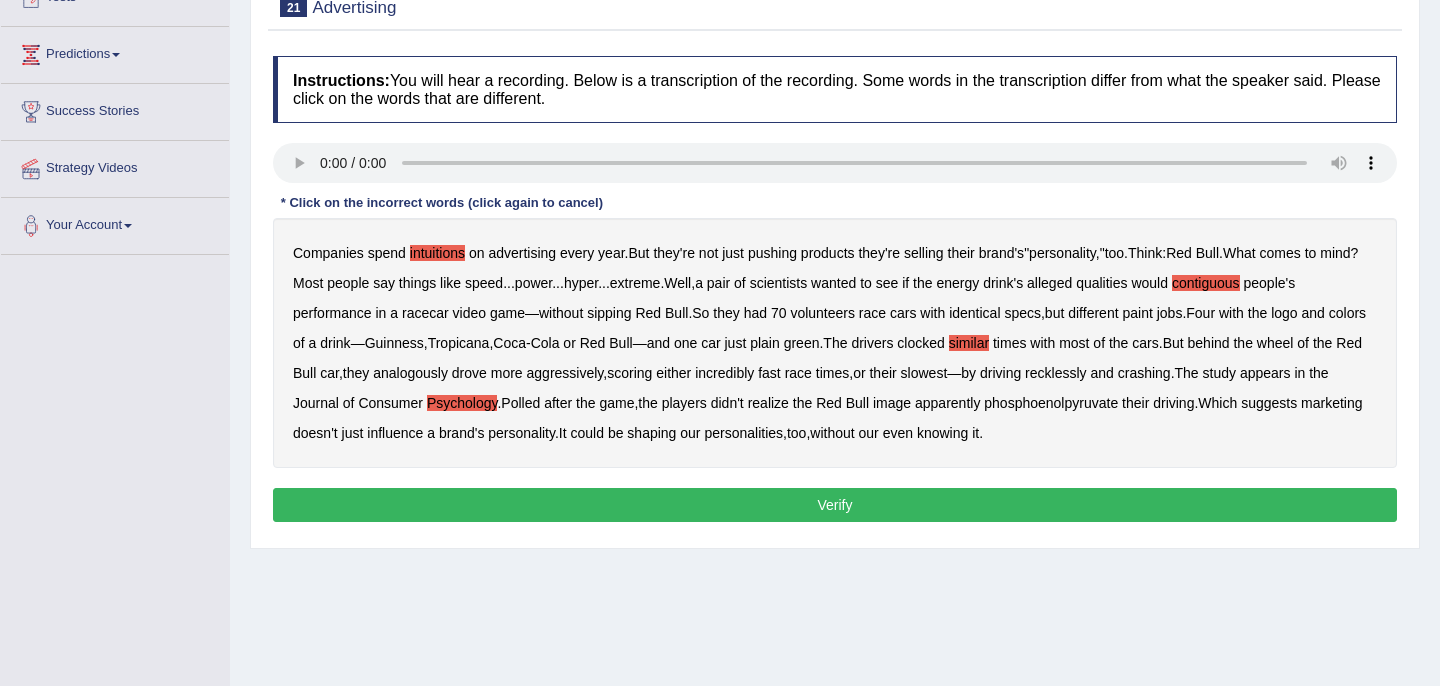 click on "phosphoenolpyruvate" at bounding box center [1051, 403] 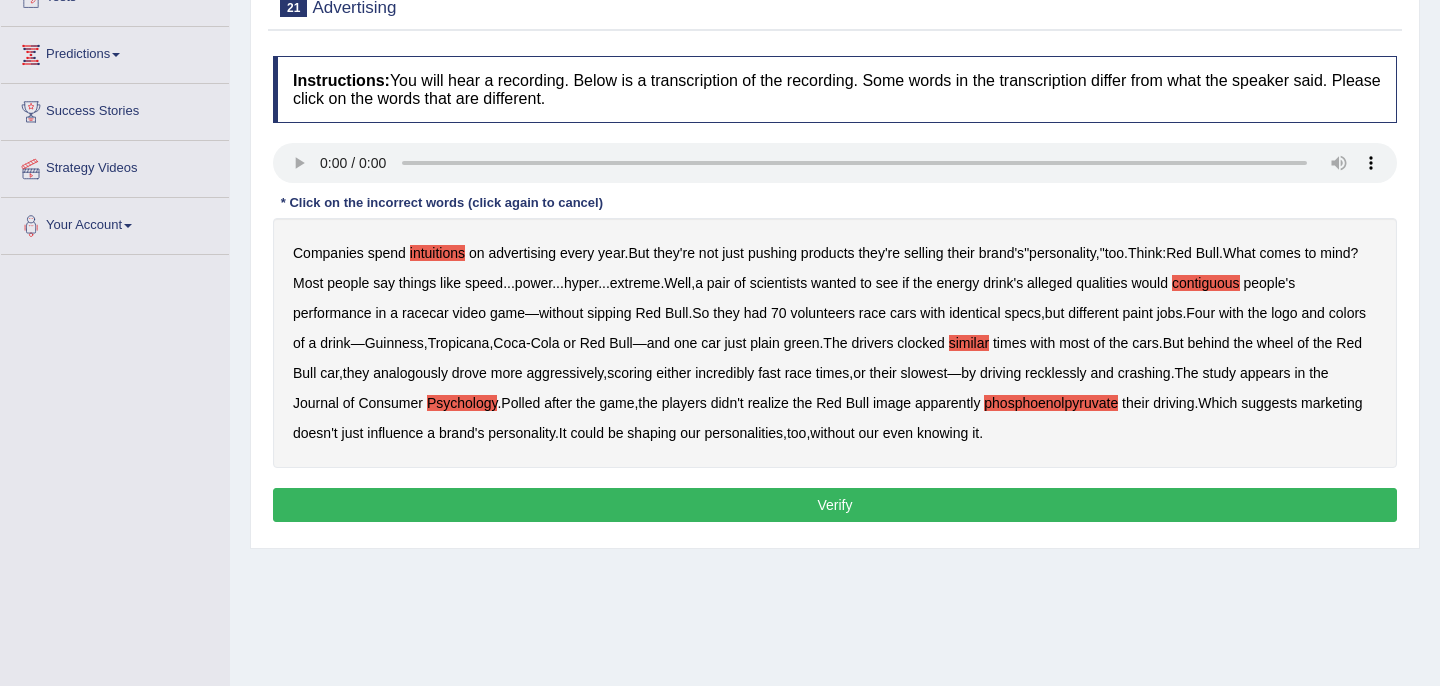 click on "influence" at bounding box center [395, 433] 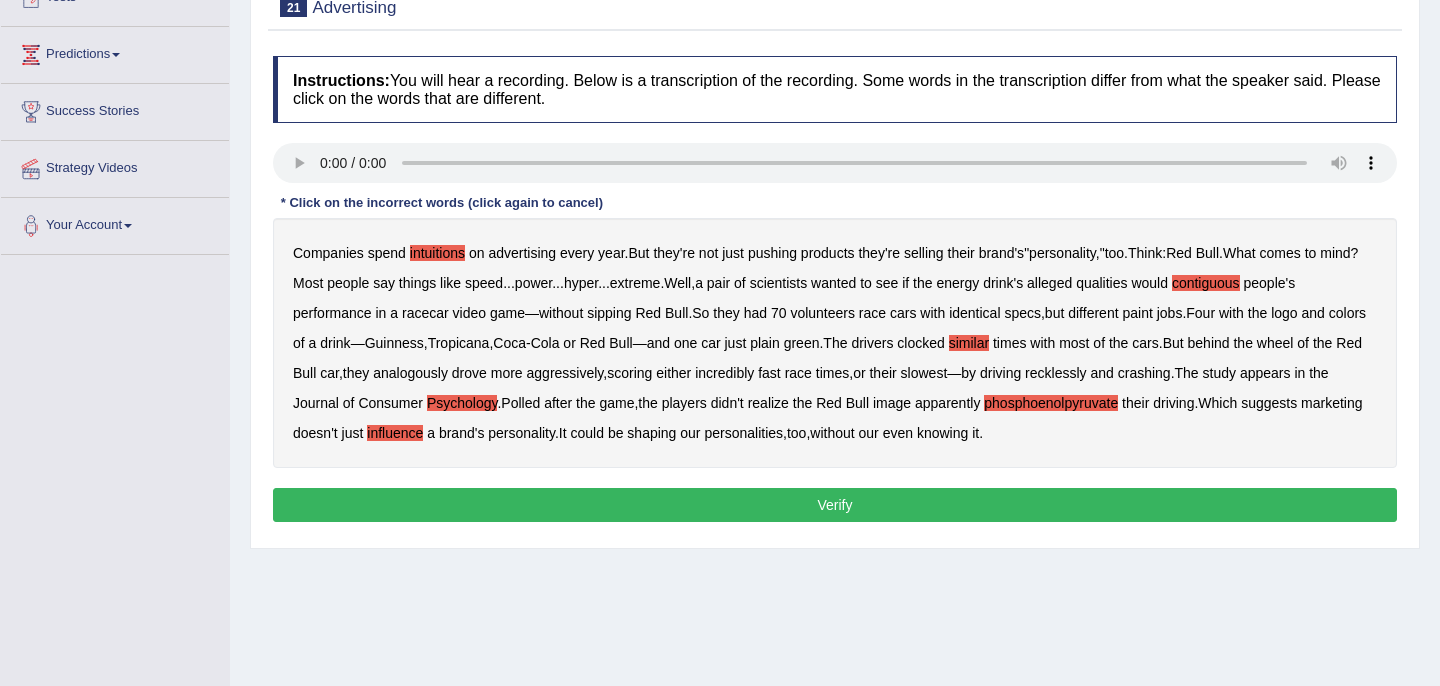 click on "Verify" at bounding box center [835, 505] 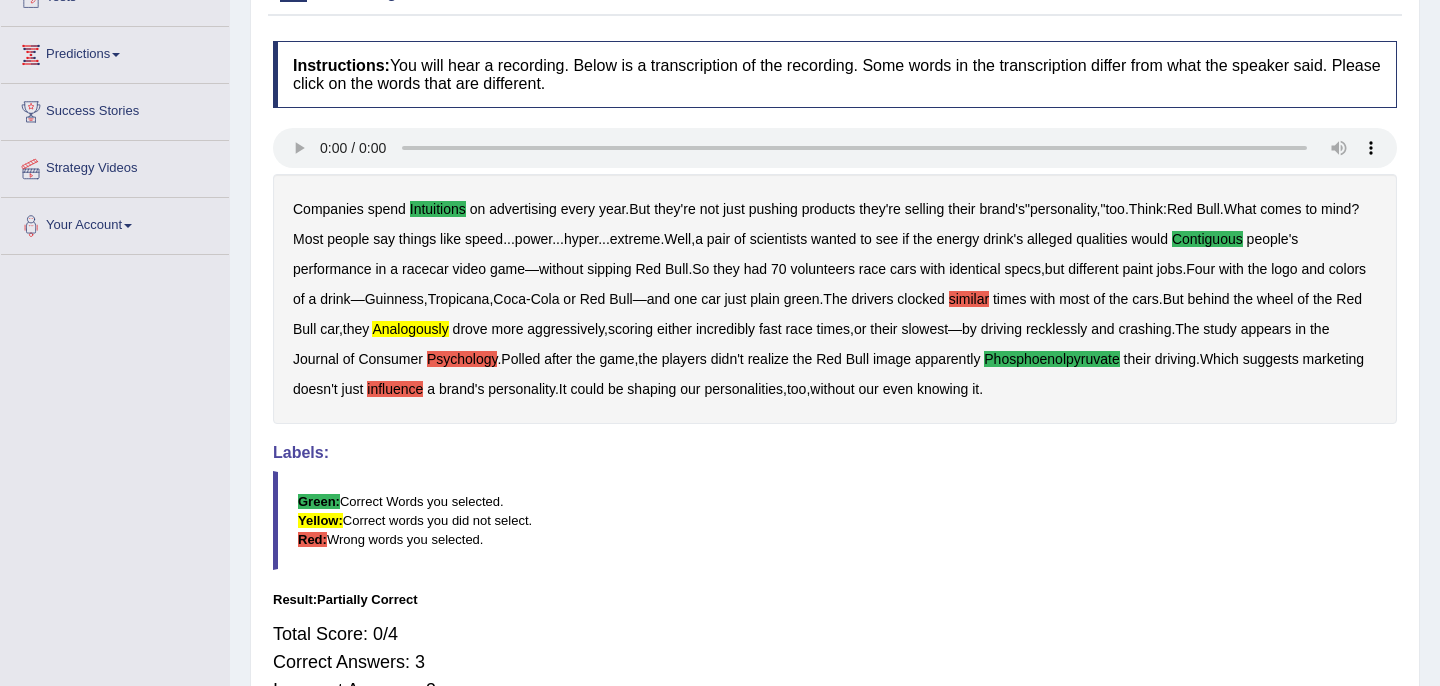 click on "Psychology" at bounding box center [462, 359] 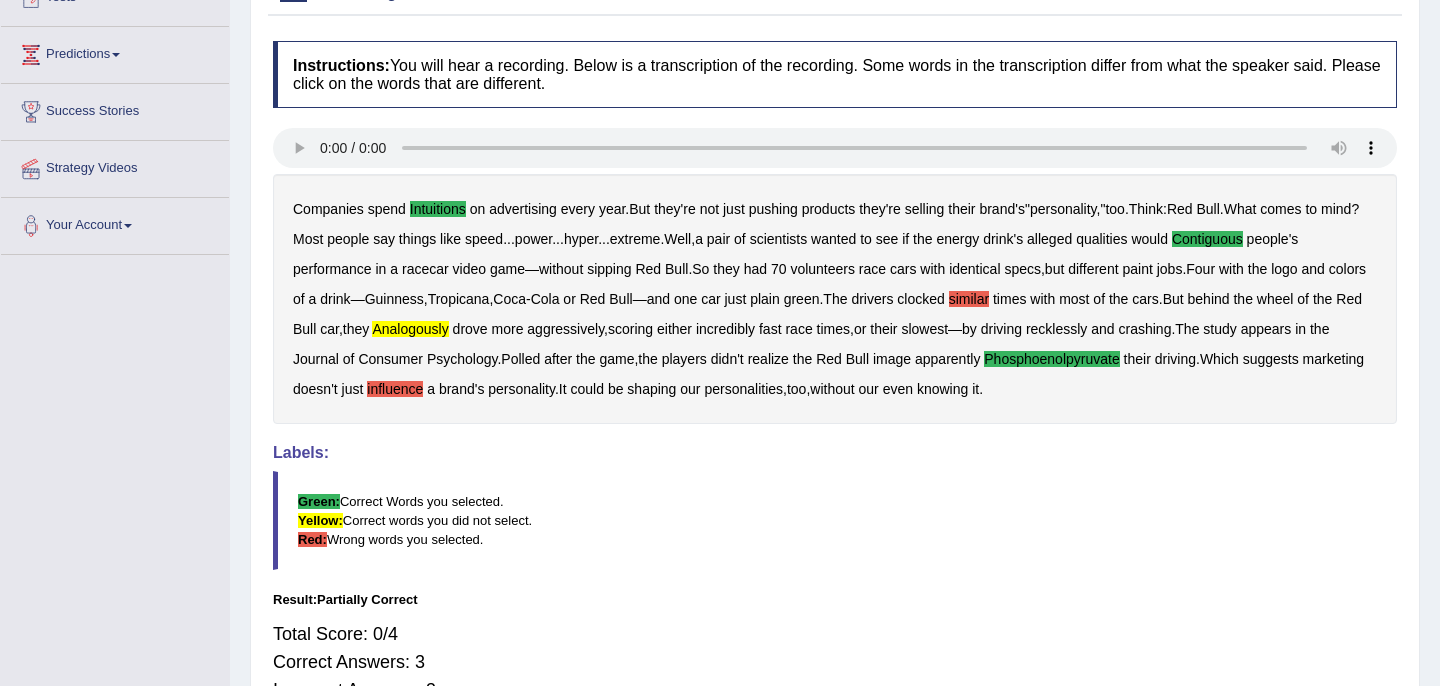 click on "influence" at bounding box center [395, 389] 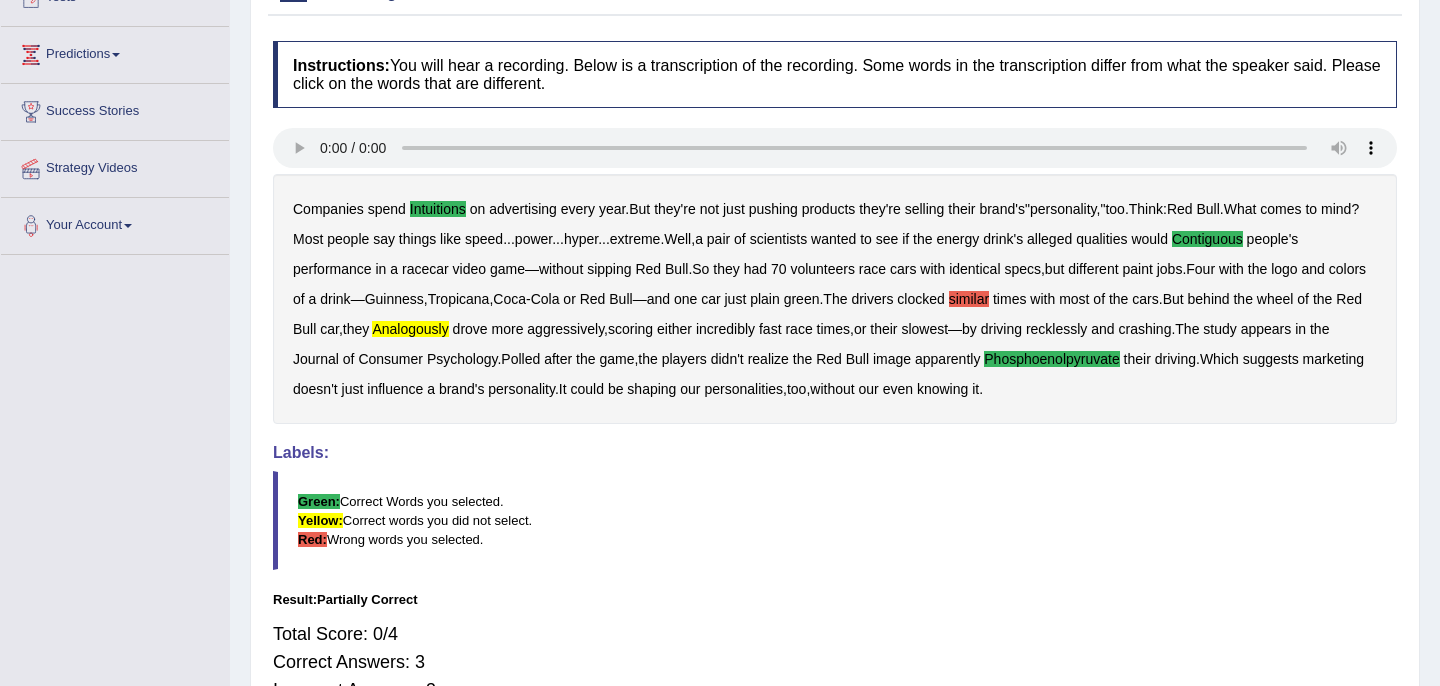 click on "similar" at bounding box center [969, 299] 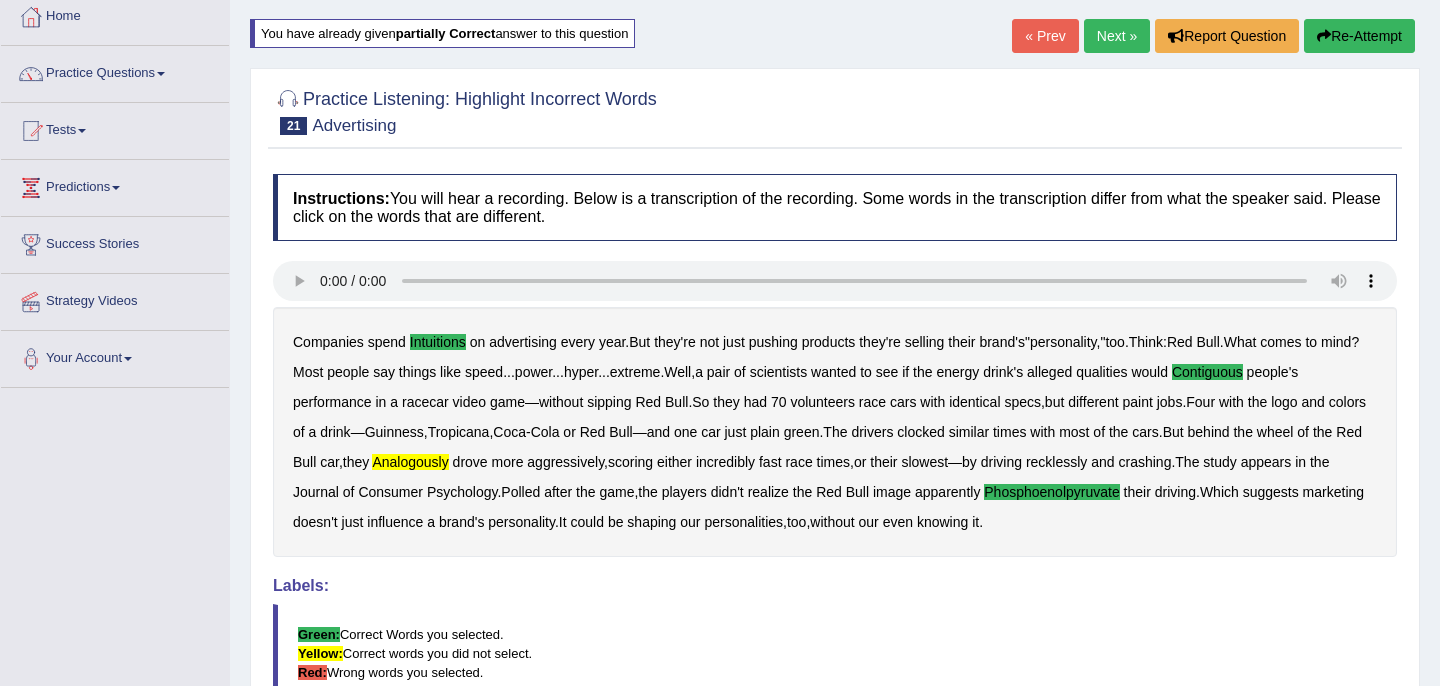 scroll, scrollTop: 0, scrollLeft: 0, axis: both 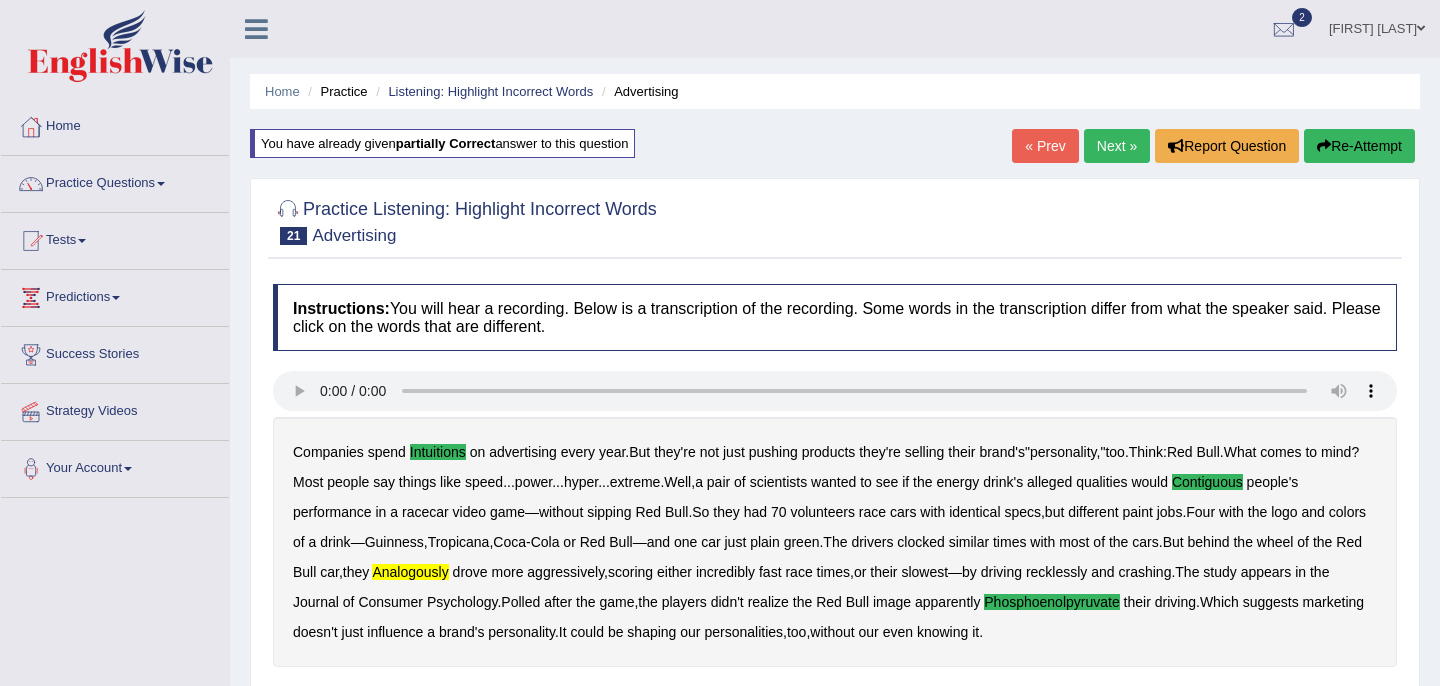 click on "Next »" at bounding box center [1117, 146] 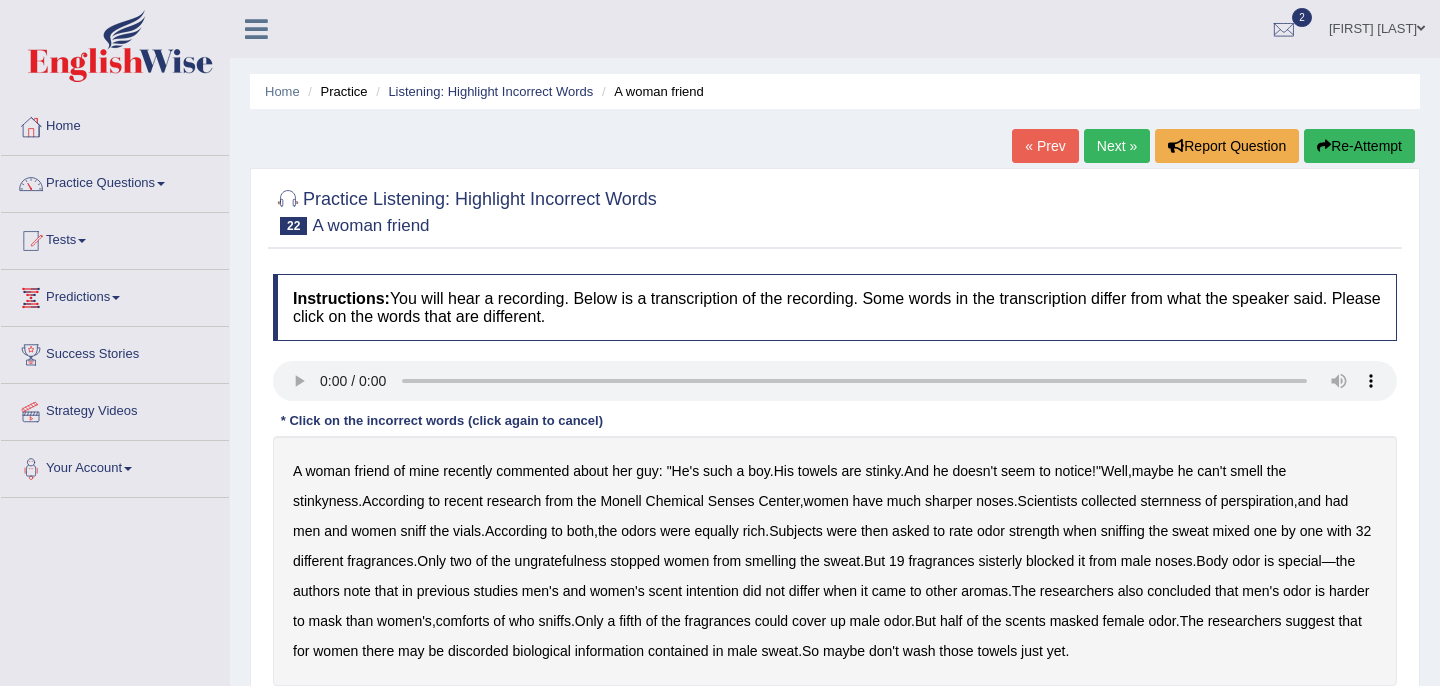 scroll, scrollTop: 0, scrollLeft: 0, axis: both 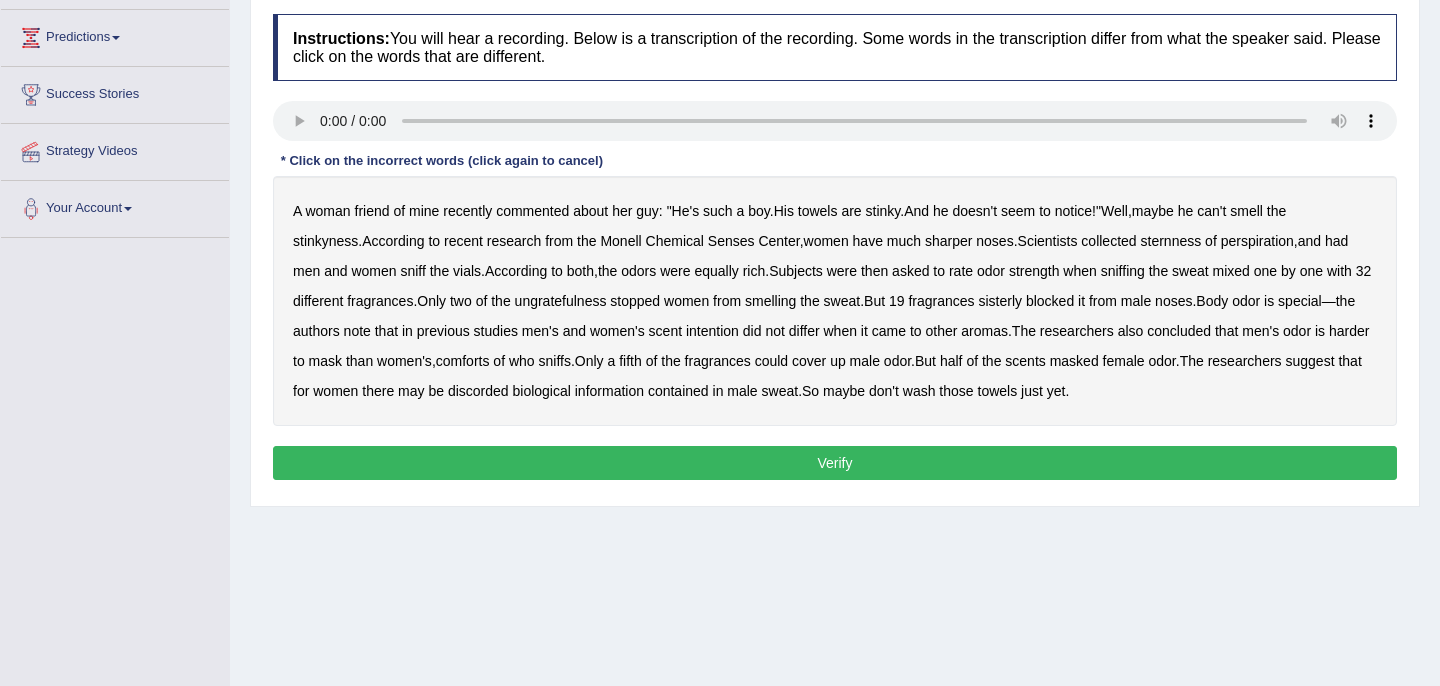 click on "Well" at bounding box center (1114, 211) 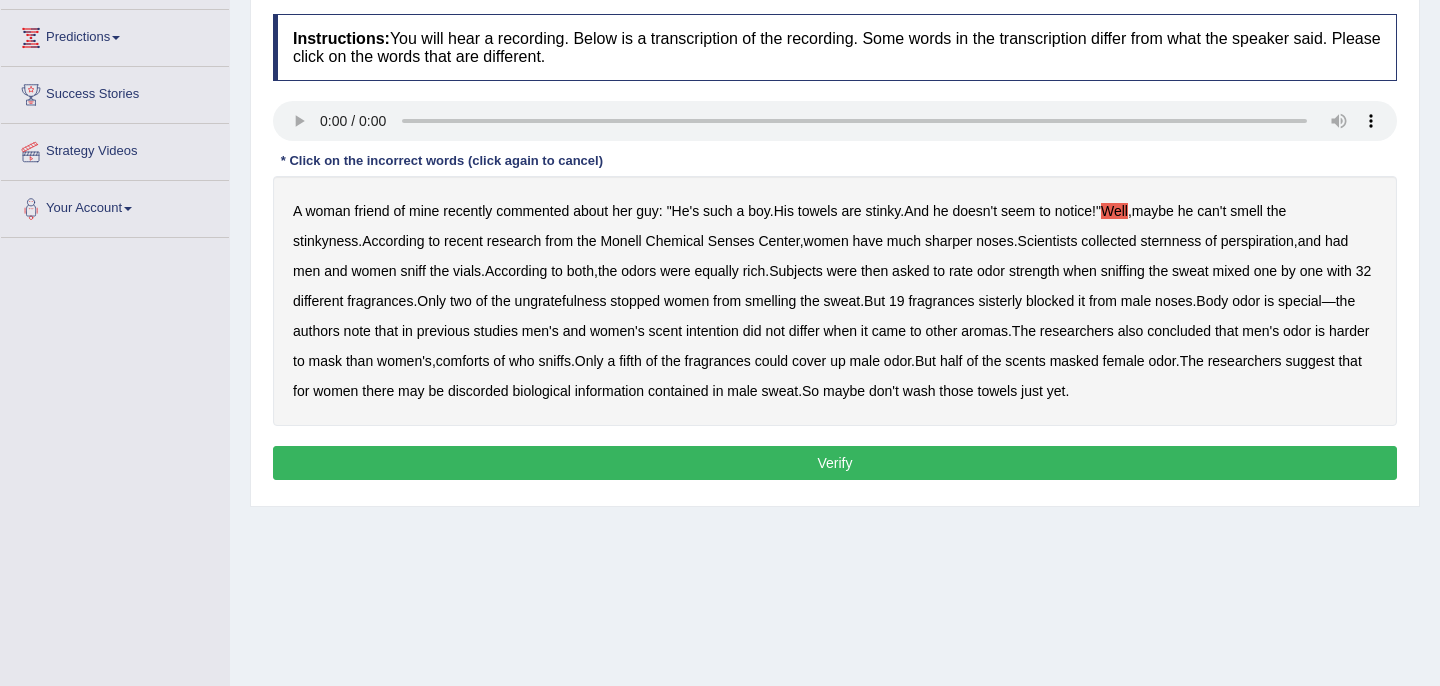 click on "sternness" at bounding box center (1171, 241) 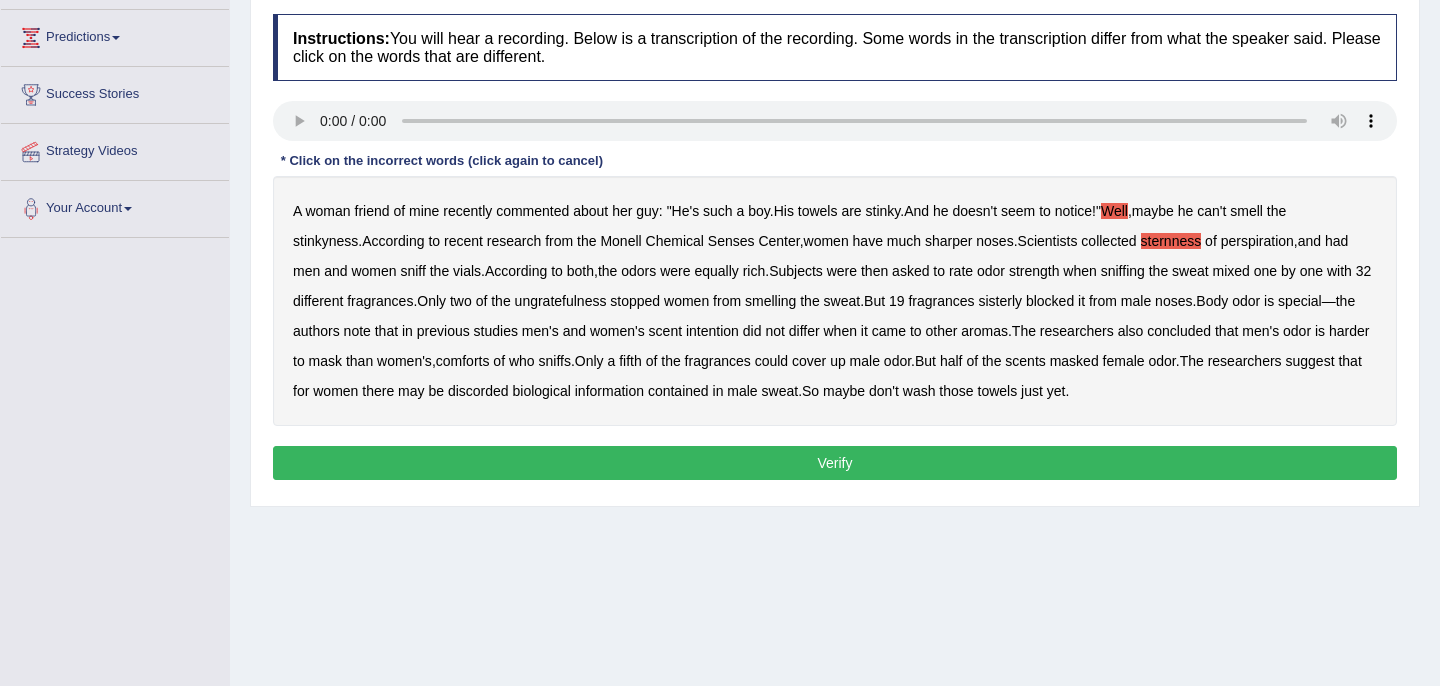 click on "ungratefulness" at bounding box center (561, 301) 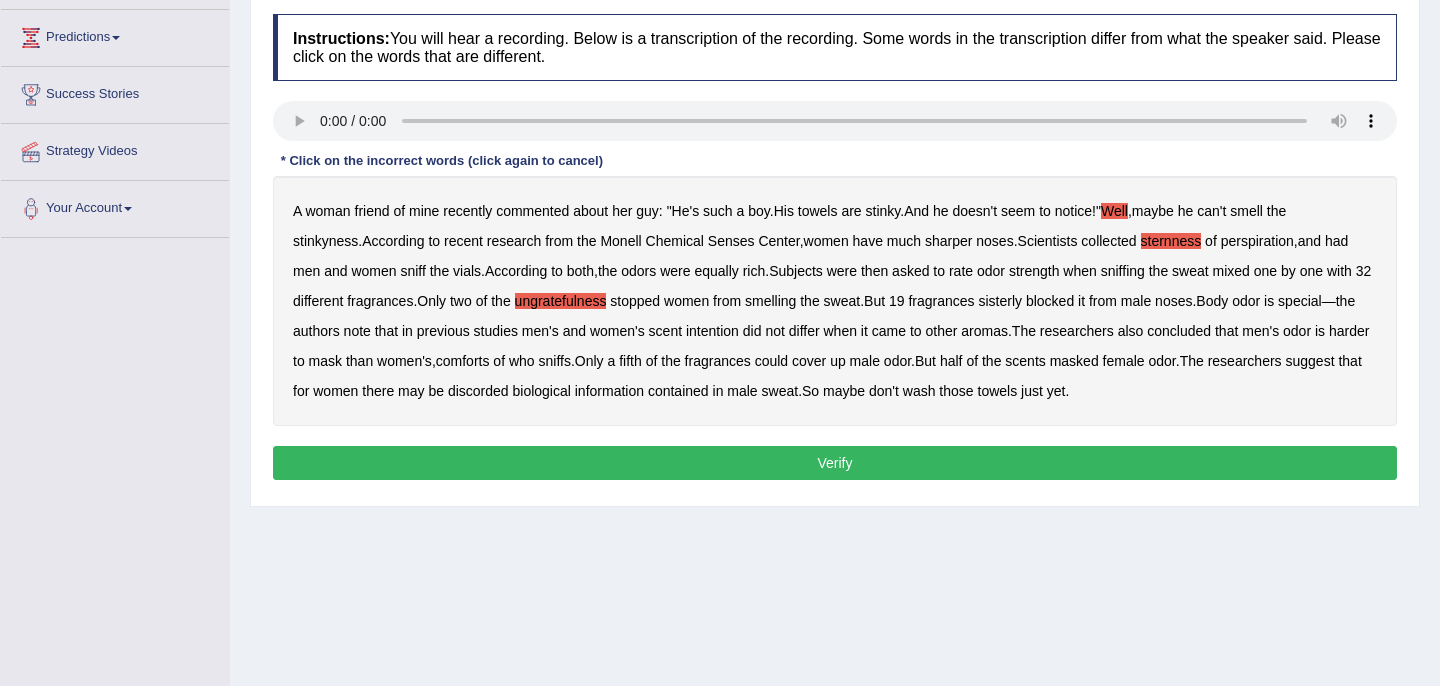 click on "discorded" at bounding box center [478, 391] 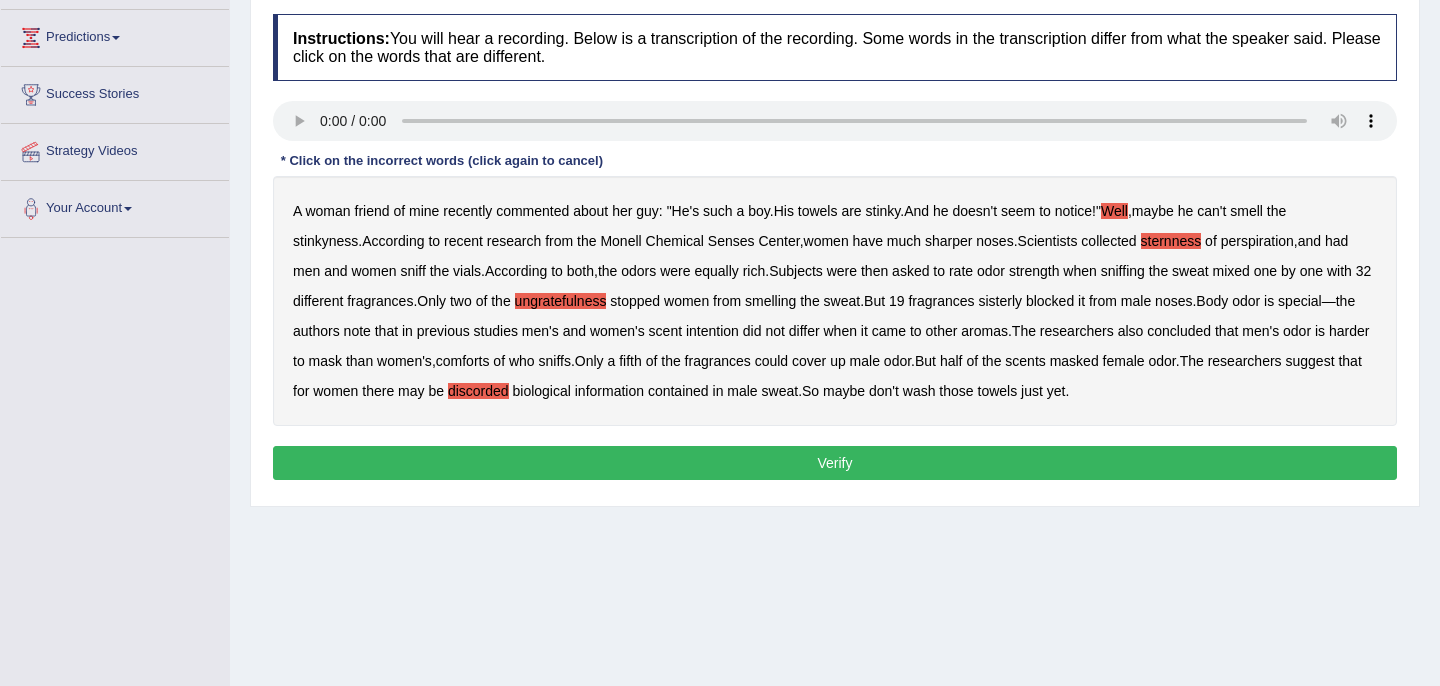 click on "Verify" at bounding box center (835, 463) 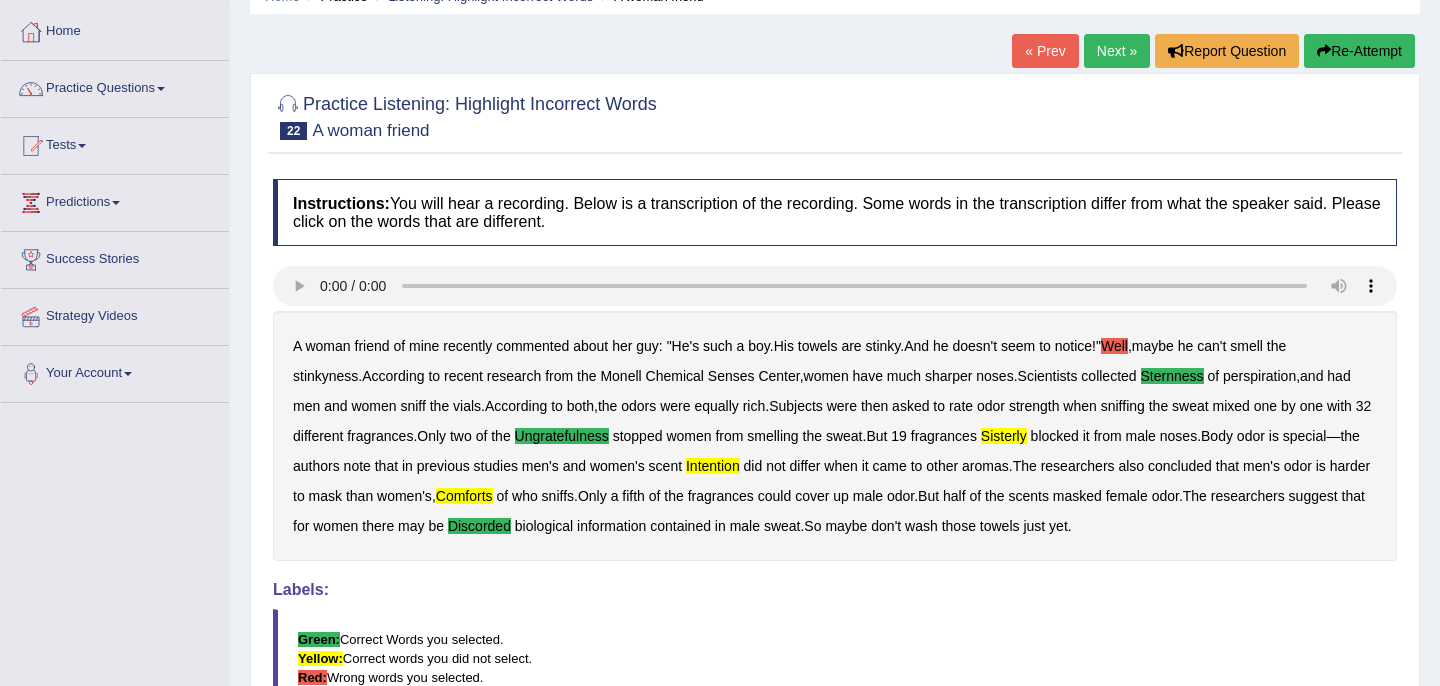 scroll, scrollTop: 0, scrollLeft: 0, axis: both 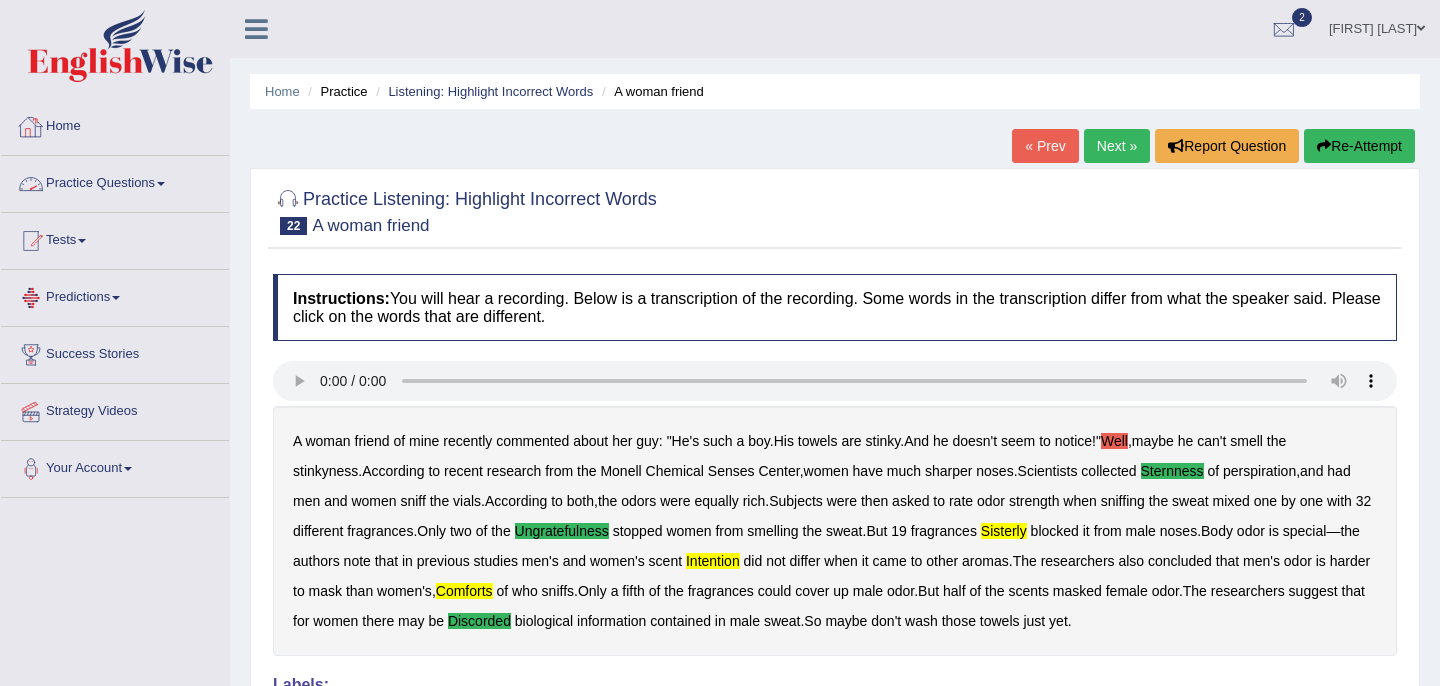 click on "Practice Questions" at bounding box center (115, 181) 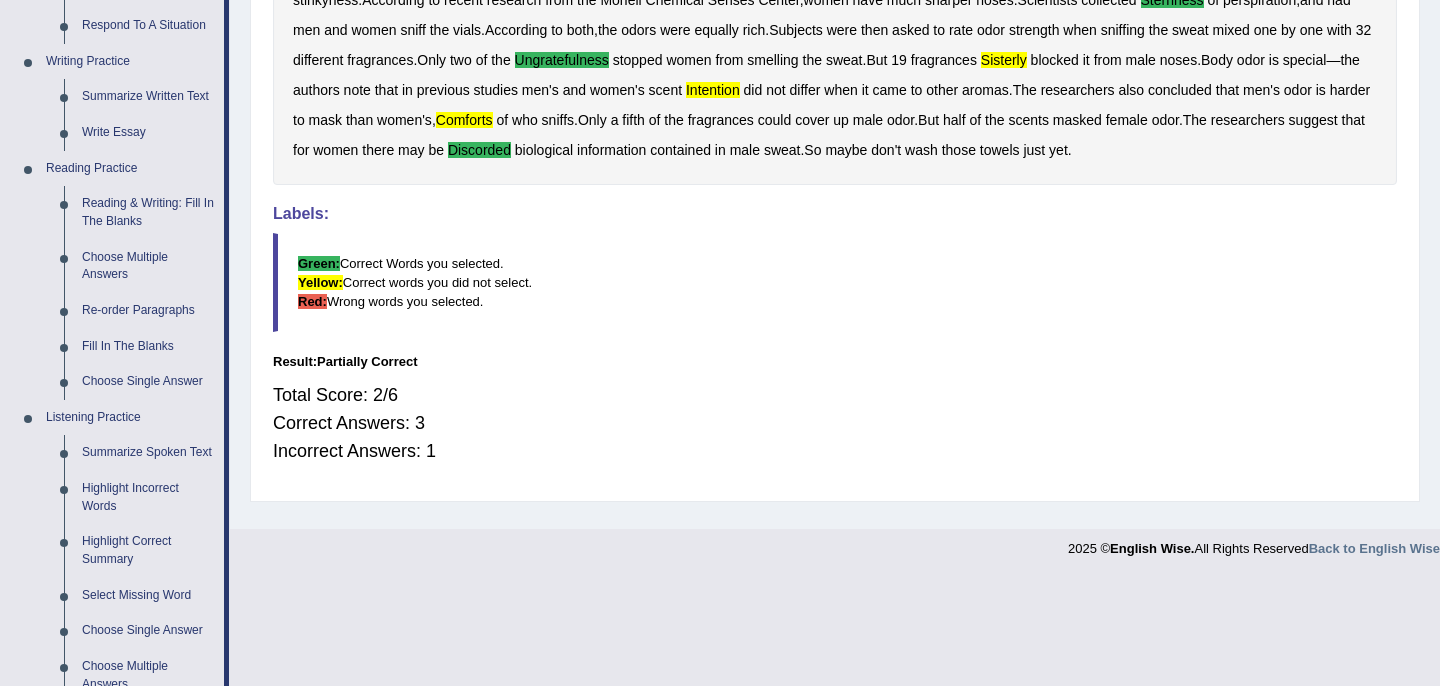 scroll, scrollTop: 451, scrollLeft: 0, axis: vertical 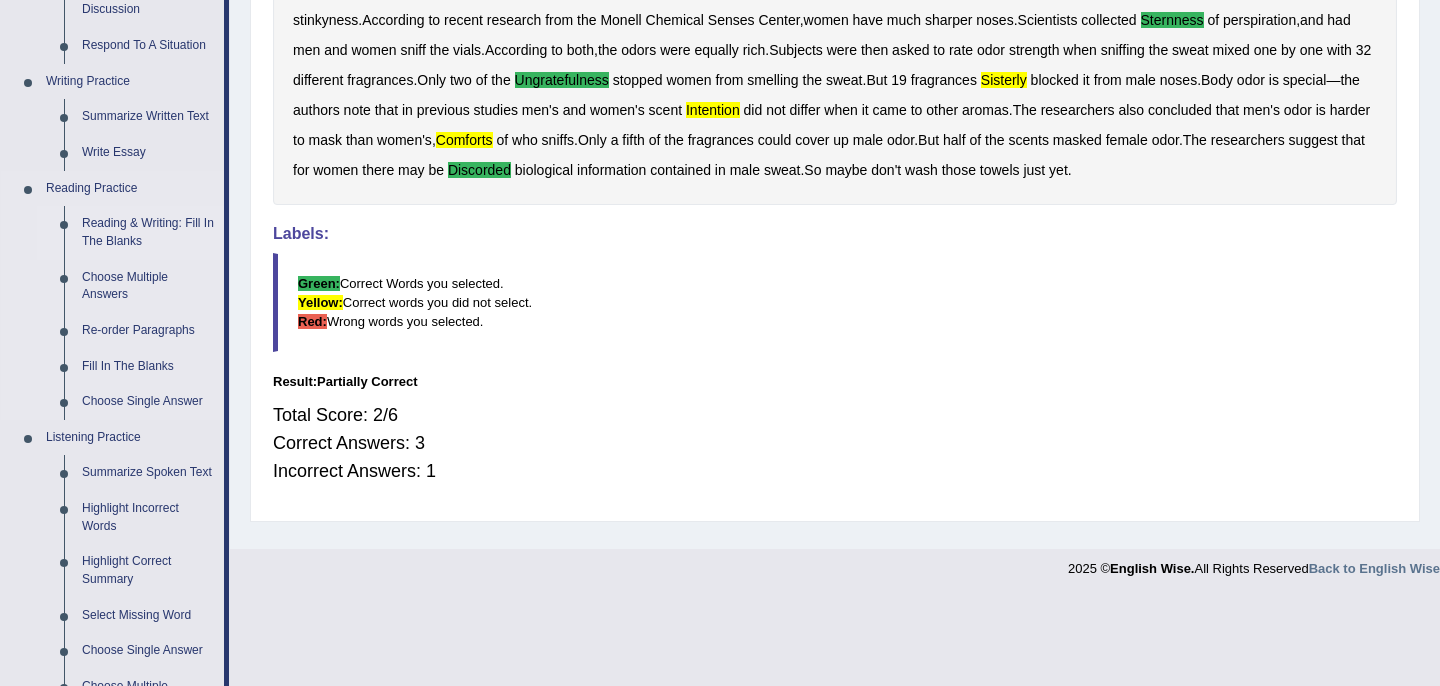 click on "Reading & Writing: Fill In The Blanks" at bounding box center [148, 232] 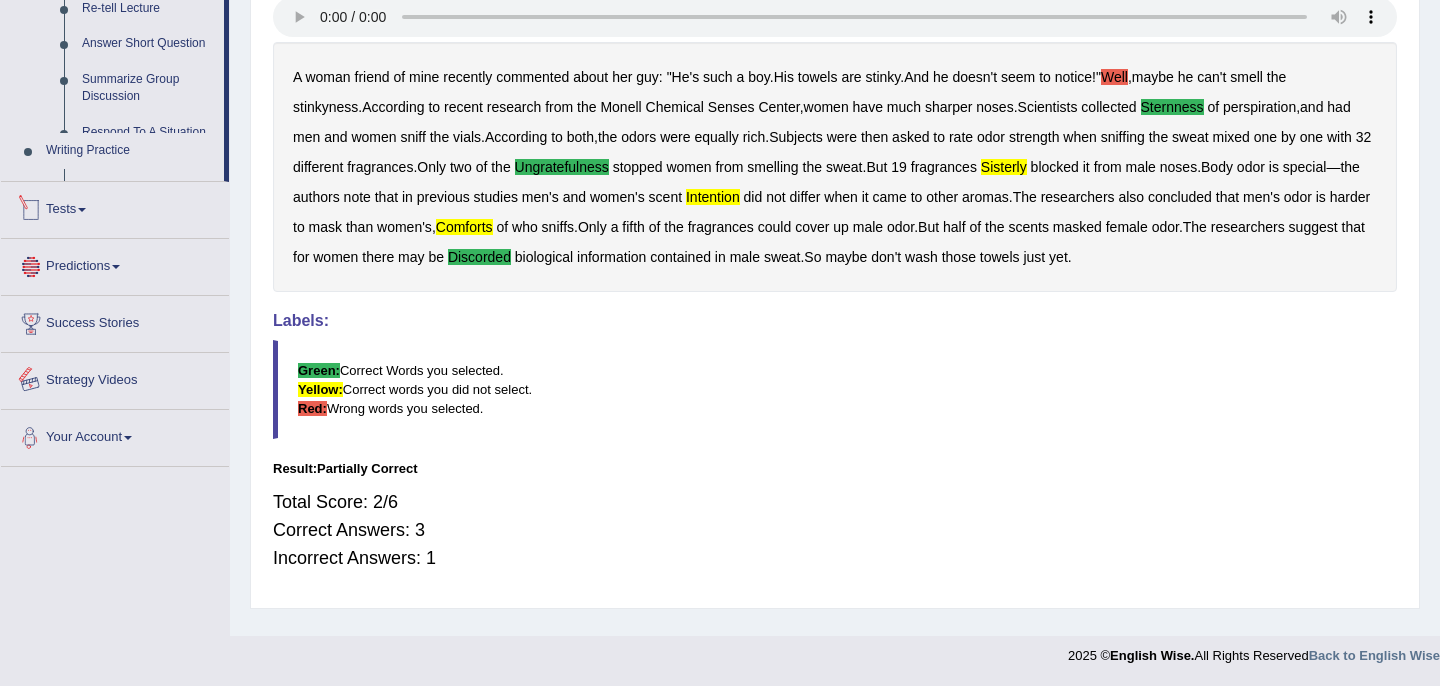 scroll, scrollTop: 857, scrollLeft: 0, axis: vertical 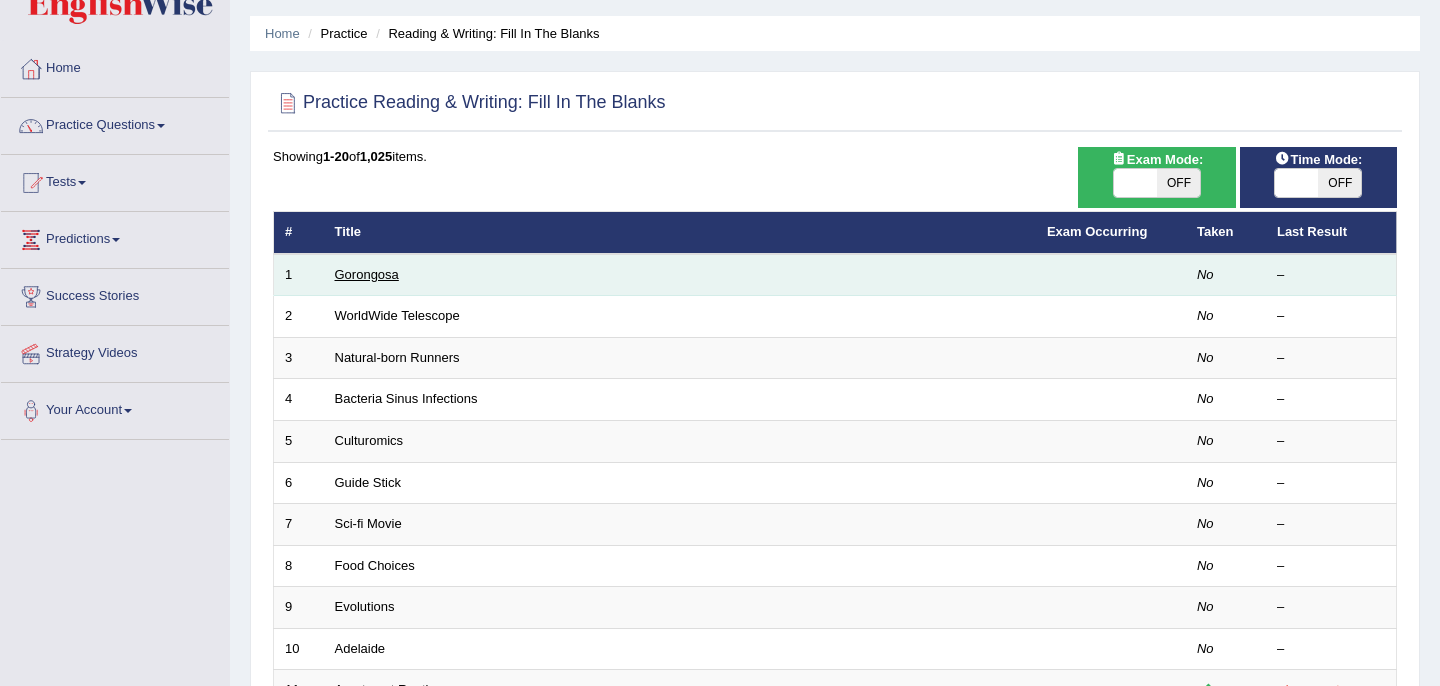click on "Gorongosa" at bounding box center (367, 274) 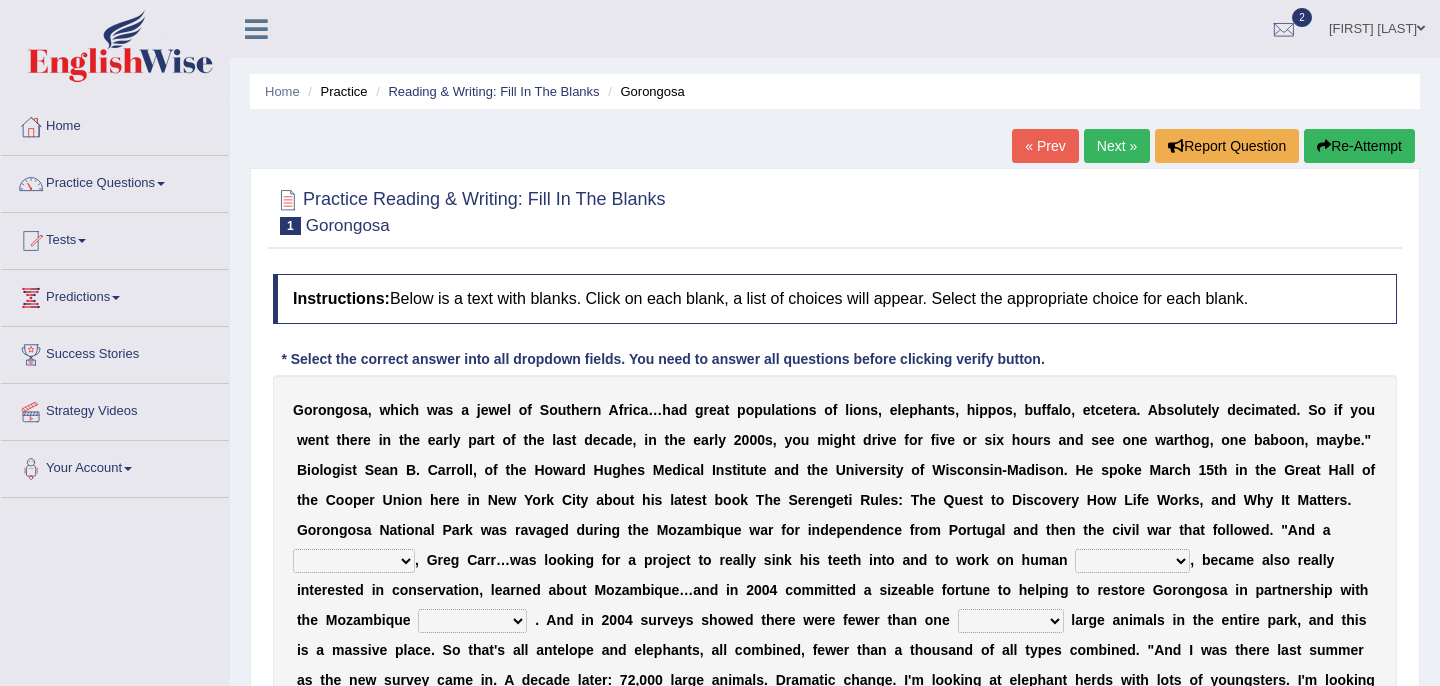 scroll, scrollTop: 0, scrollLeft: 0, axis: both 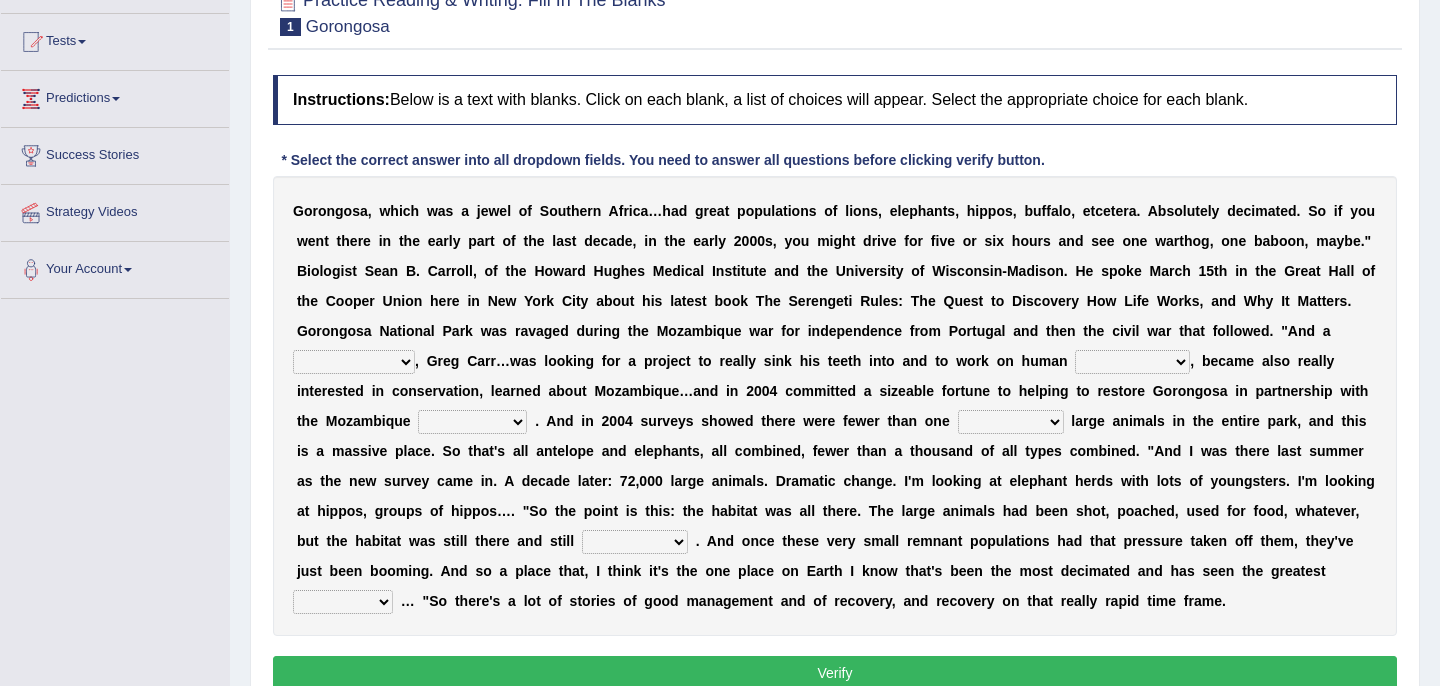 click on "passion solstice ballast philanthropist" at bounding box center [354, 362] 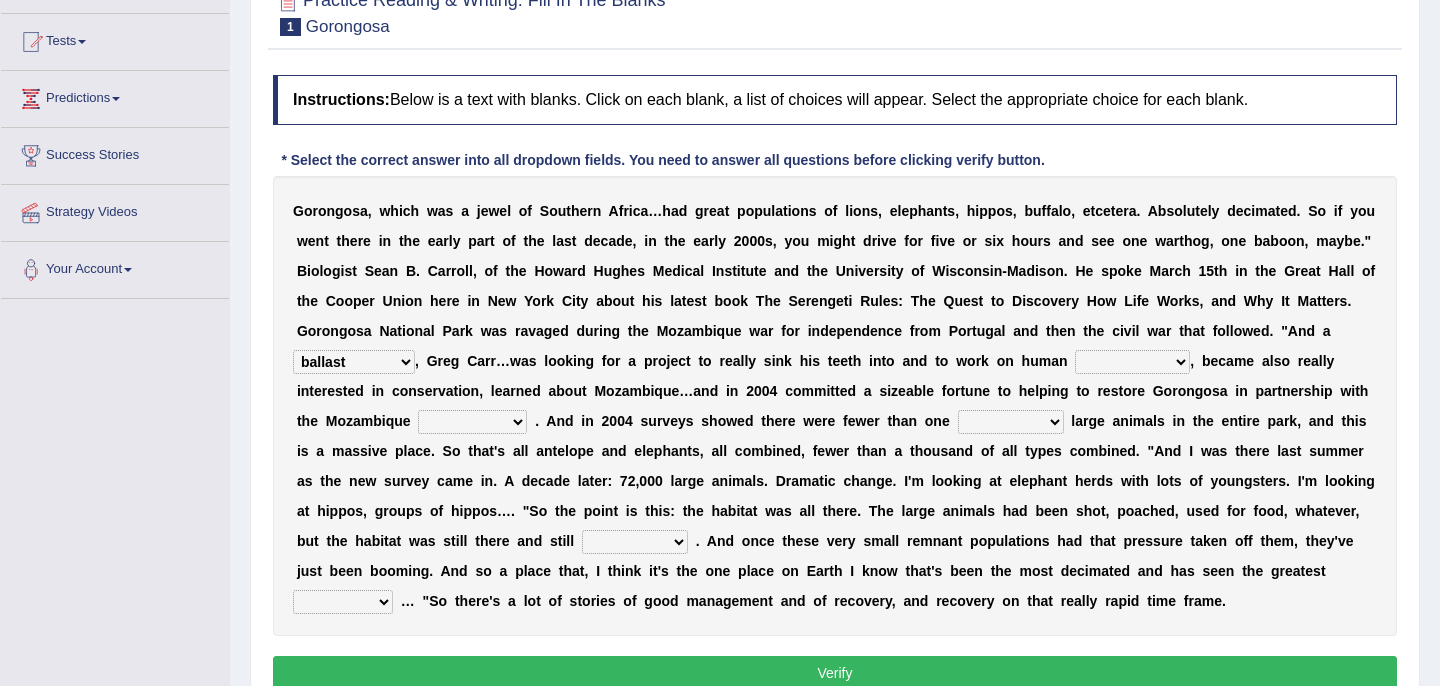 click on "negligence prevalence development malevolence" at bounding box center (1132, 362) 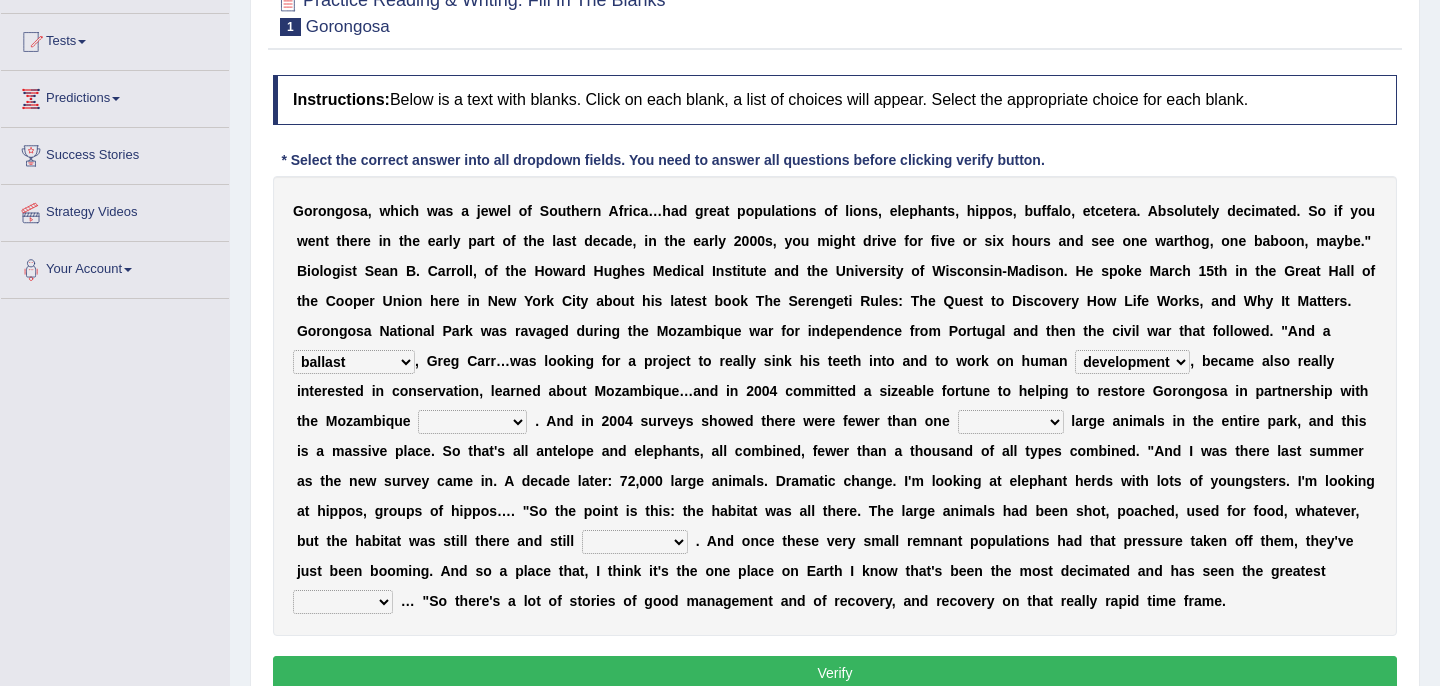 click on "parliament semanticist government journalist" at bounding box center [472, 422] 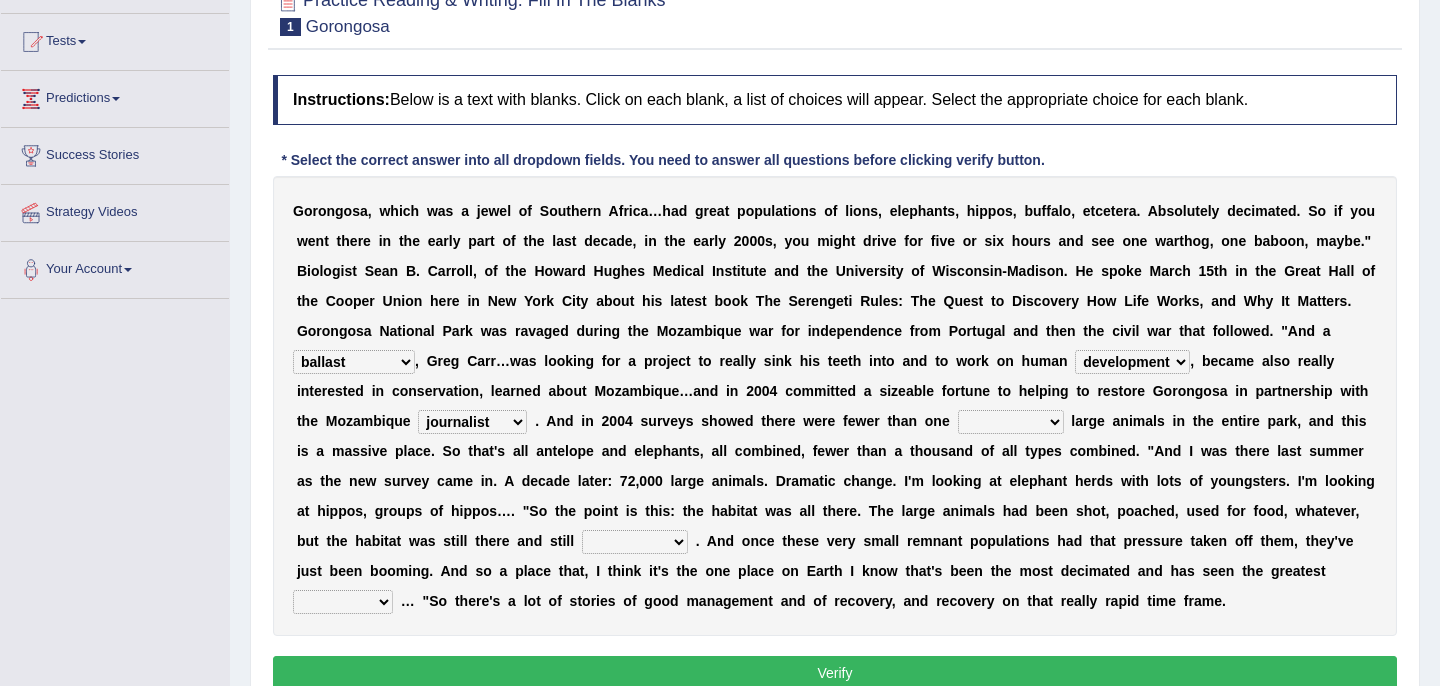 click on "deflowered embowered roundest thousand" at bounding box center [1011, 422] 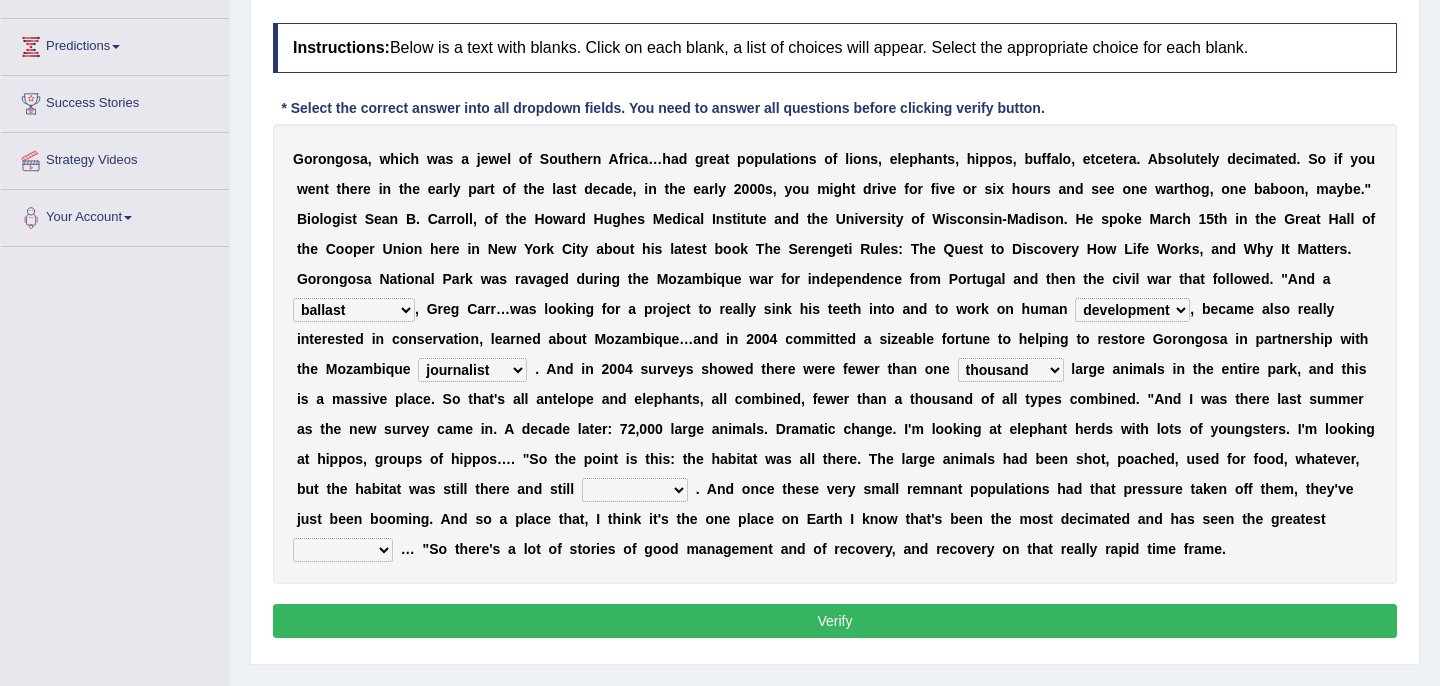 scroll, scrollTop: 255, scrollLeft: 0, axis: vertical 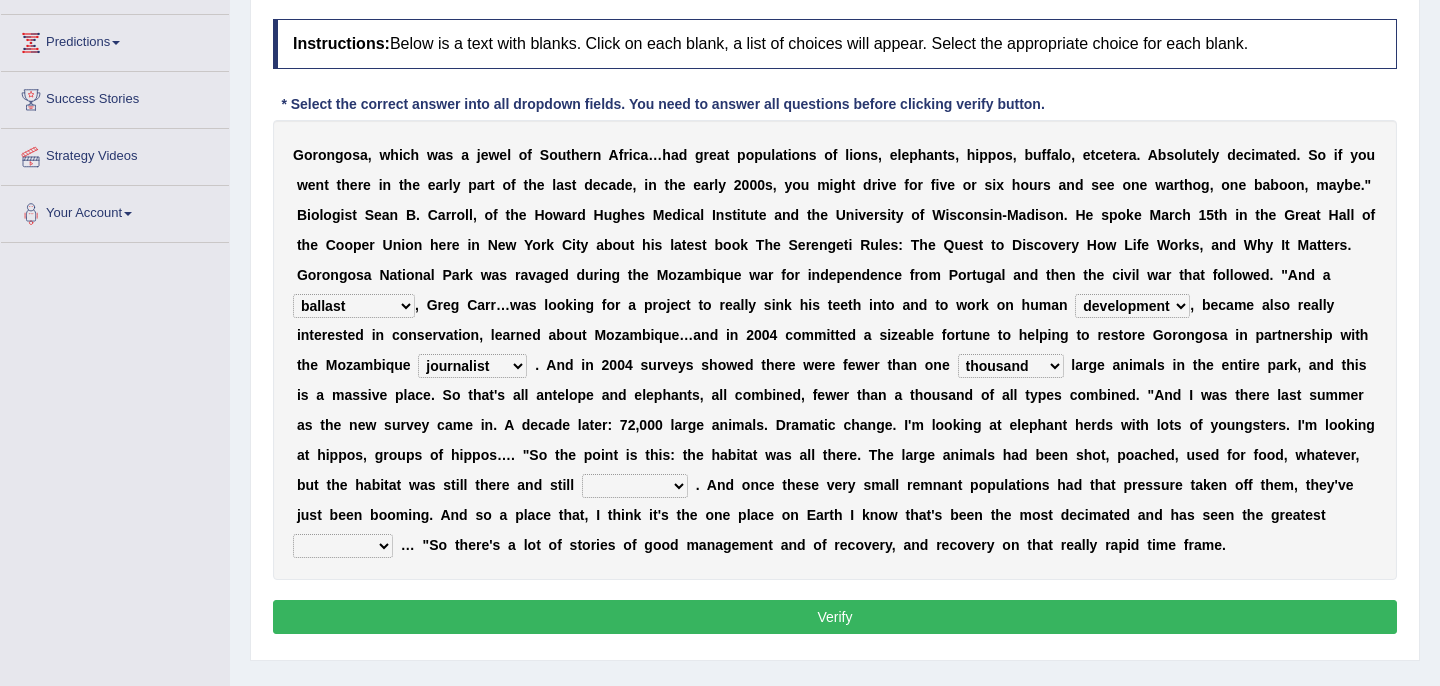 click on "assertive incidental compulsive productive" at bounding box center [635, 486] 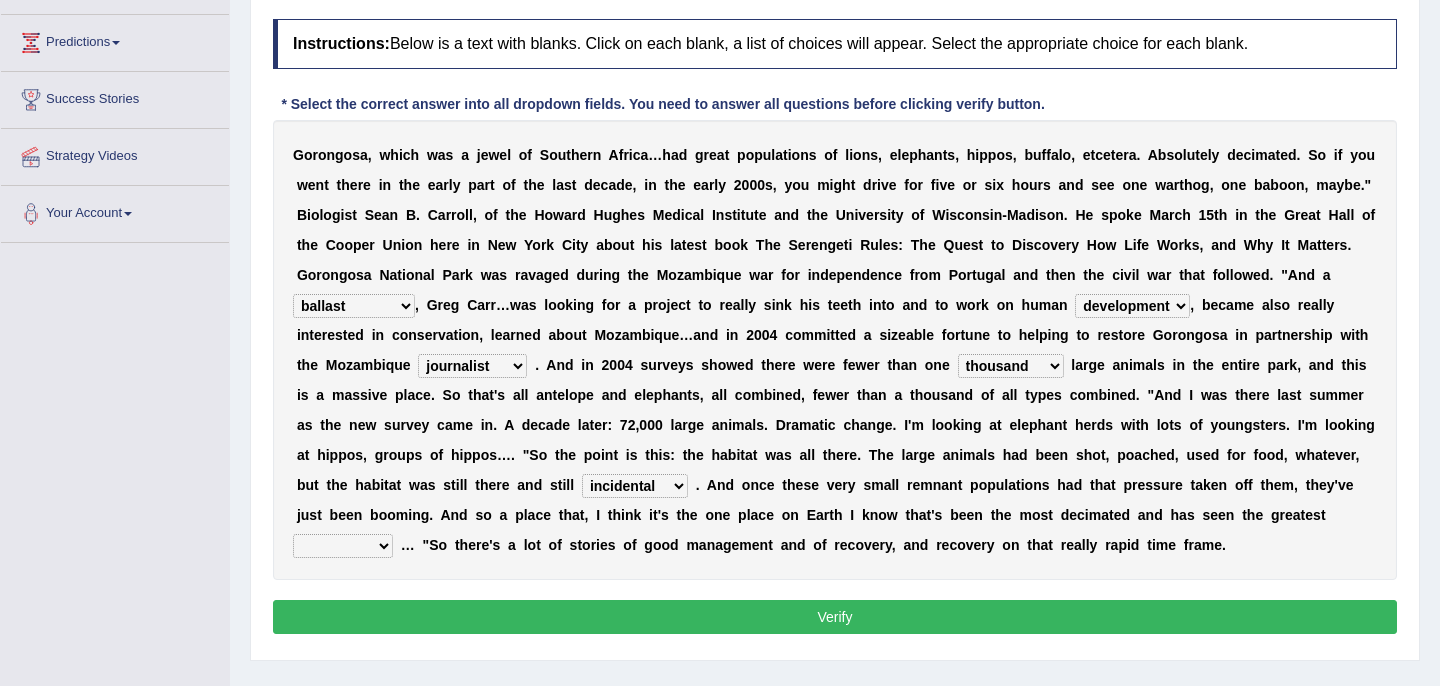 click on "assertive incidental compulsive productive" at bounding box center [635, 486] 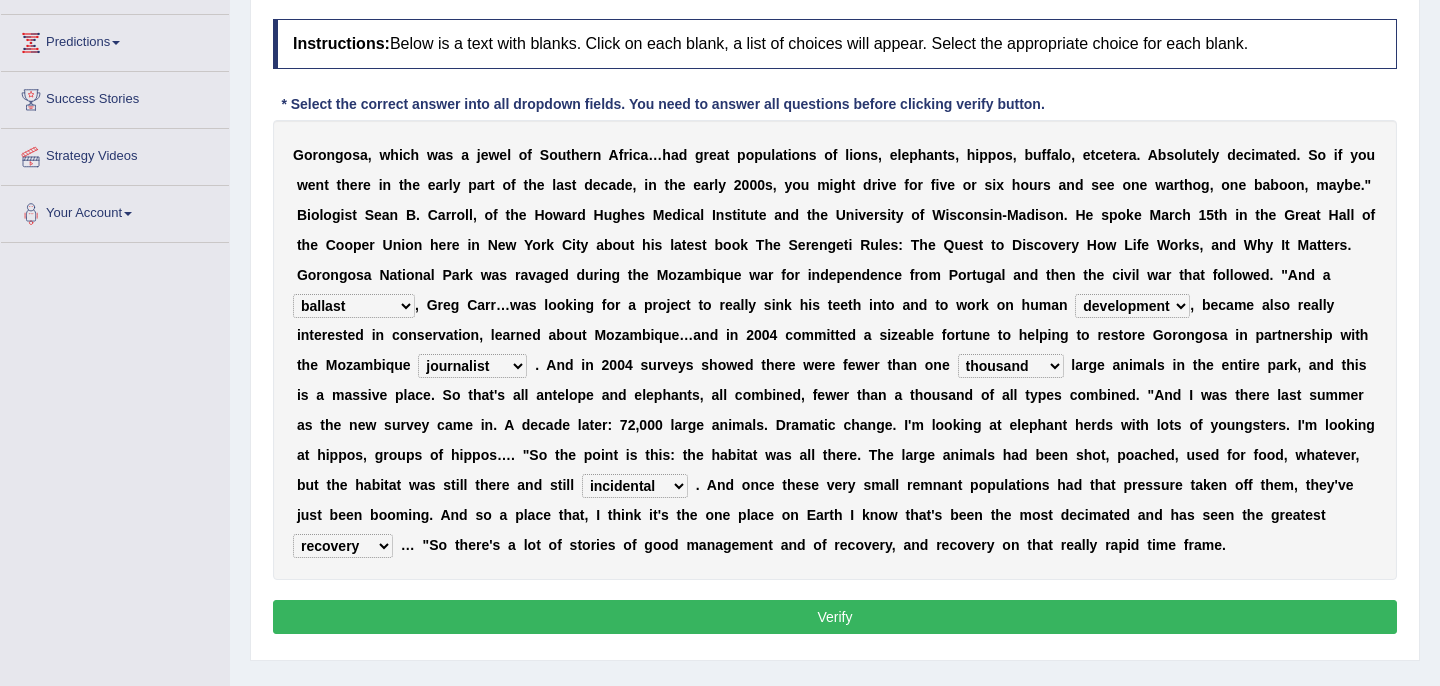 click on "recovery efficacy golly stumpy" at bounding box center (343, 546) 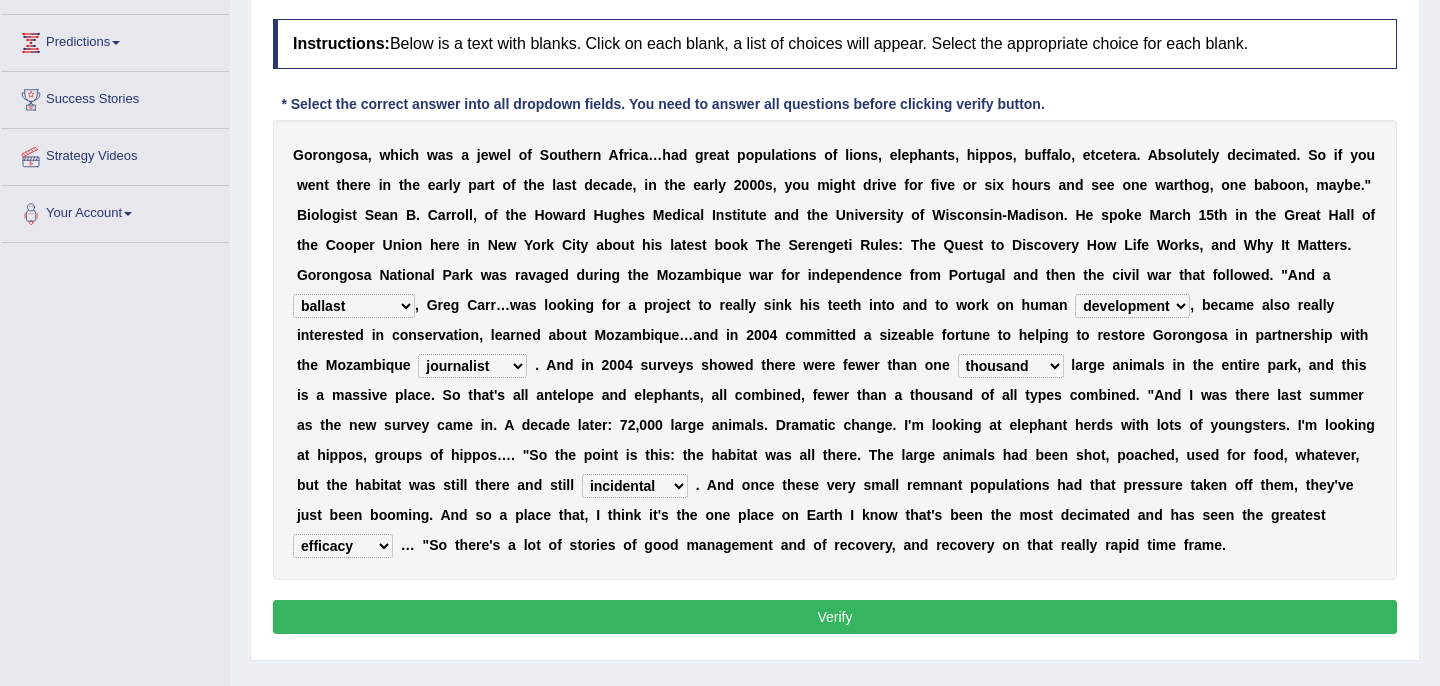 click on "Verify" at bounding box center (835, 617) 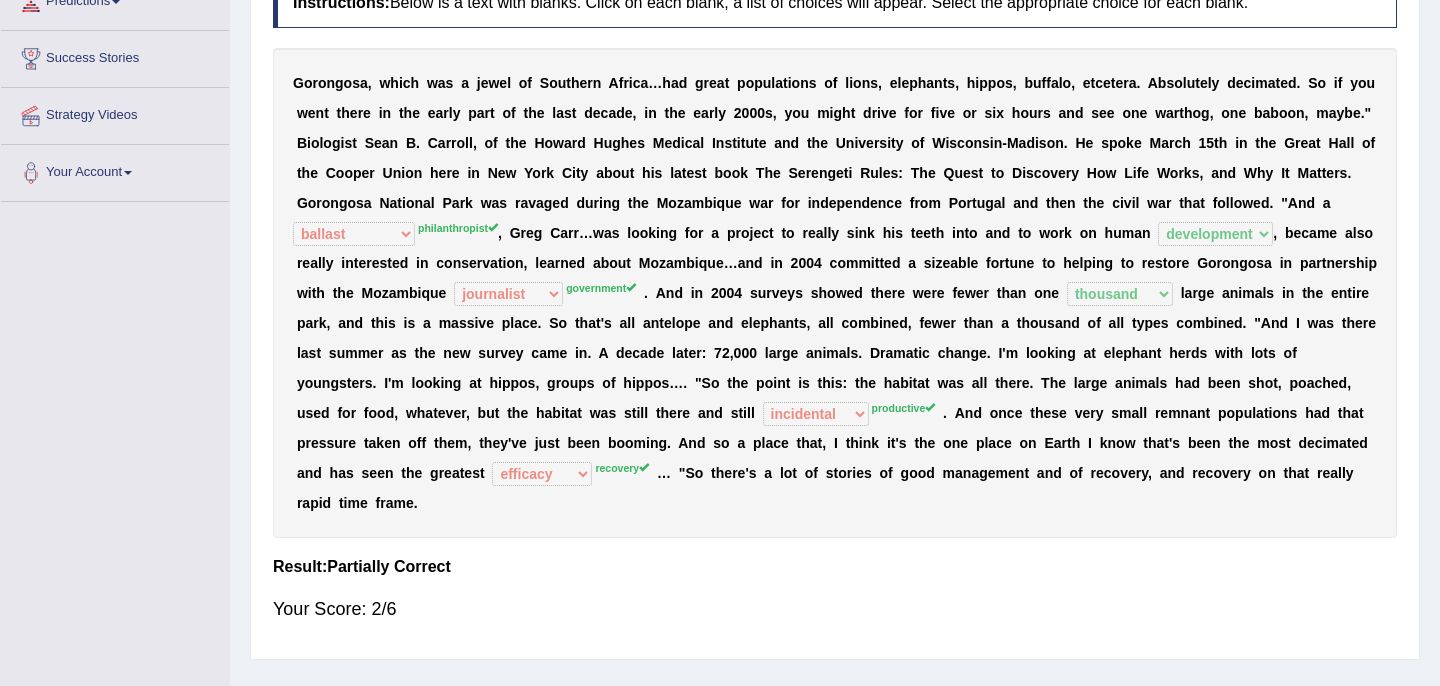 scroll, scrollTop: 316, scrollLeft: 0, axis: vertical 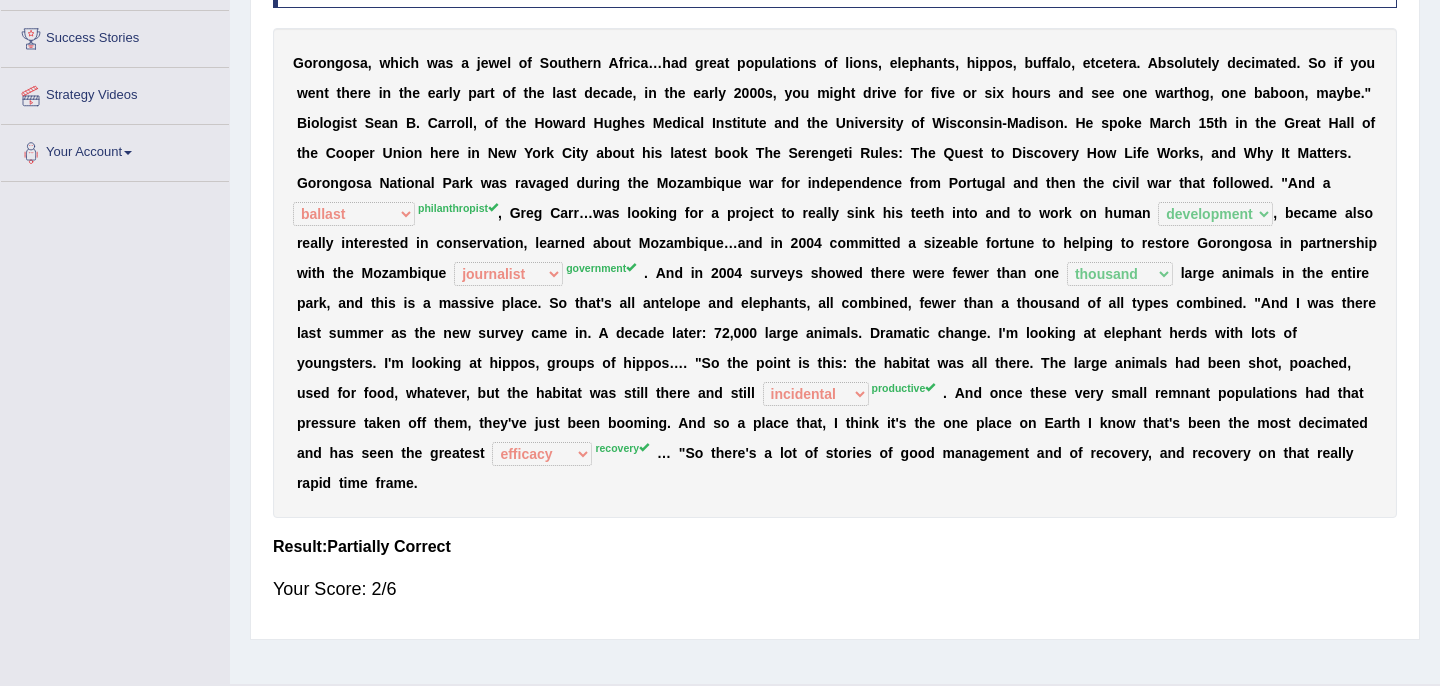 click on "recovery" at bounding box center (622, 448) 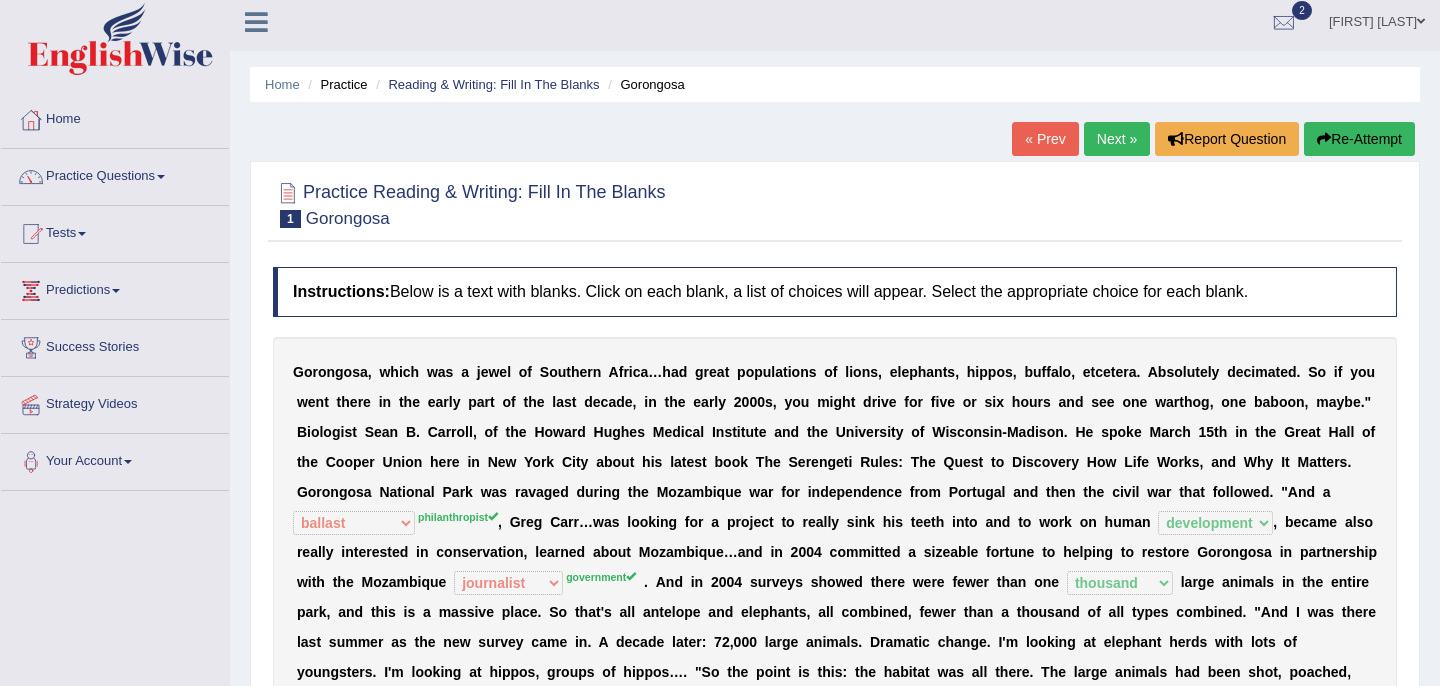 scroll, scrollTop: 0, scrollLeft: 0, axis: both 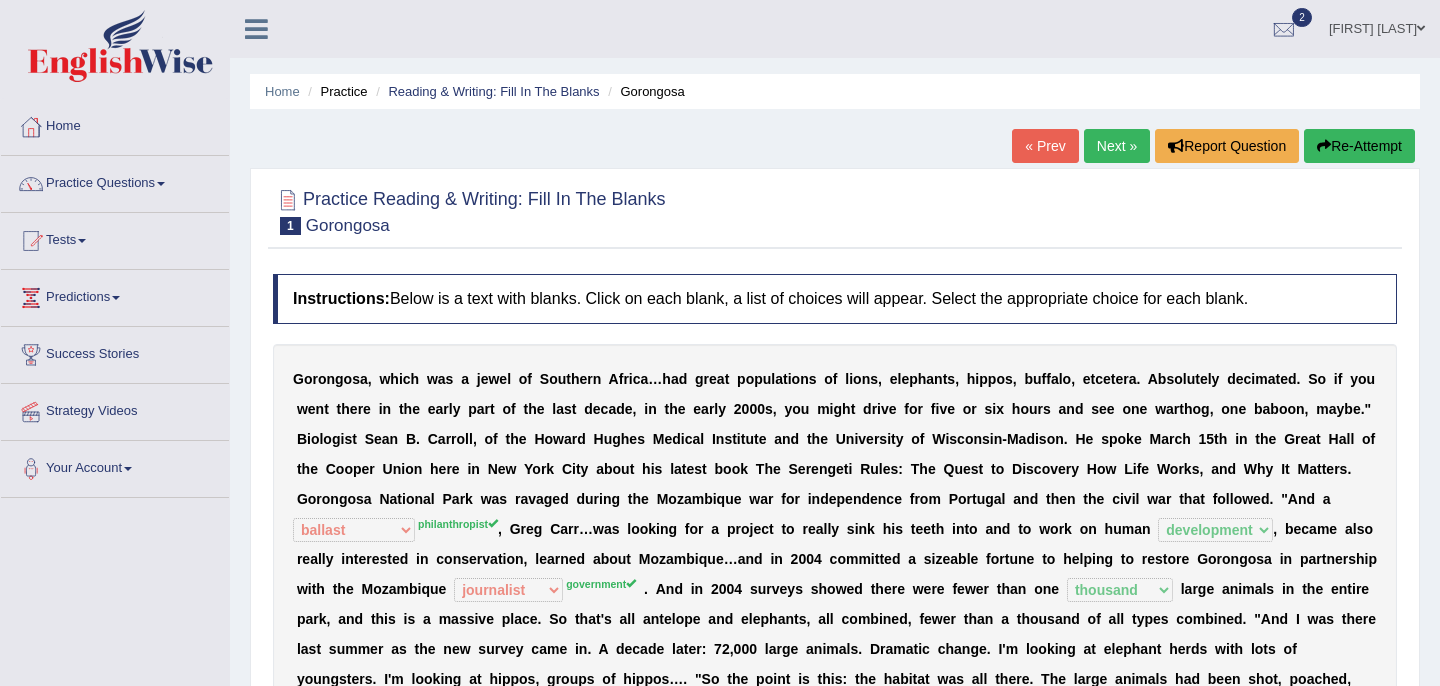 click on "Next »" at bounding box center [1117, 146] 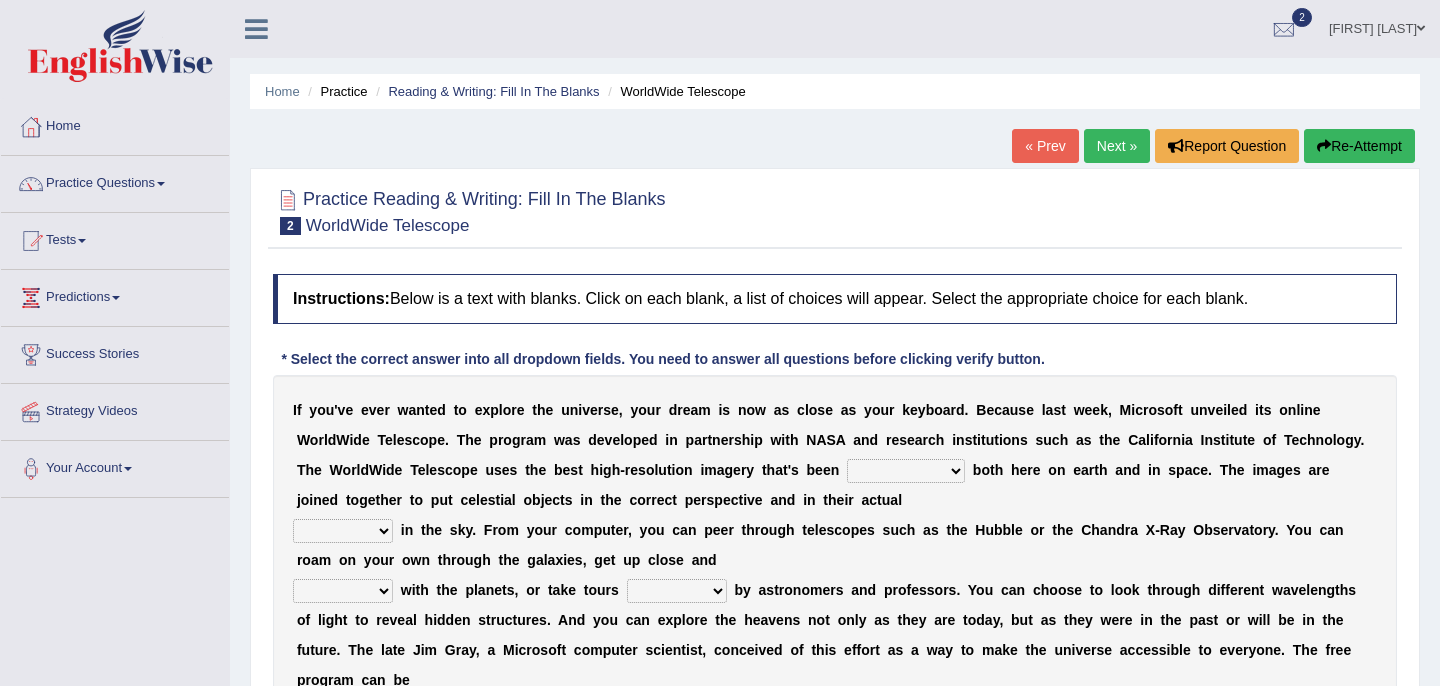 scroll, scrollTop: 183, scrollLeft: 0, axis: vertical 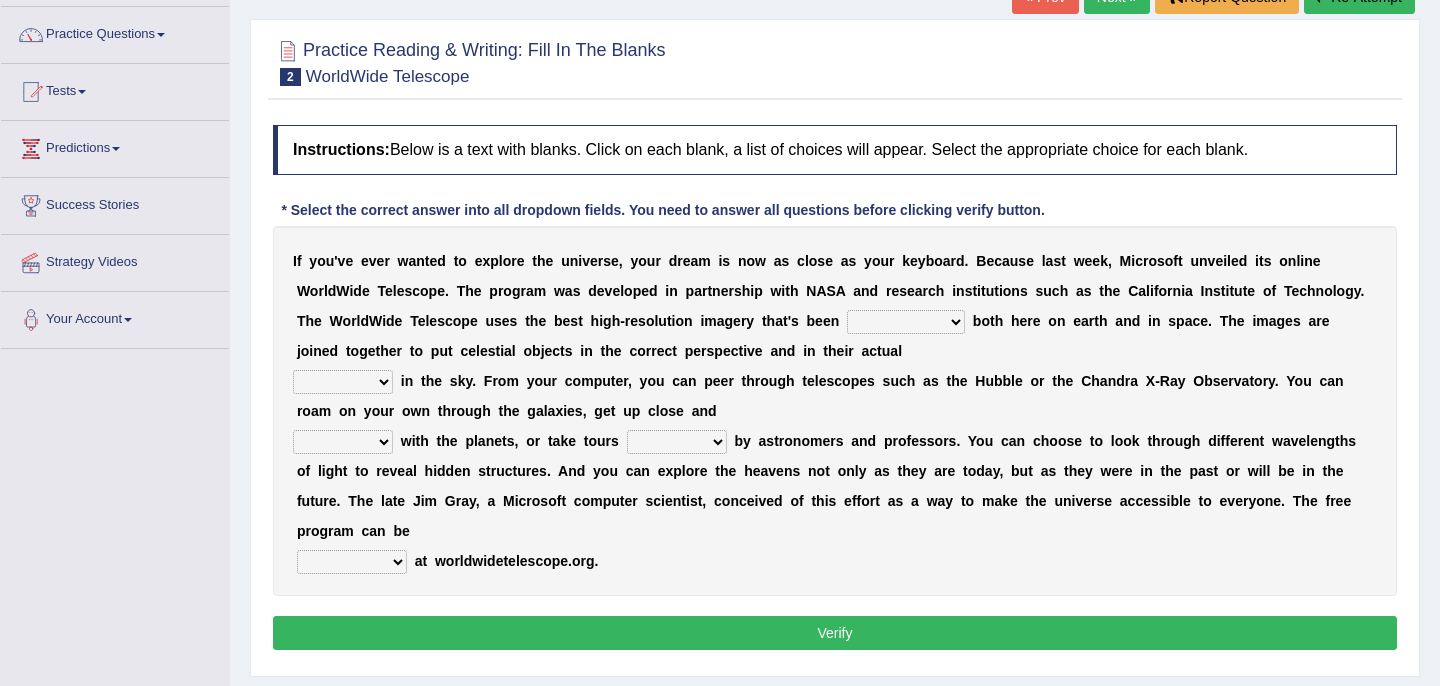 click on "degraded ascended remonstrated generated" at bounding box center (906, 322) 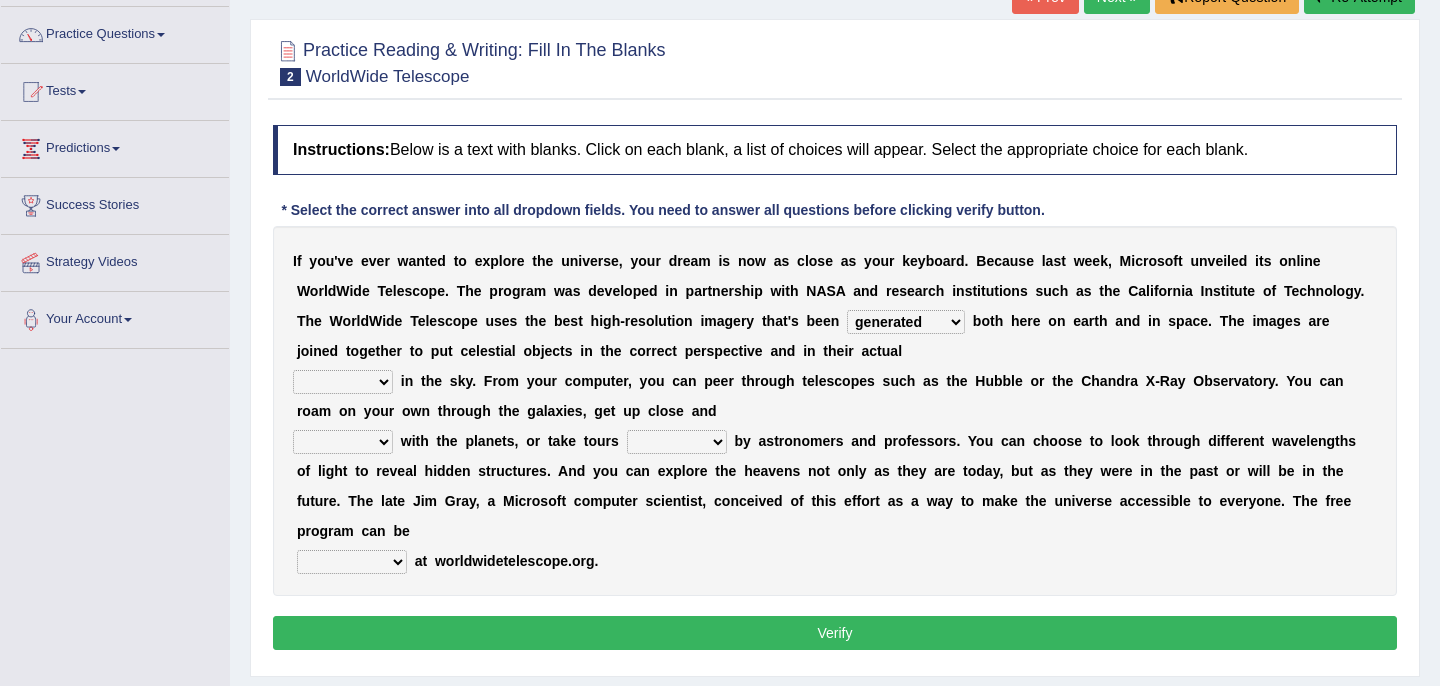 click at bounding box center [969, 321] 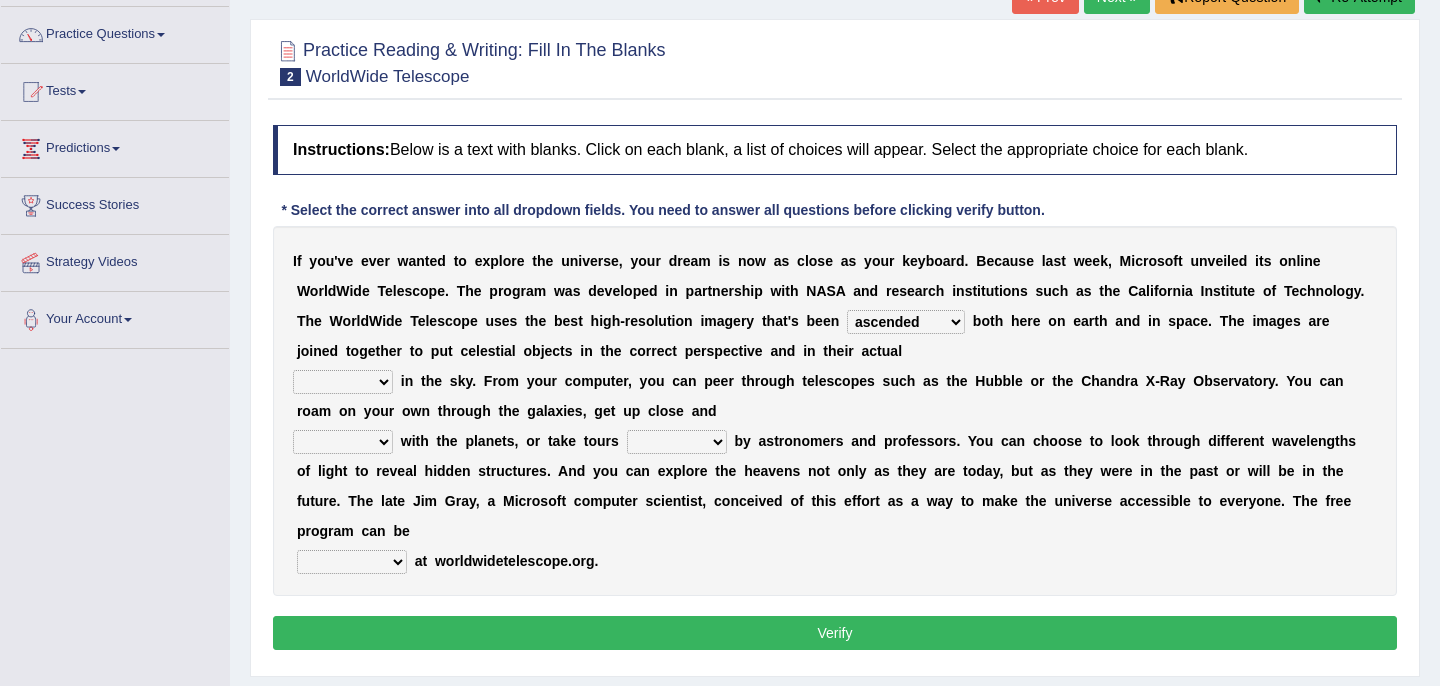 click on "aspects parts conditions positions" at bounding box center [343, 382] 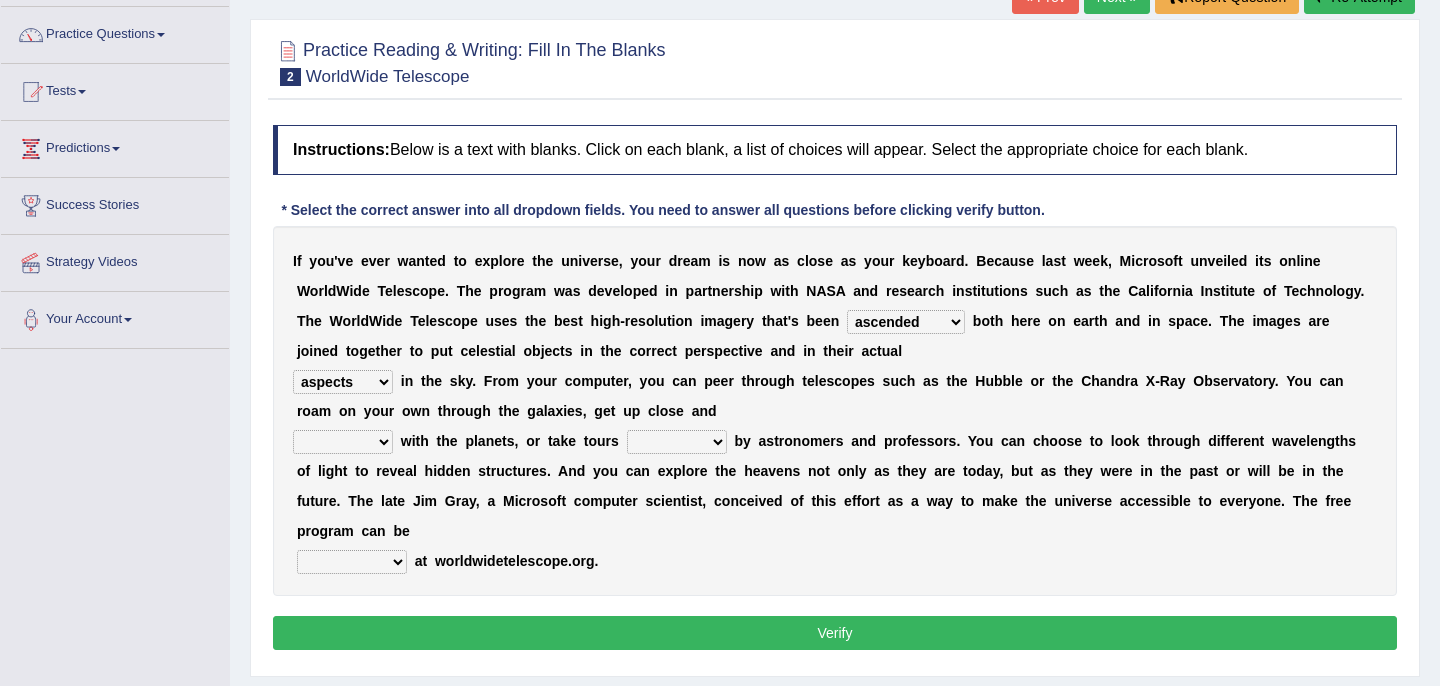 click on "personal individual apart polite" at bounding box center (343, 442) 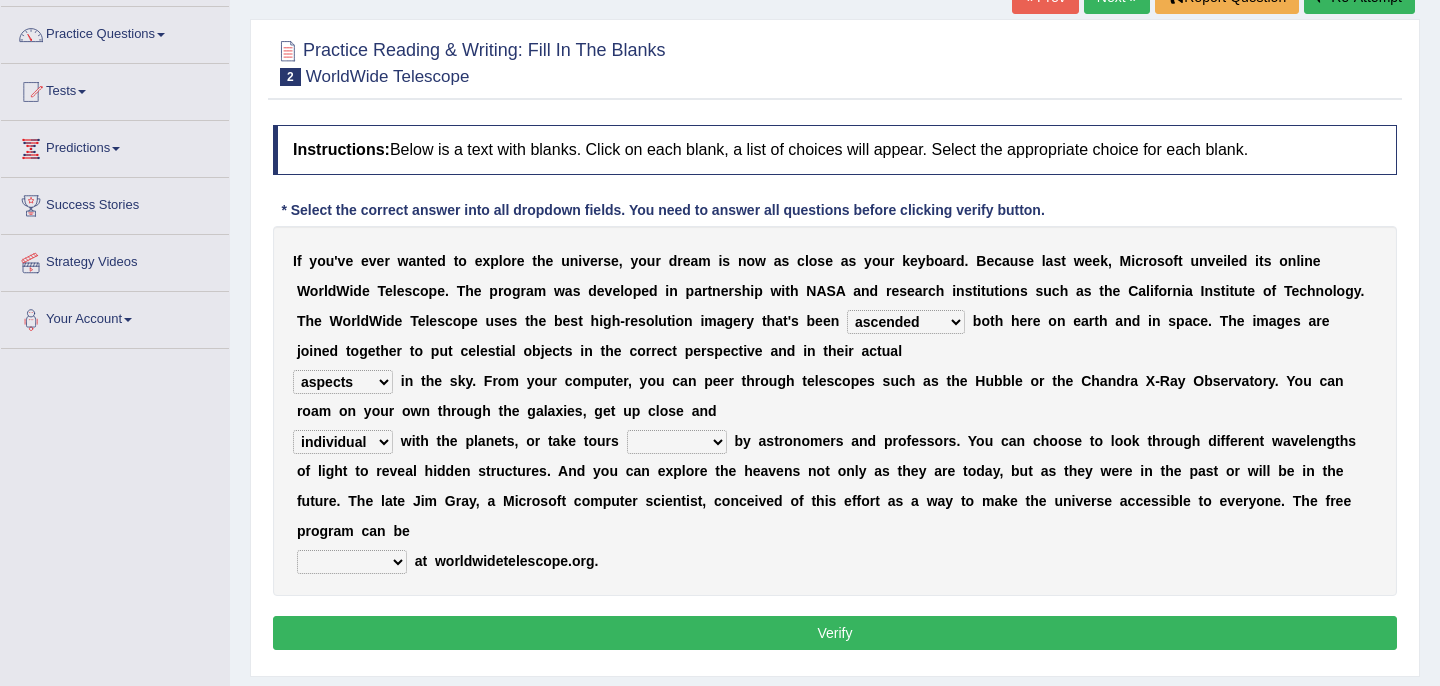 click on "personal individual apart polite" at bounding box center (343, 442) 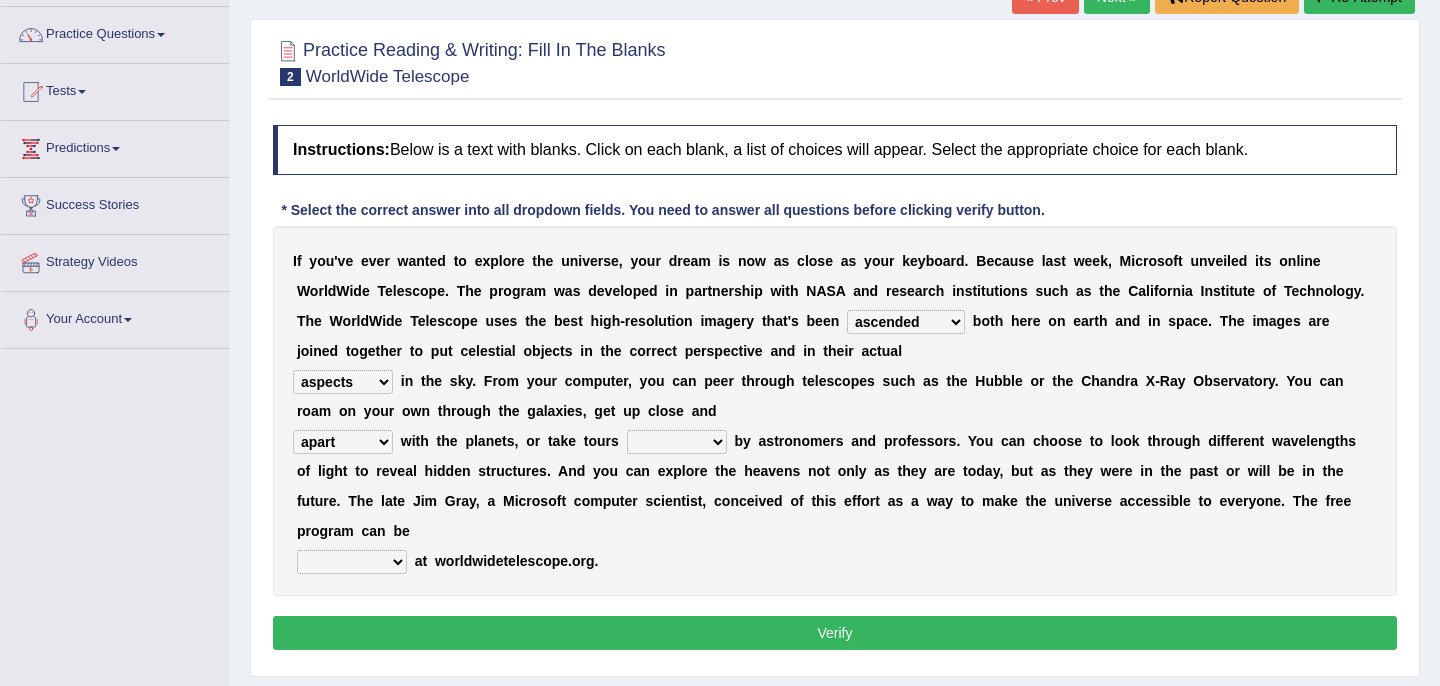 click on "guide guided guiding to guide" at bounding box center [677, 442] 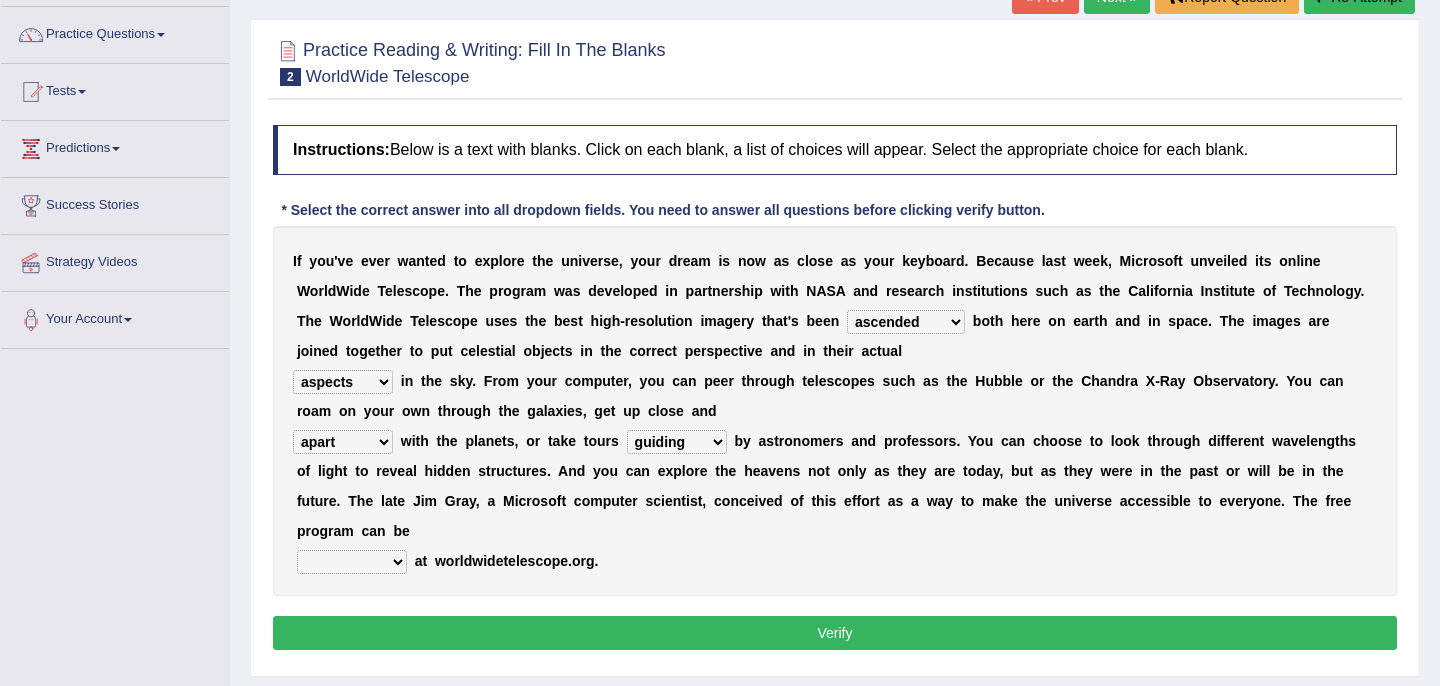 click on "upheld downloaded loaded posted" at bounding box center [352, 562] 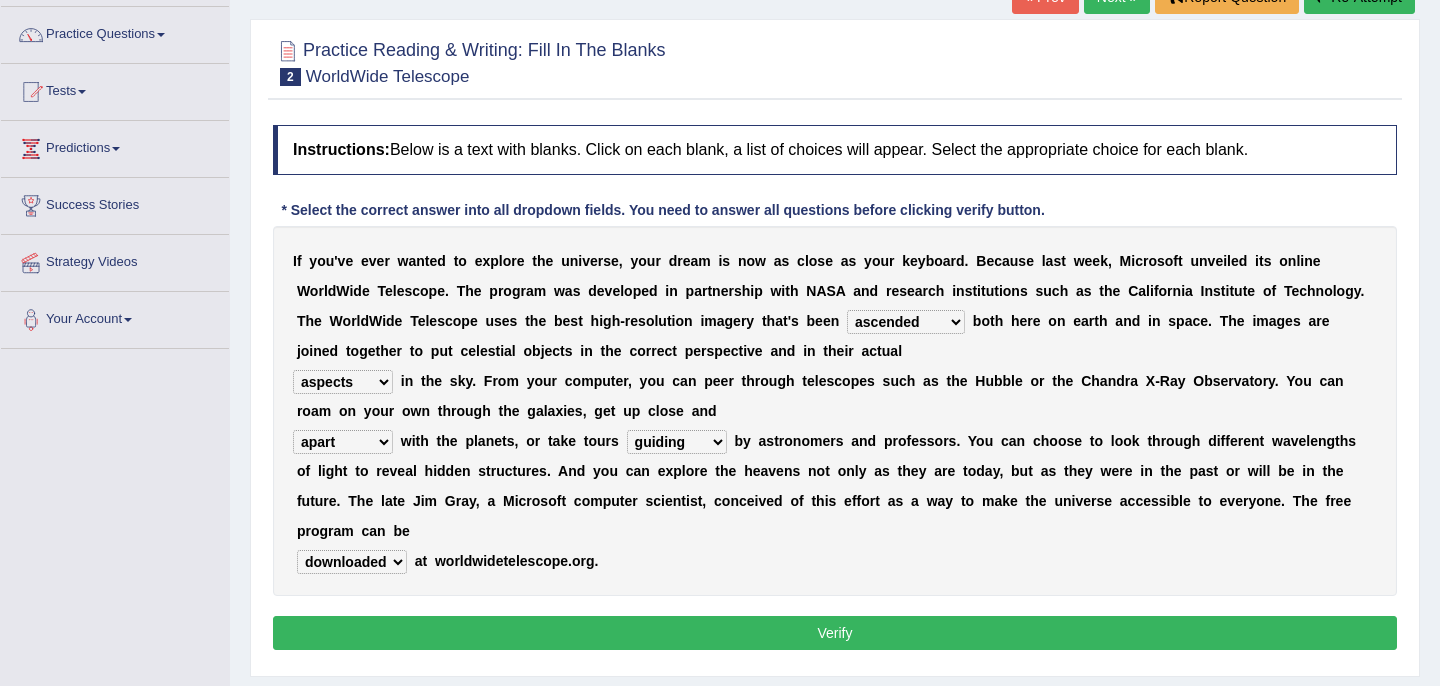 click on "Verify" at bounding box center [835, 633] 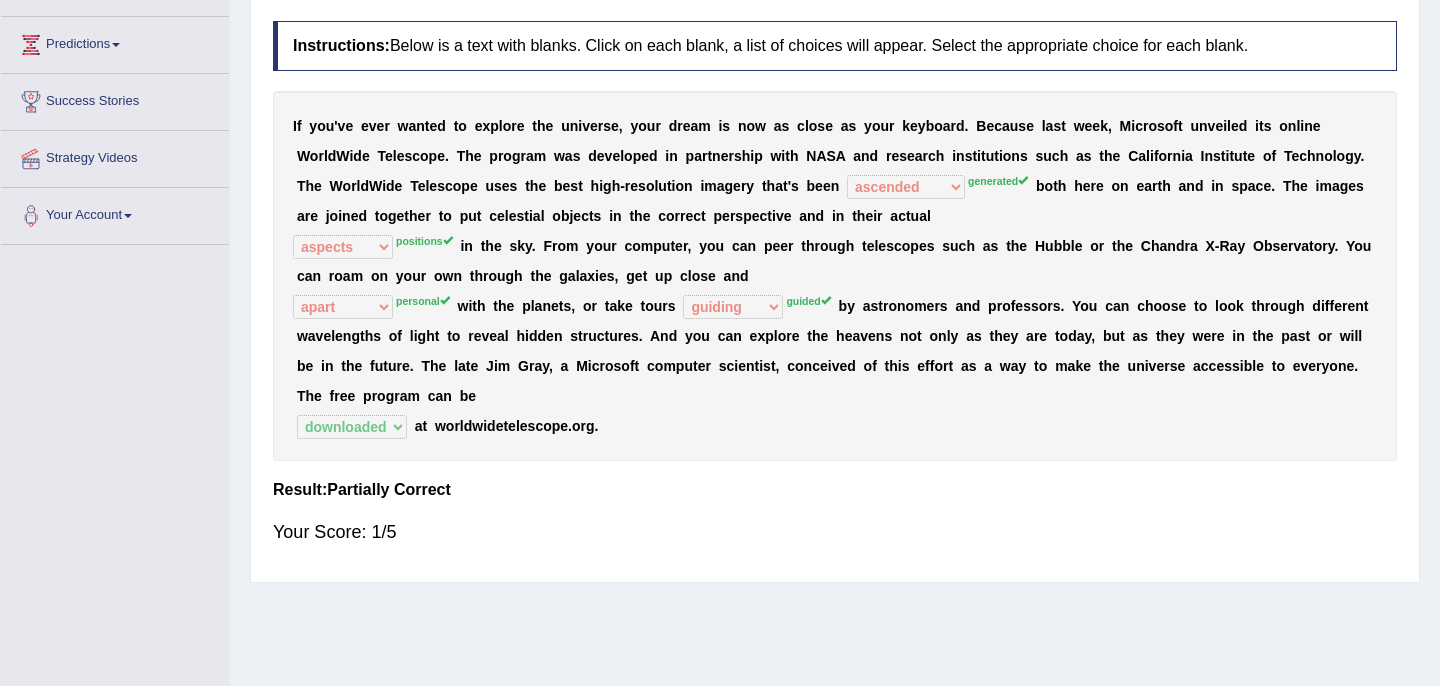 scroll, scrollTop: 0, scrollLeft: 0, axis: both 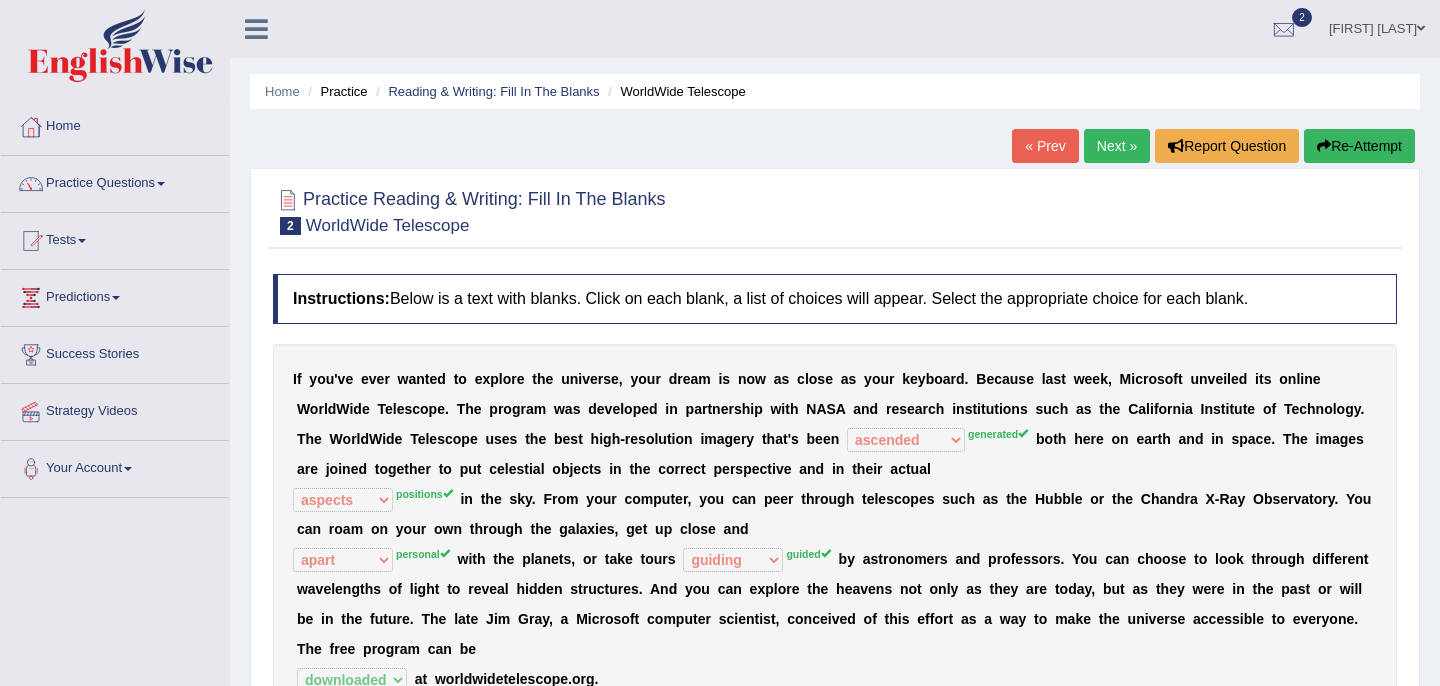 click on "Next »" at bounding box center (1117, 146) 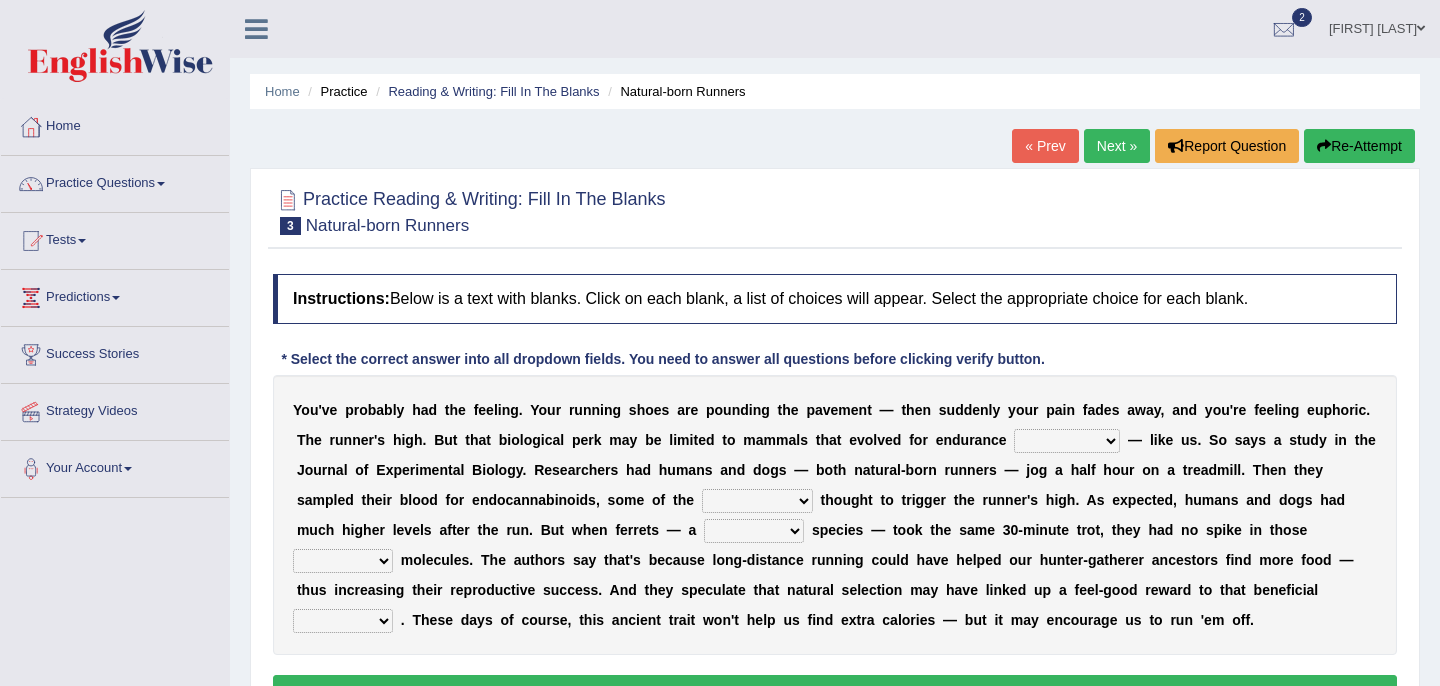 scroll, scrollTop: 0, scrollLeft: 0, axis: both 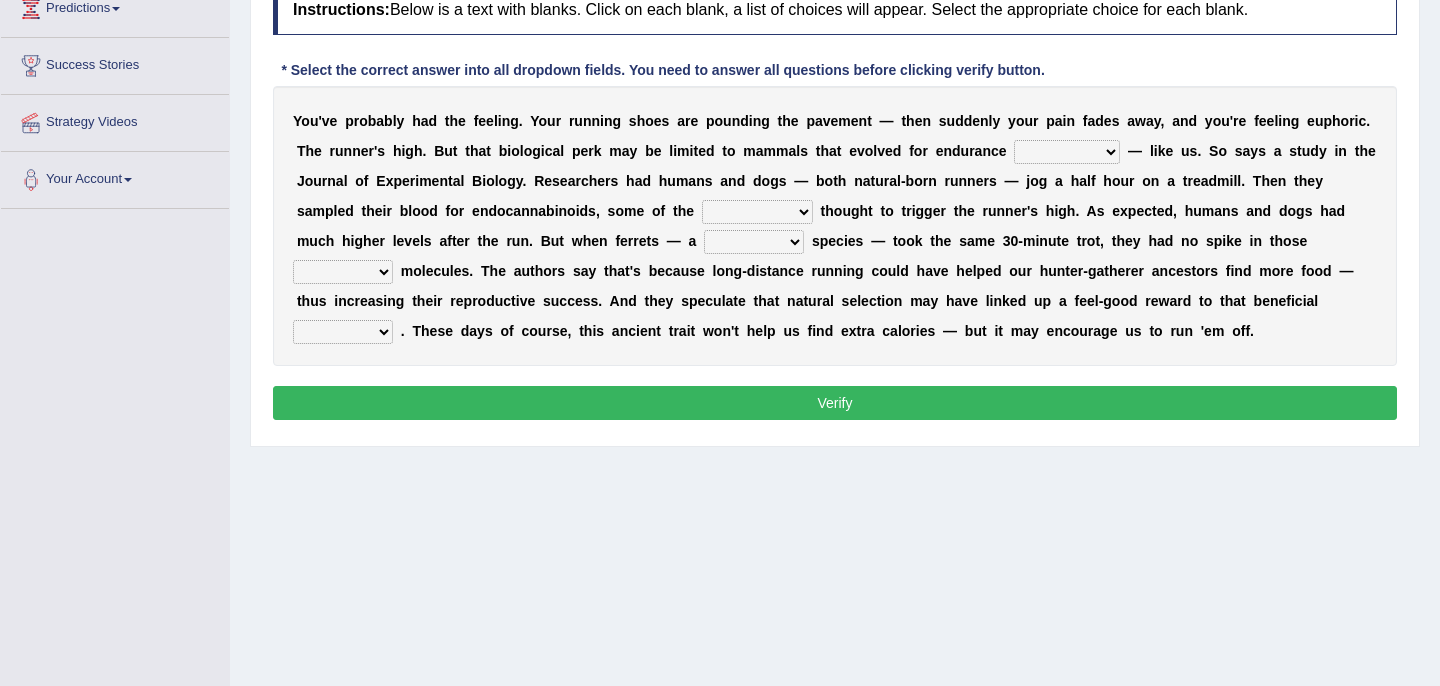 click on "dykes personalize classifies exercise" at bounding box center (1067, 152) 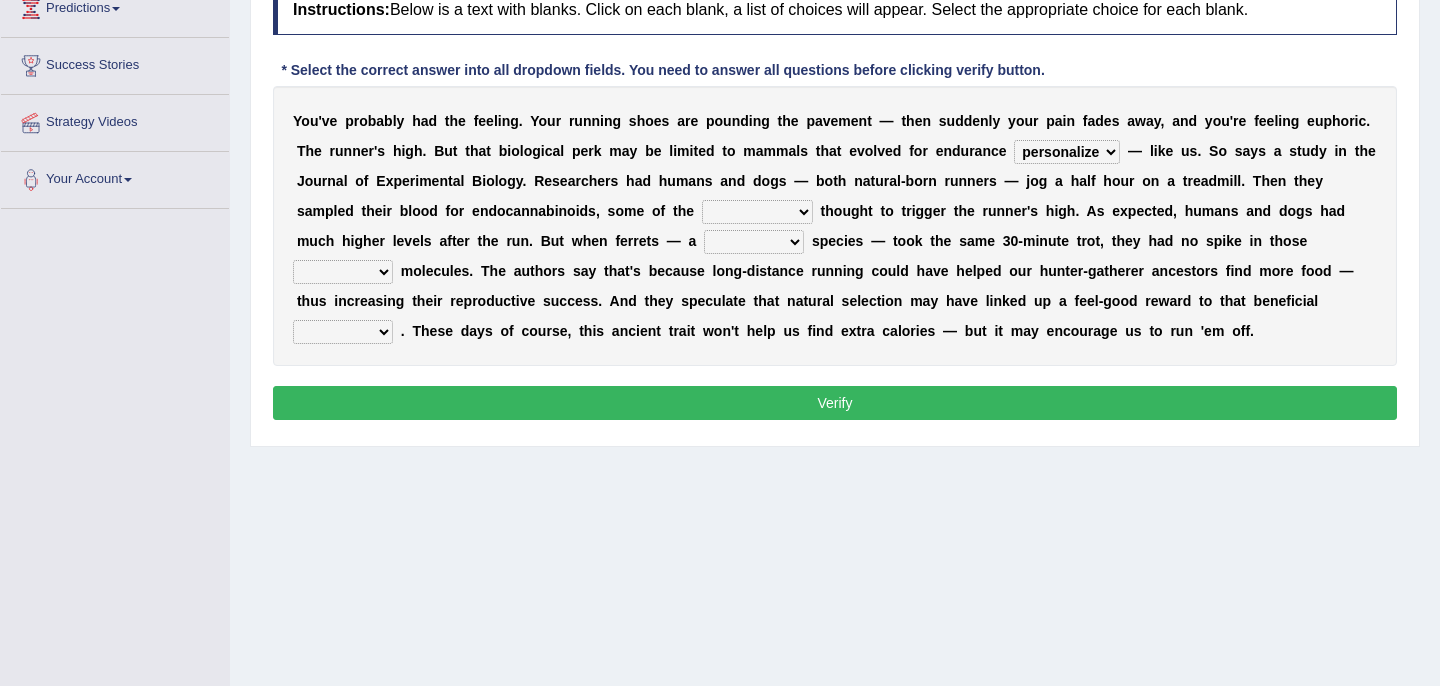click on "almshouse turnarounds compounds foxhounds" at bounding box center (757, 212) 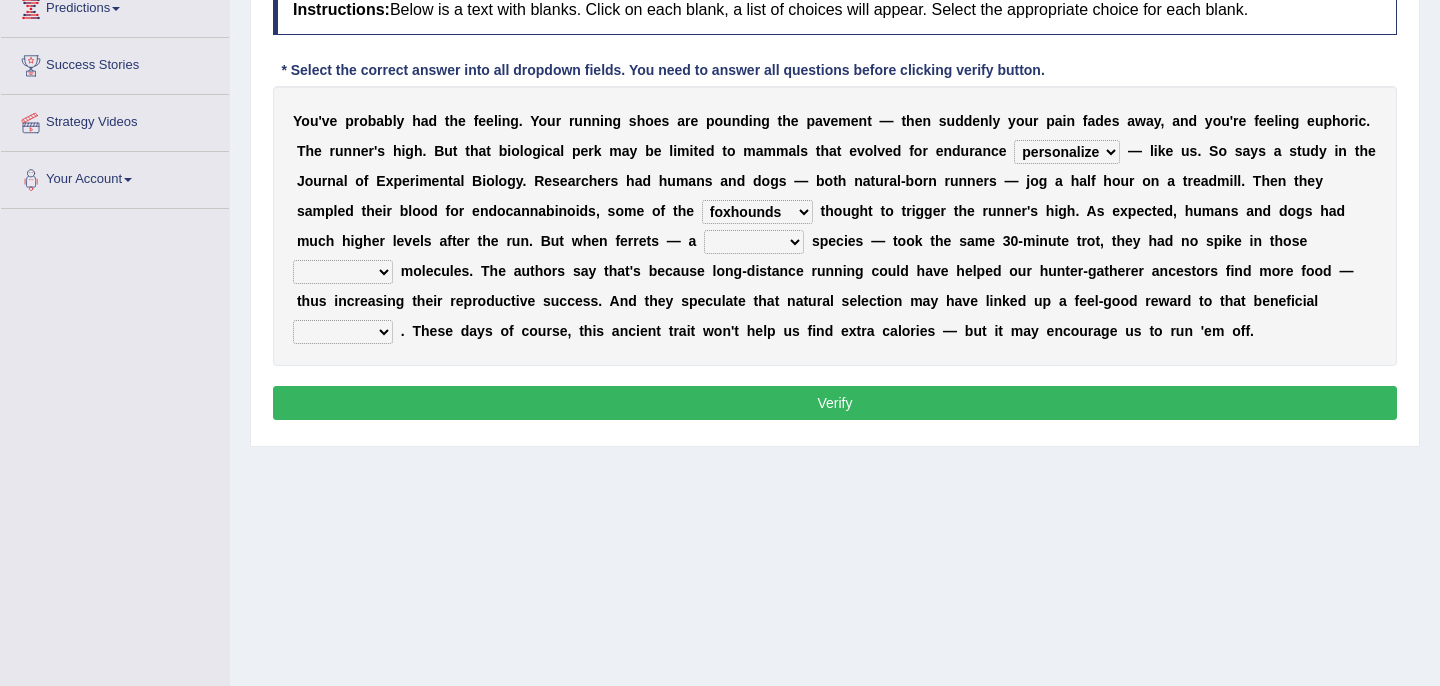 click on "excellency merely faerie sedentary" at bounding box center [754, 242] 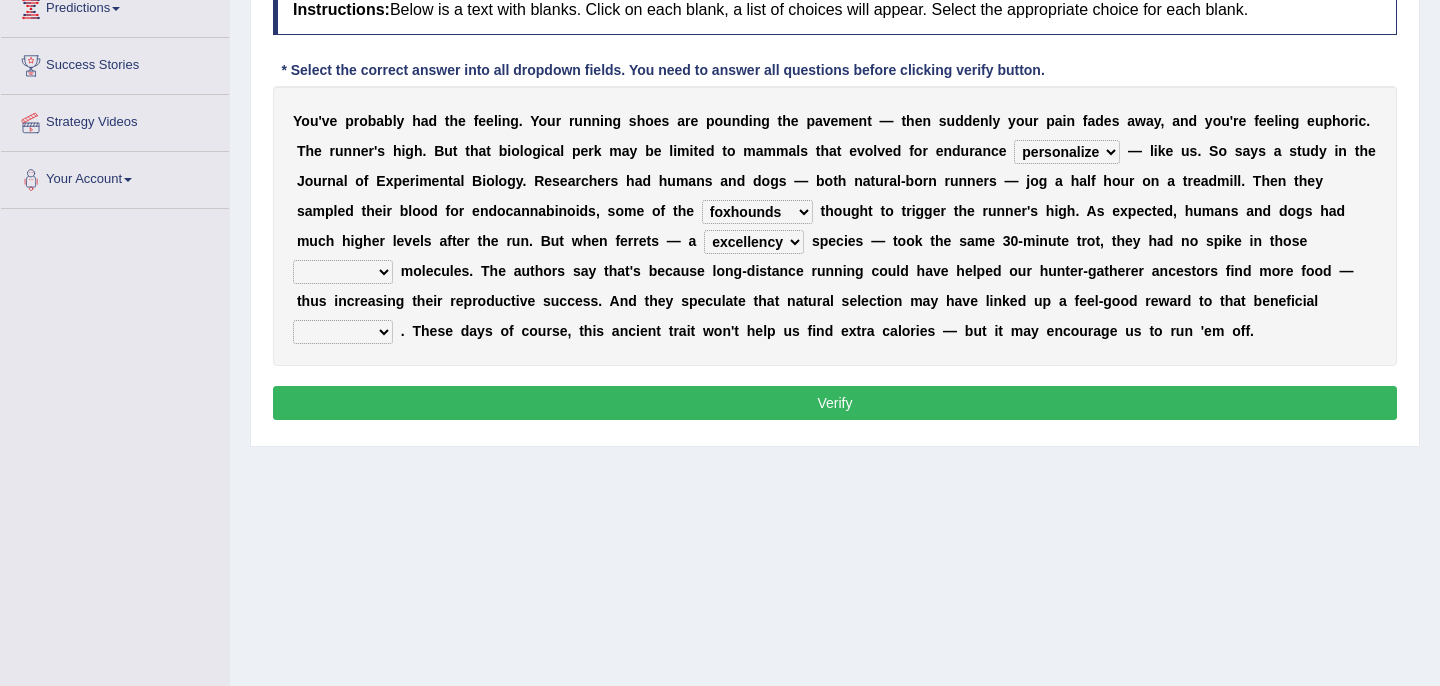click on "groaned feel-good inchoate loaned" at bounding box center (343, 272) 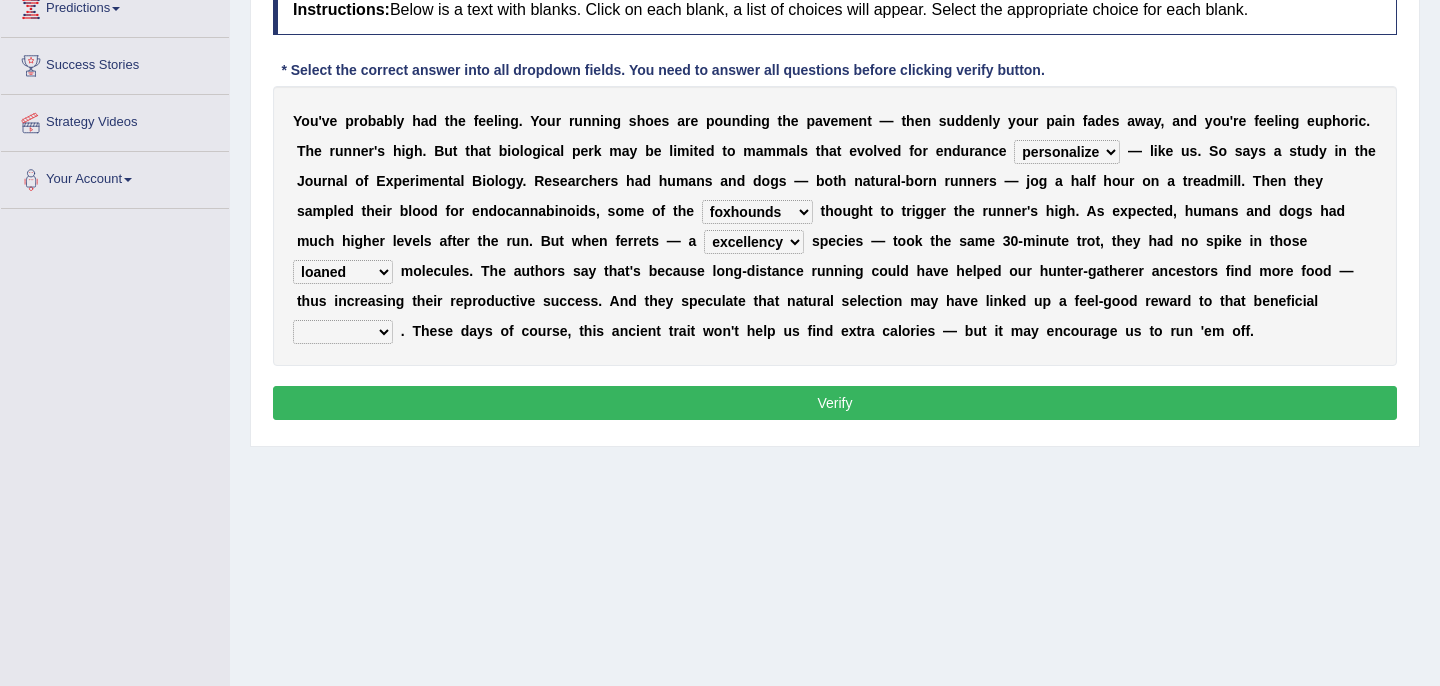 click on "wager exchanger behavior regulator" at bounding box center (343, 332) 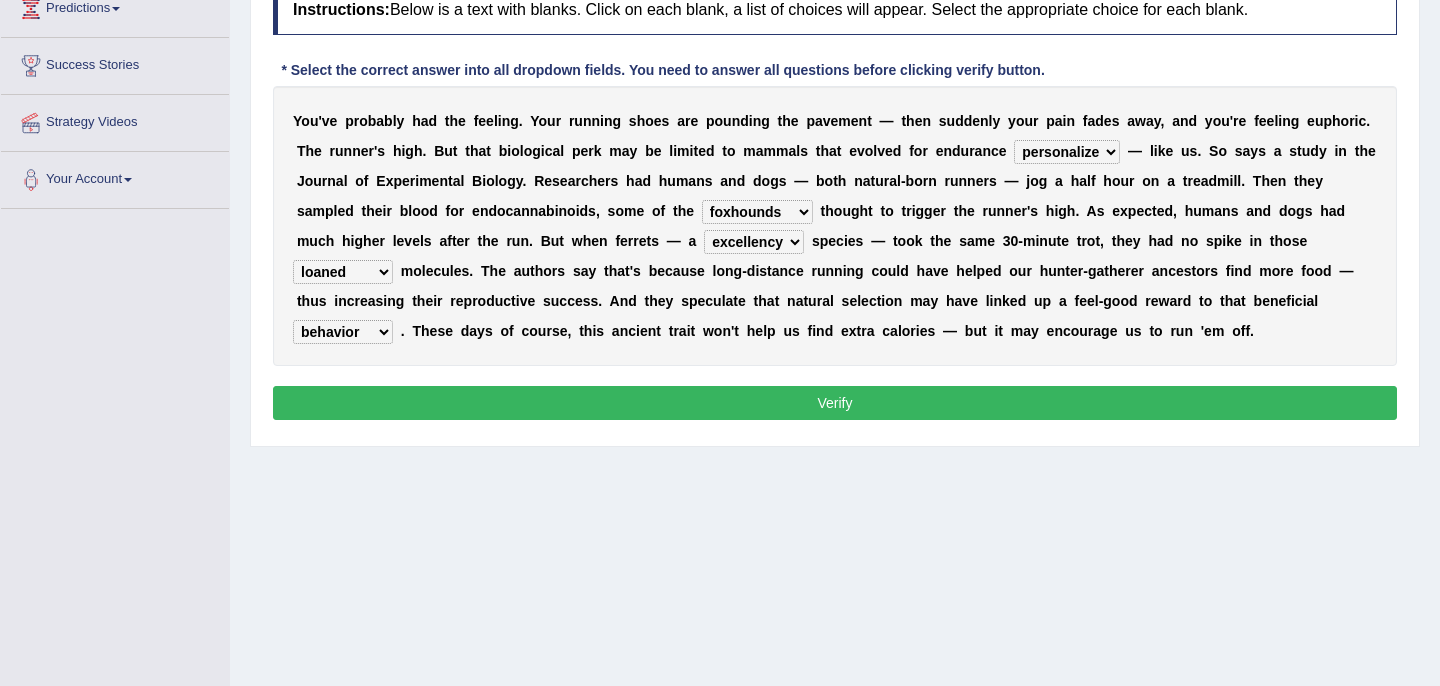 click on "Verify" at bounding box center (835, 403) 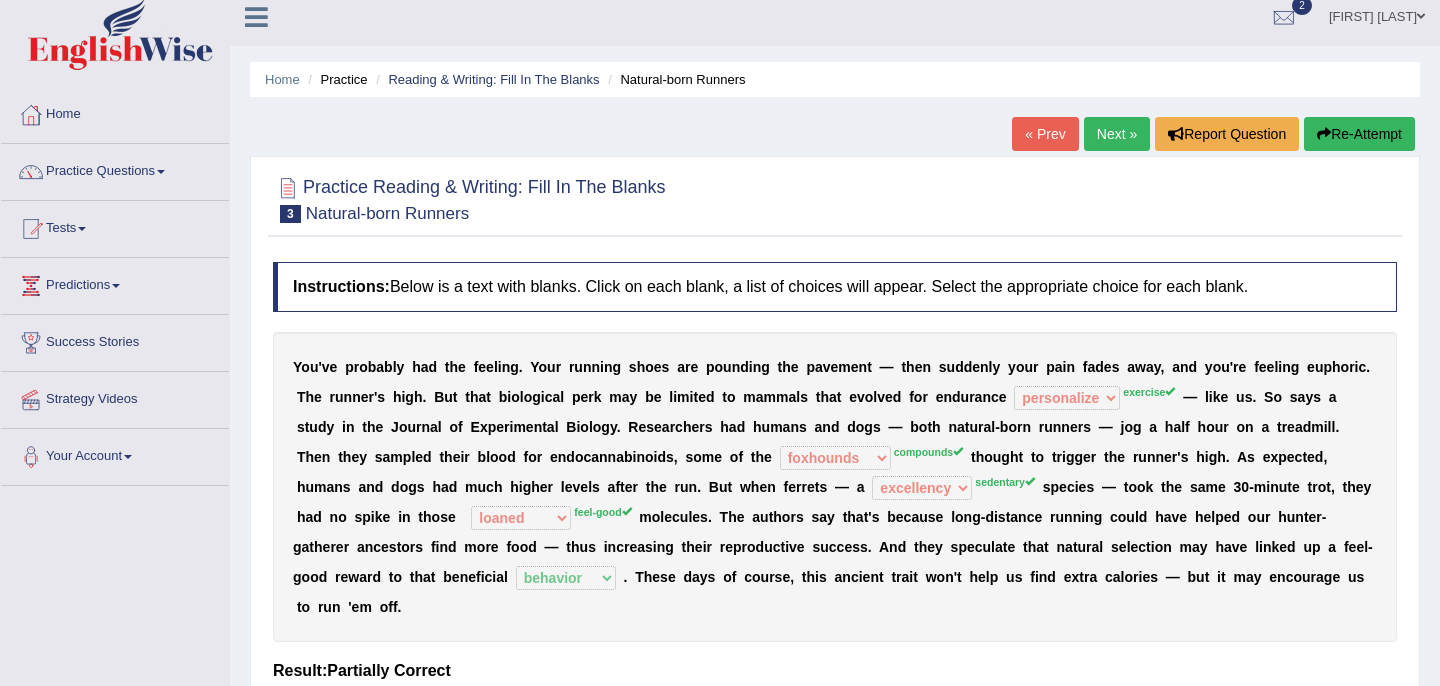 scroll, scrollTop: 0, scrollLeft: 0, axis: both 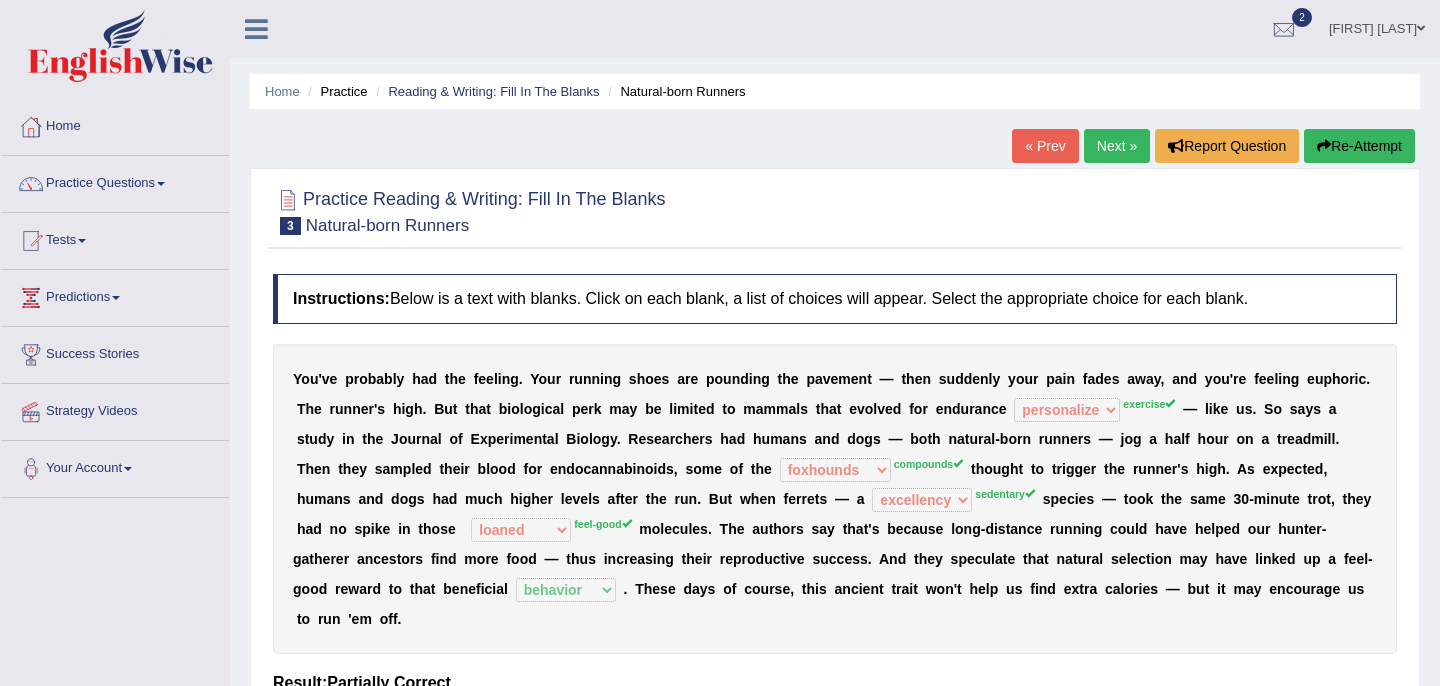 click on "Next »" at bounding box center [1117, 146] 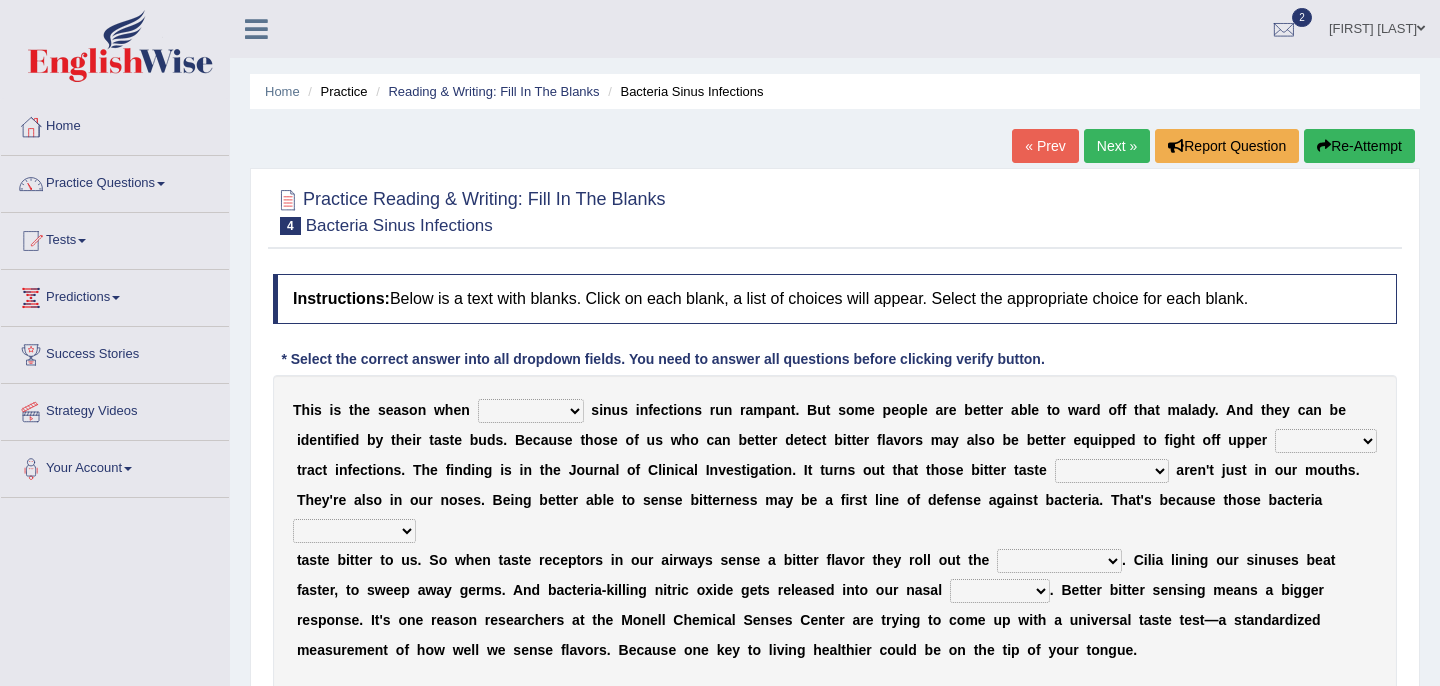 scroll, scrollTop: 0, scrollLeft: 0, axis: both 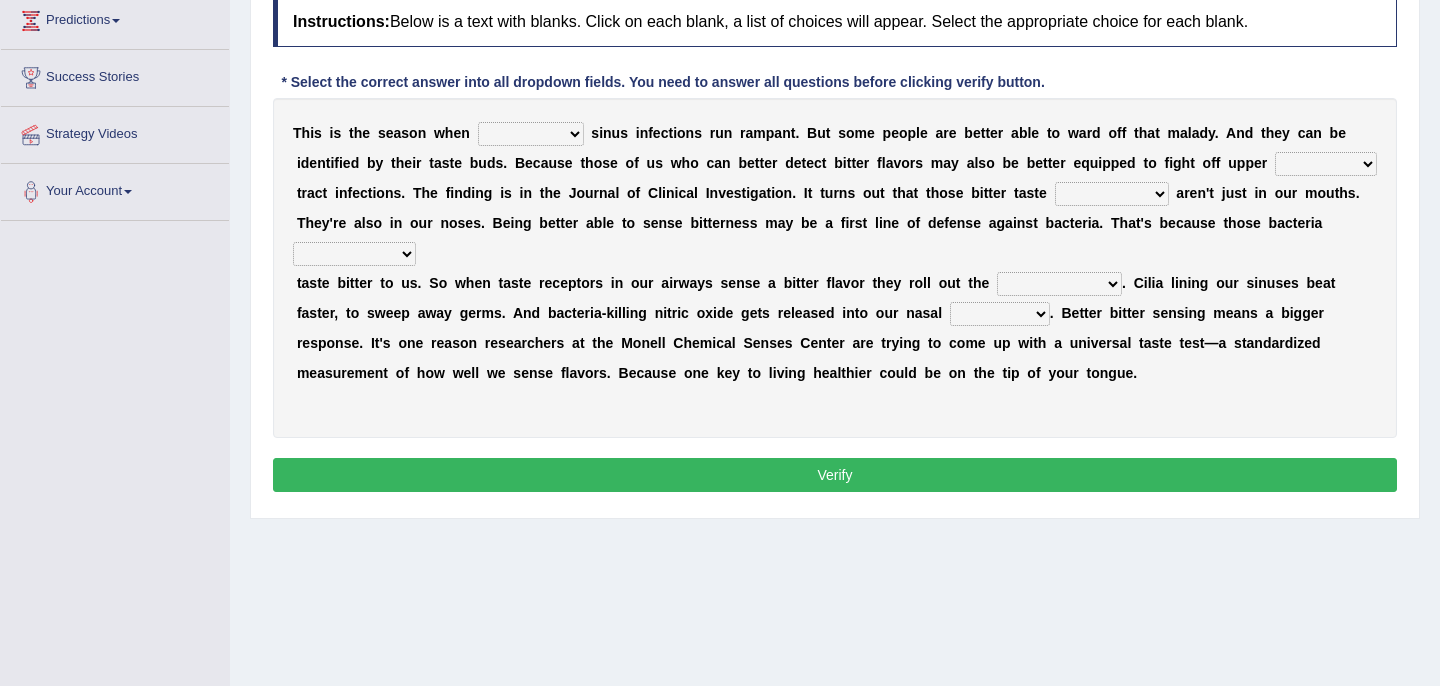 click on "conventicle atheist bacterial prissier" at bounding box center (531, 134) 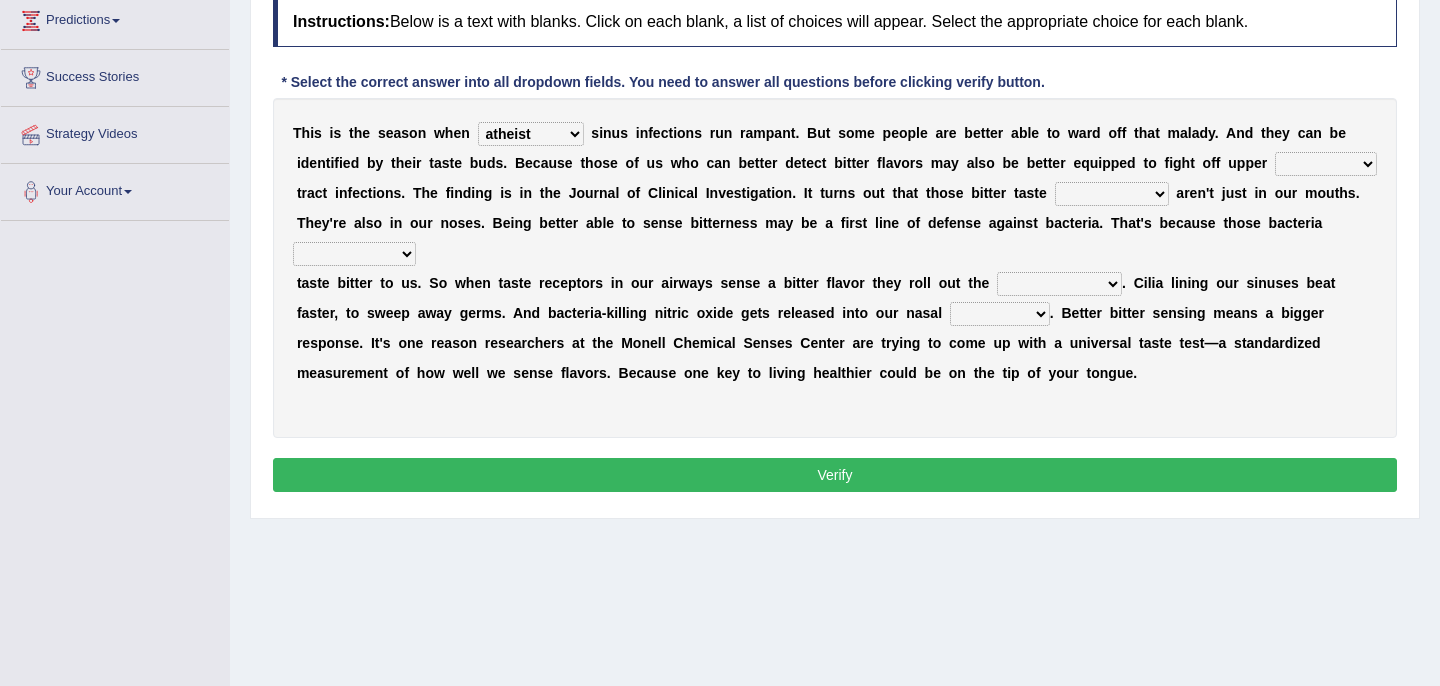 click on "faulty respiratory togae gawky" at bounding box center (1326, 164) 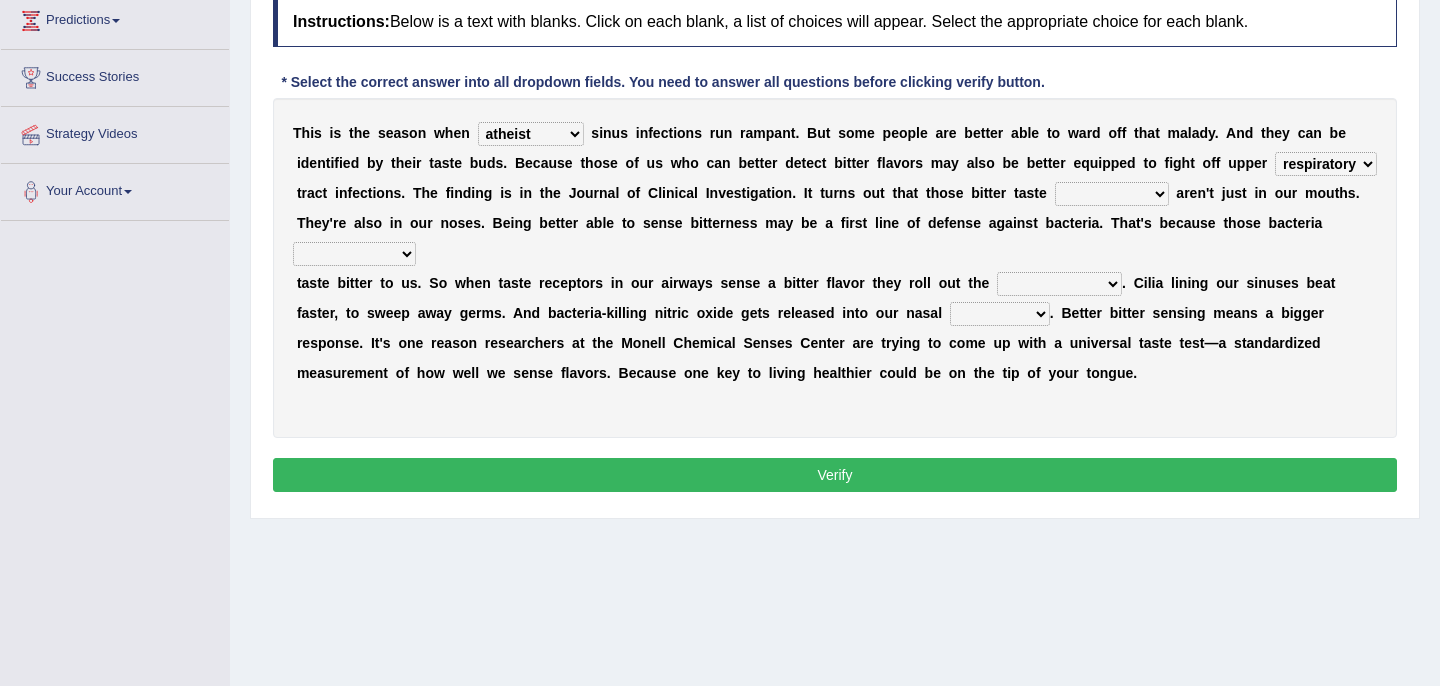 click on "depressions dinners submissions receptors" at bounding box center [1112, 194] 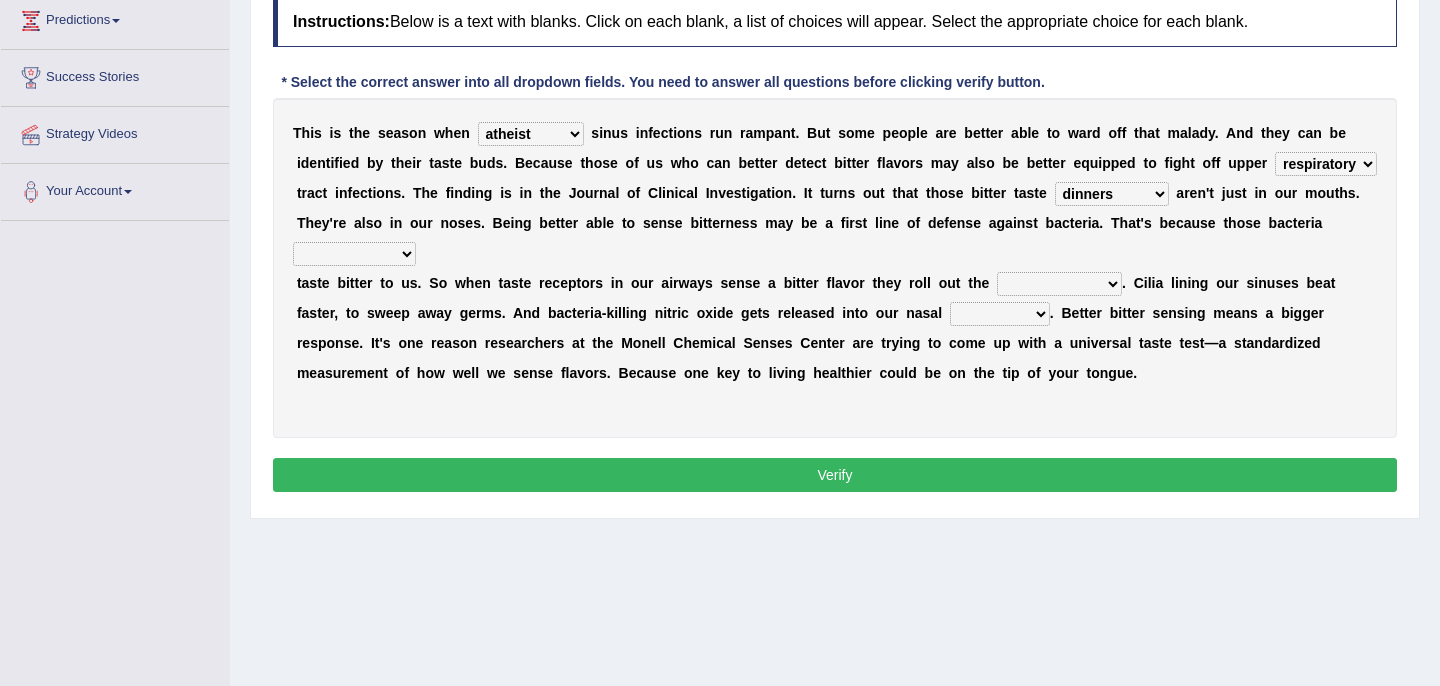 click on "purposelessly actually diagonally providently" at bounding box center (354, 254) 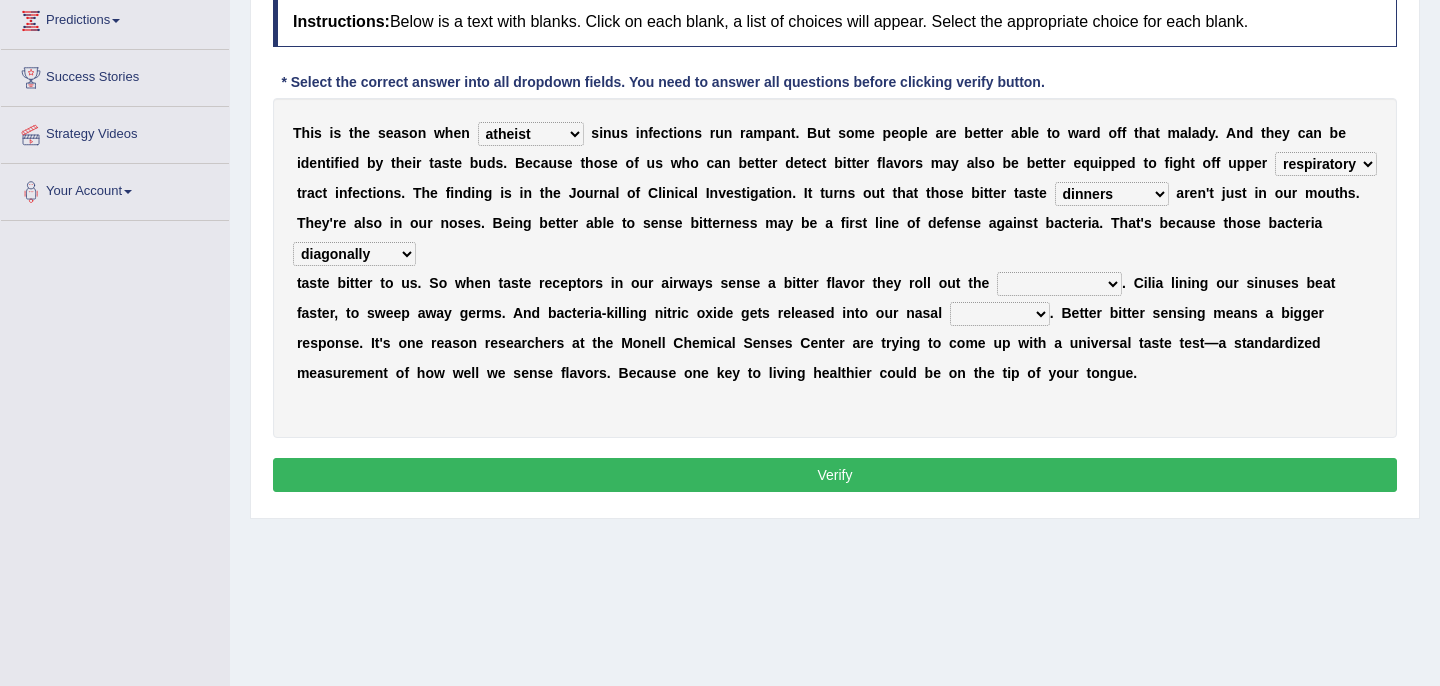 click on "defenses contradictions chestnuts pelvis" at bounding box center [1059, 284] 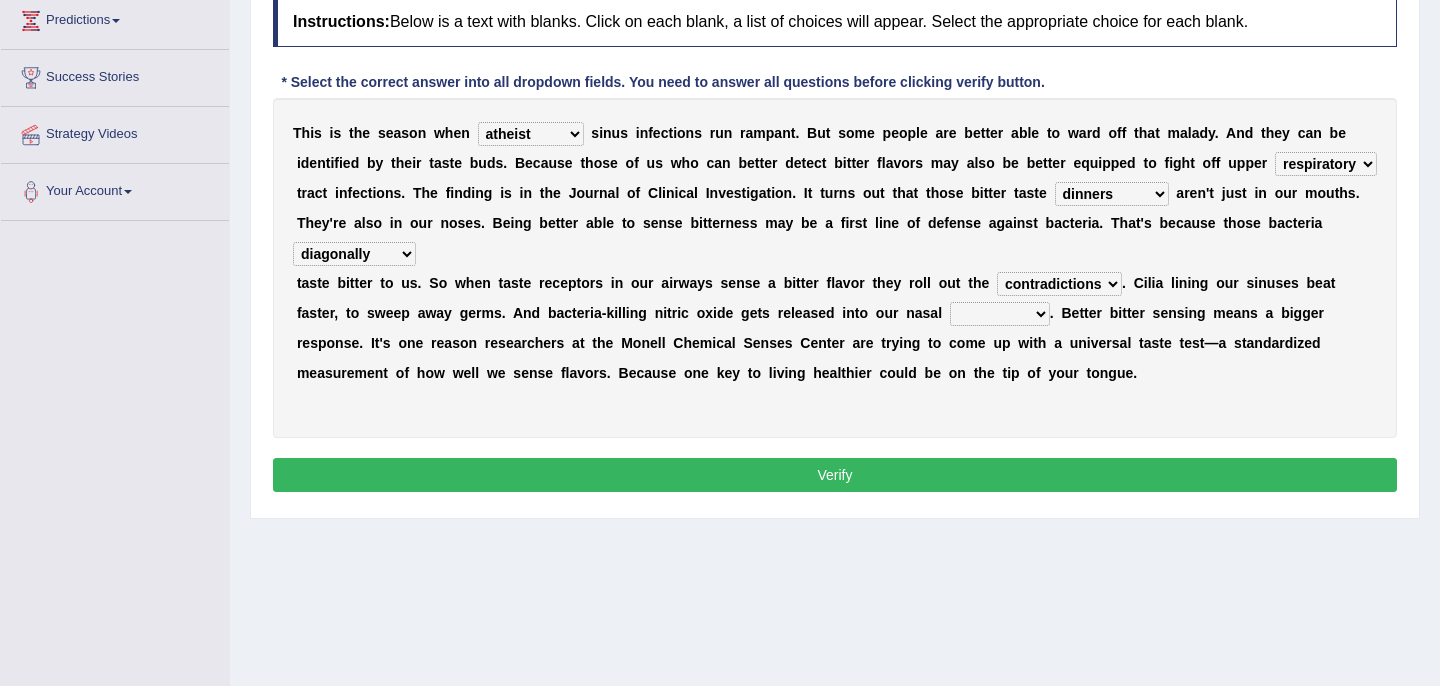 click on "causalities localities infirmities cavities" at bounding box center (1000, 314) 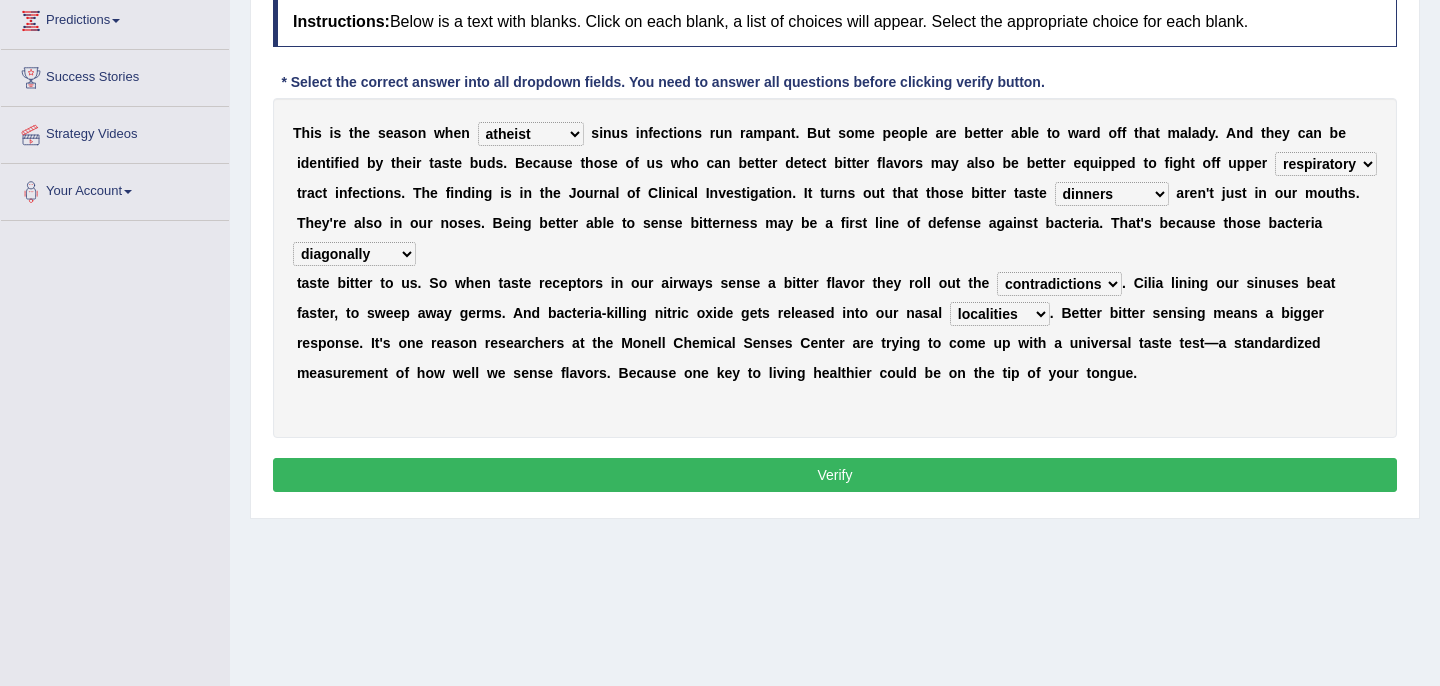 click on "Verify" at bounding box center [835, 475] 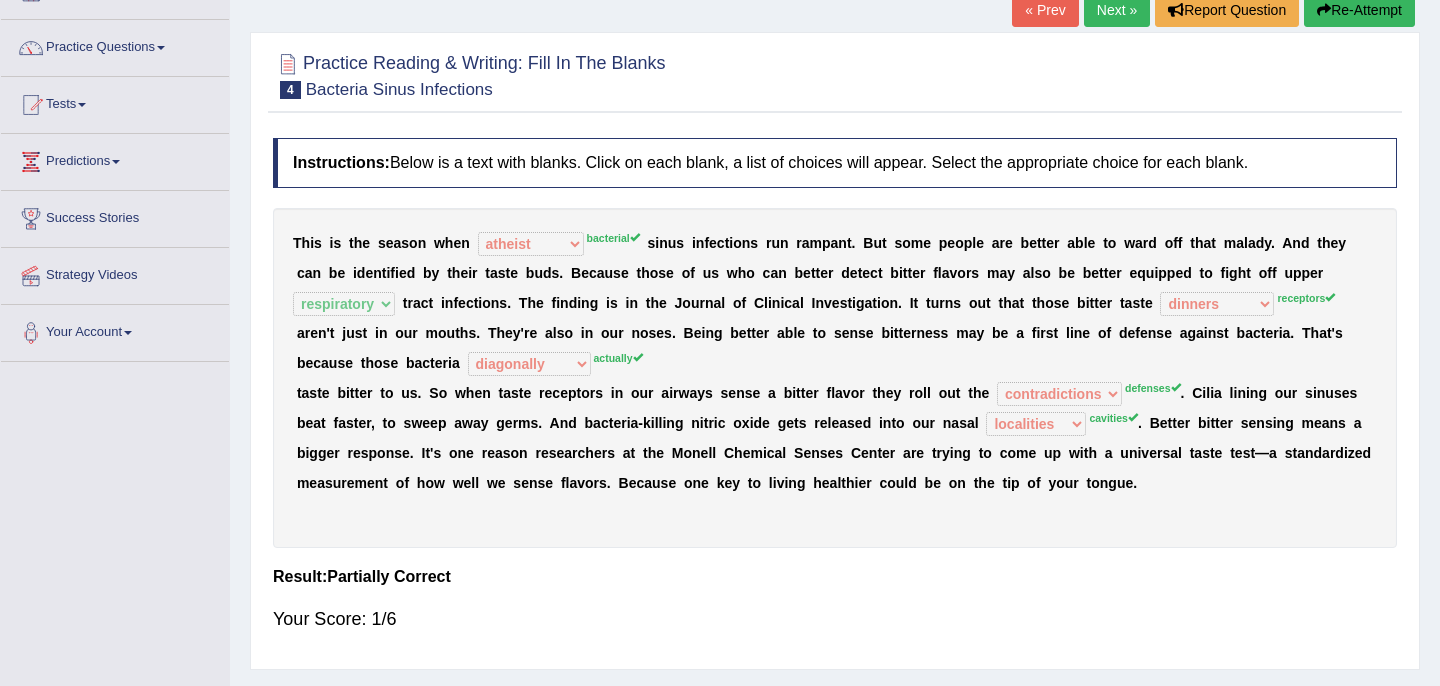 scroll, scrollTop: 0, scrollLeft: 0, axis: both 